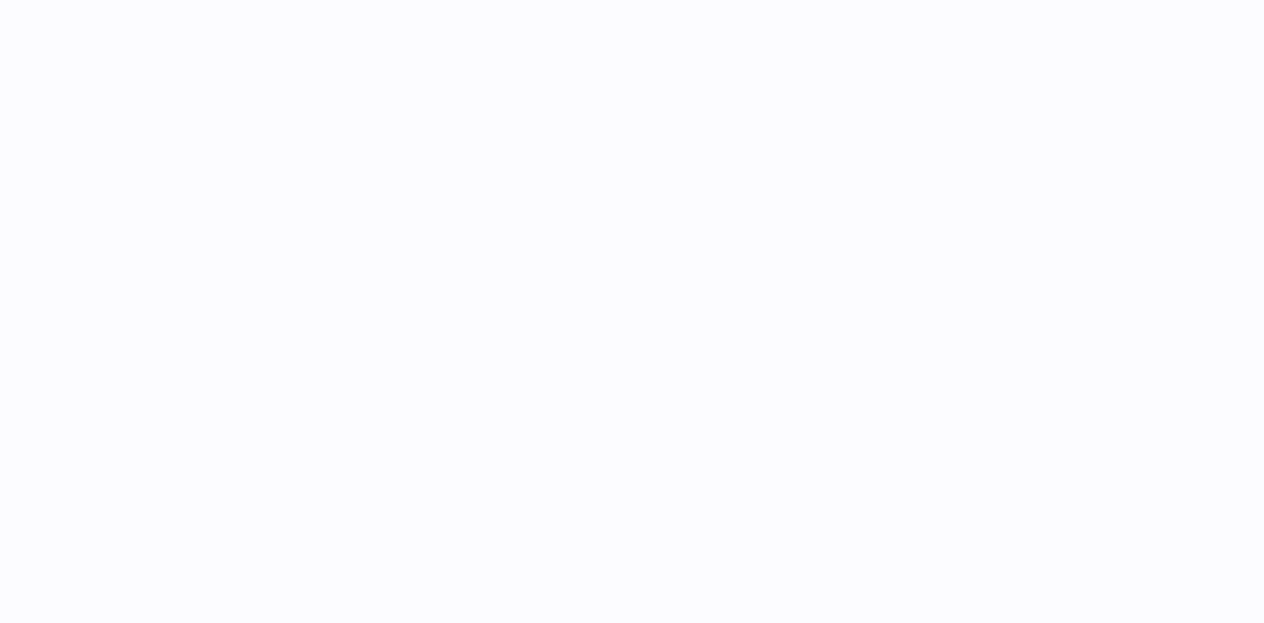 scroll, scrollTop: 0, scrollLeft: 0, axis: both 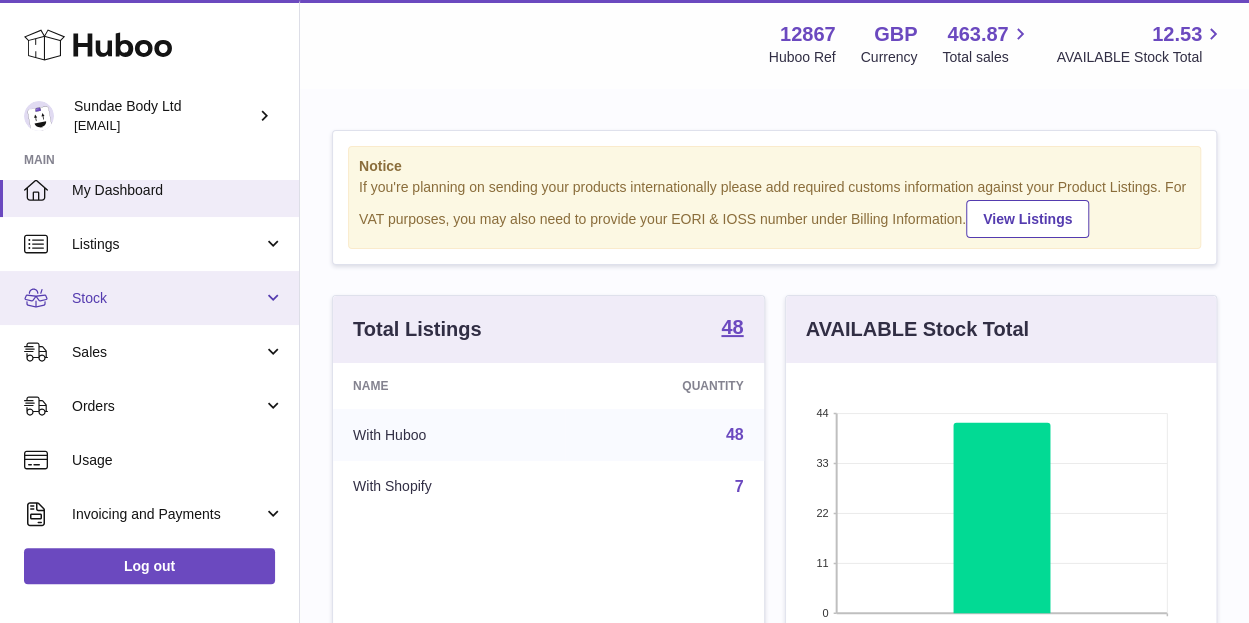 click on "Stock" at bounding box center [167, 298] 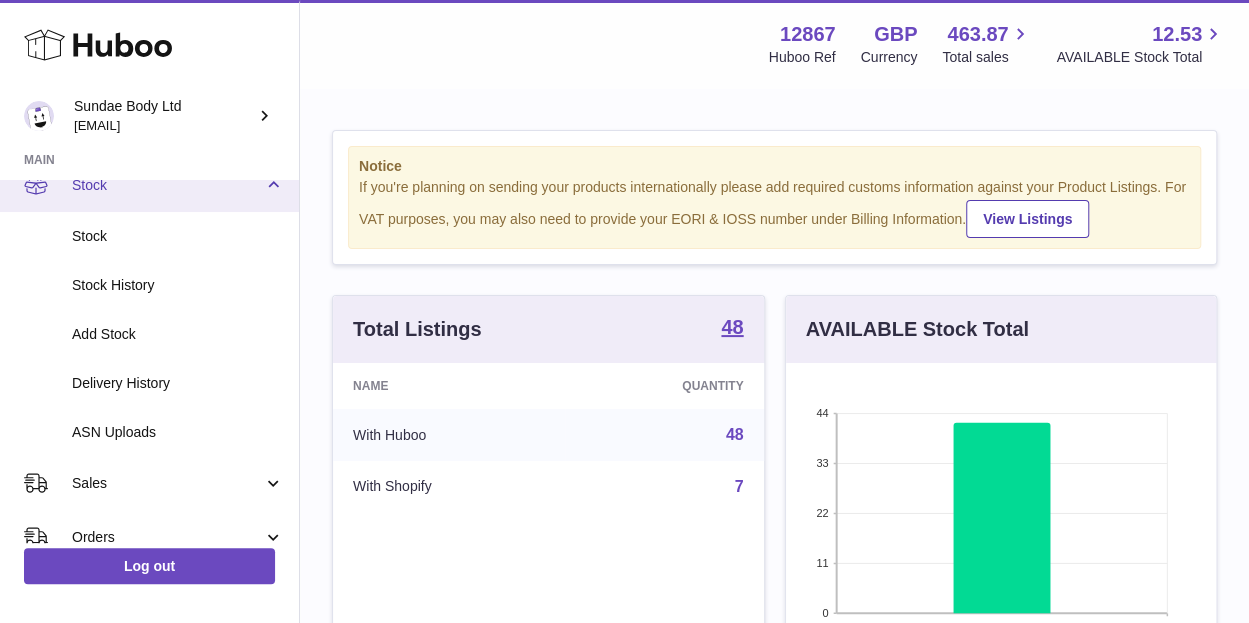 scroll, scrollTop: 143, scrollLeft: 0, axis: vertical 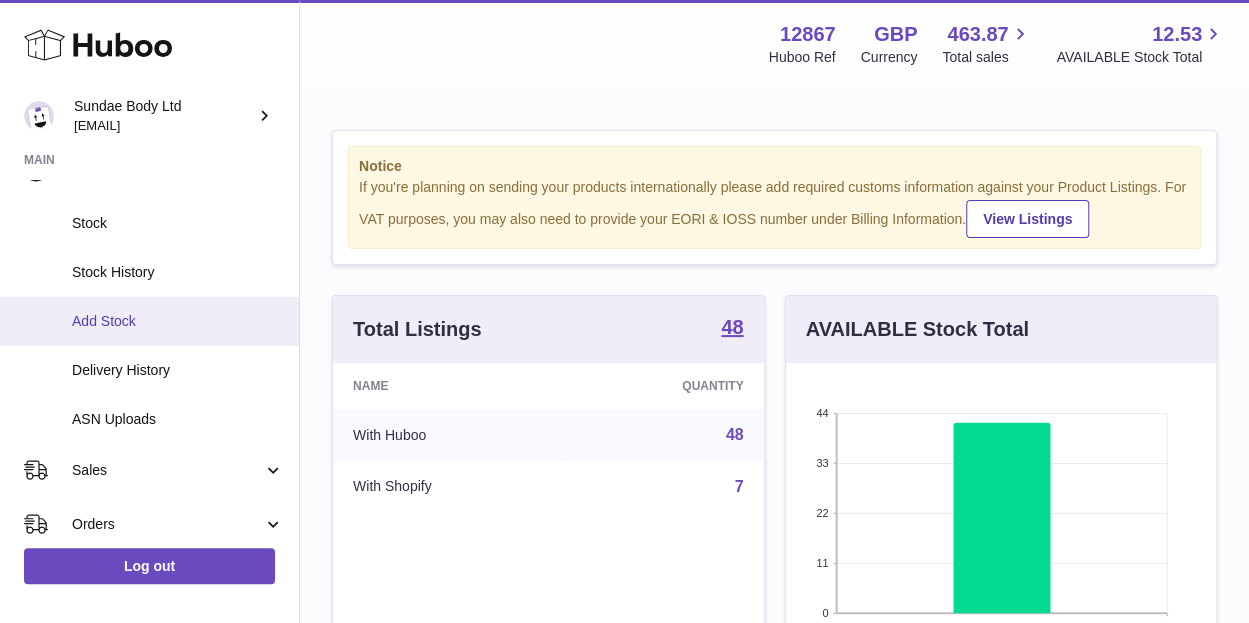 click on "Add Stock" at bounding box center [178, 321] 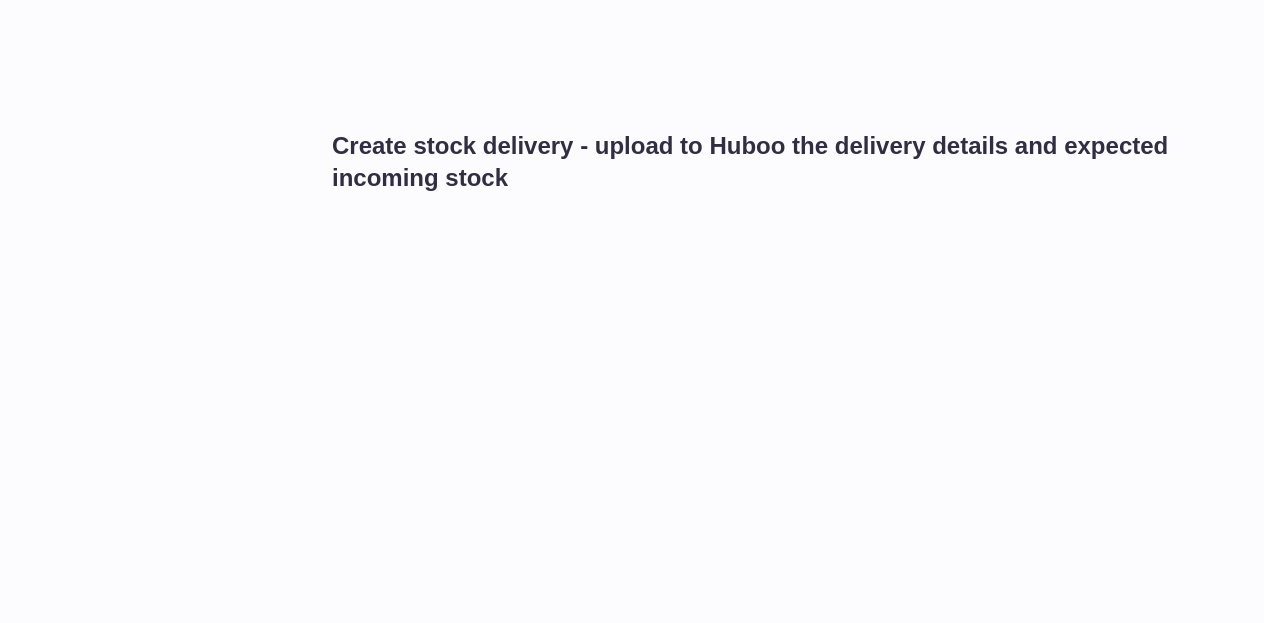 scroll, scrollTop: 0, scrollLeft: 0, axis: both 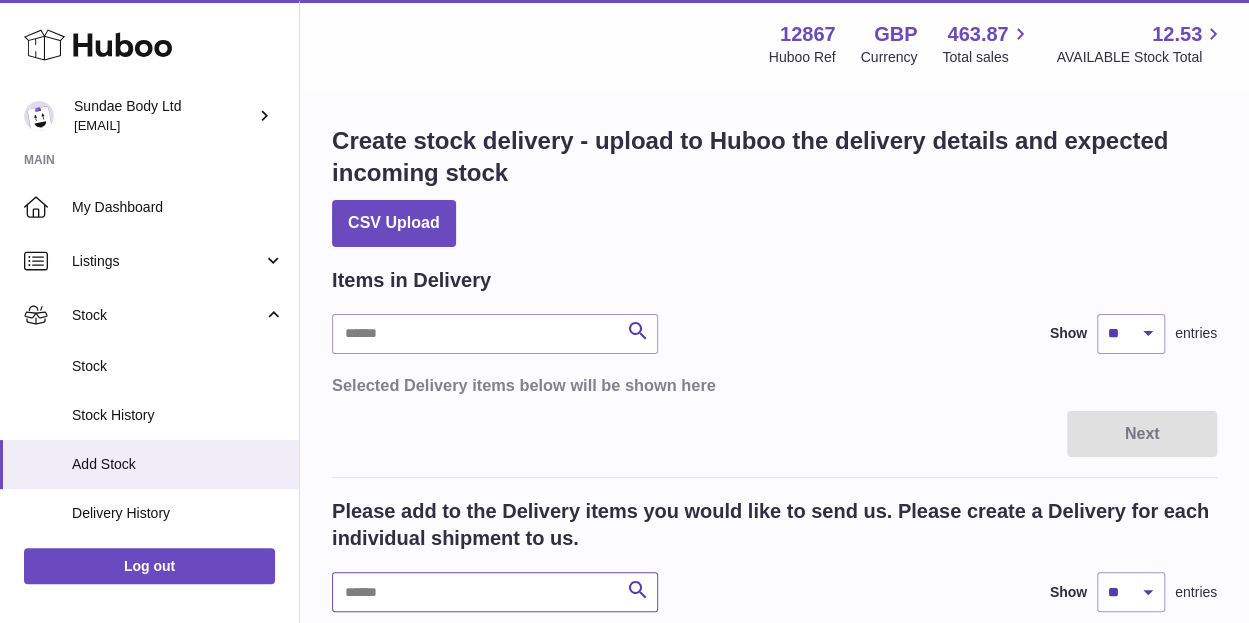 click at bounding box center (495, 592) 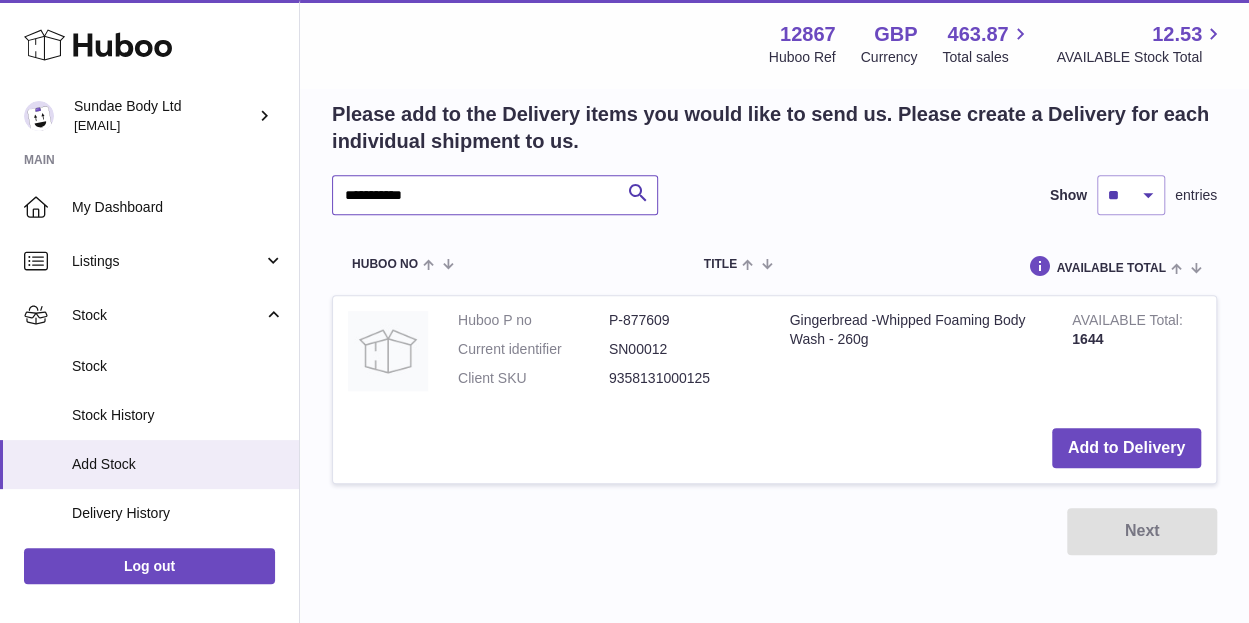 scroll, scrollTop: 490, scrollLeft: 0, axis: vertical 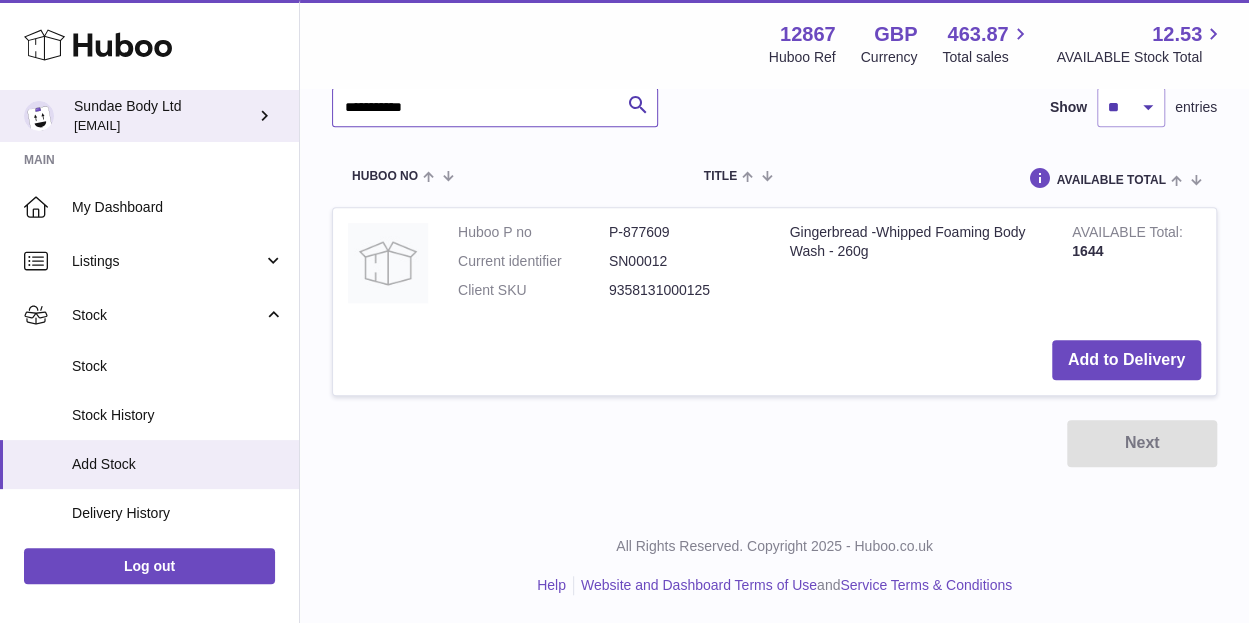 drag, startPoint x: 478, startPoint y: 102, endPoint x: 264, endPoint y: 122, distance: 214.93254 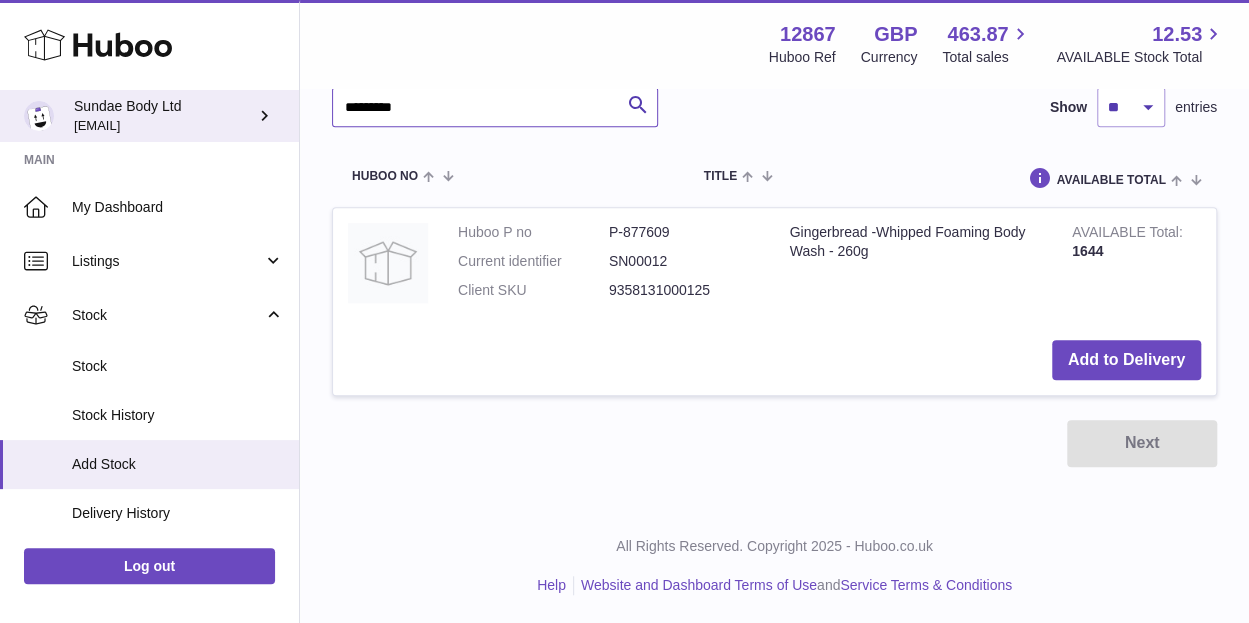 type on "*********" 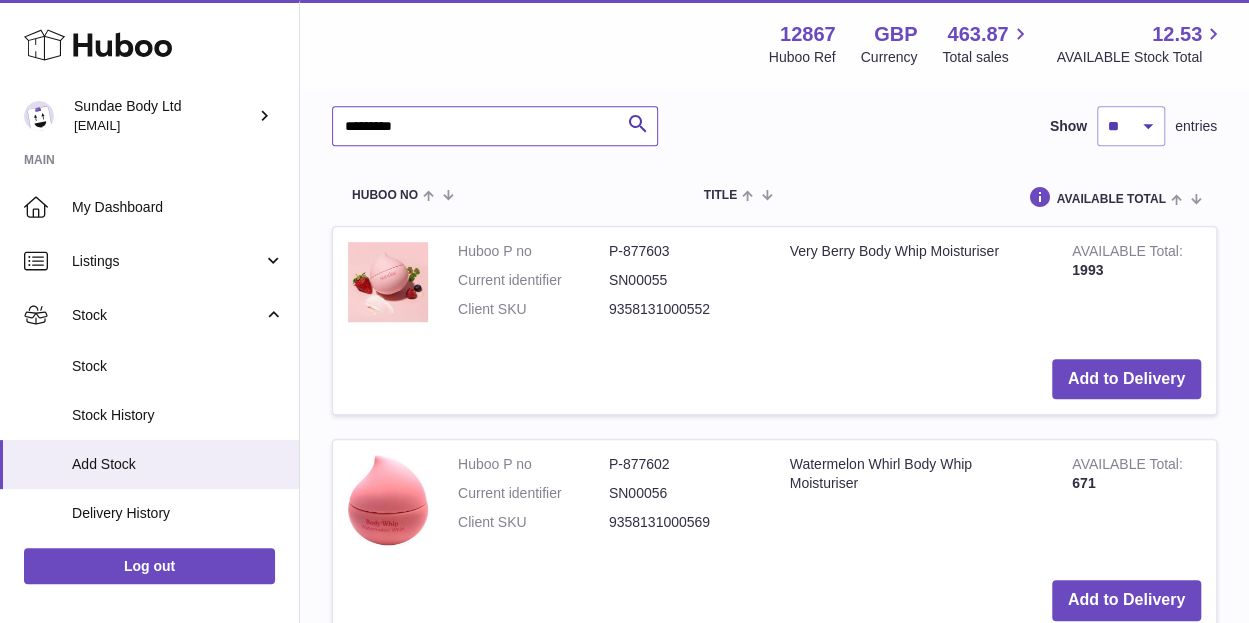 scroll, scrollTop: 465, scrollLeft: 0, axis: vertical 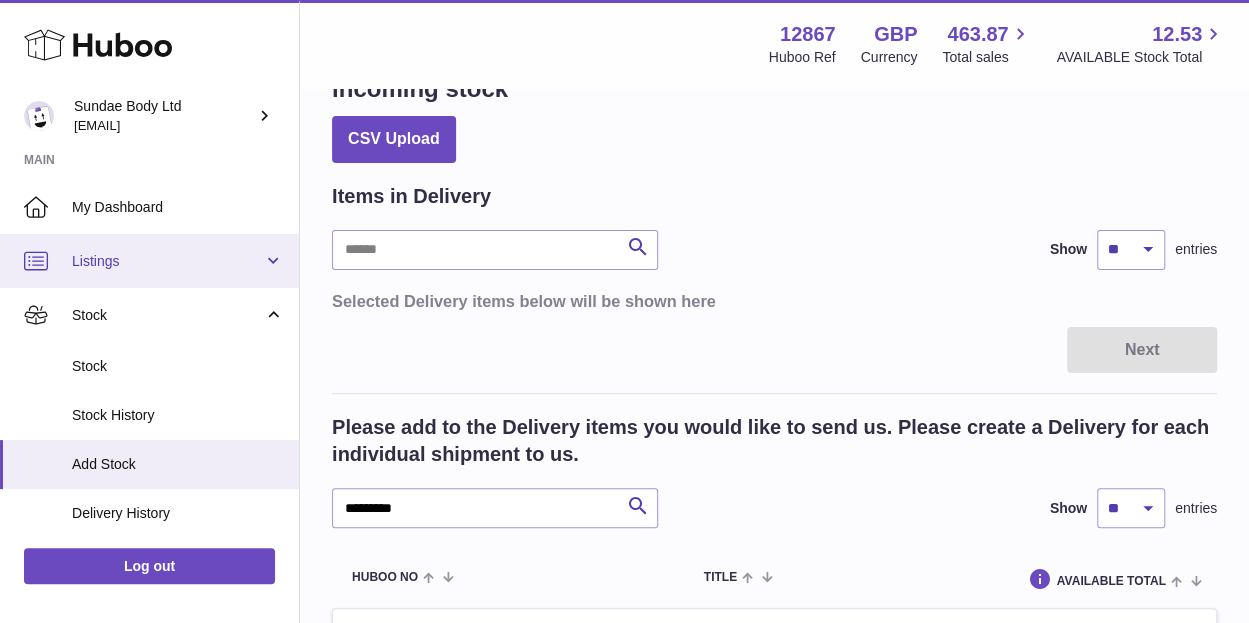 click on "Listings" at bounding box center [149, 261] 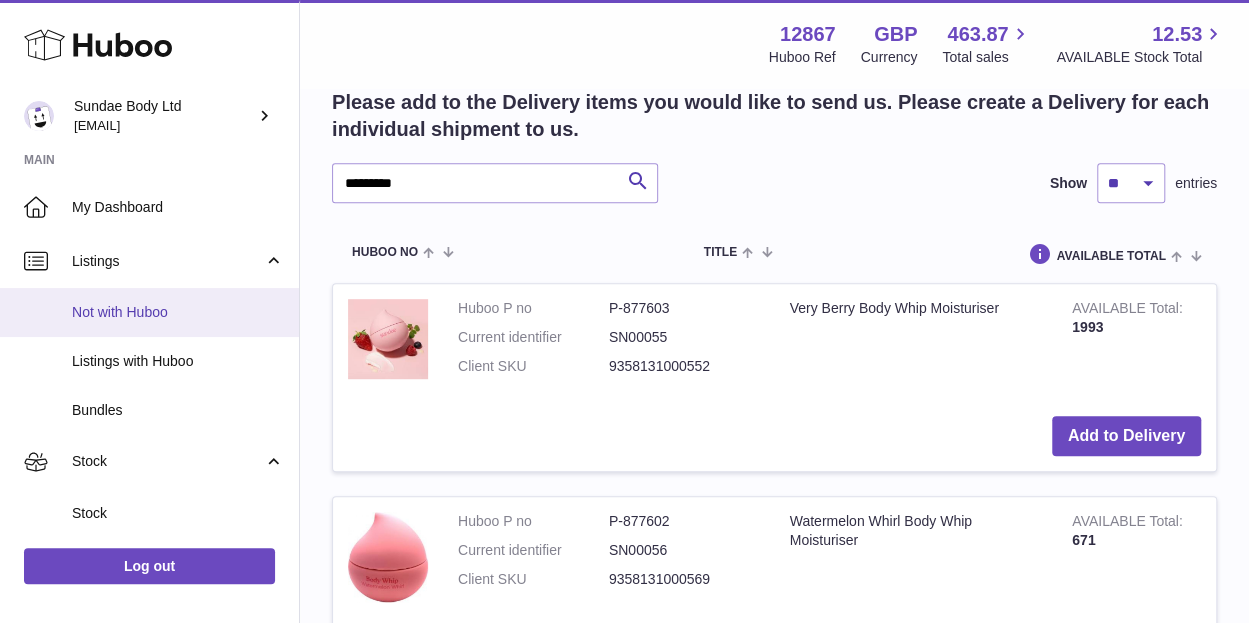 scroll, scrollTop: 413, scrollLeft: 0, axis: vertical 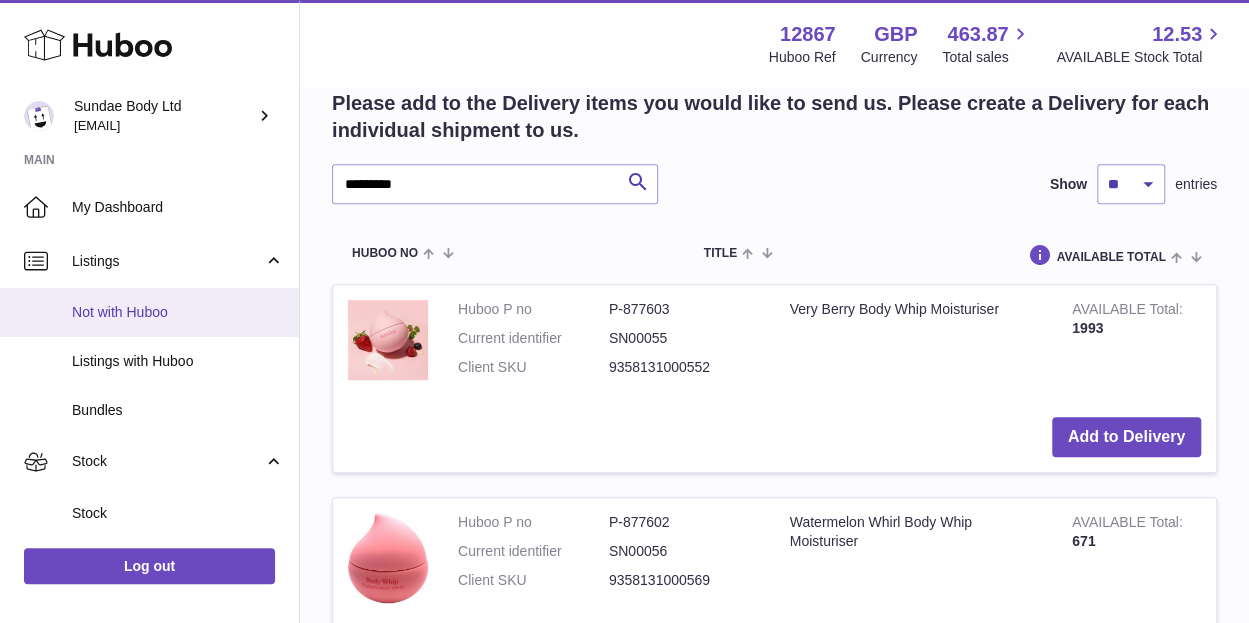 click on "Not with Huboo" at bounding box center (149, 312) 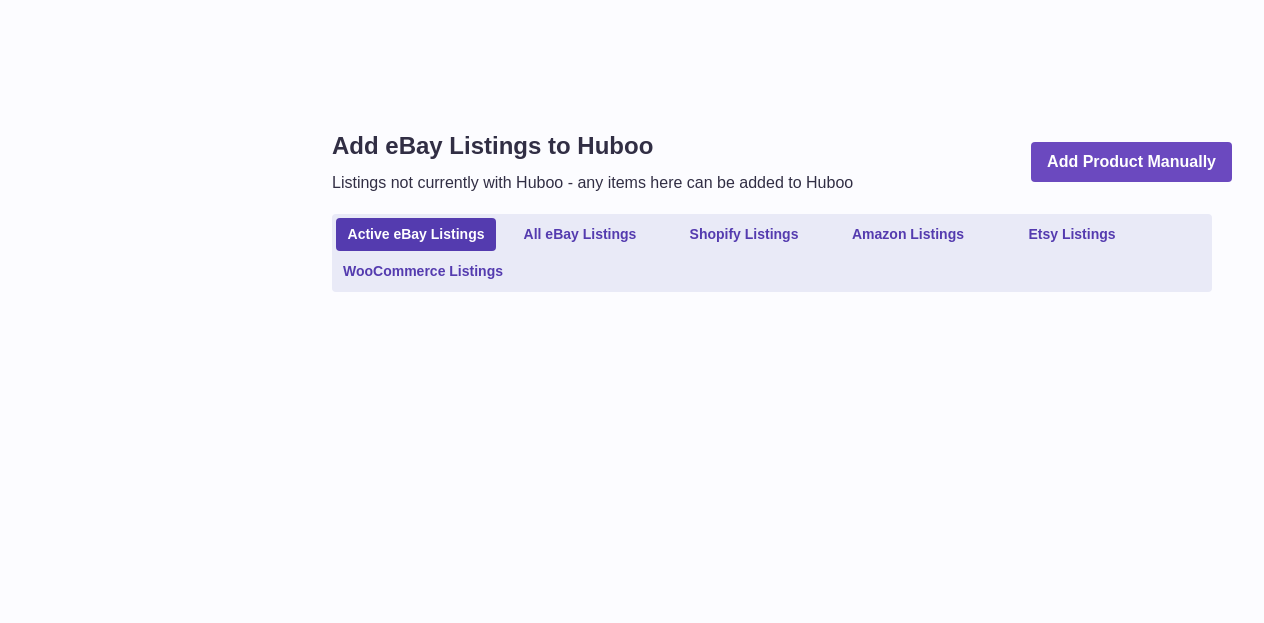 scroll, scrollTop: 0, scrollLeft: 0, axis: both 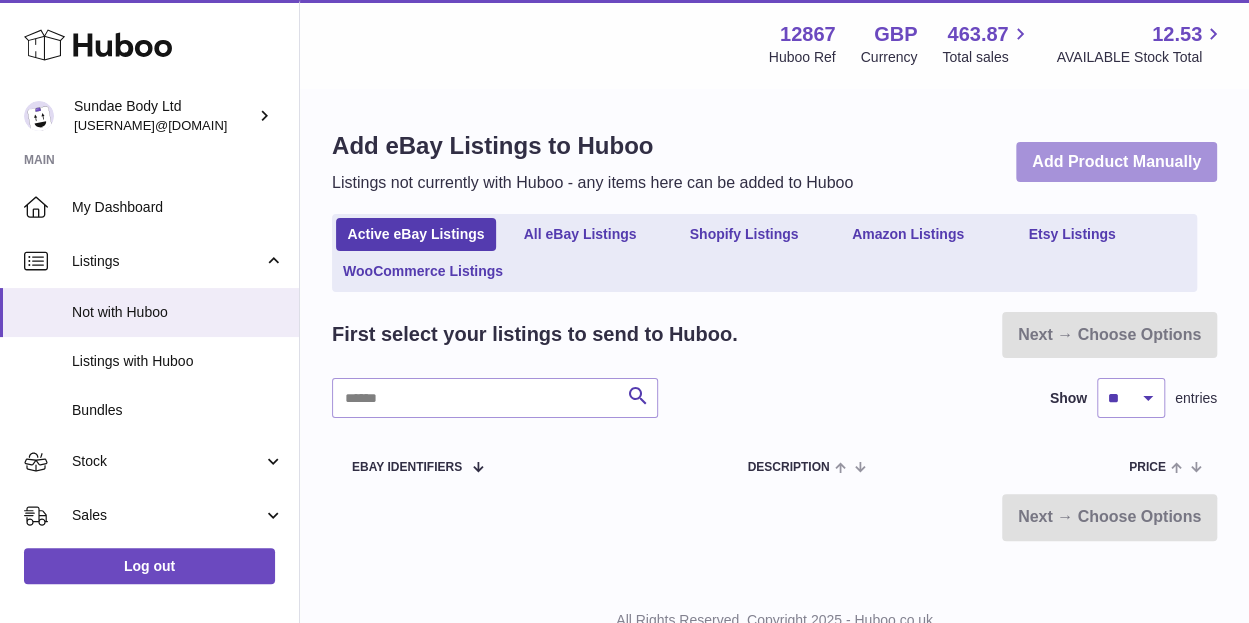 click on "Add Product Manually" at bounding box center (1116, 162) 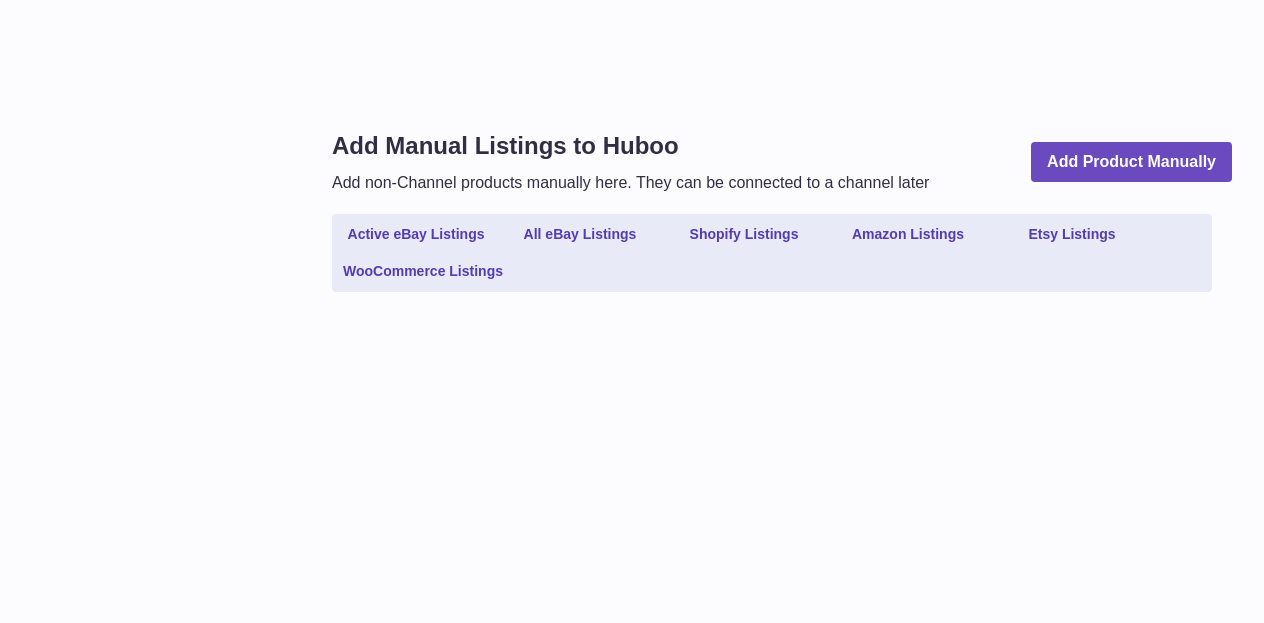 scroll, scrollTop: 0, scrollLeft: 0, axis: both 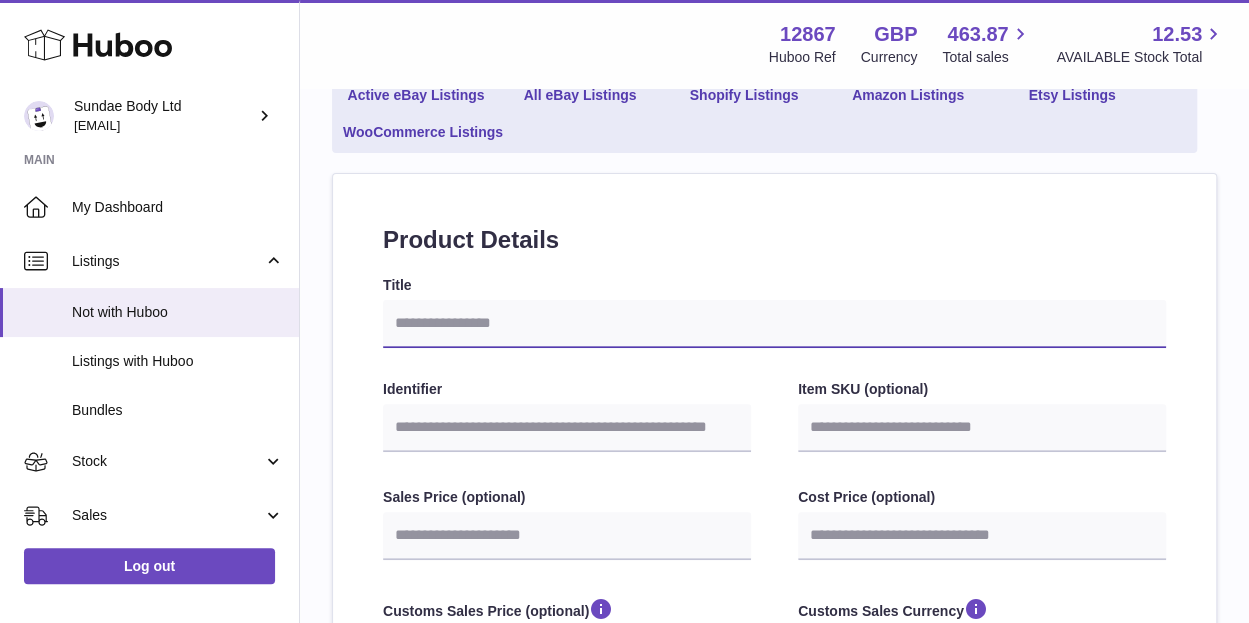 click on "Title" at bounding box center [774, 324] 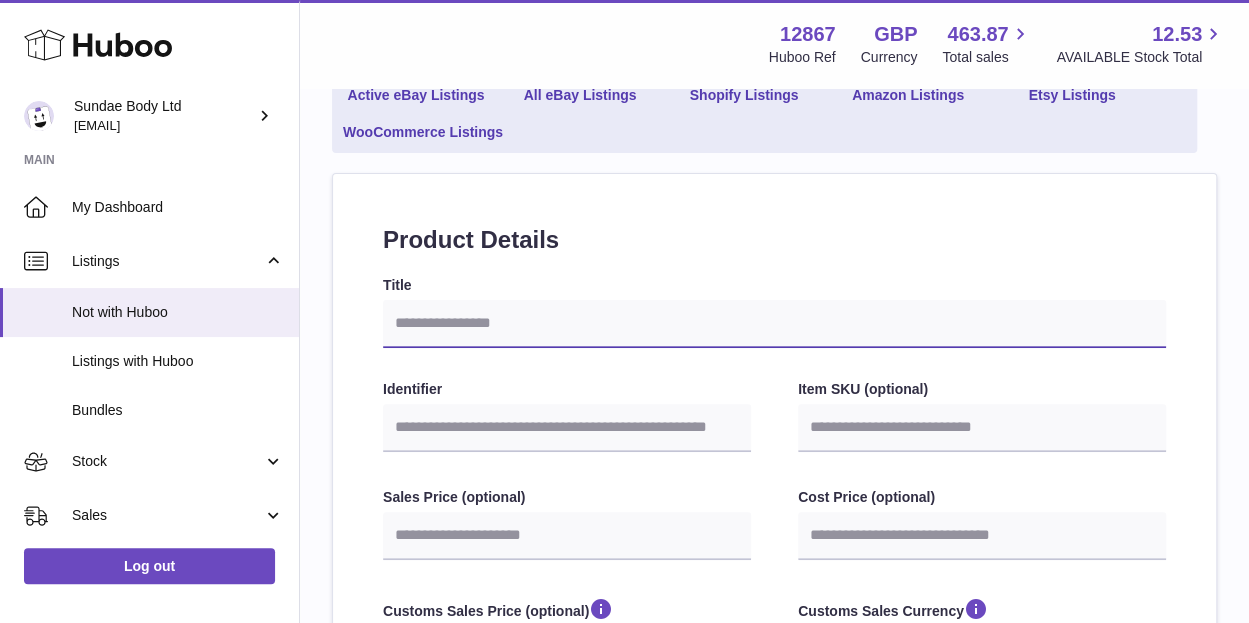 type on "*" 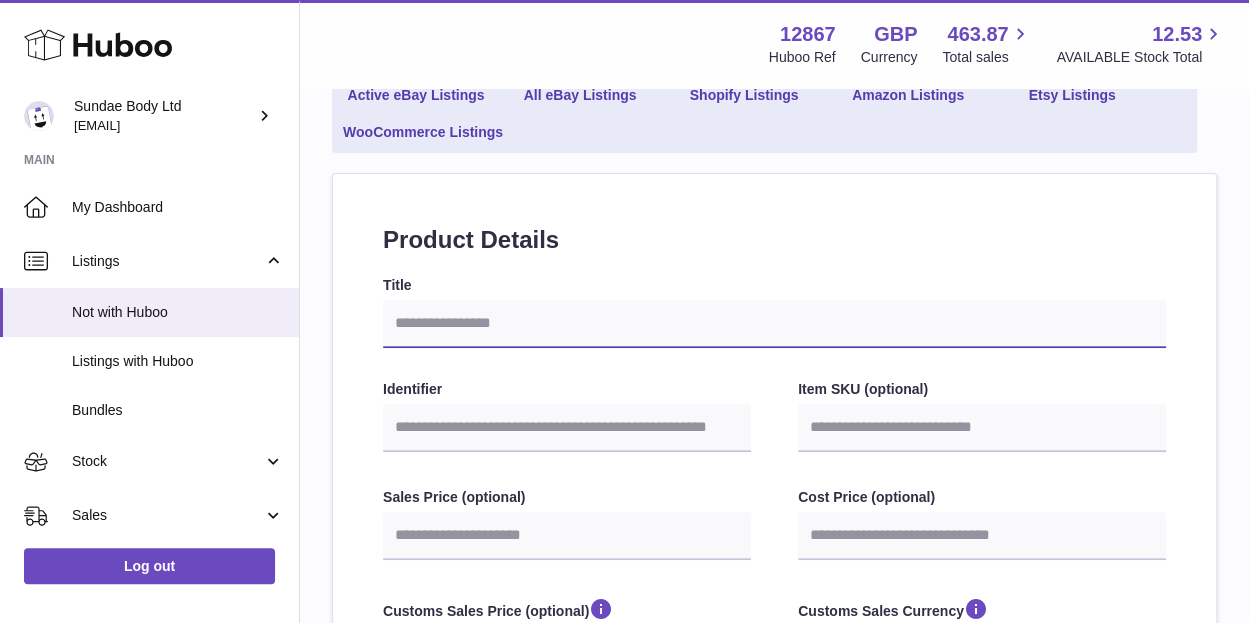 select 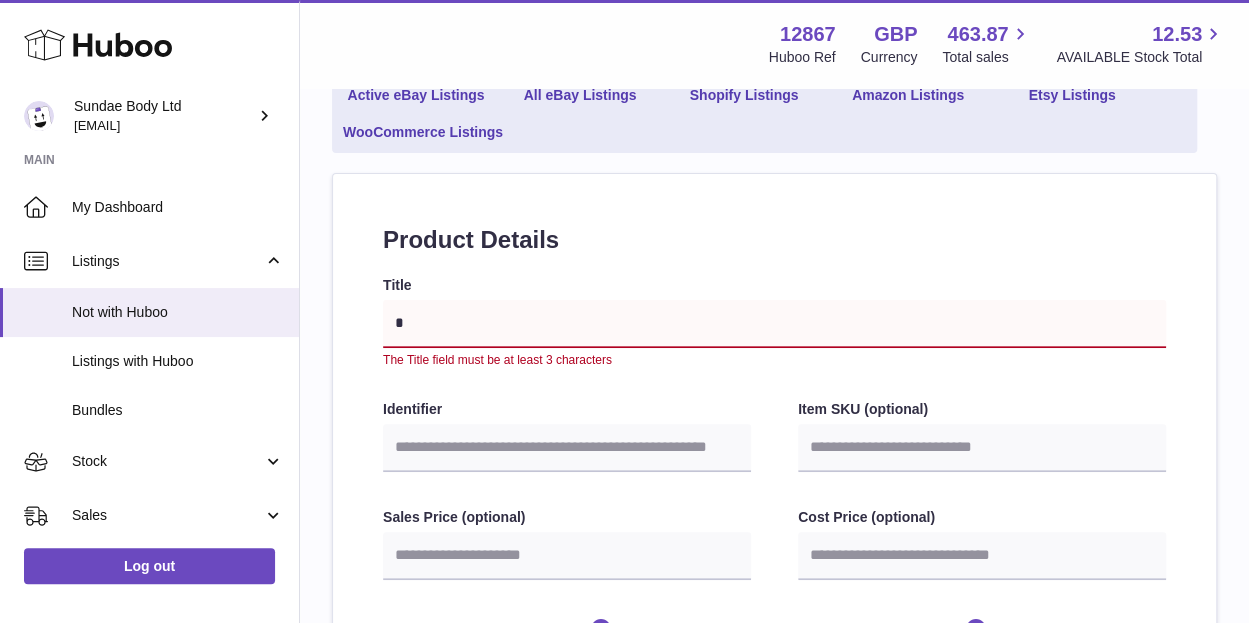 type on "**" 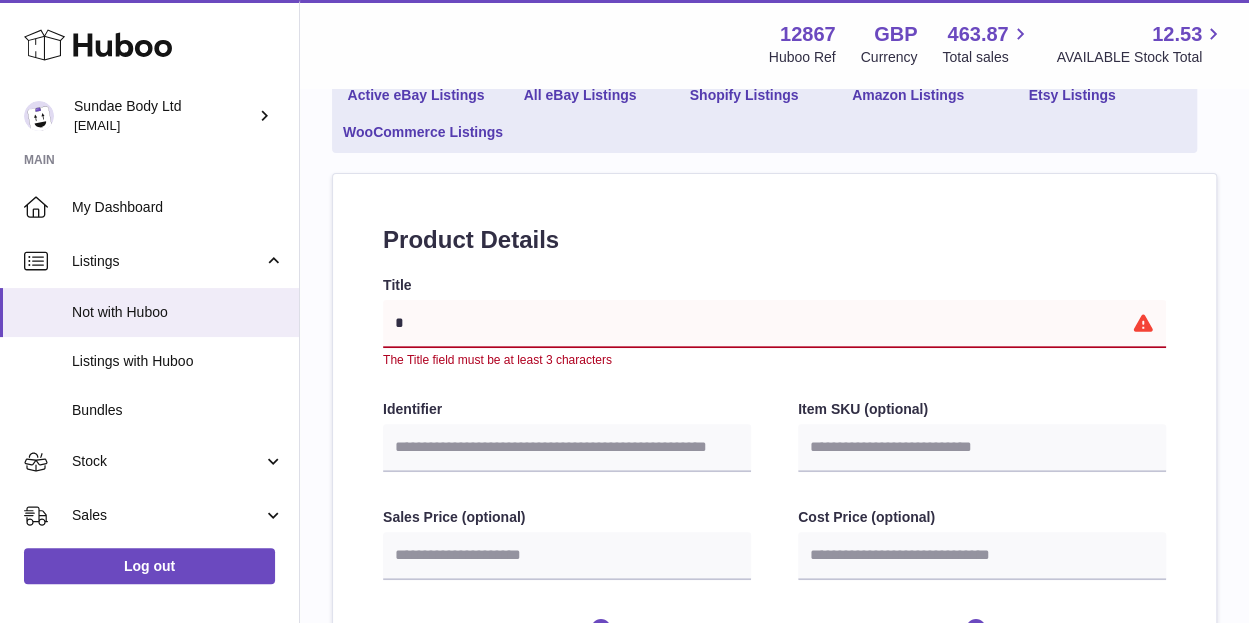 select 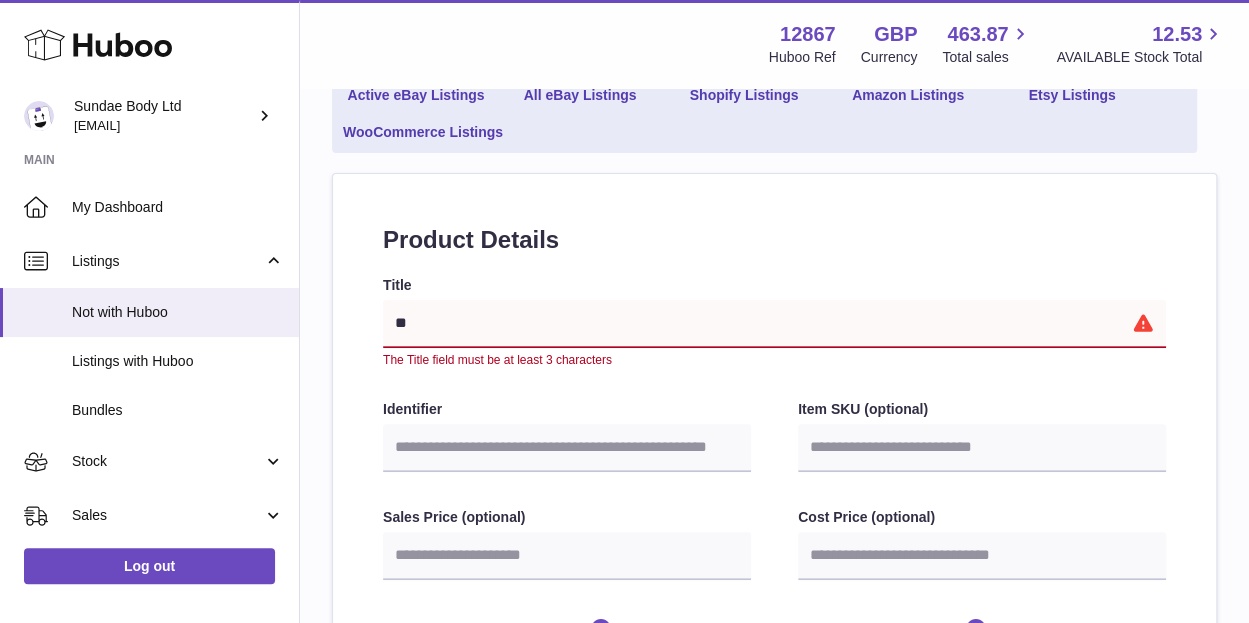 type on "***" 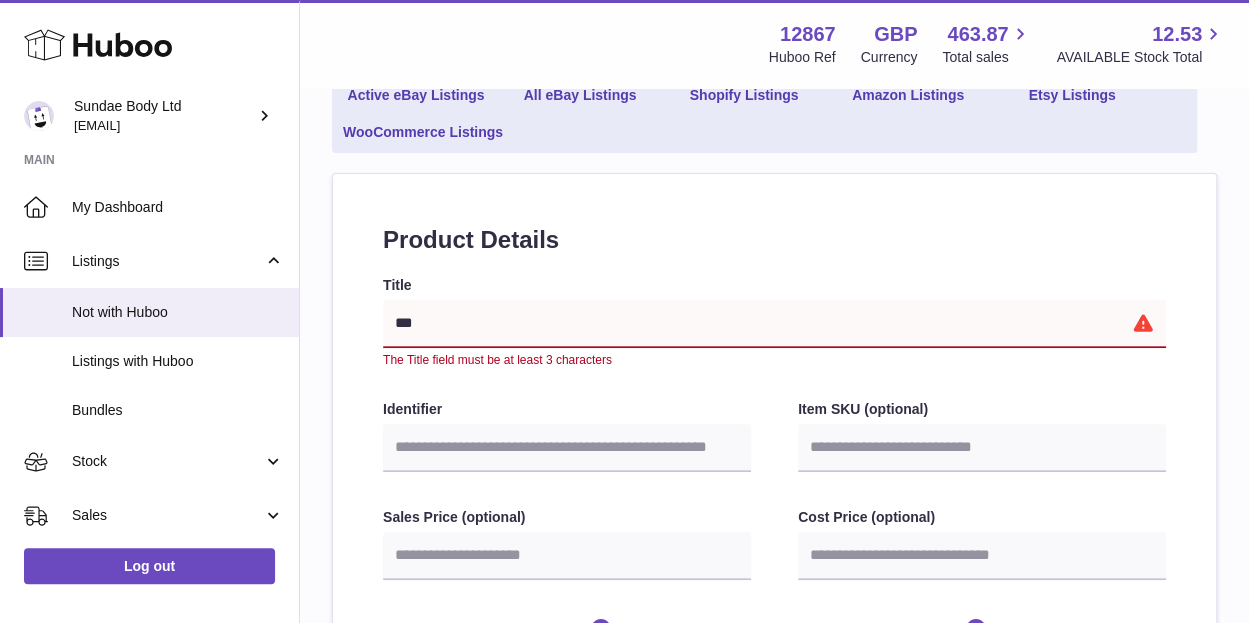 type on "****" 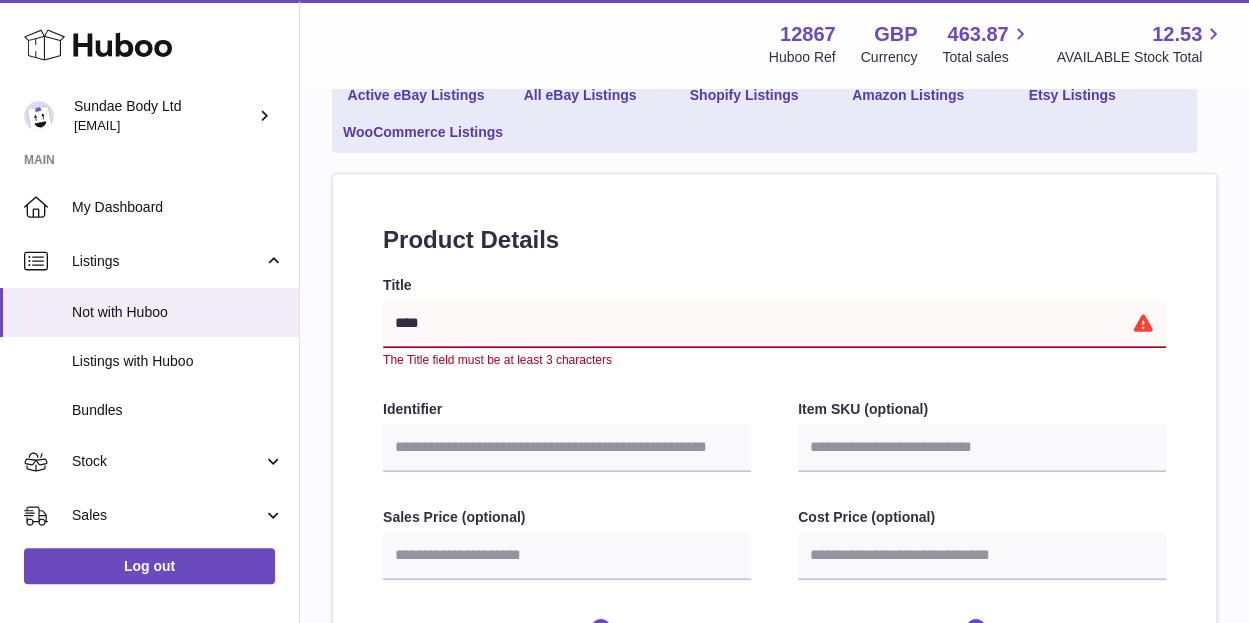 select 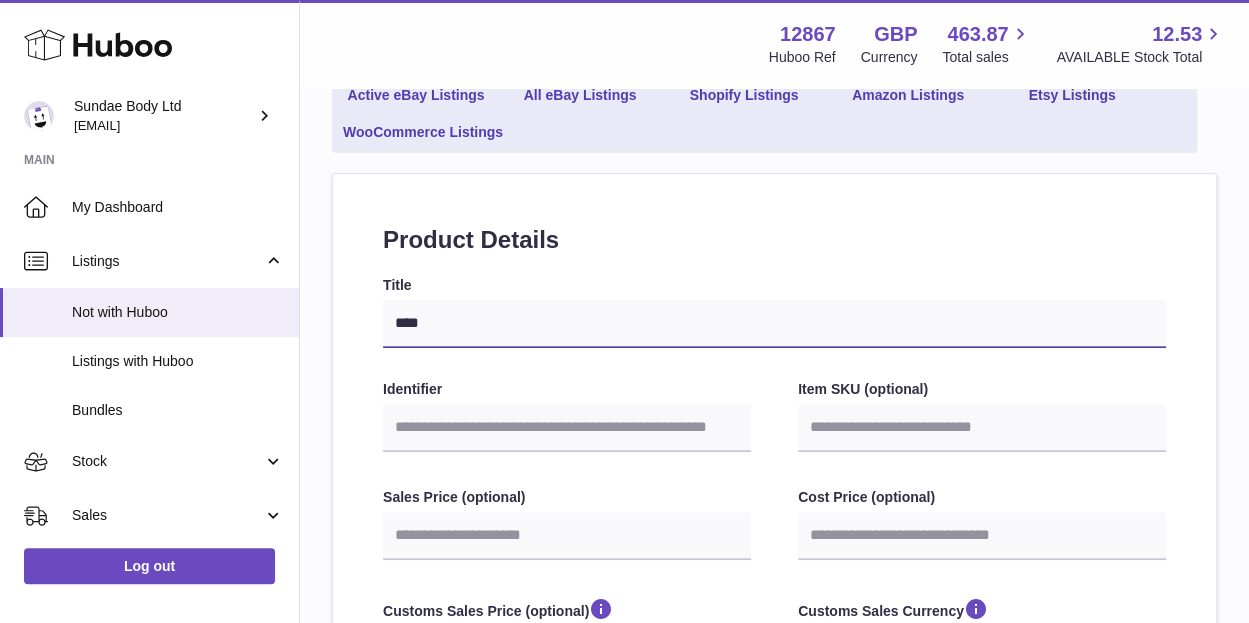 type on "*****" 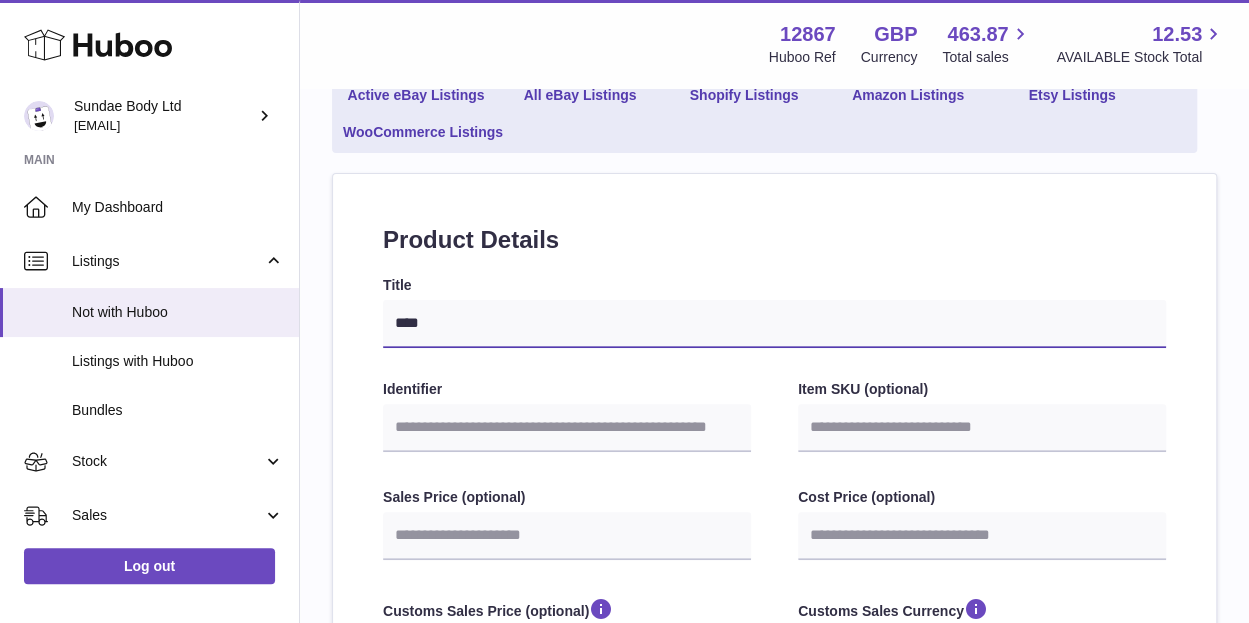 select 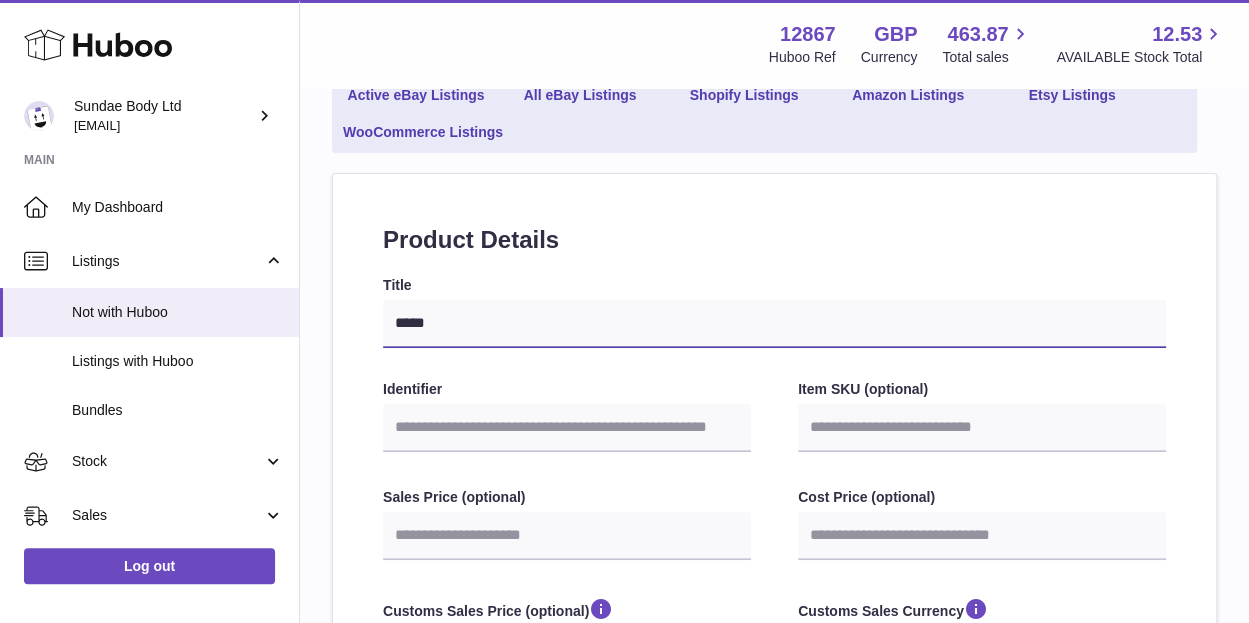 type on "******" 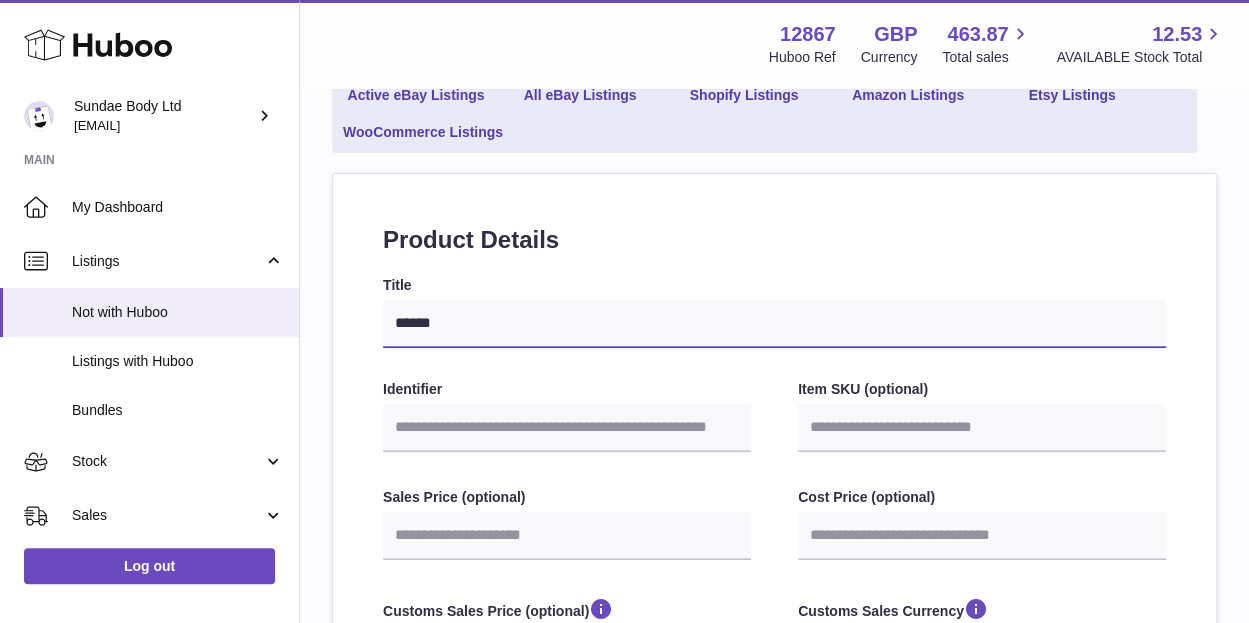 type on "******" 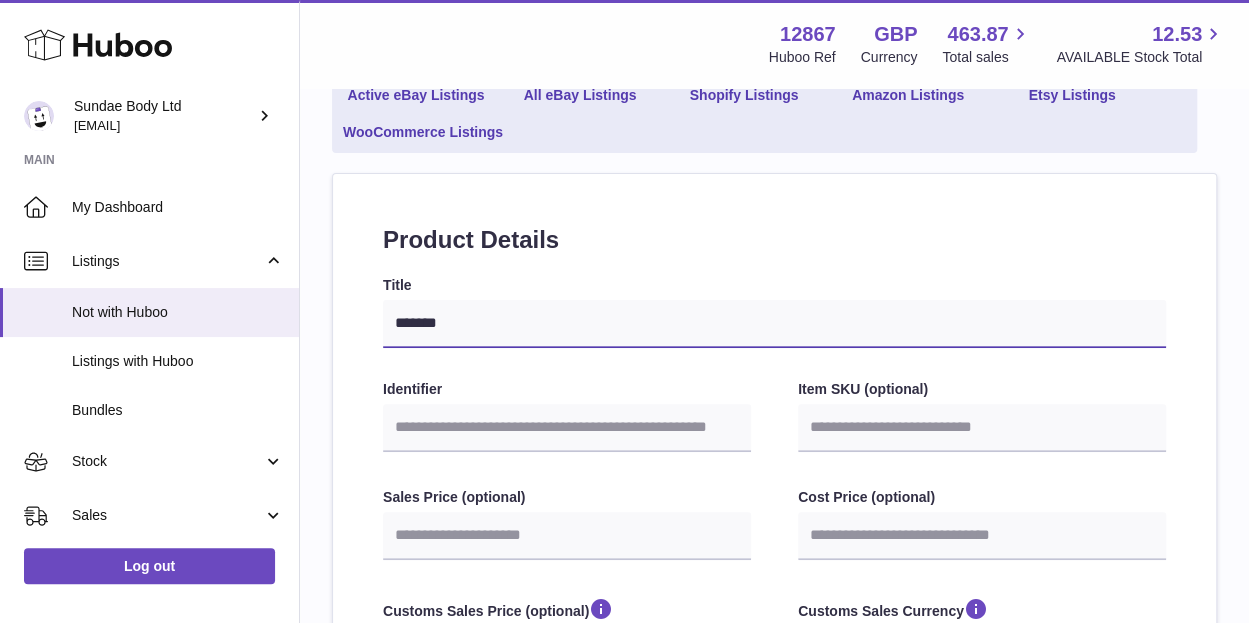 type on "********" 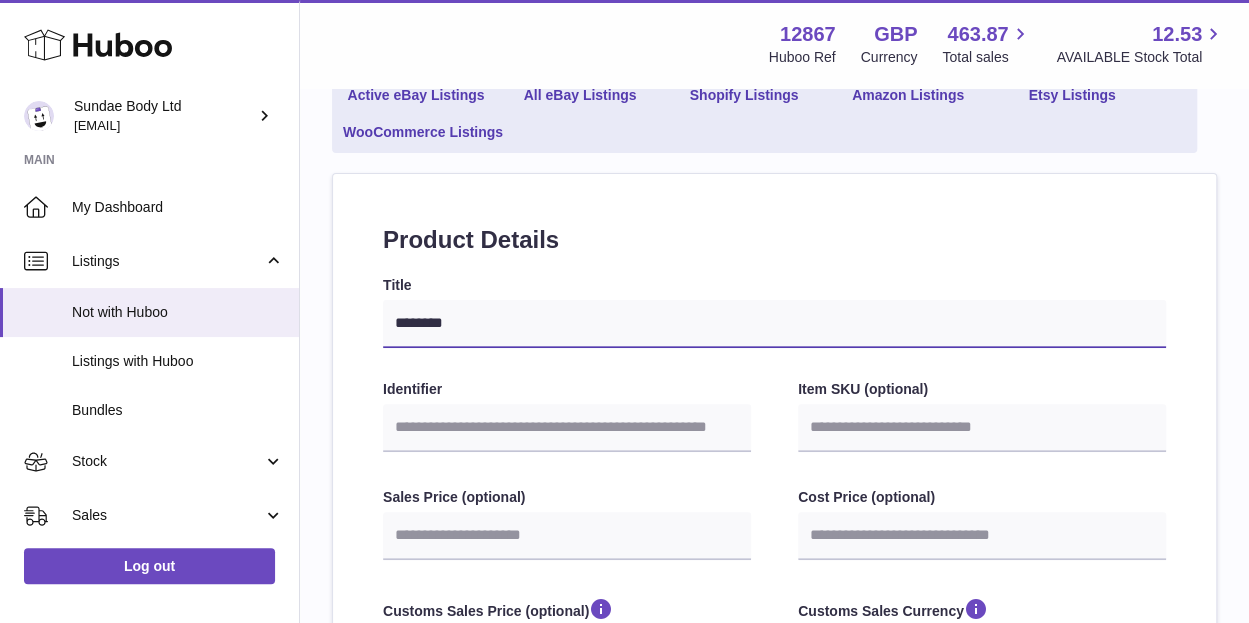 type on "*********" 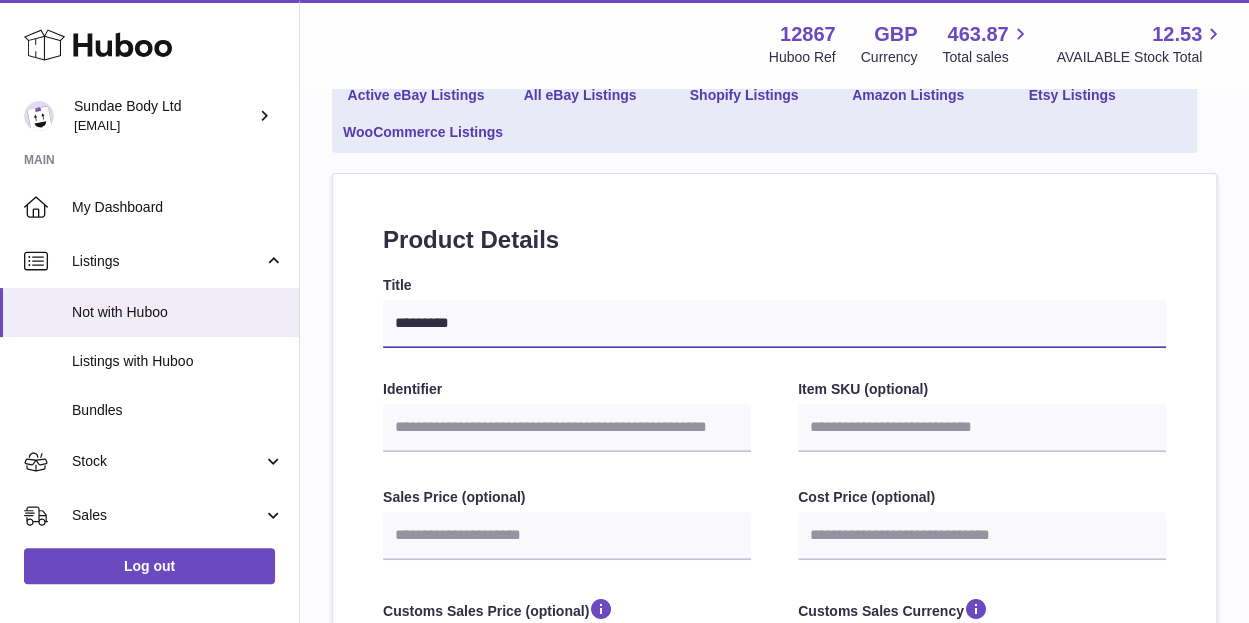 type on "**********" 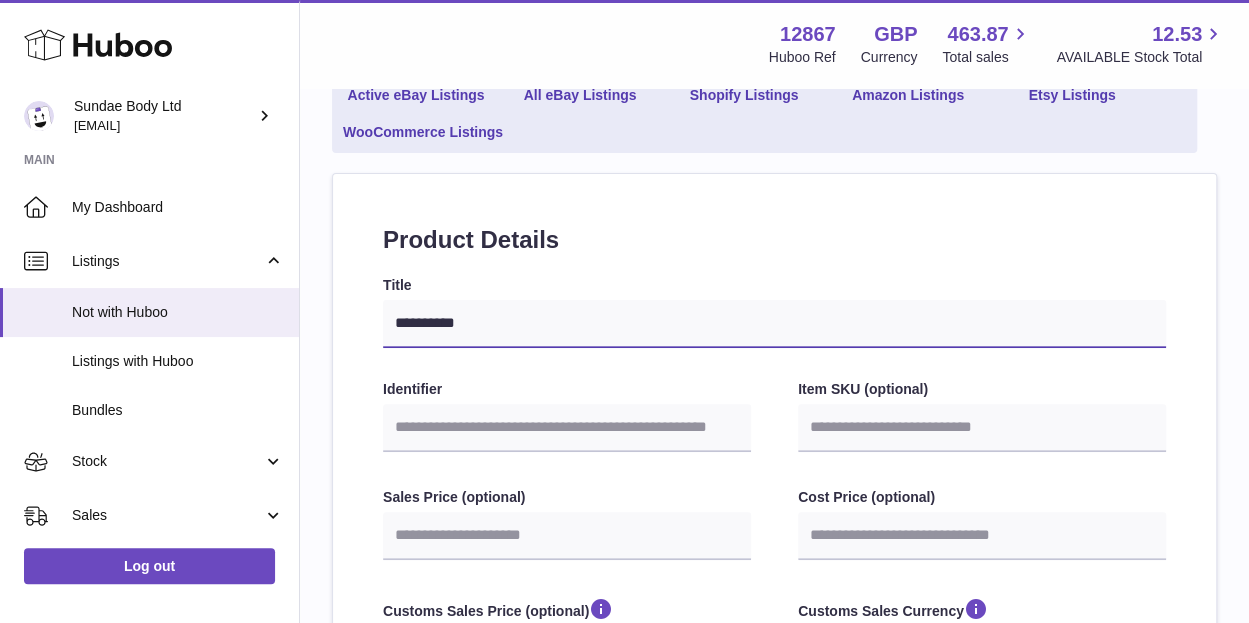 type on "*********" 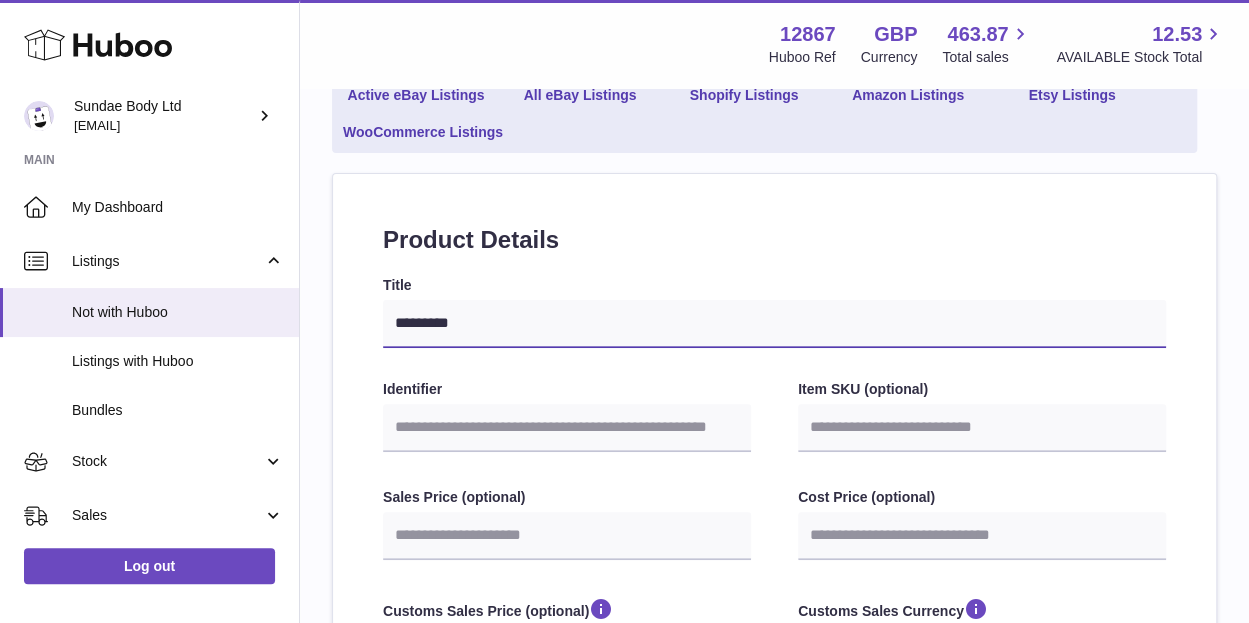 select 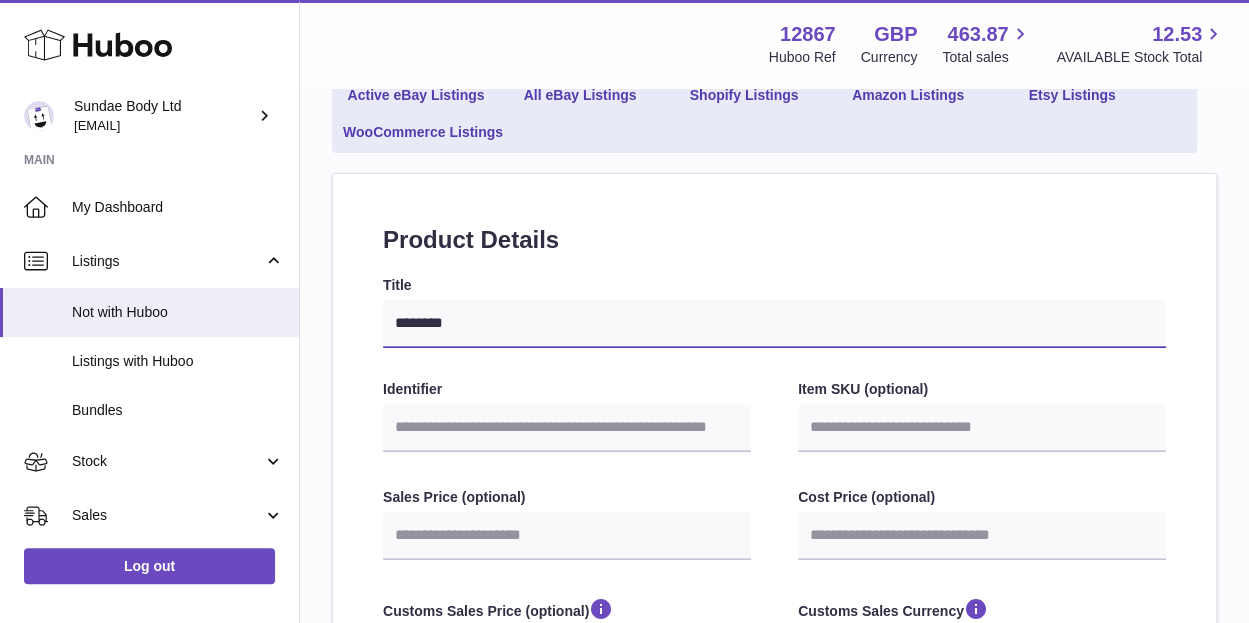 type on "******" 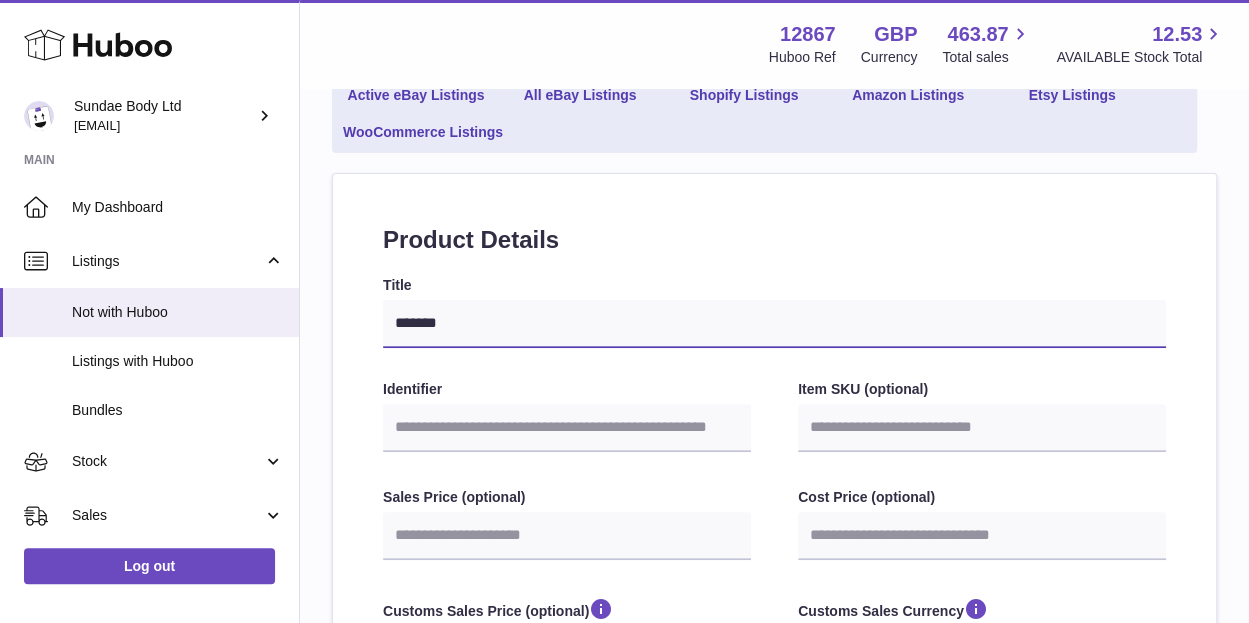 type on "******" 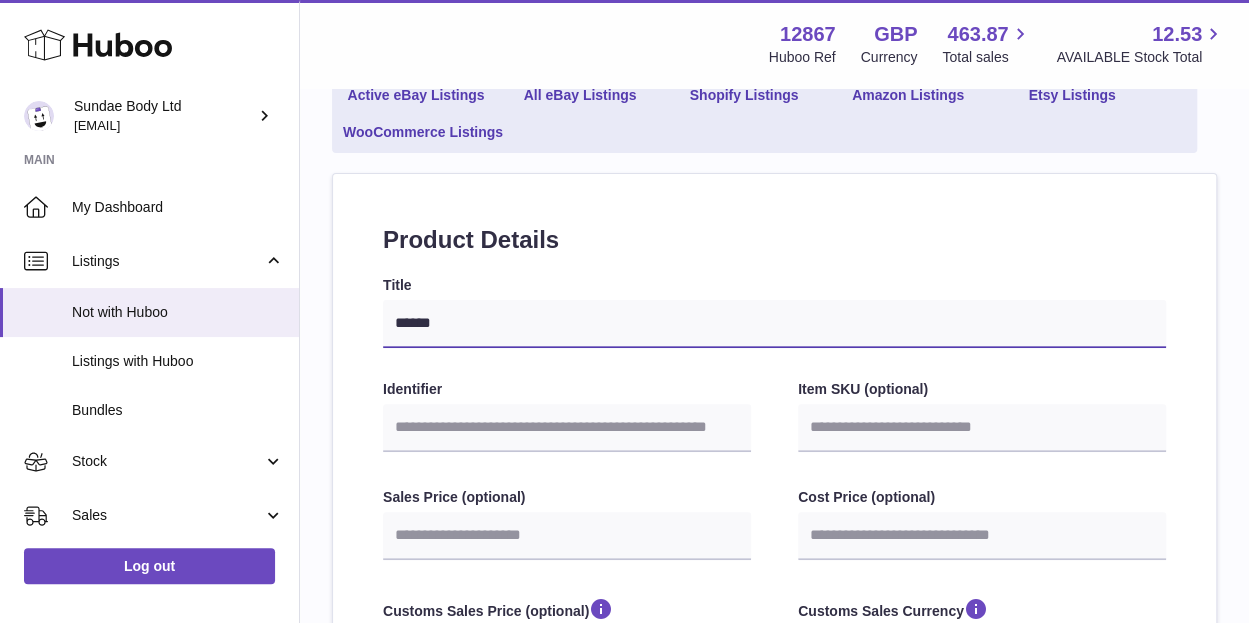 type on "*****" 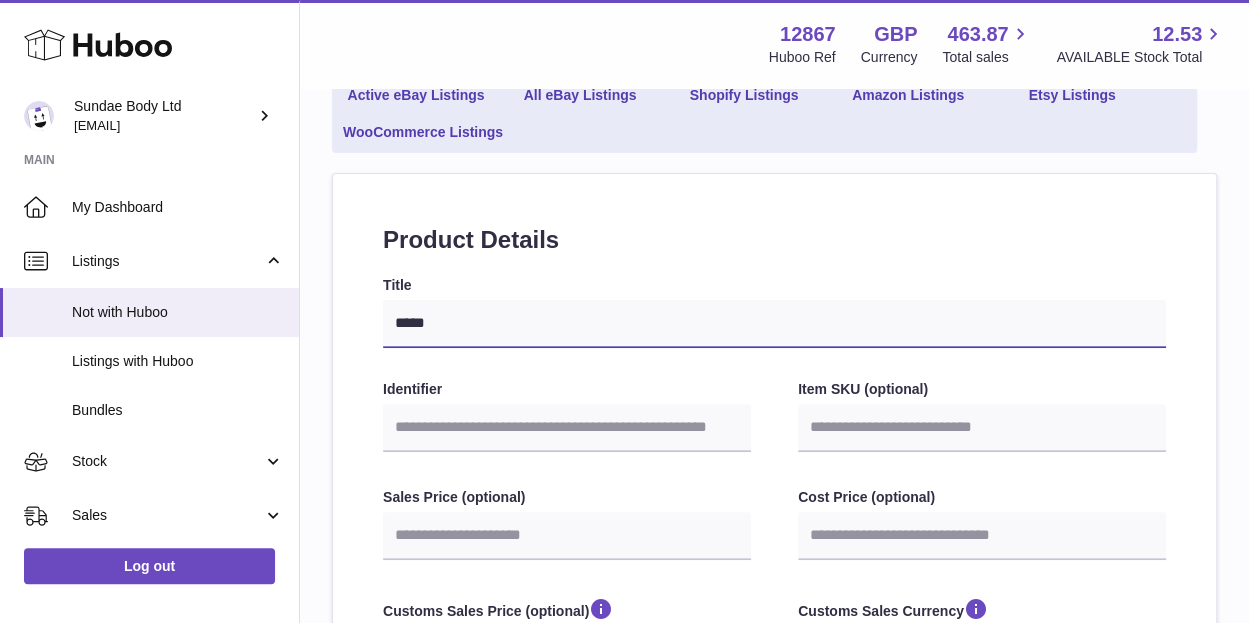 select 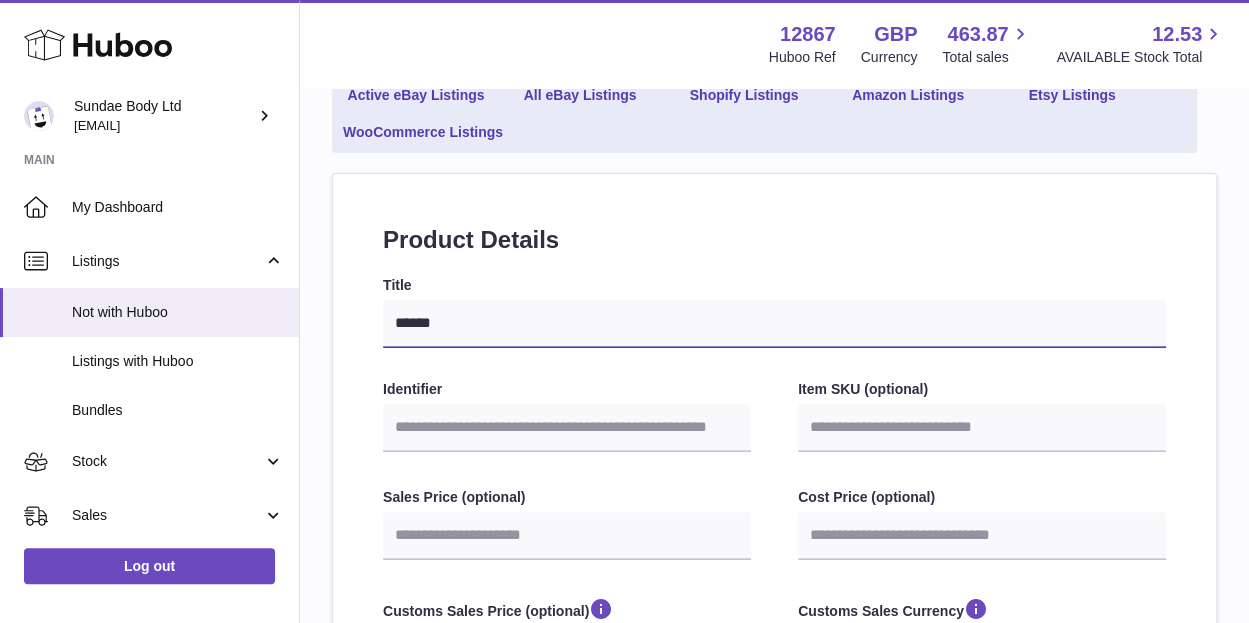 type on "*****" 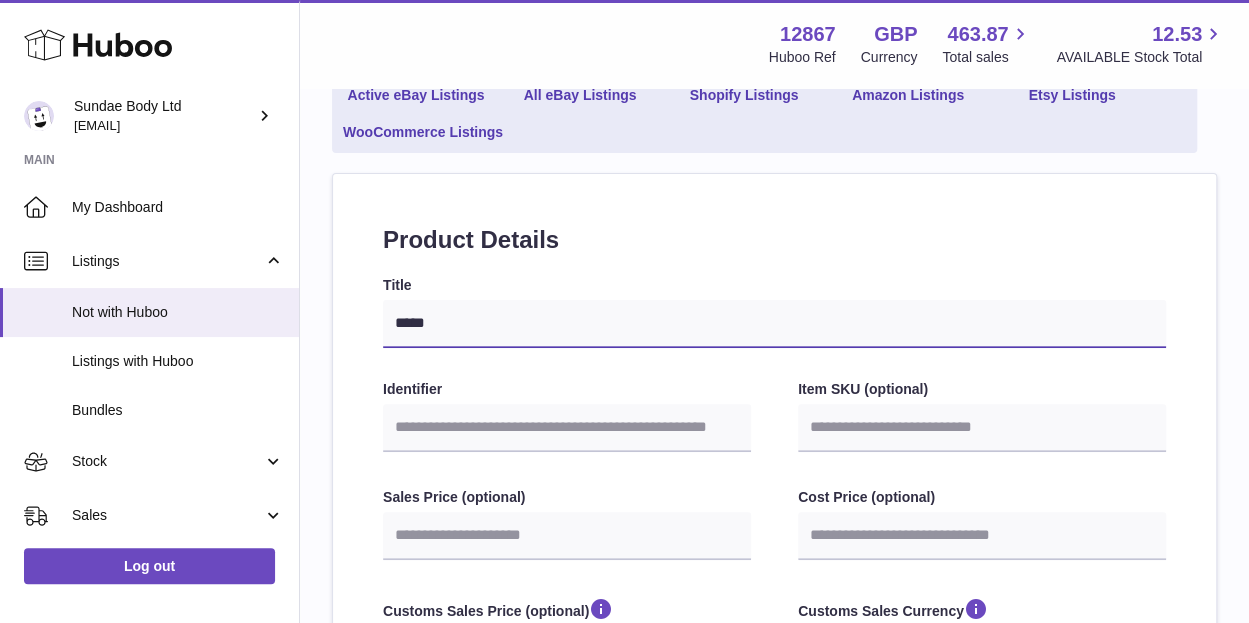 type on "****" 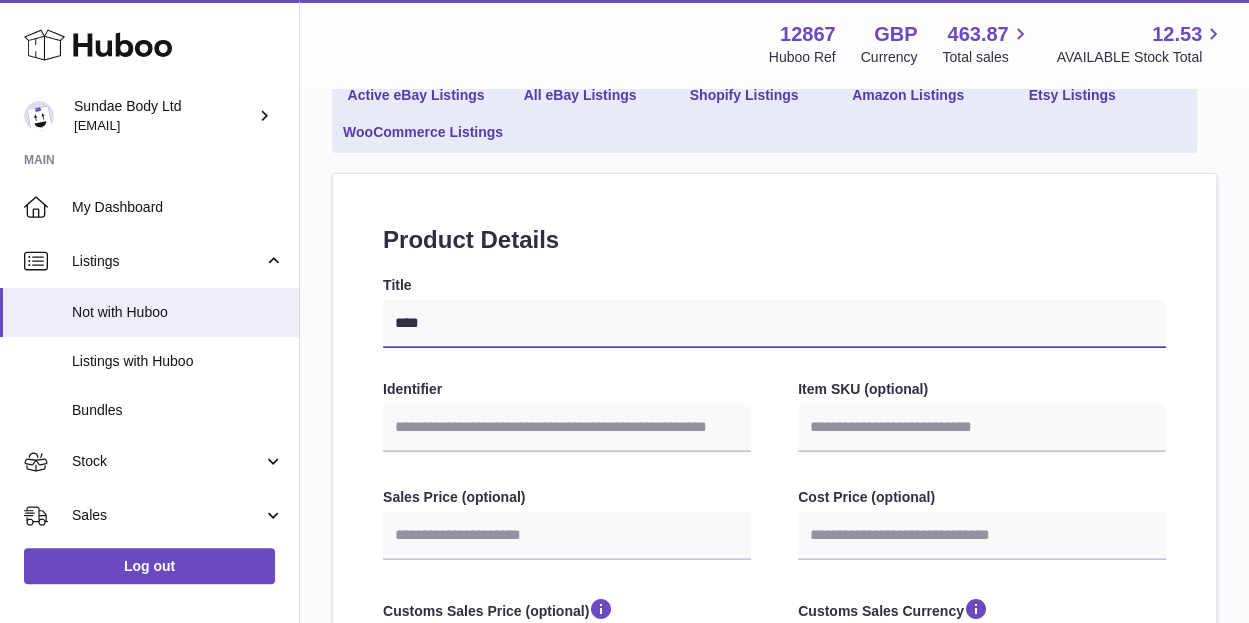 type on "*****" 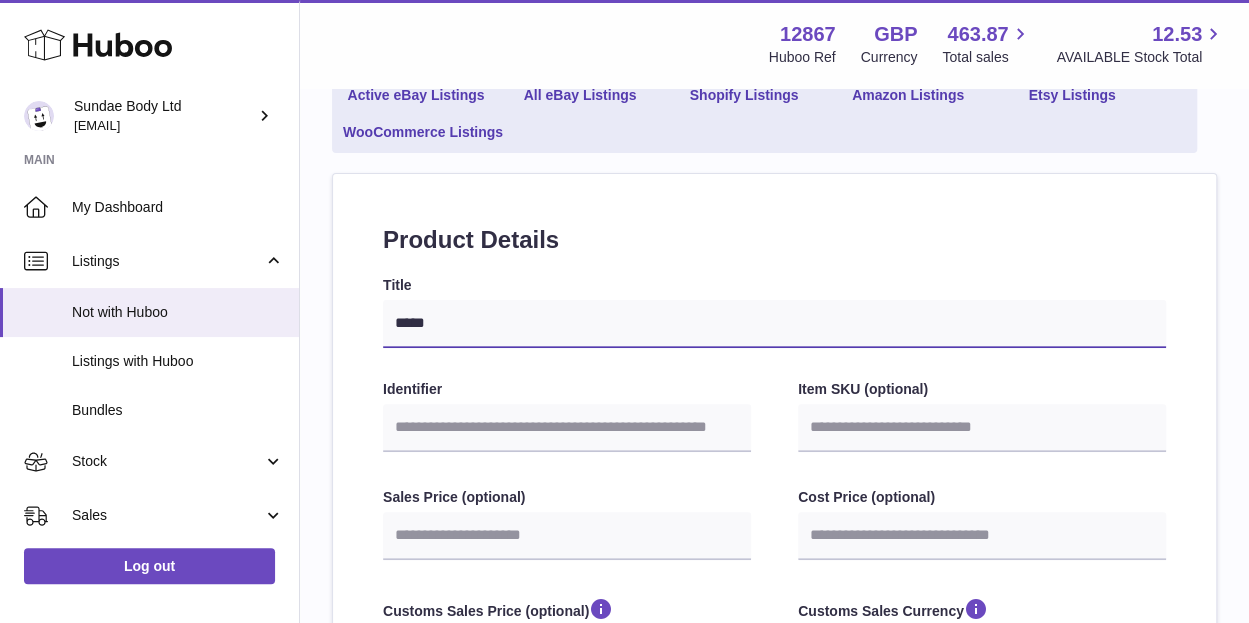 type on "******" 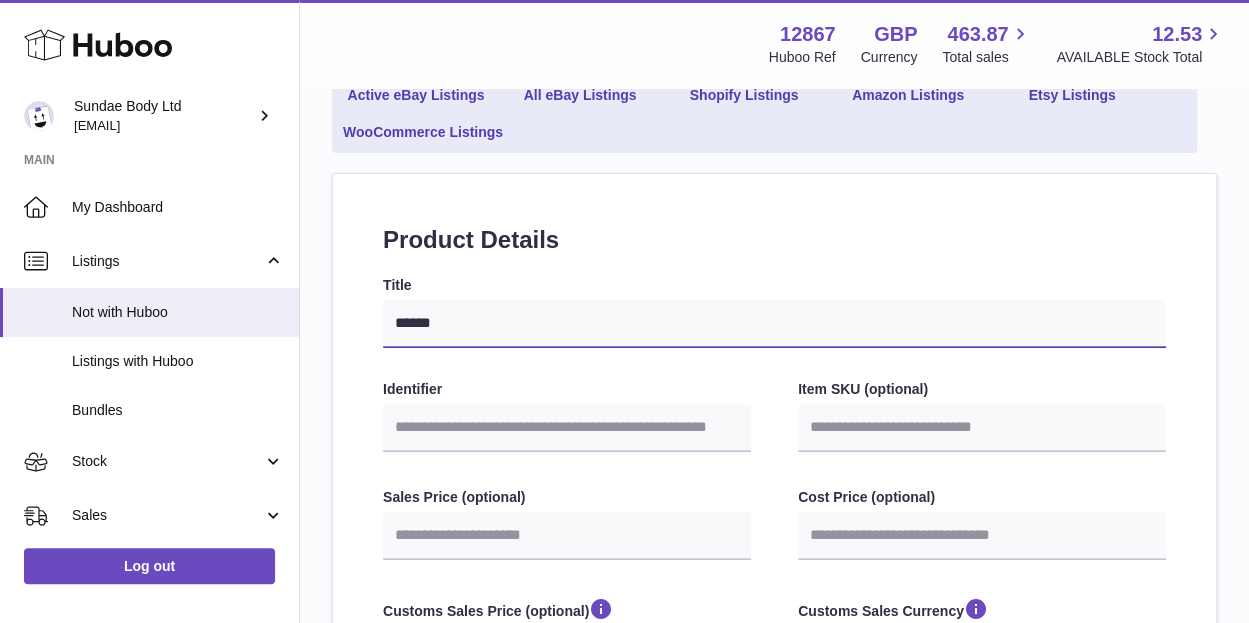 type on "*******" 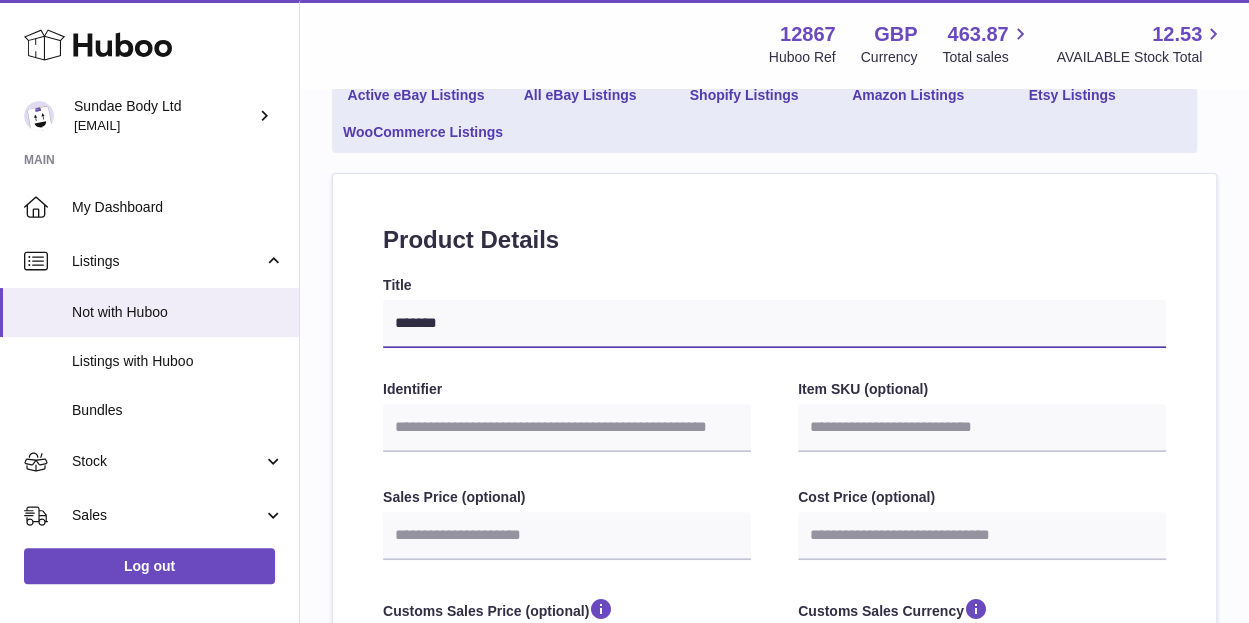 type on "********" 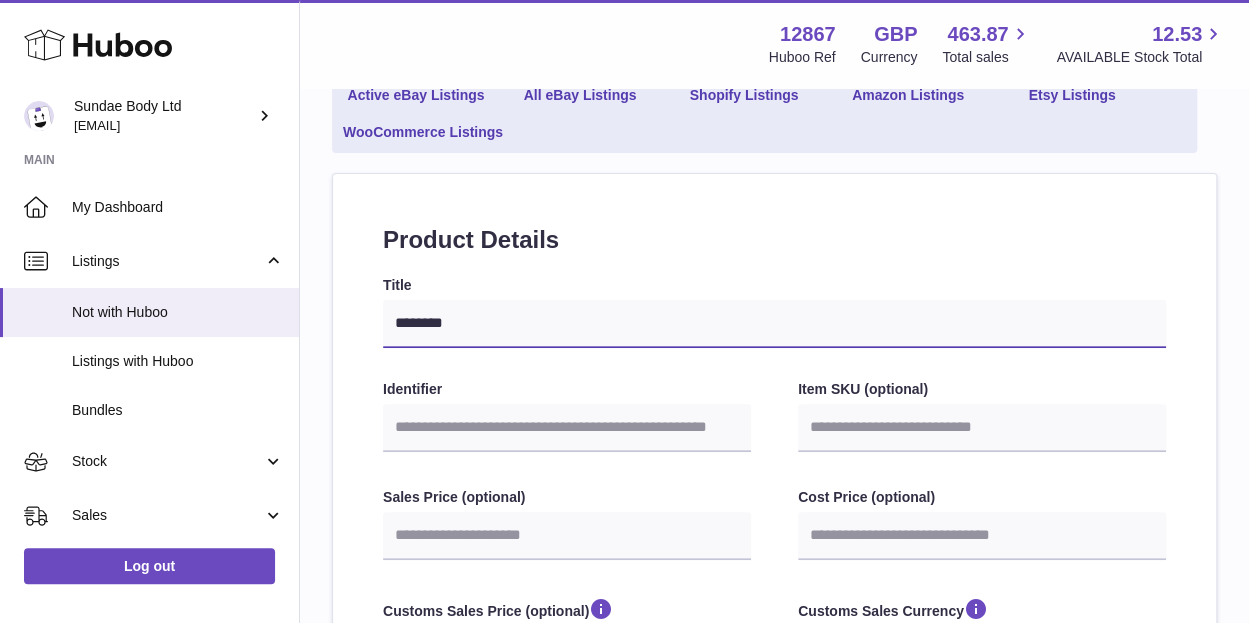 type on "*********" 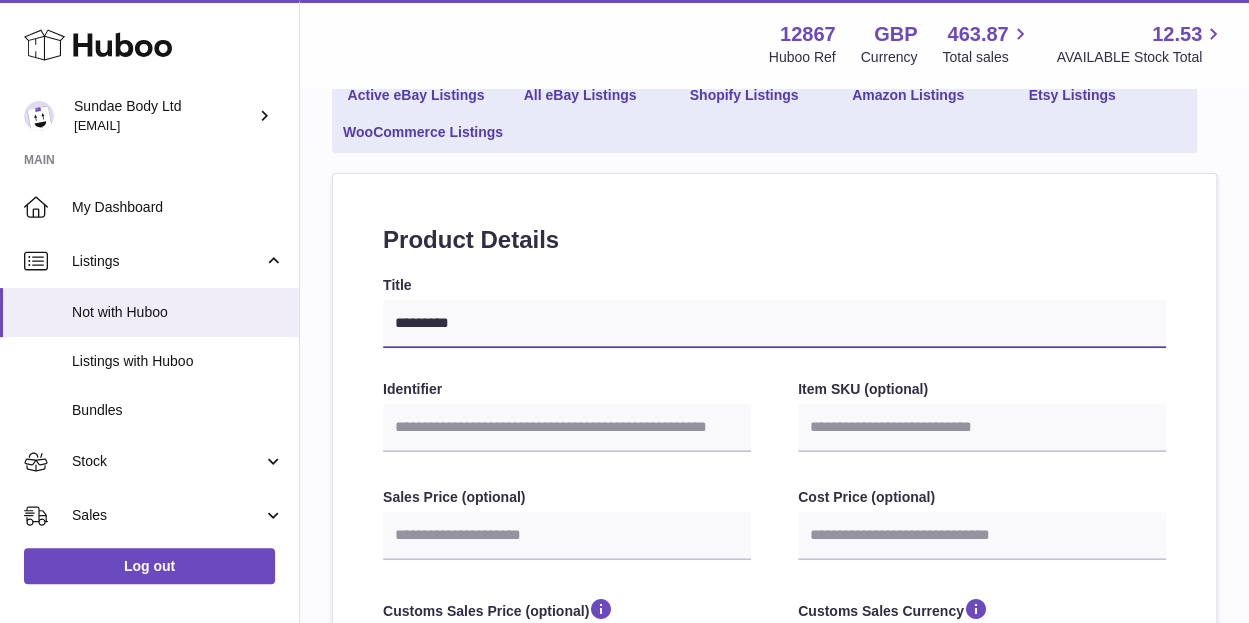 type on "**********" 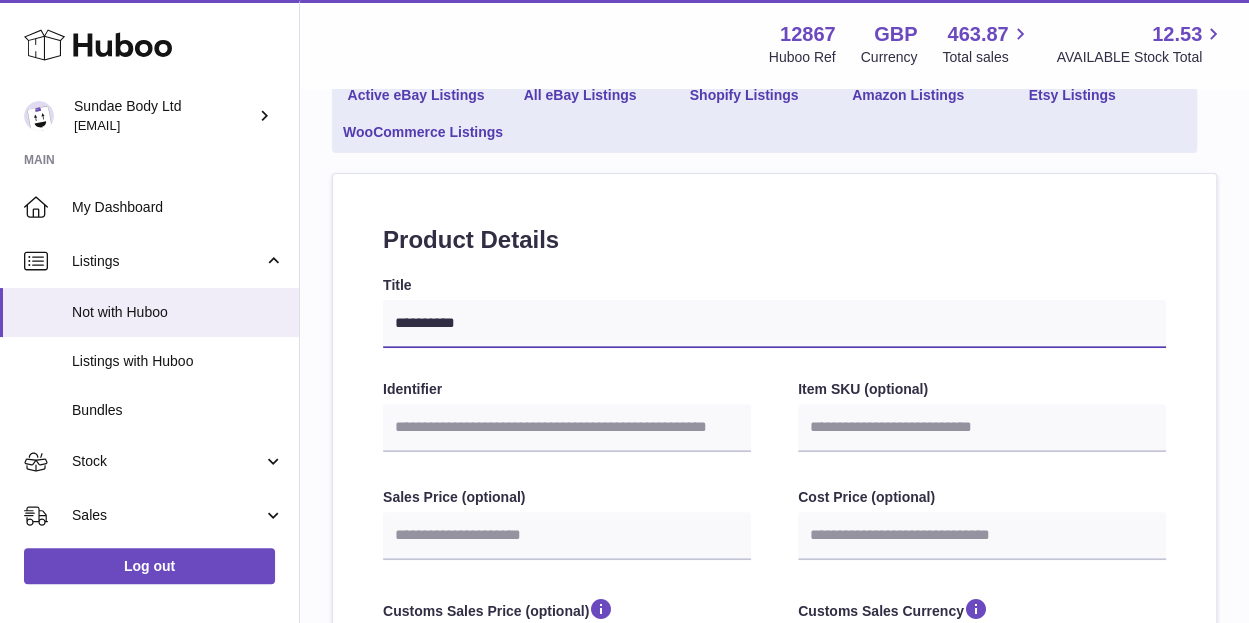 type on "**********" 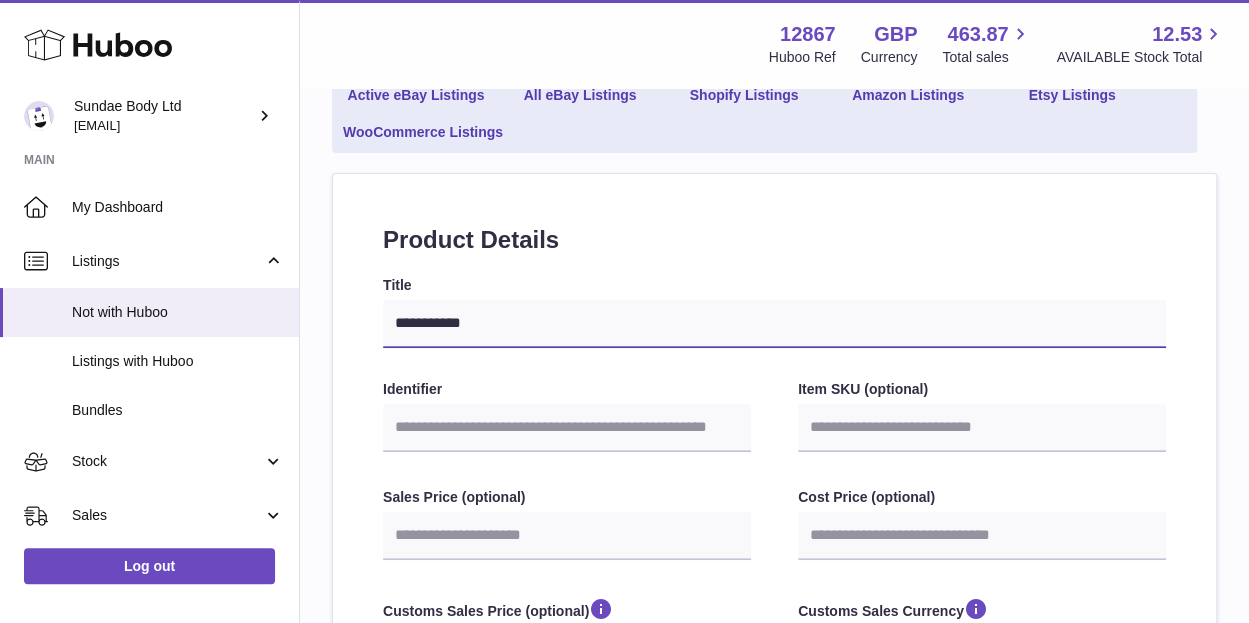 type on "**********" 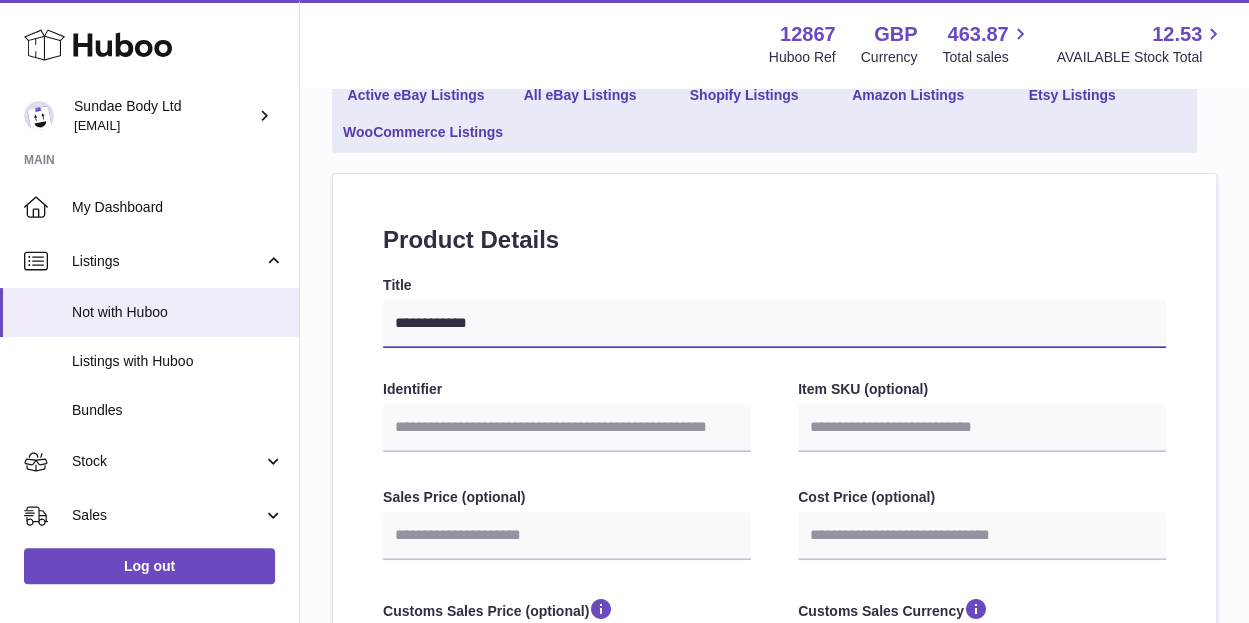 type on "**********" 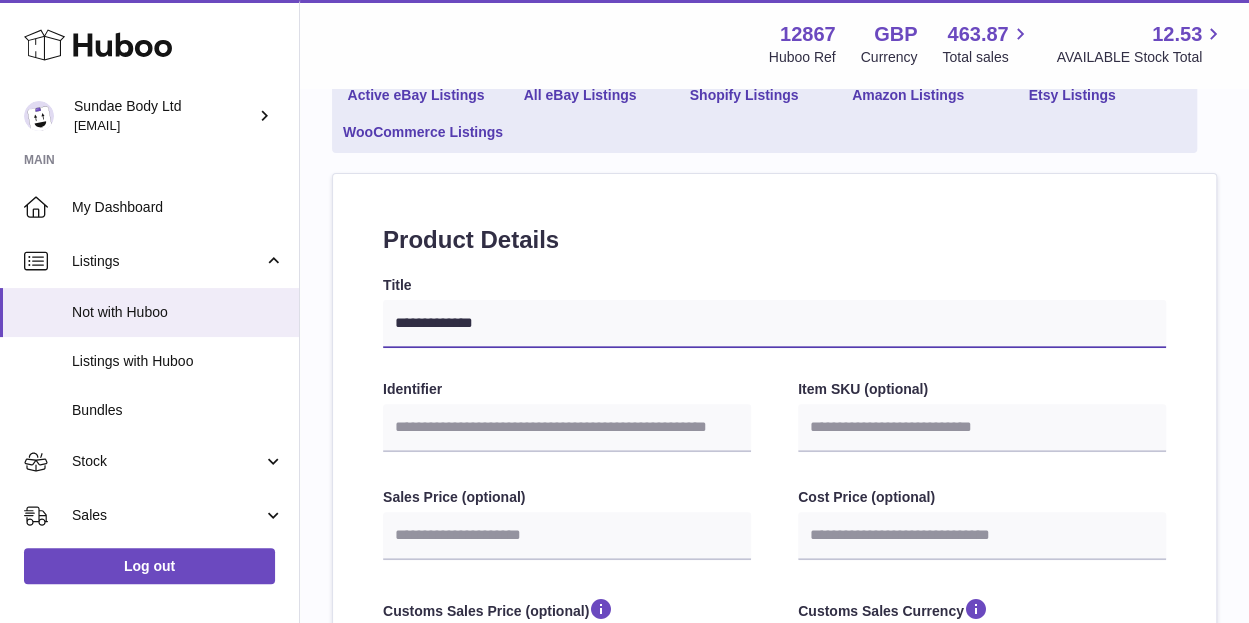 select 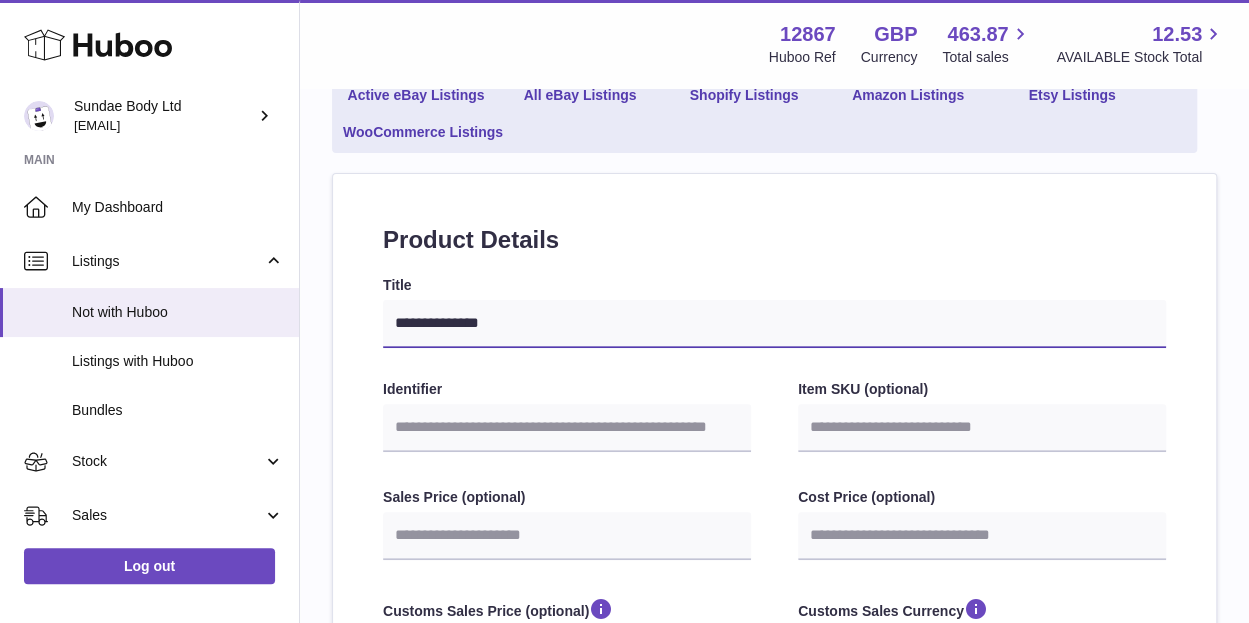 type on "**********" 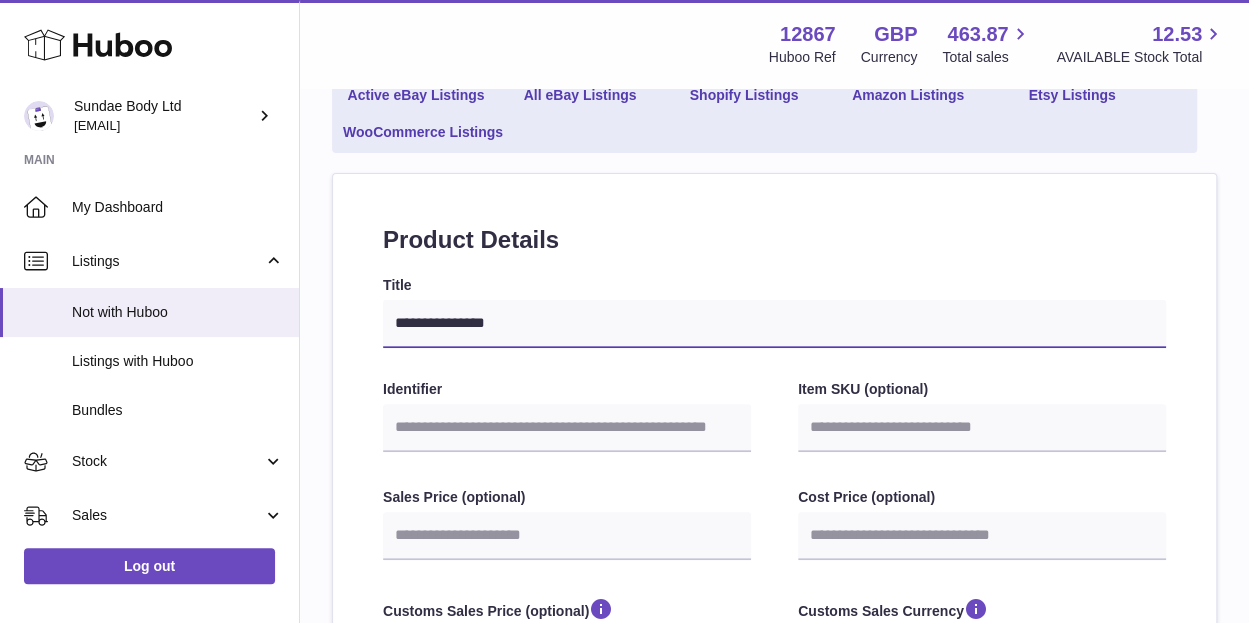 type on "**********" 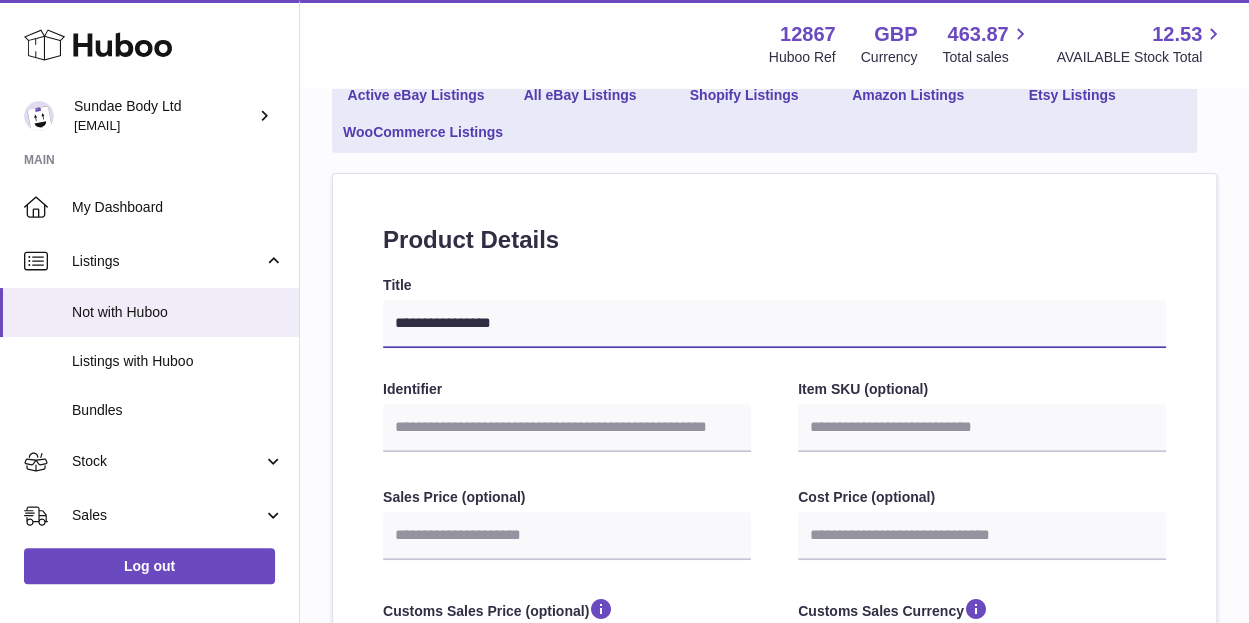 type on "**********" 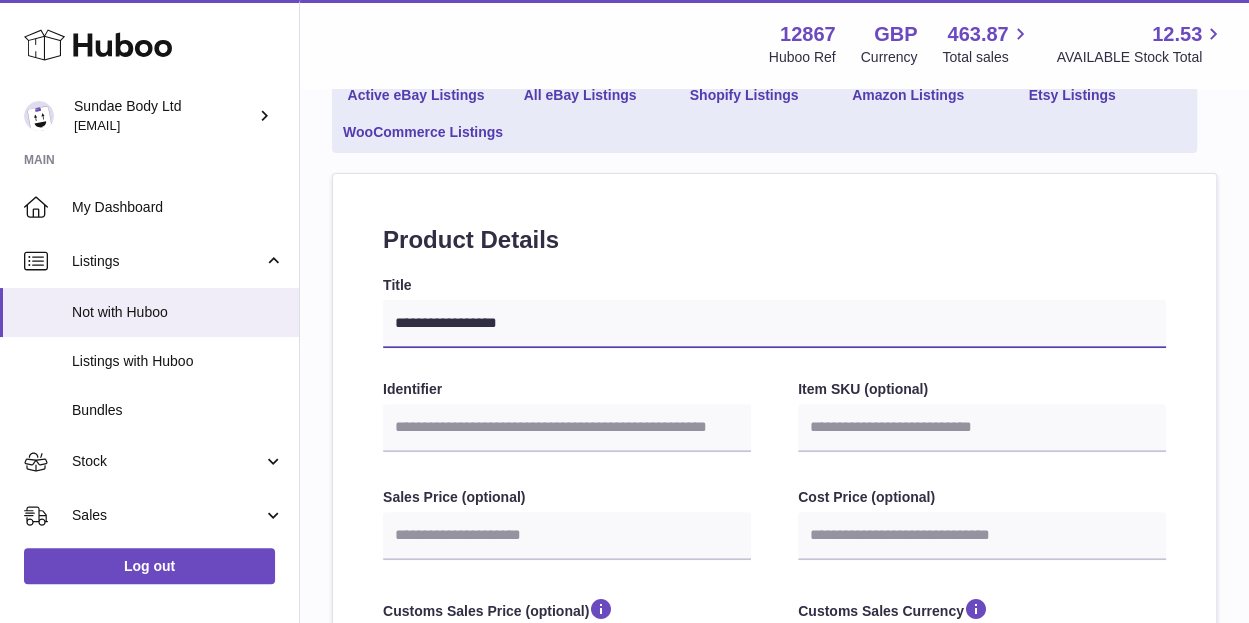 type on "**********" 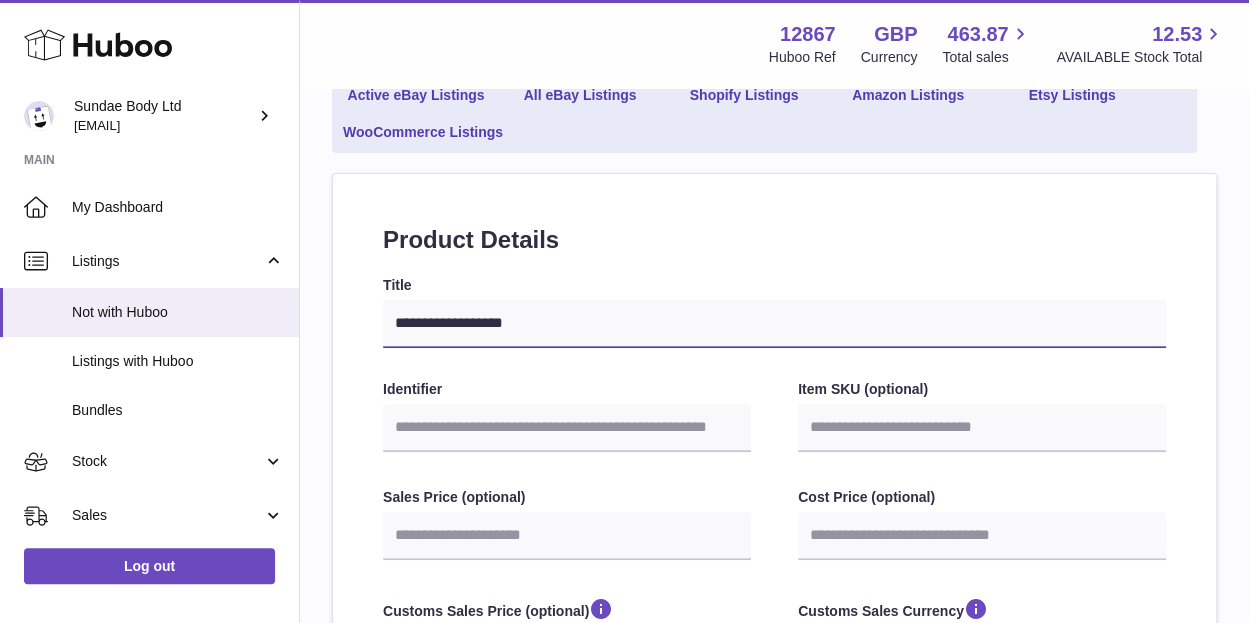 type on "**********" 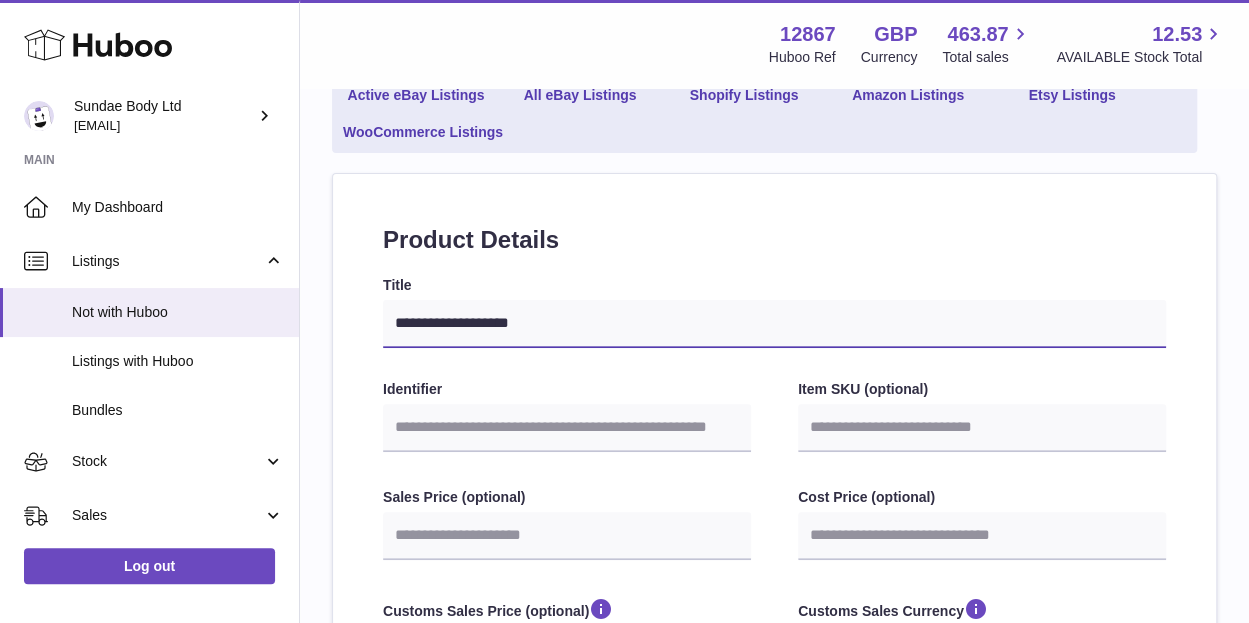 type on "**********" 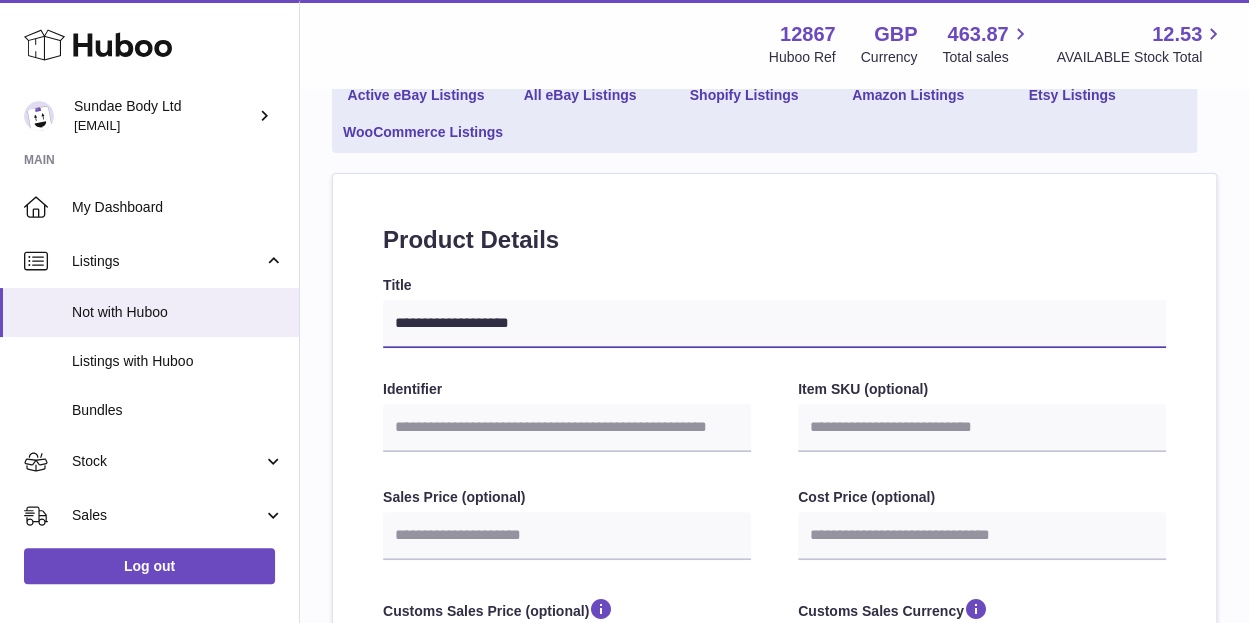 select 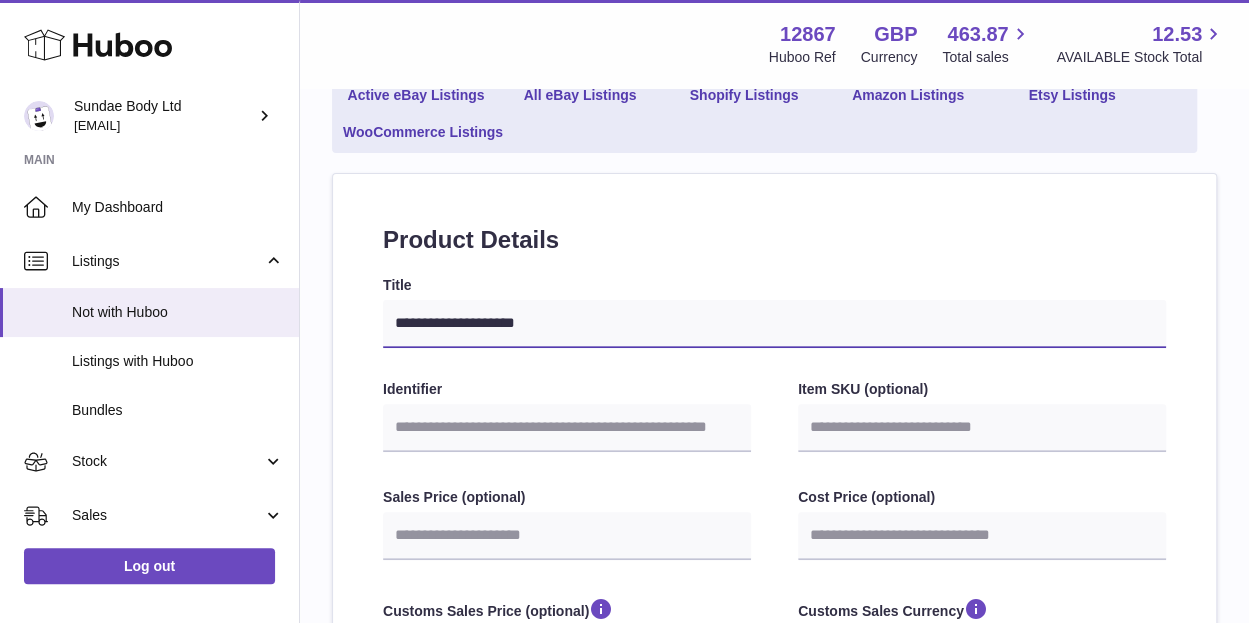 type on "**********" 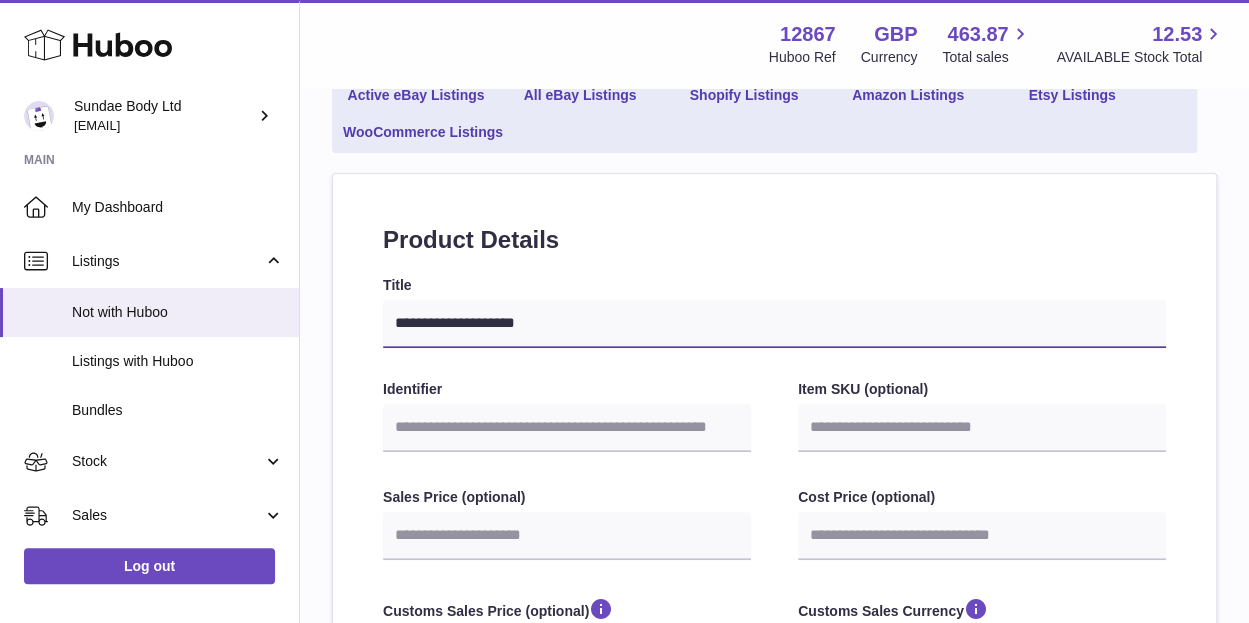 select 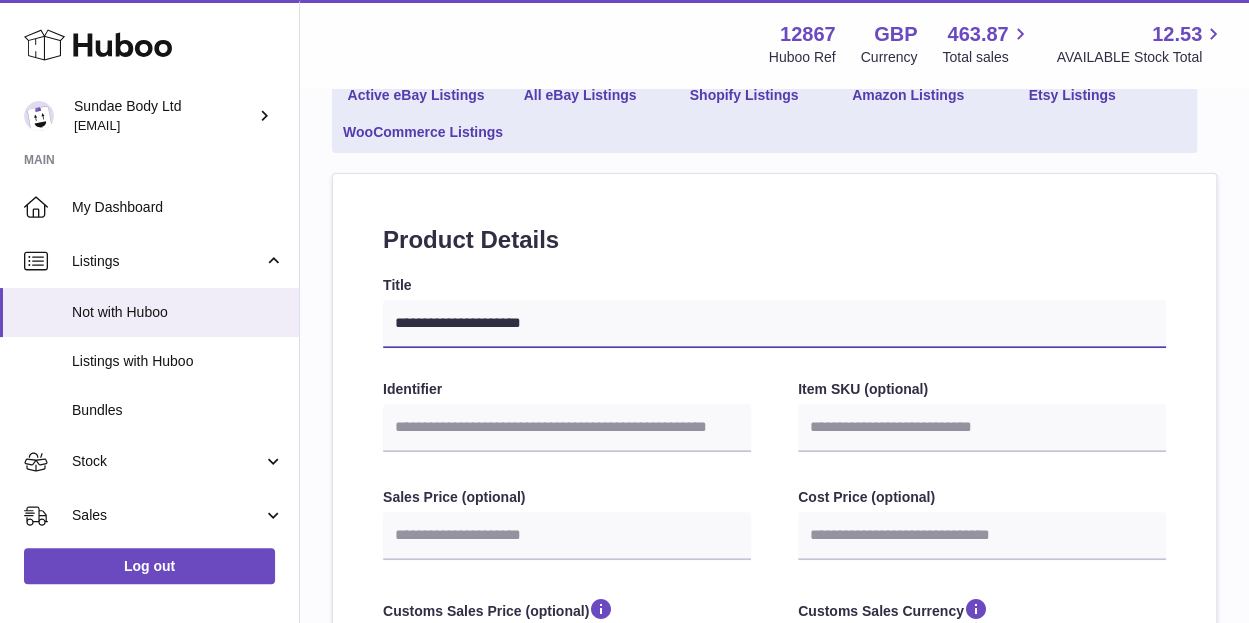 select 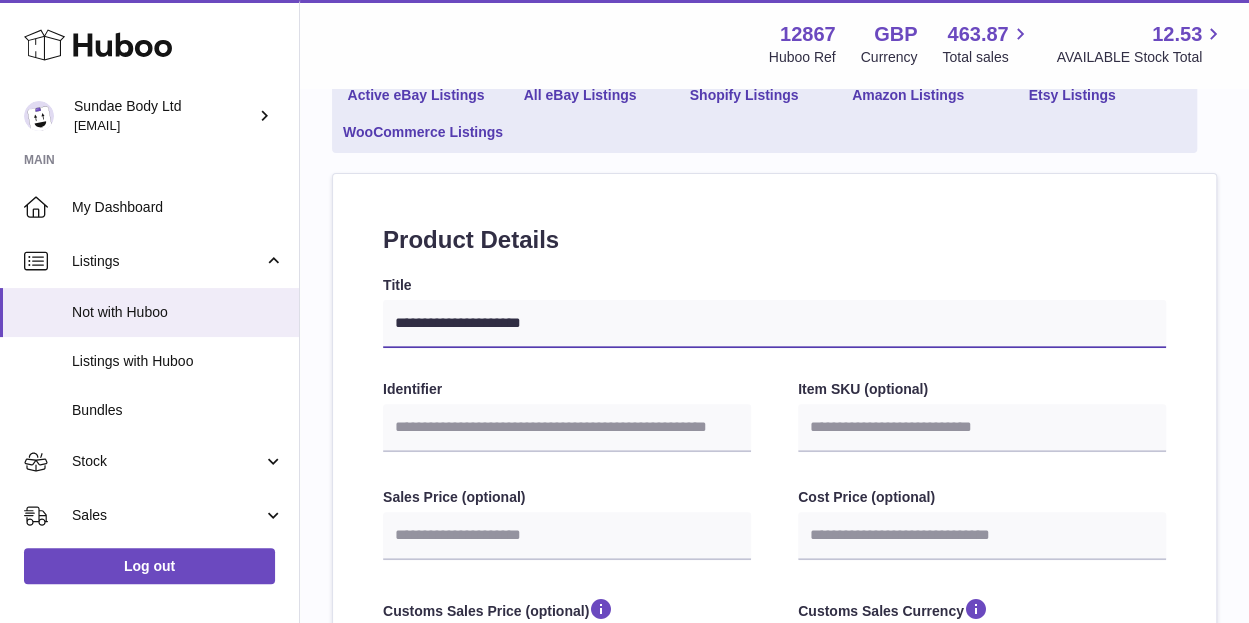 select 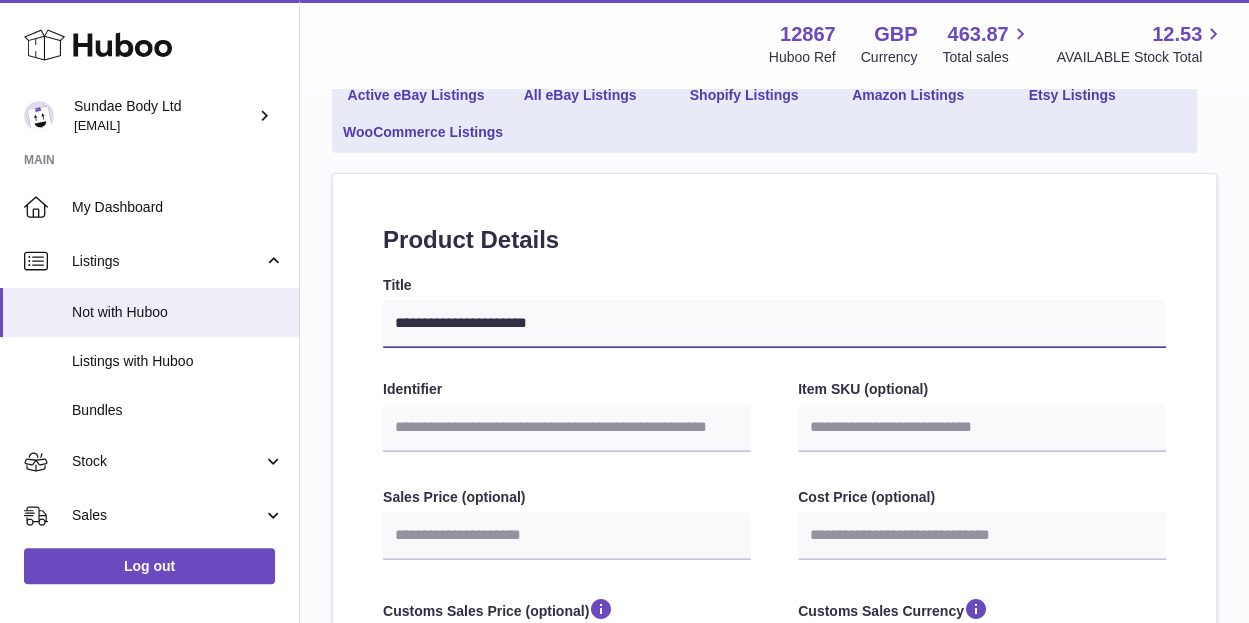 type on "**********" 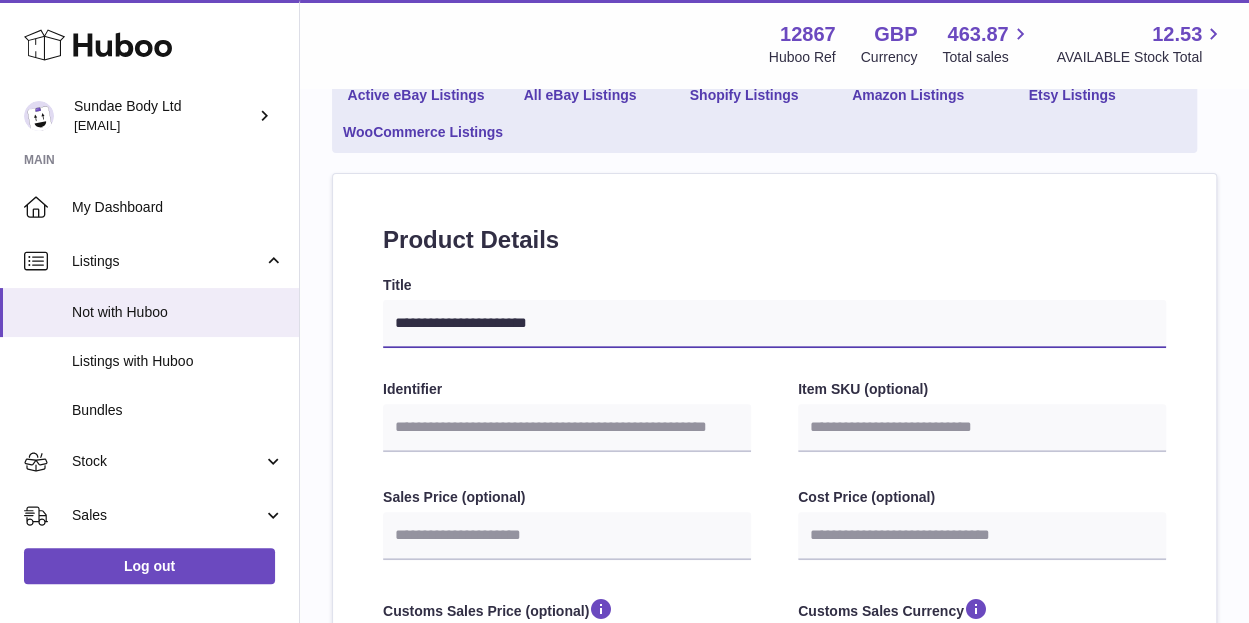 select 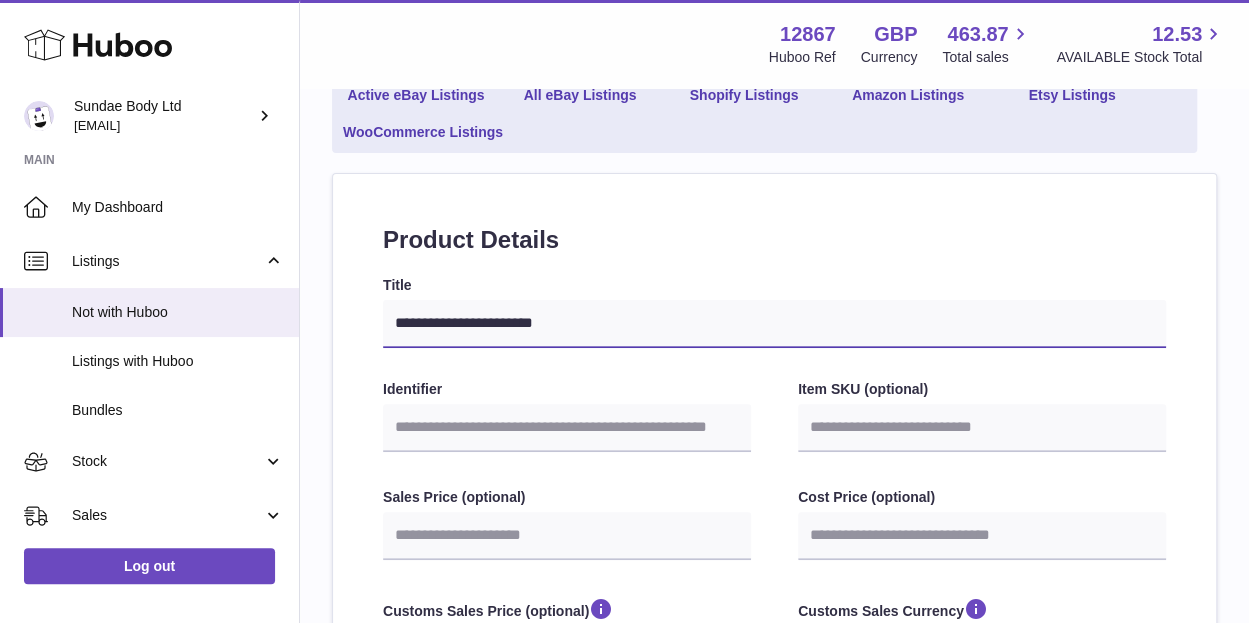 type on "**********" 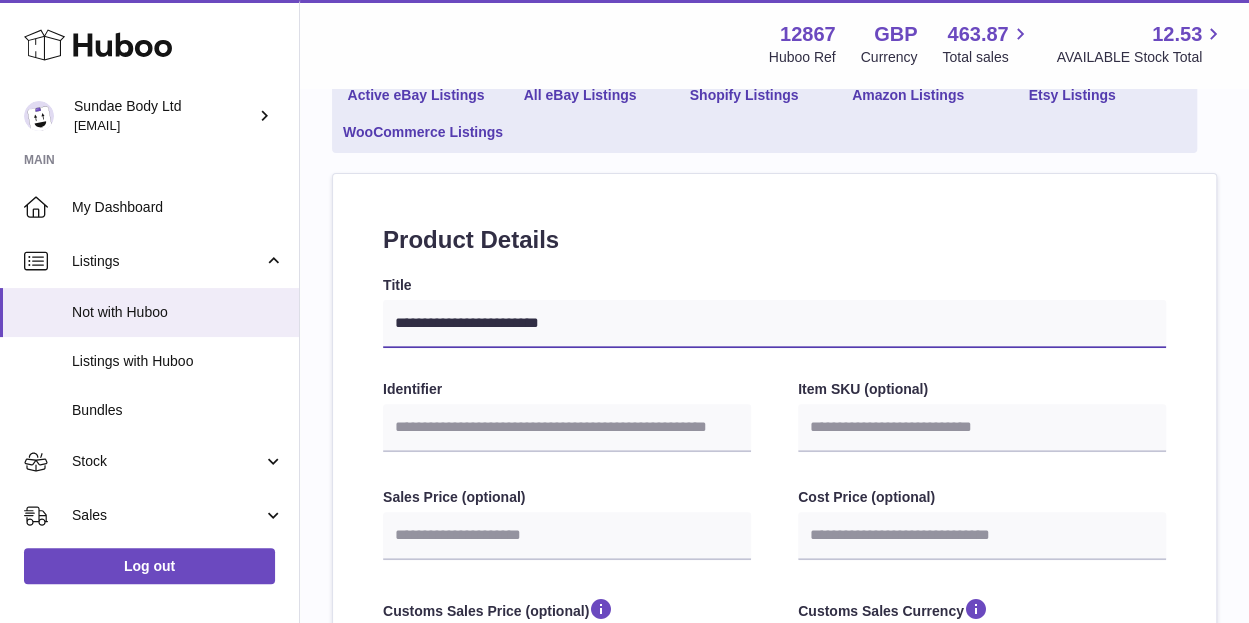 type on "**********" 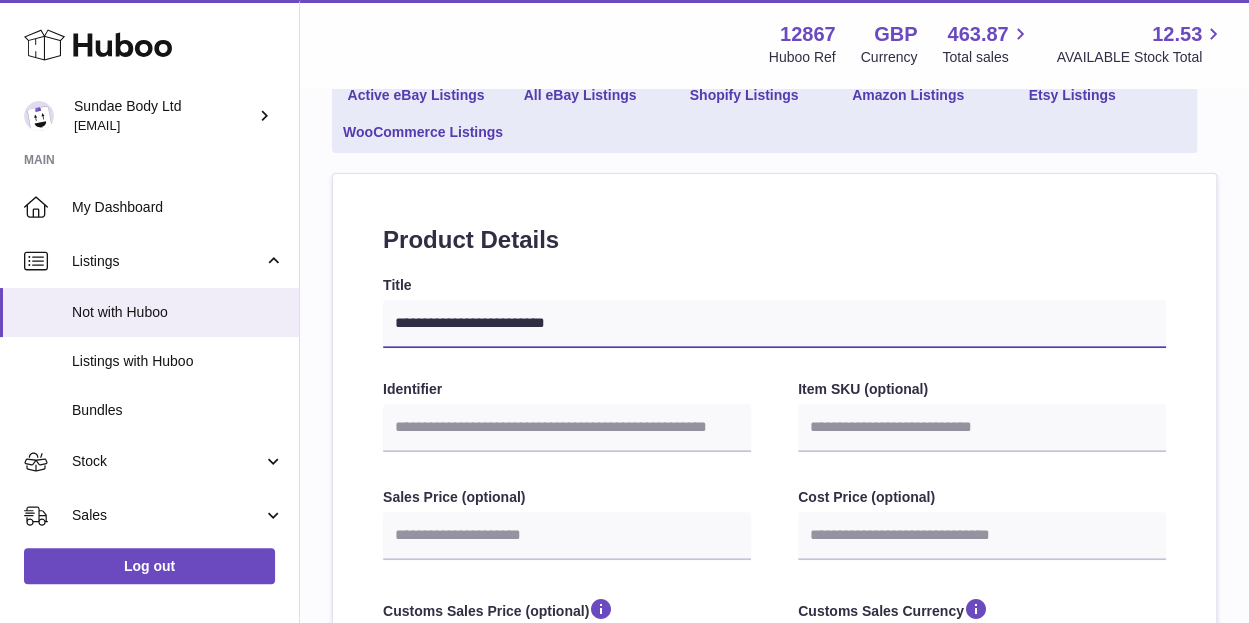 type on "**********" 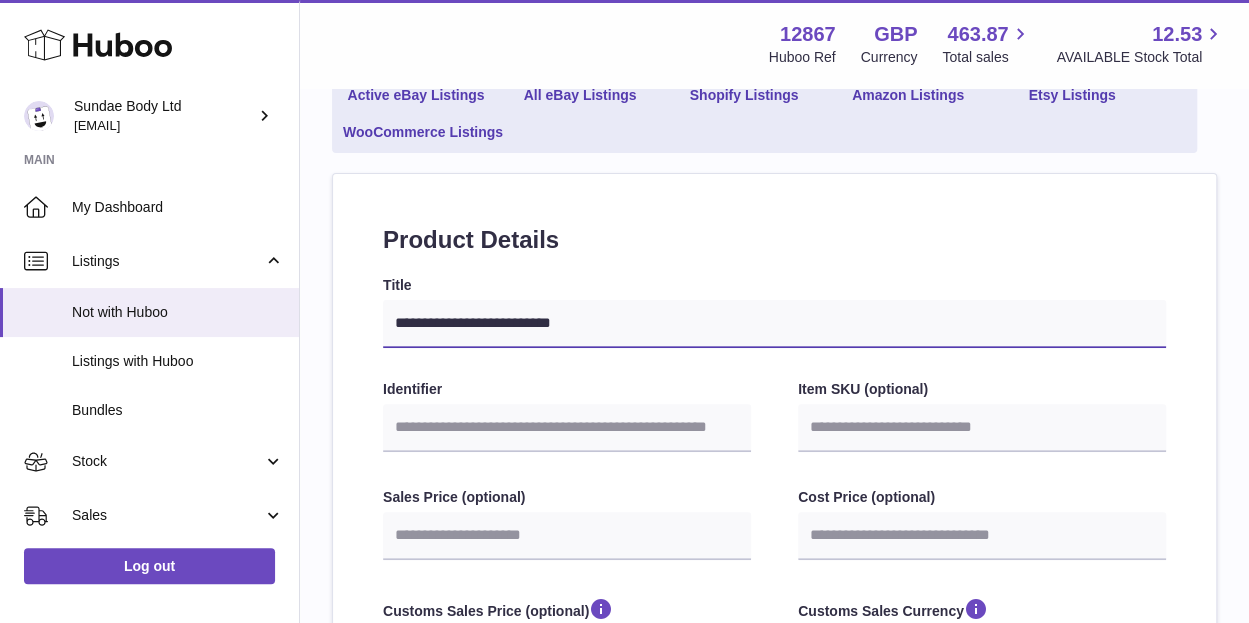 type on "**********" 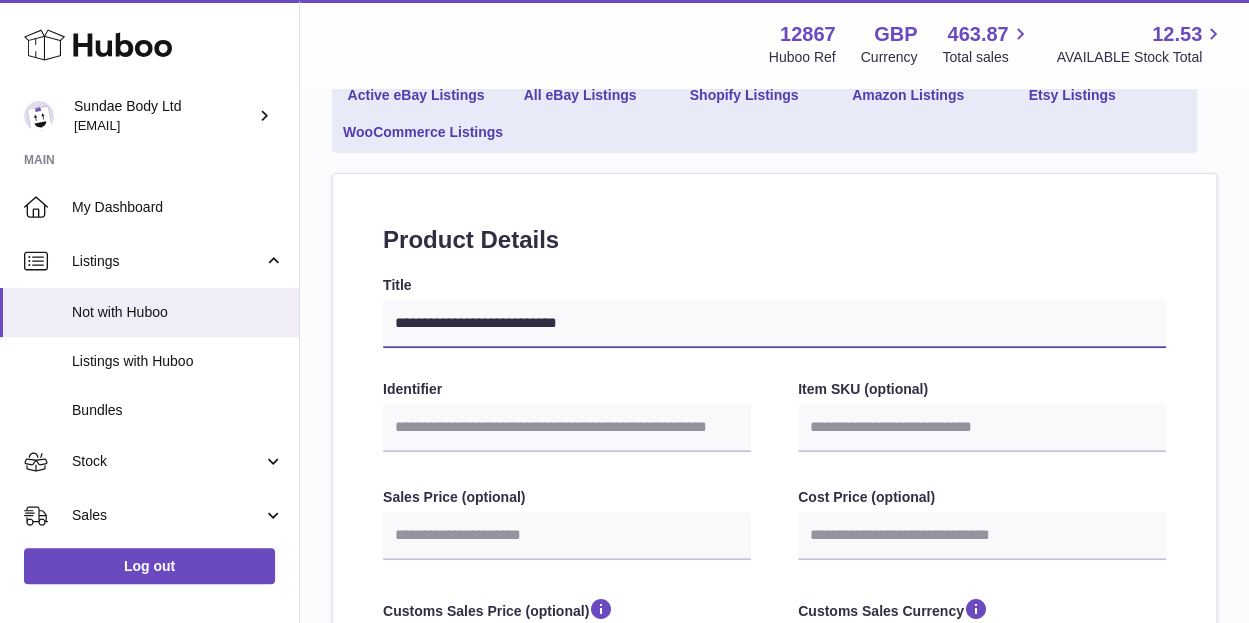 type on "**********" 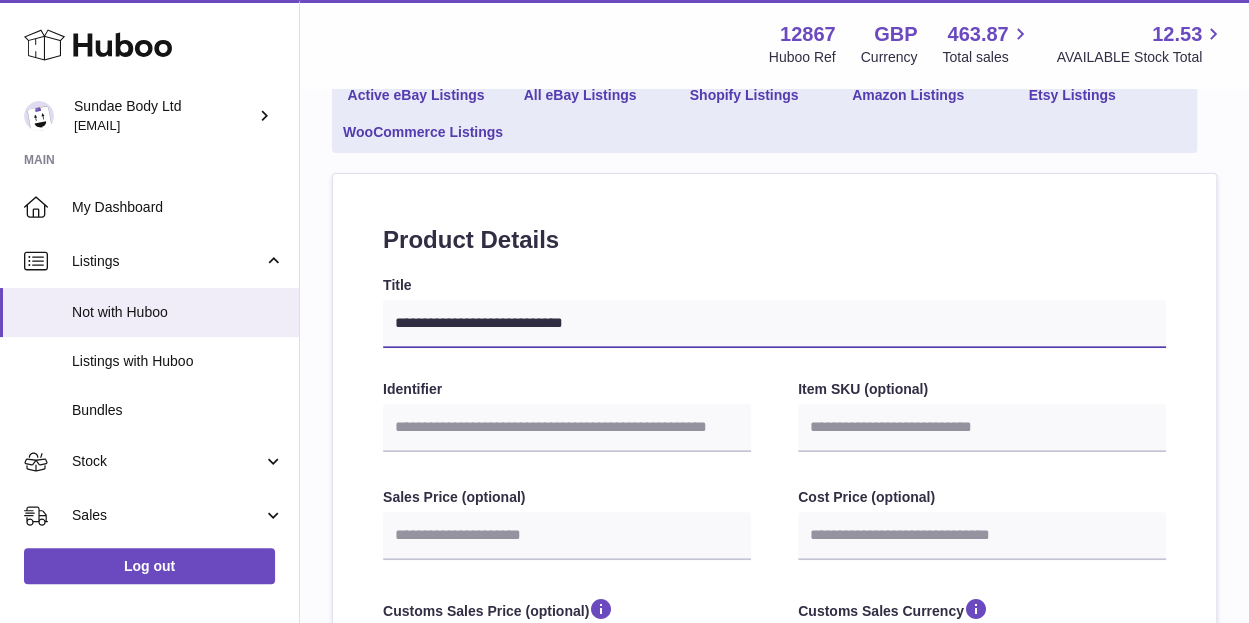 type on "**********" 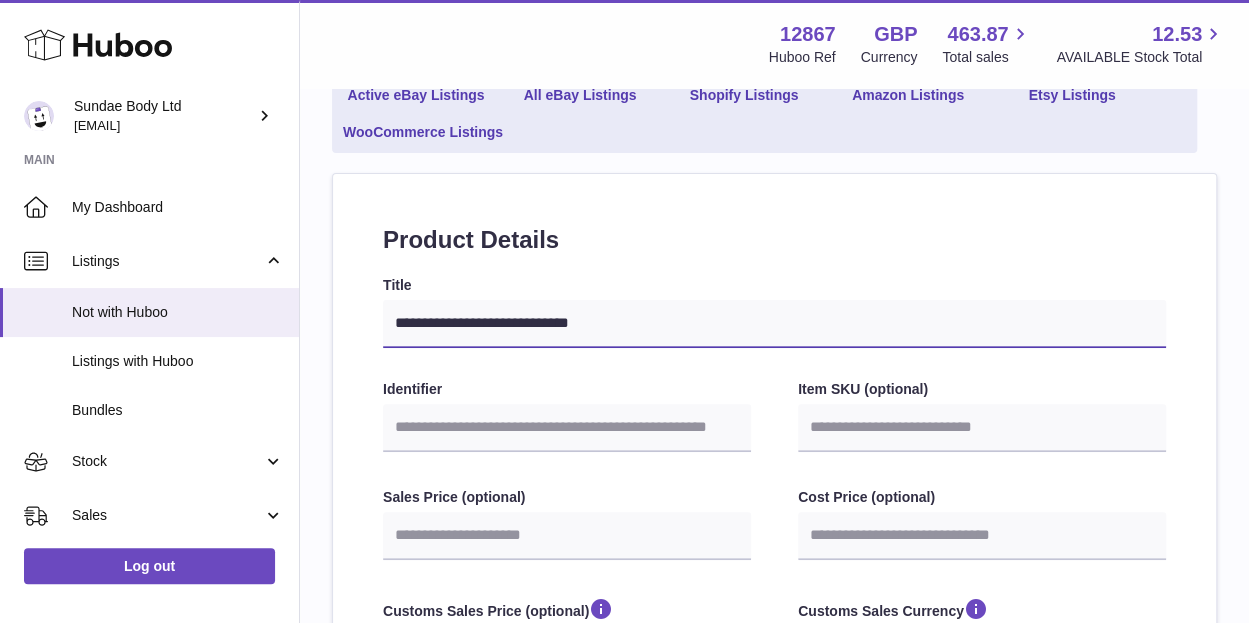 type on "**********" 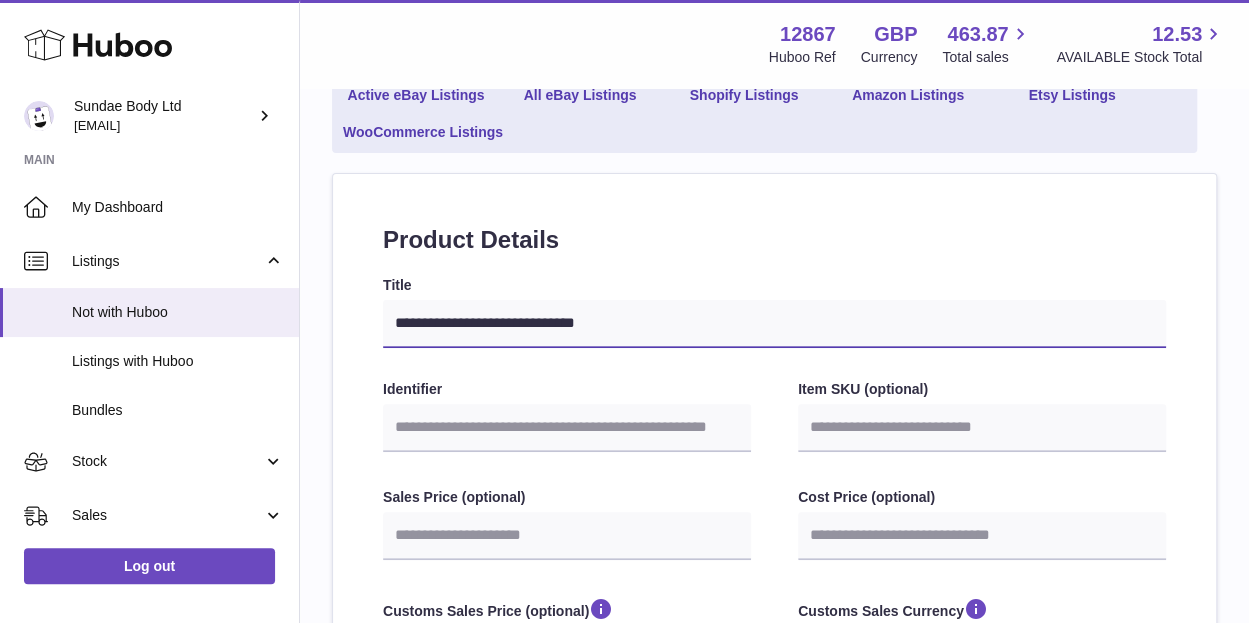 type on "**********" 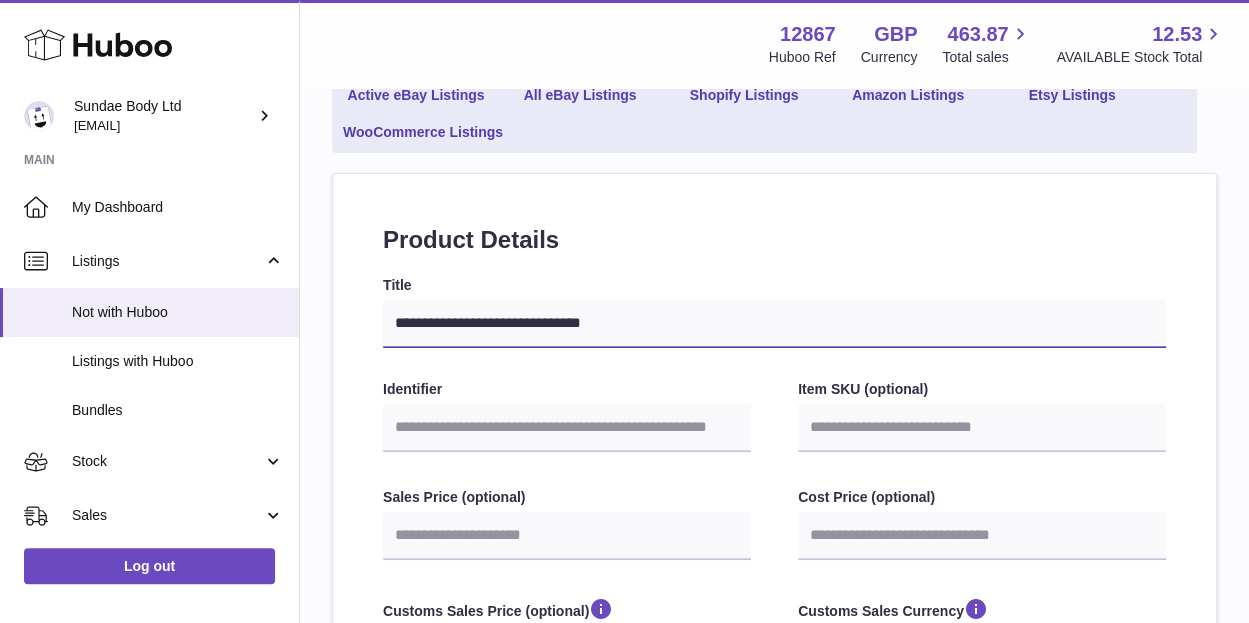 type on "**********" 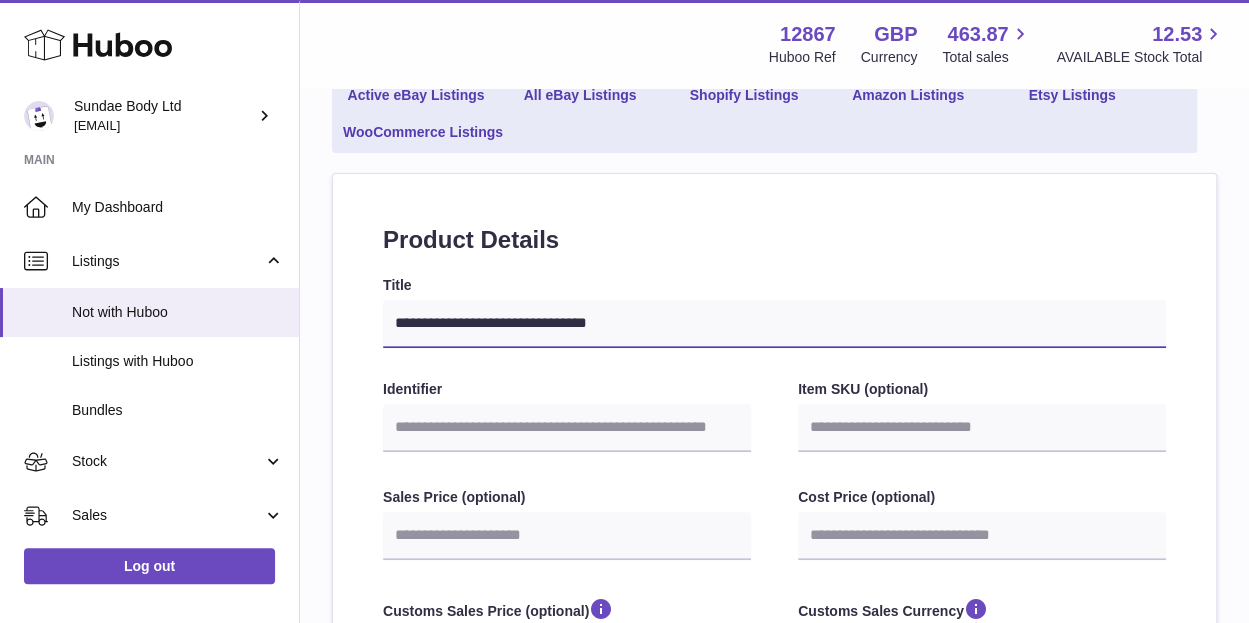 type on "**********" 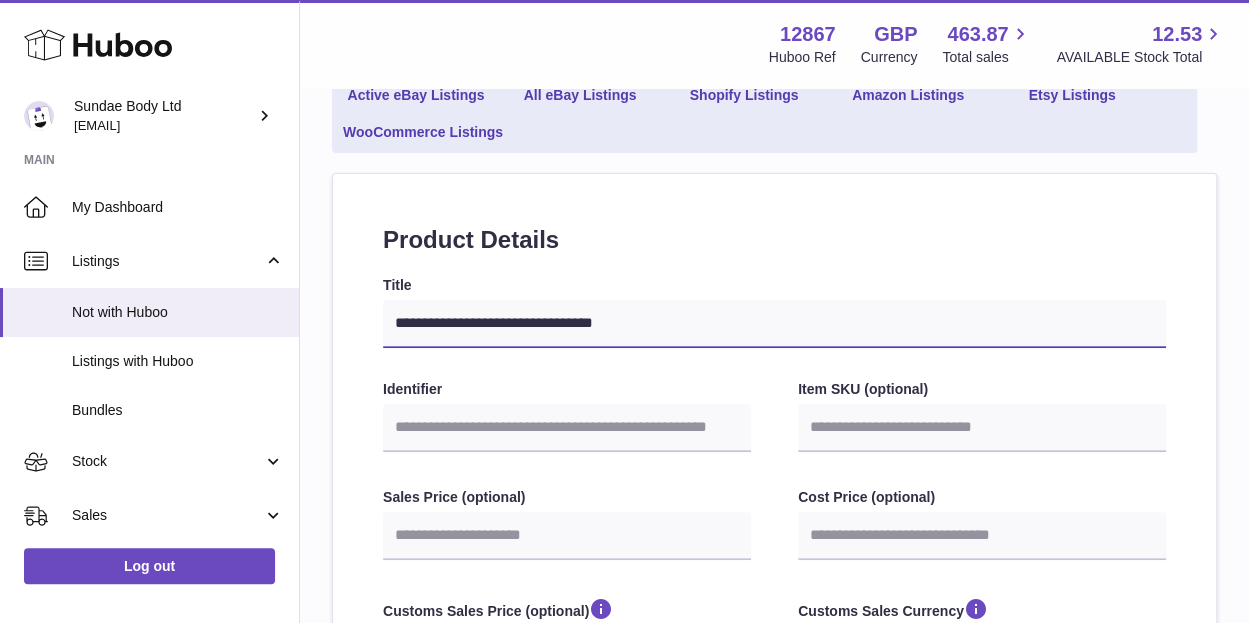 type on "**********" 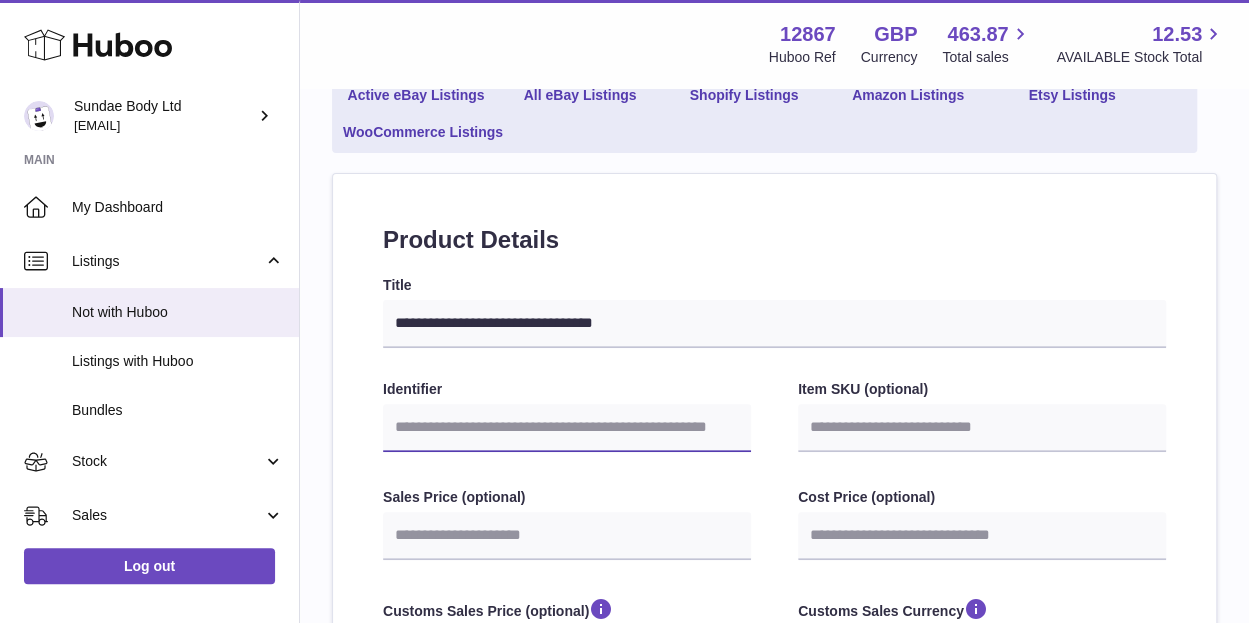 click on "Identifier" at bounding box center (567, 428) 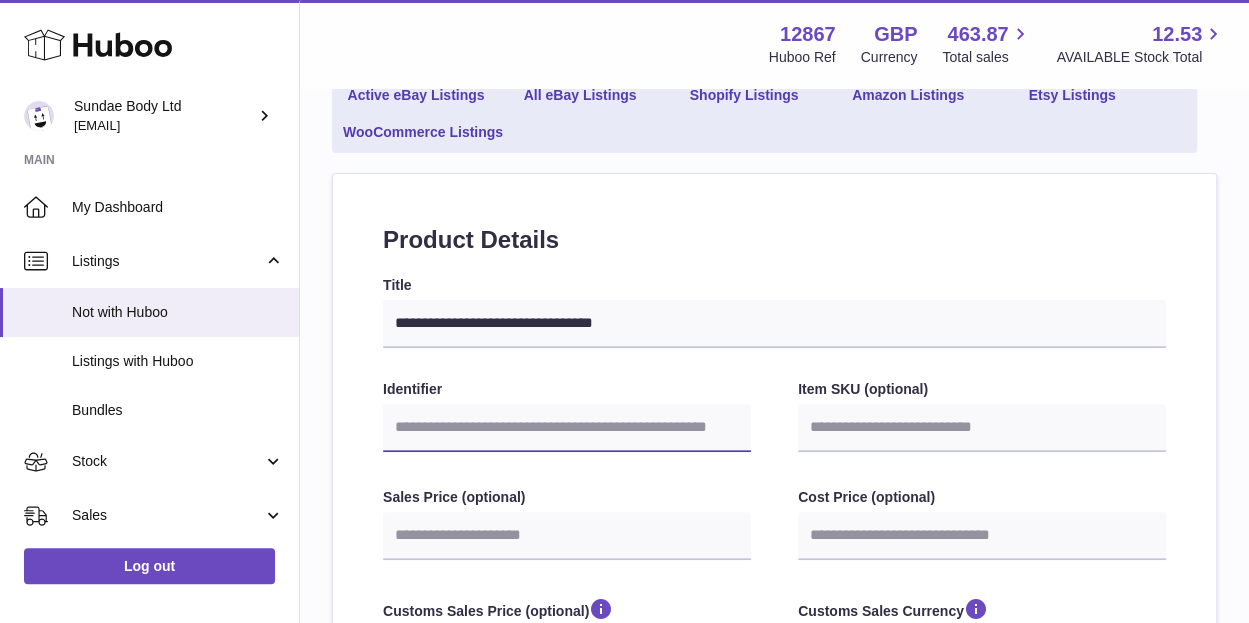 type on "*" 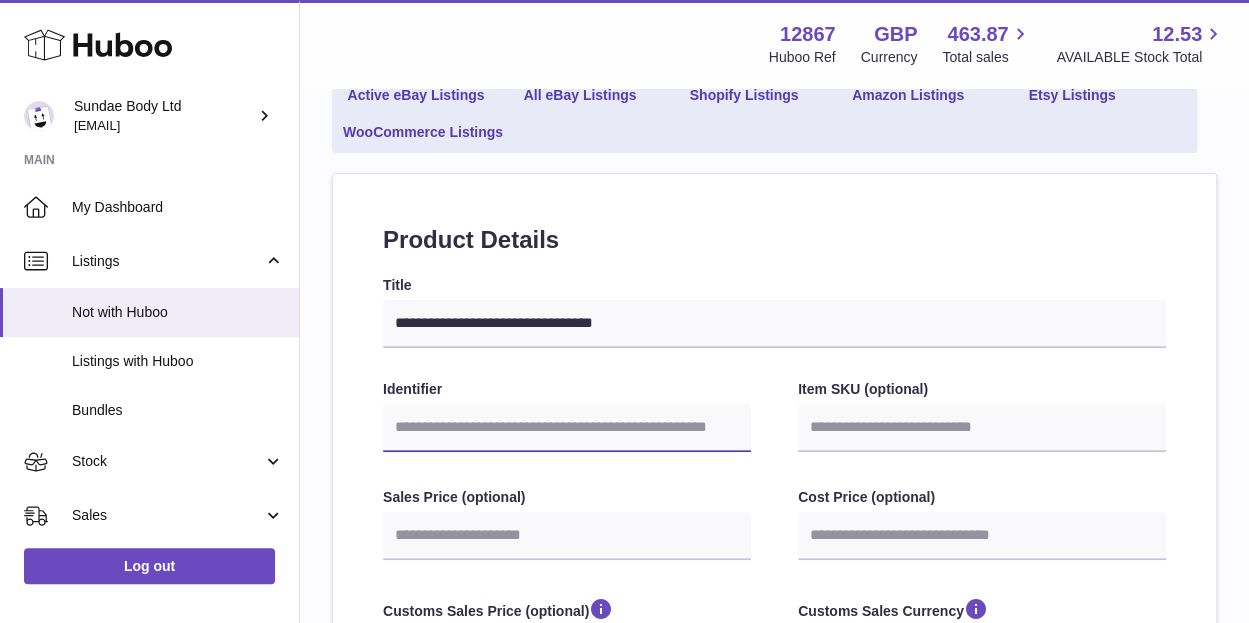 select 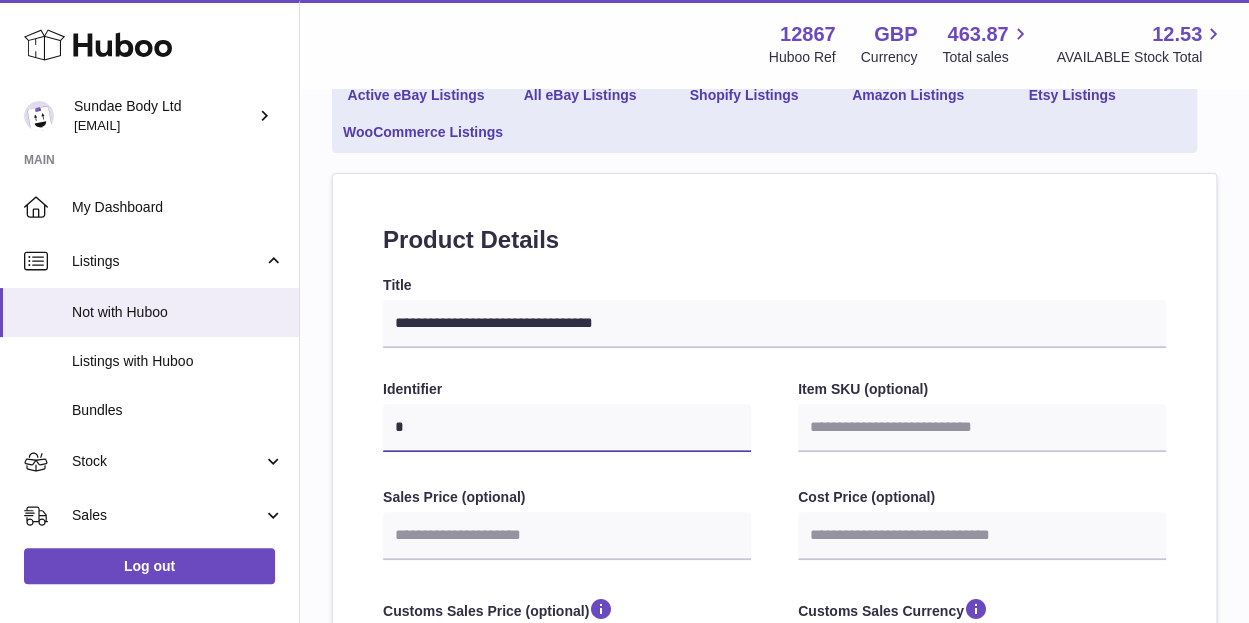 type on "**" 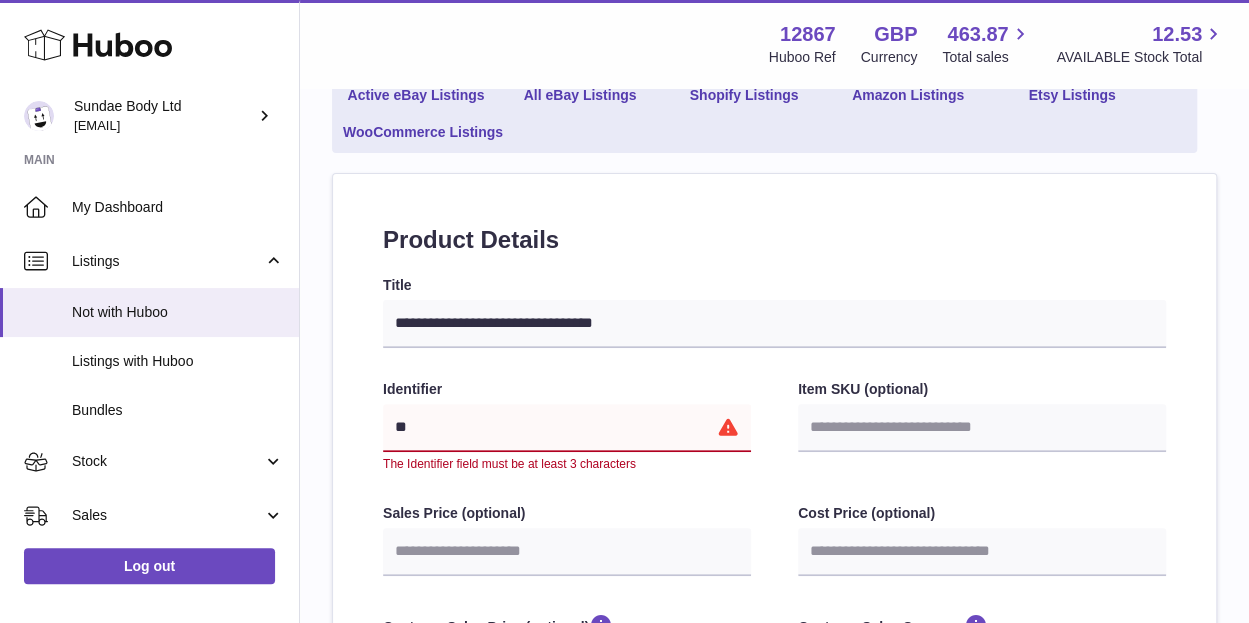 type on "***" 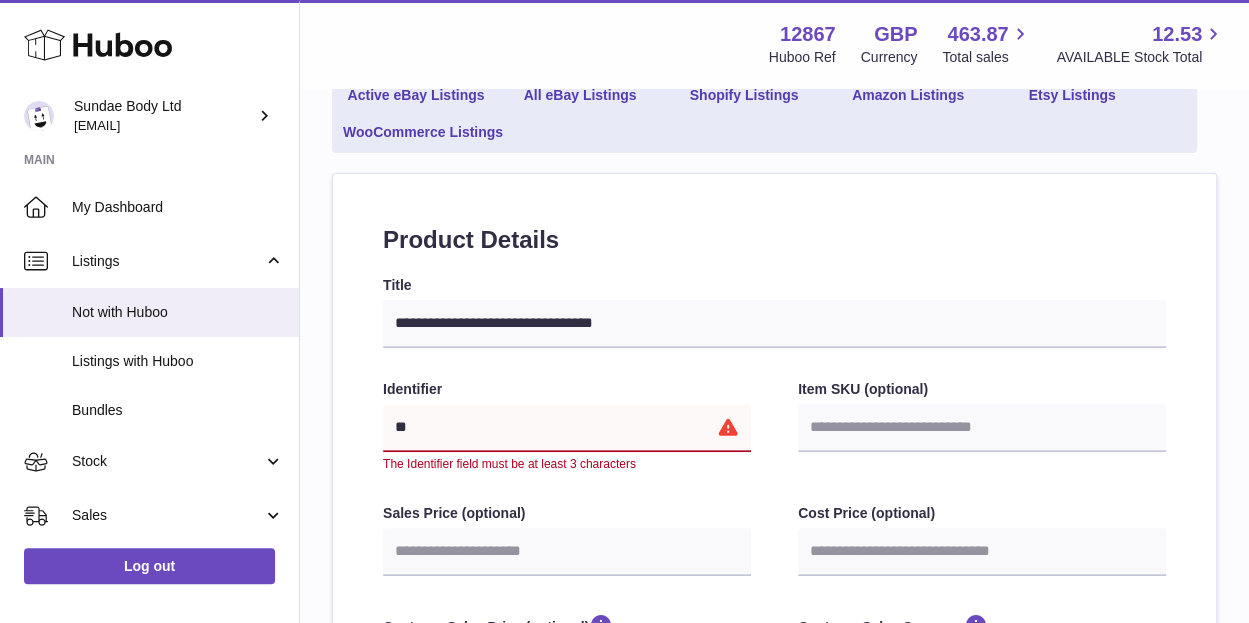 select 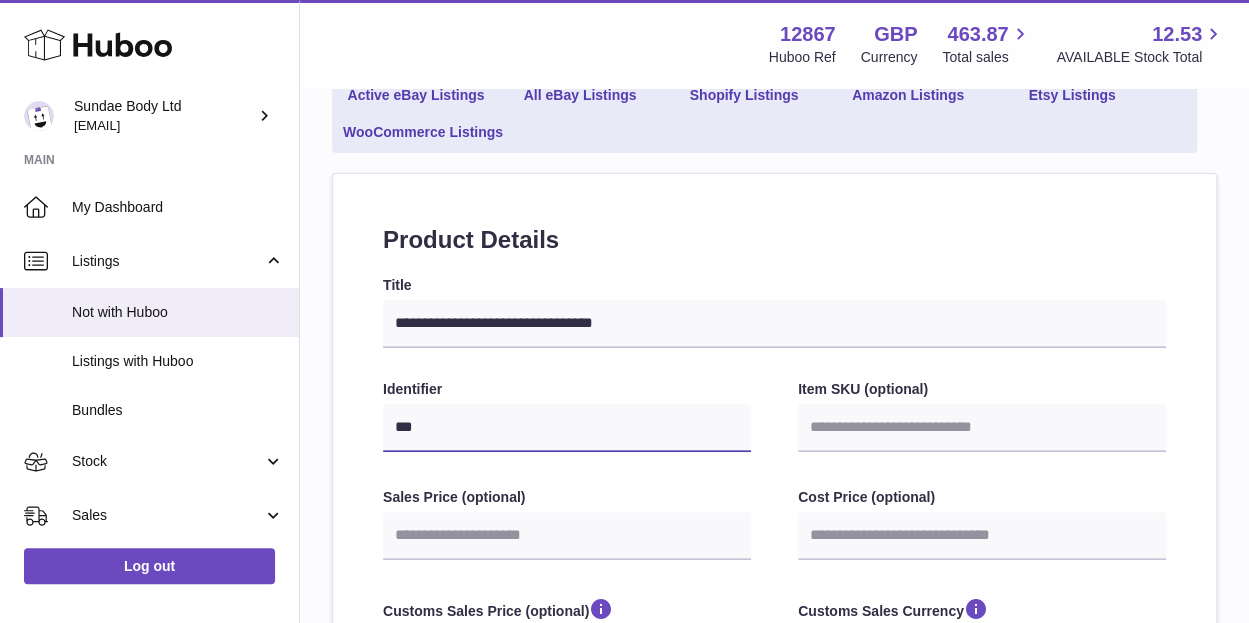 type on "****" 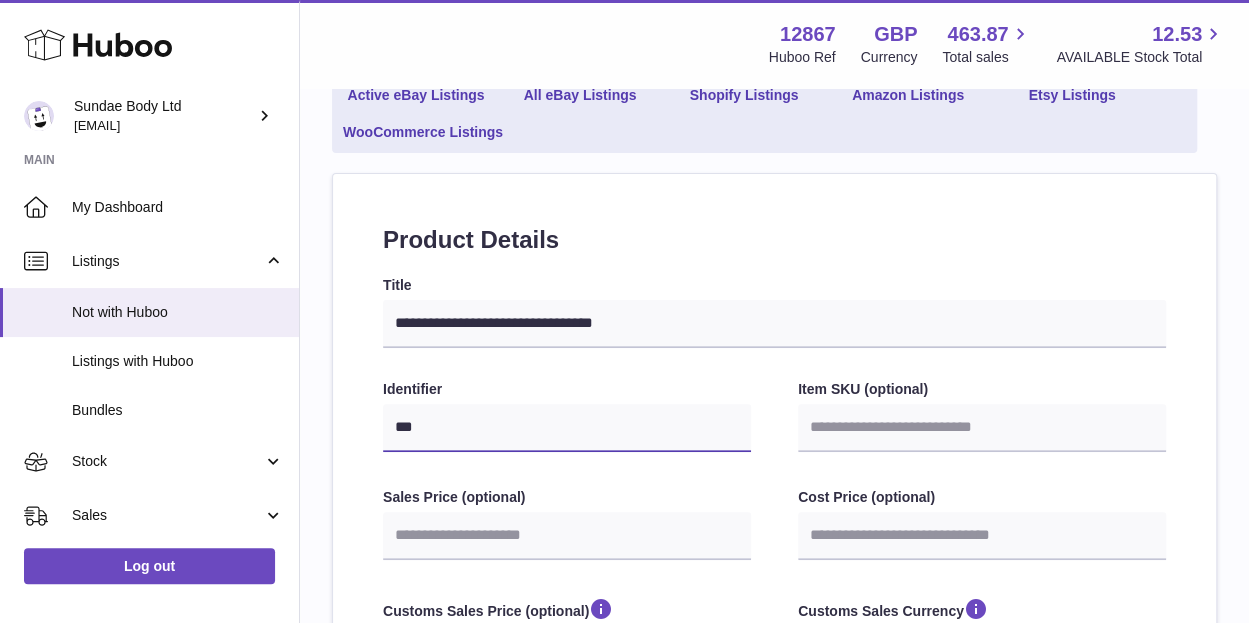 select 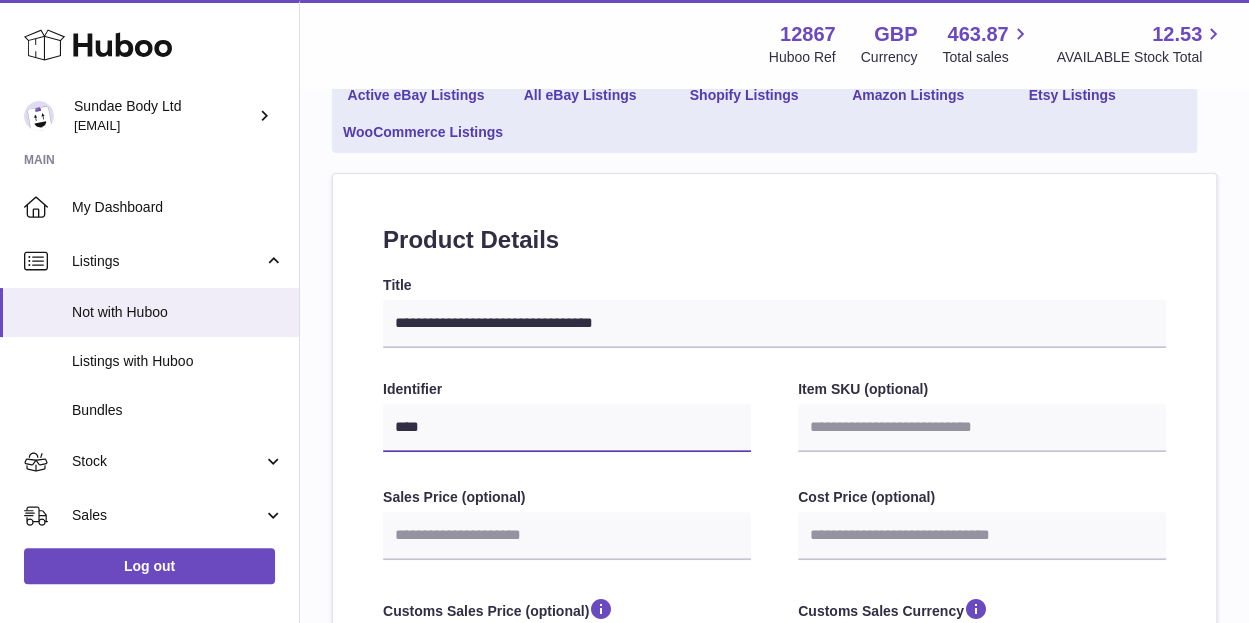 type on "*****" 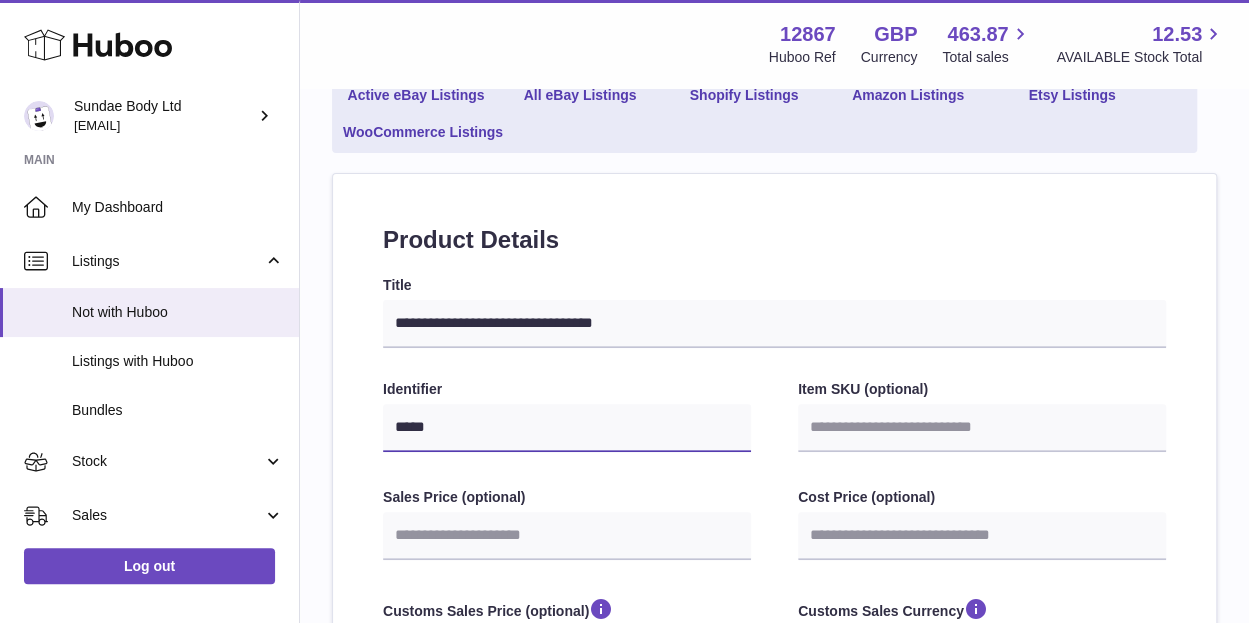 type on "******" 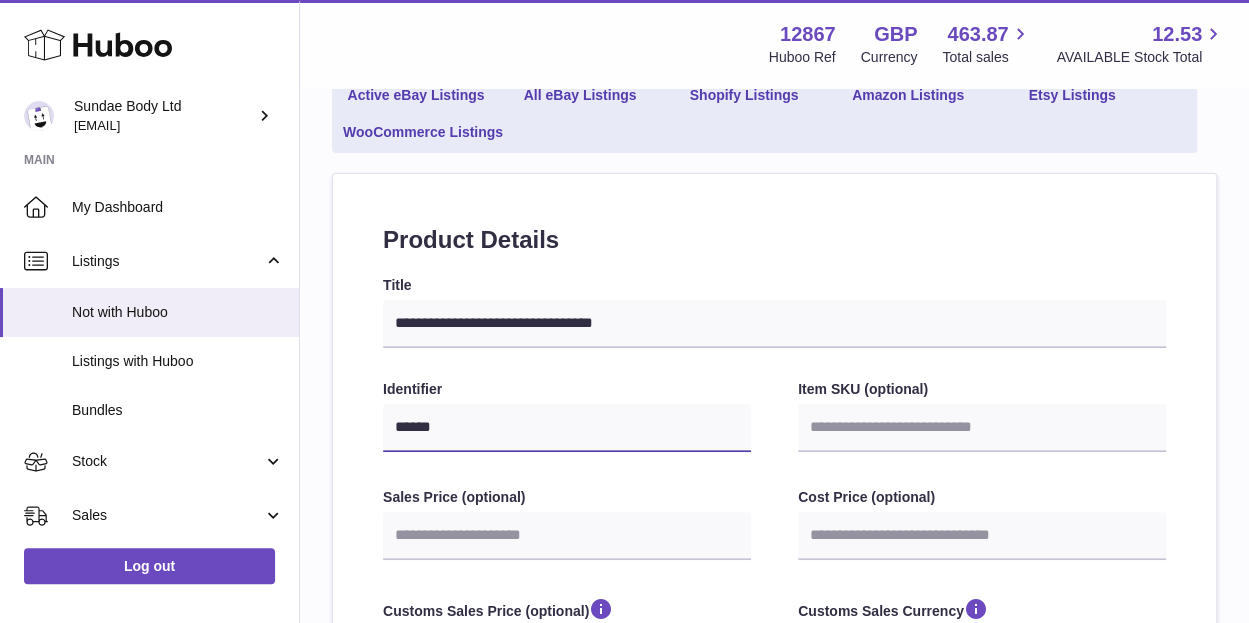 type on "*******" 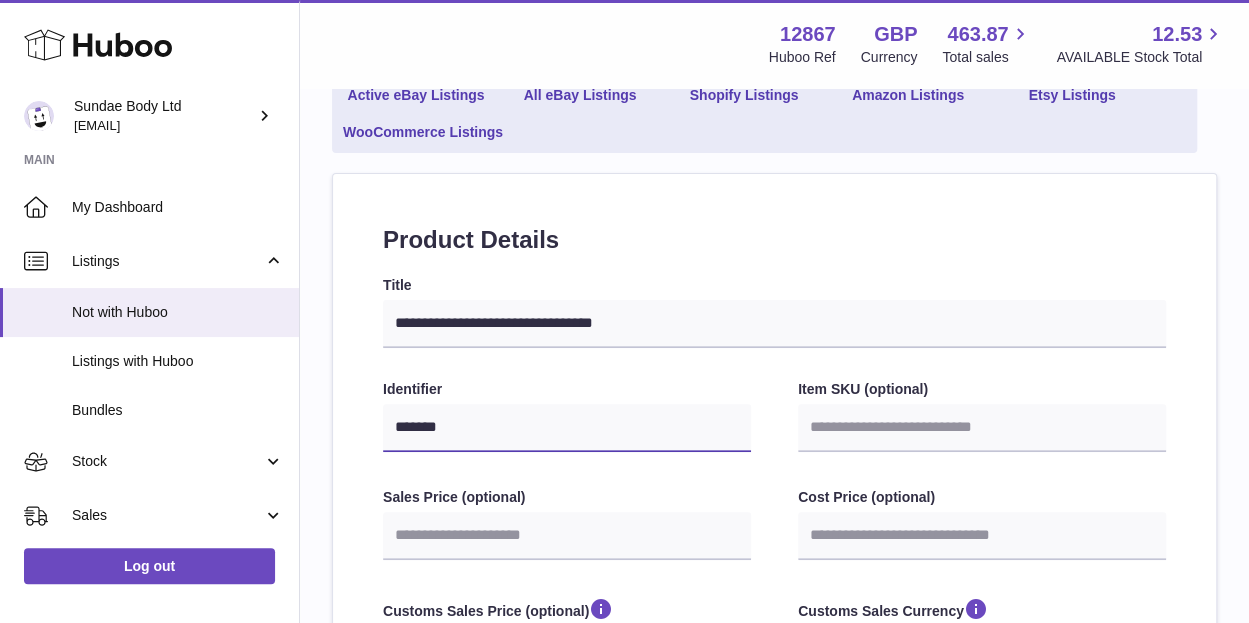 type on "*******" 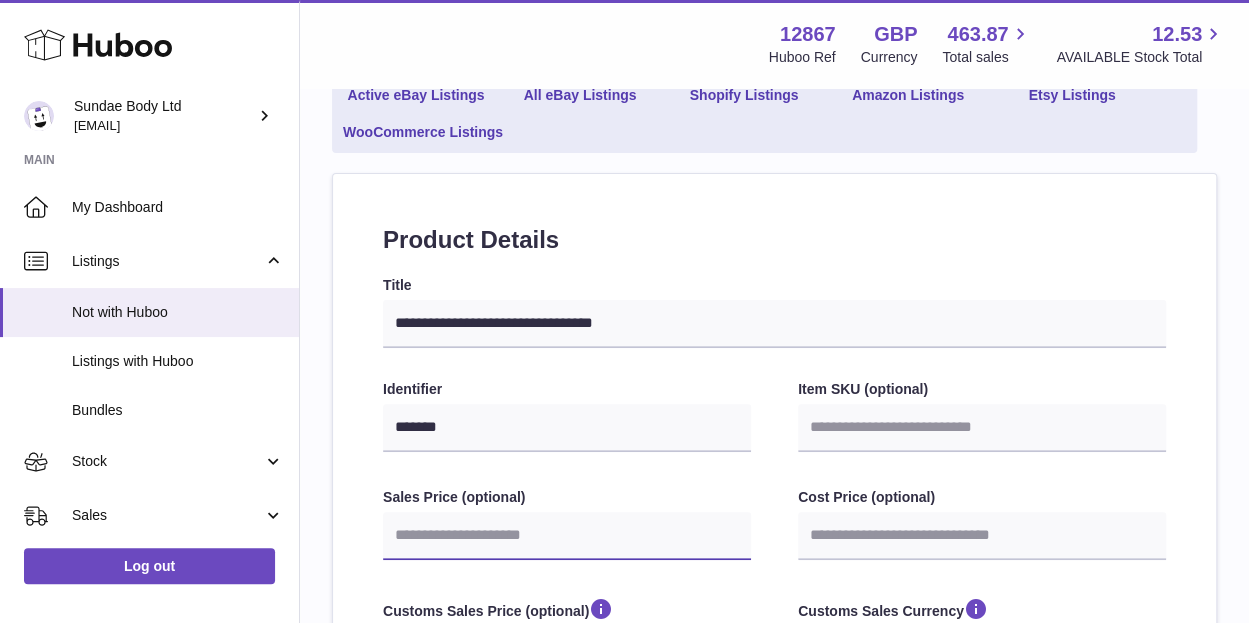 click on "Sales Price (optional)" at bounding box center (567, 536) 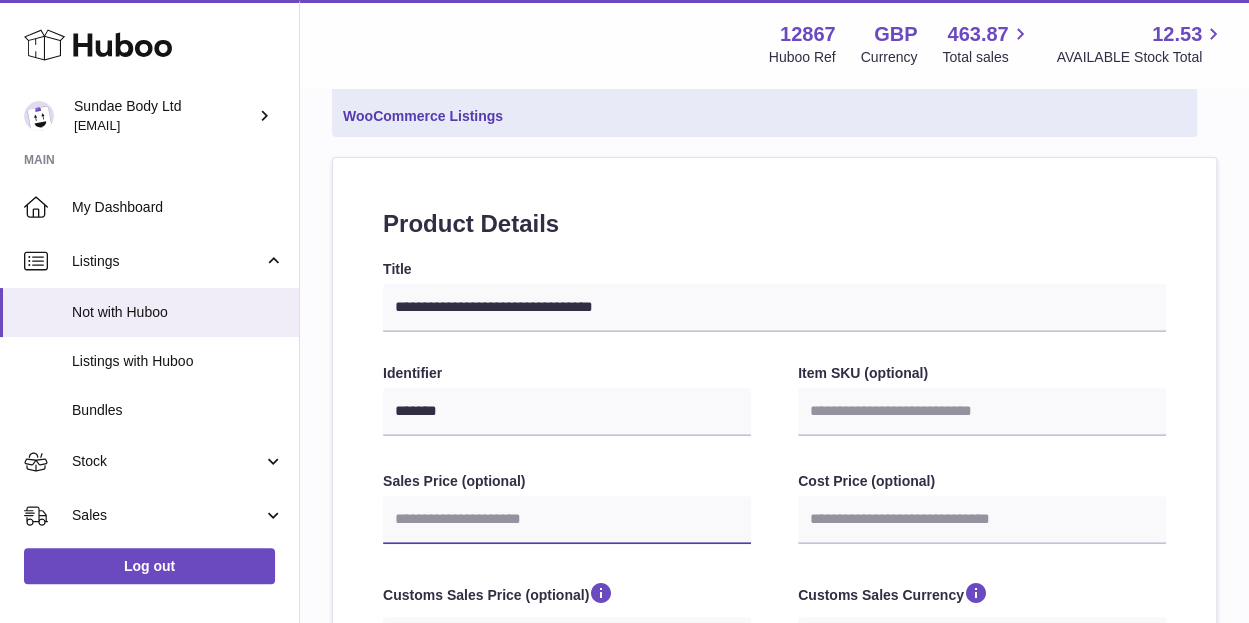 scroll, scrollTop: 156, scrollLeft: 0, axis: vertical 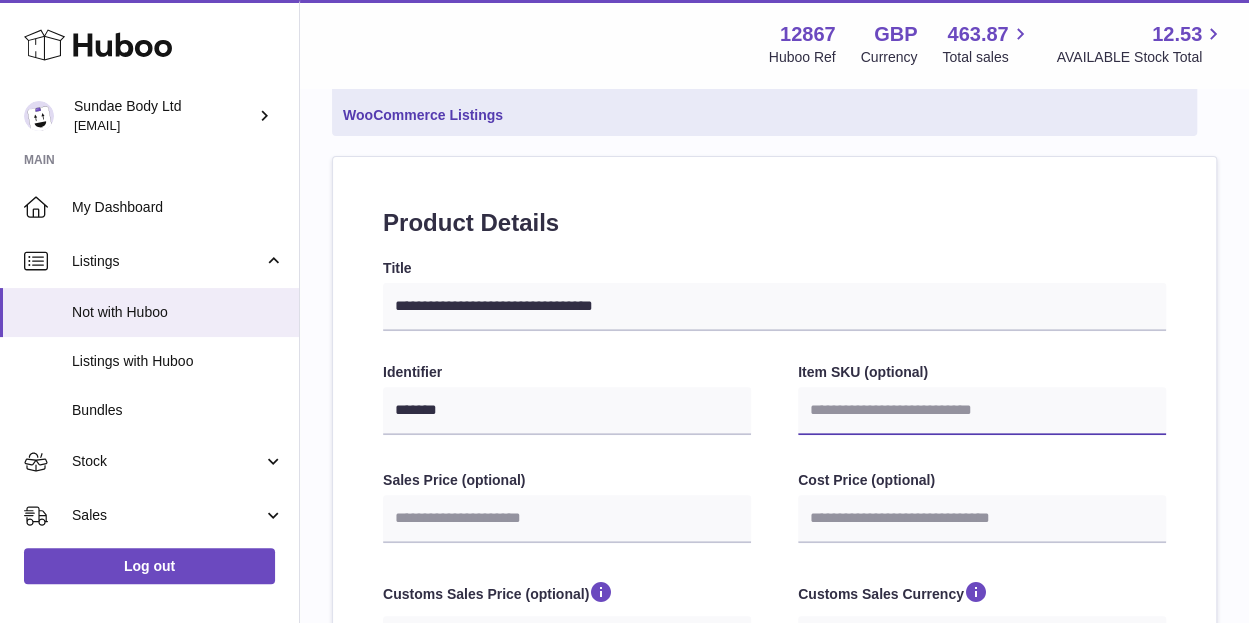 click on "Item SKU (optional)" at bounding box center [982, 411] 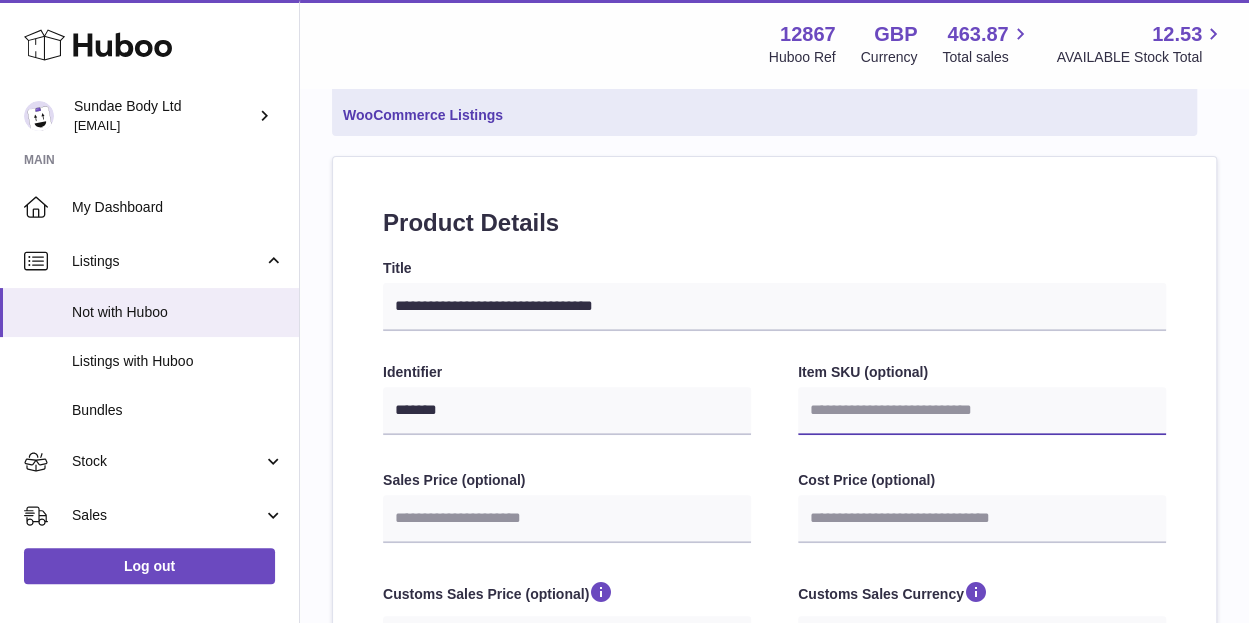 type on "*" 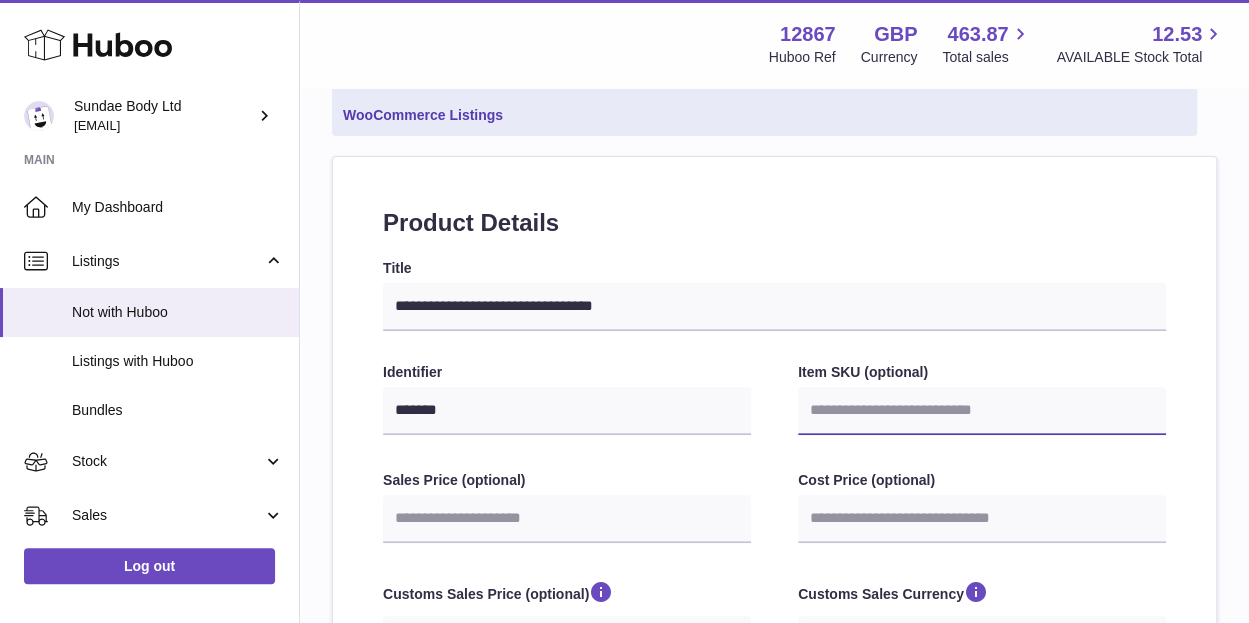 select 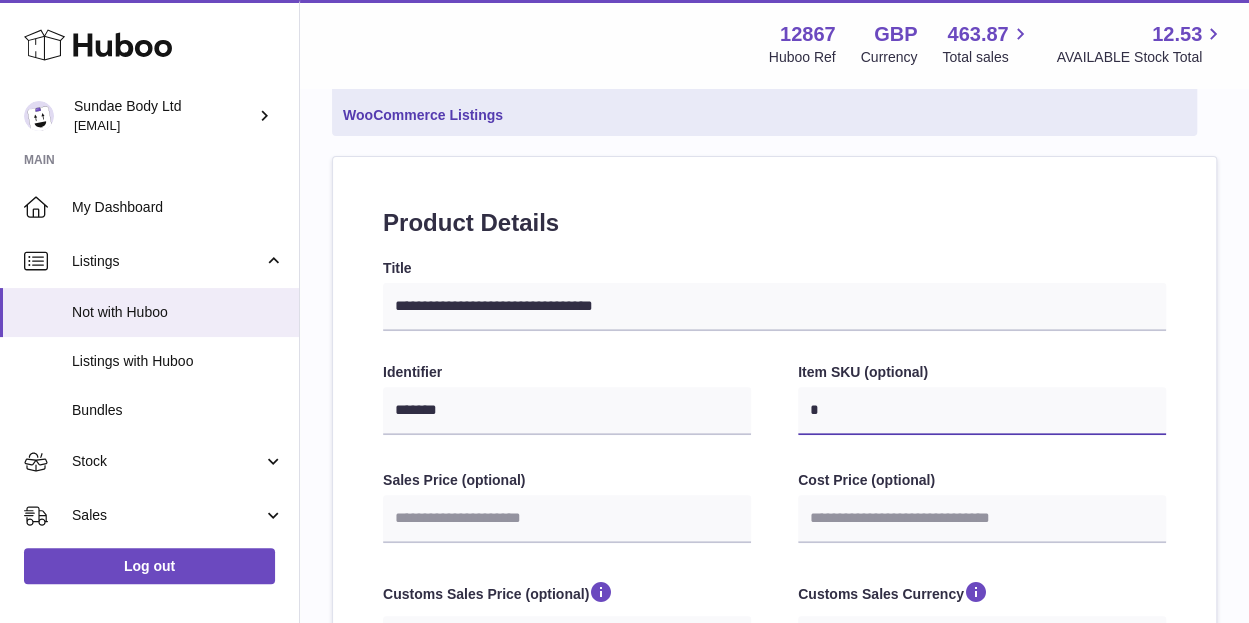 type on "**" 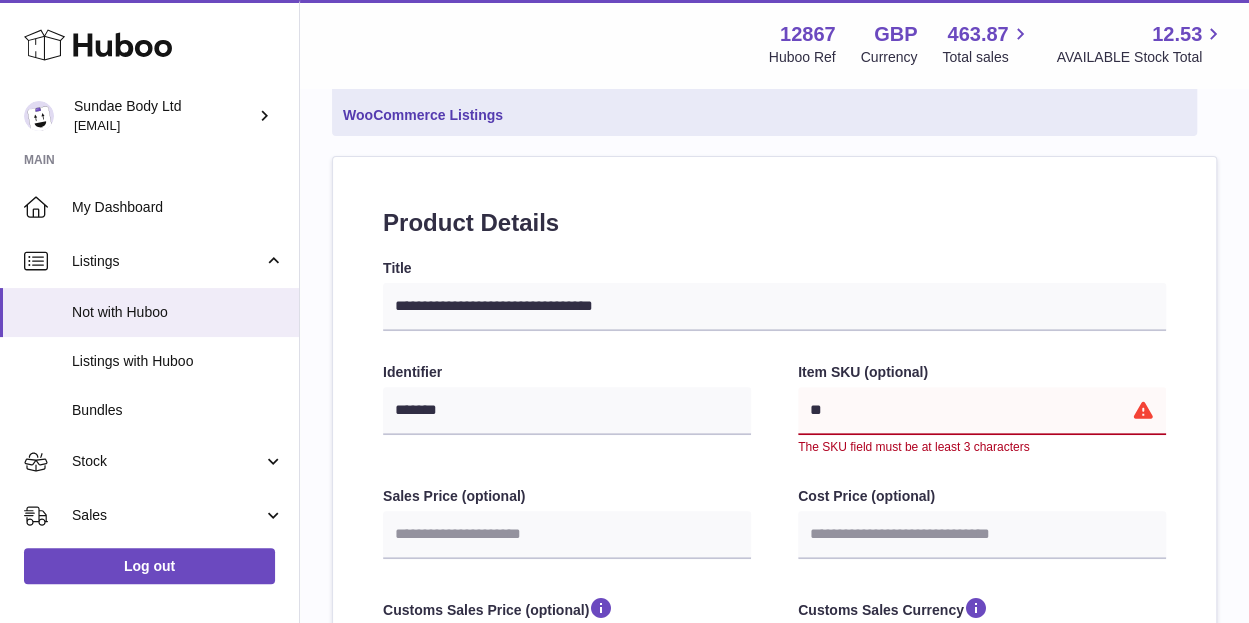 type on "***" 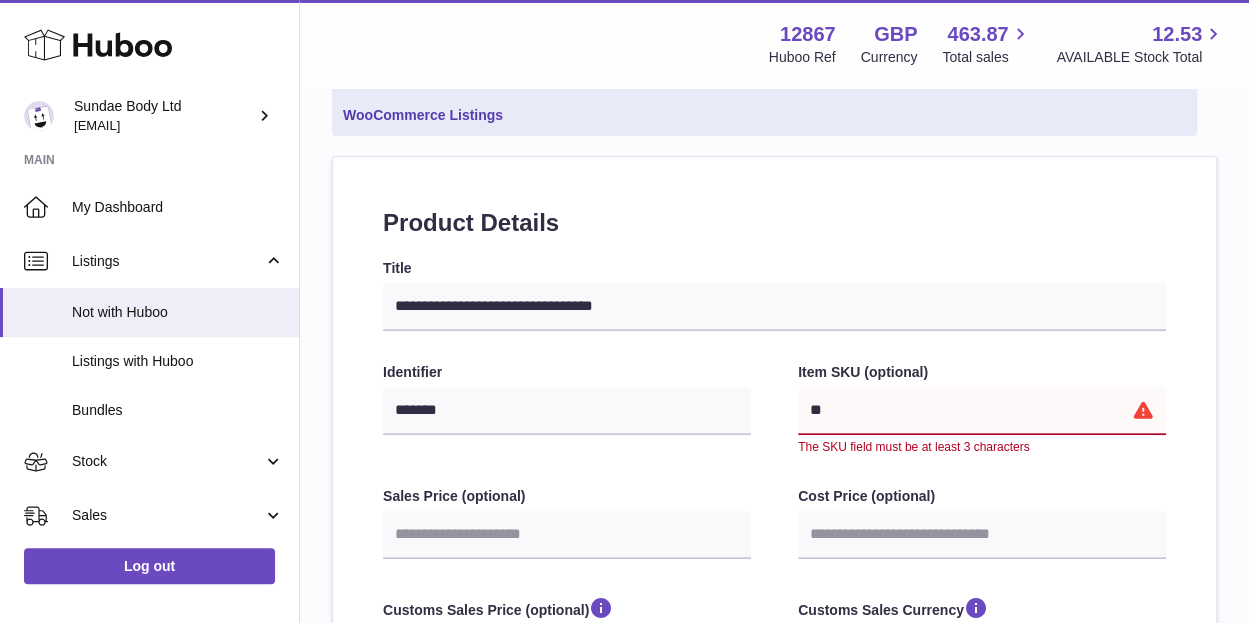 select 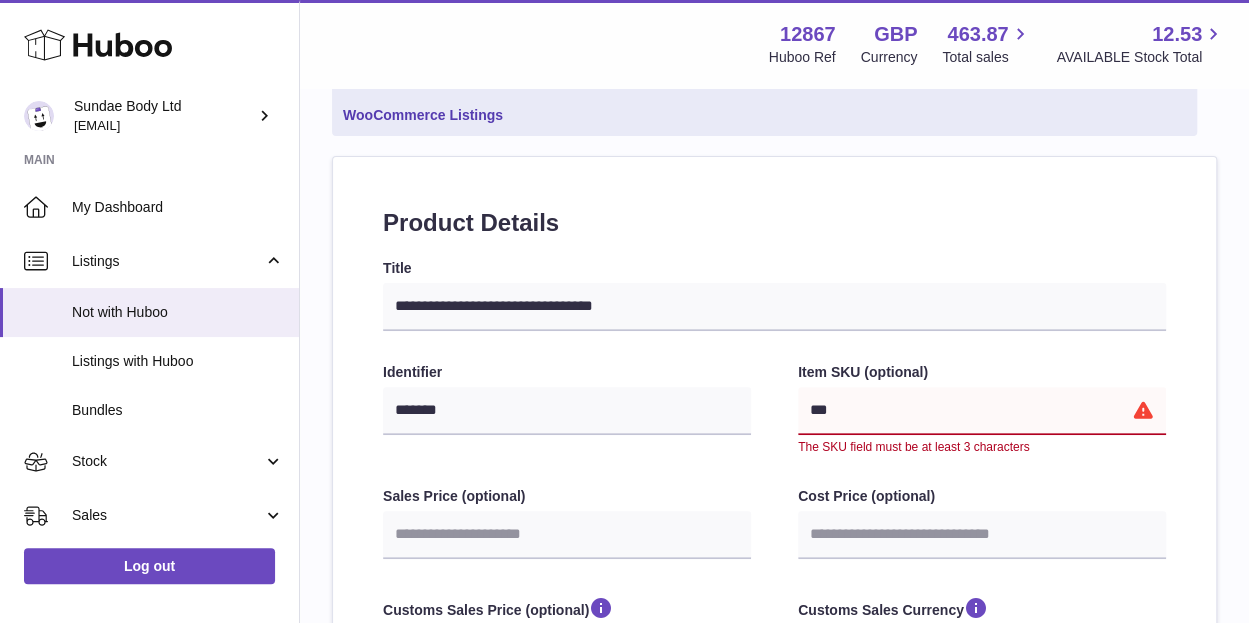 type on "****" 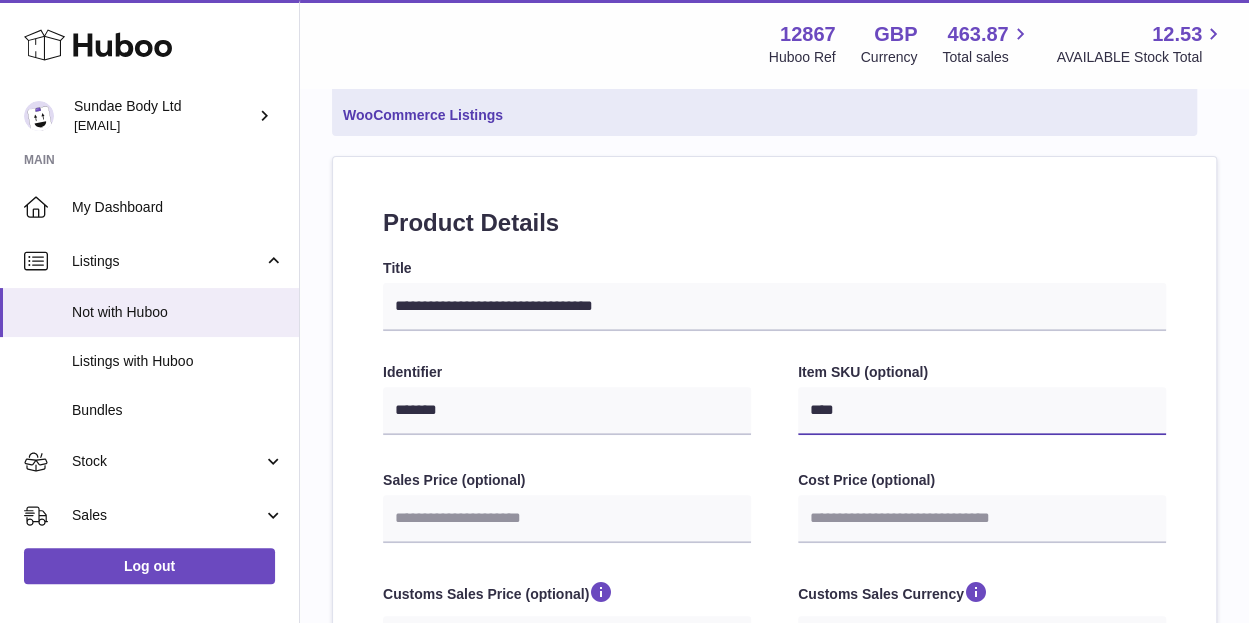 type on "*****" 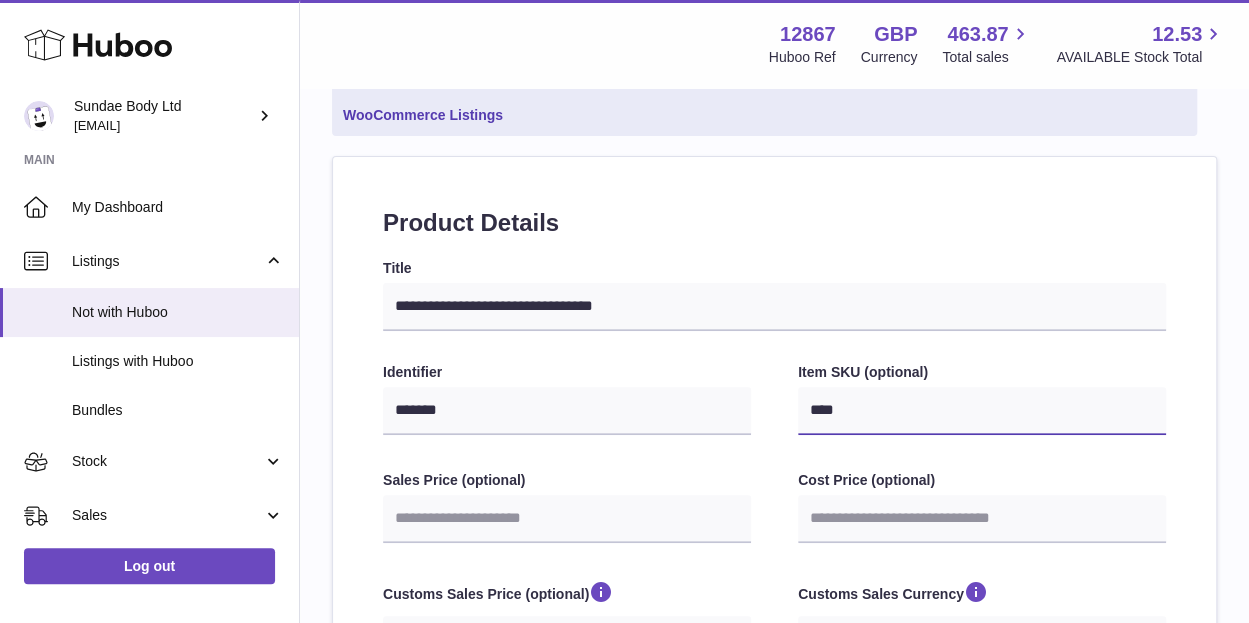 select 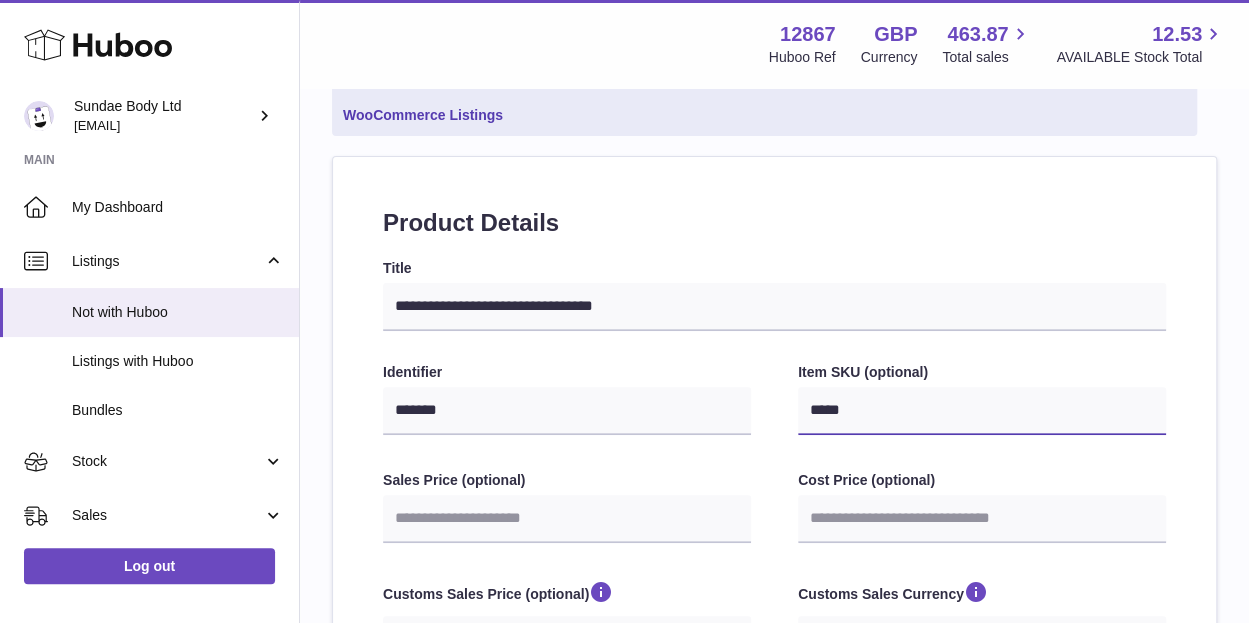 type on "******" 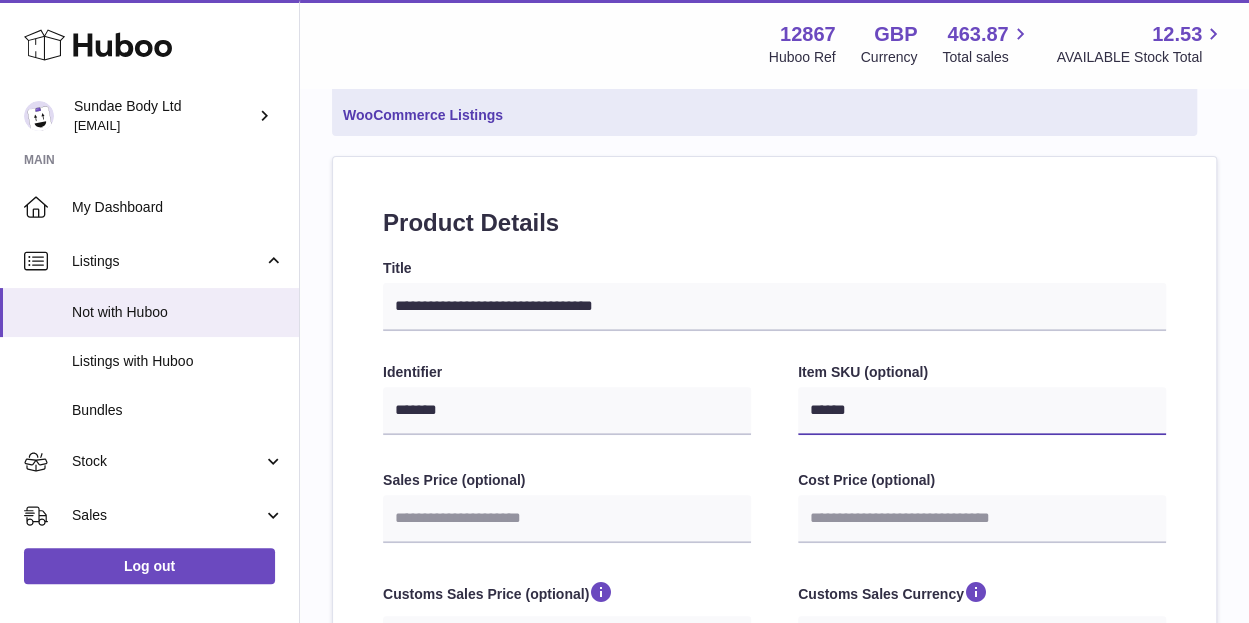 type on "*******" 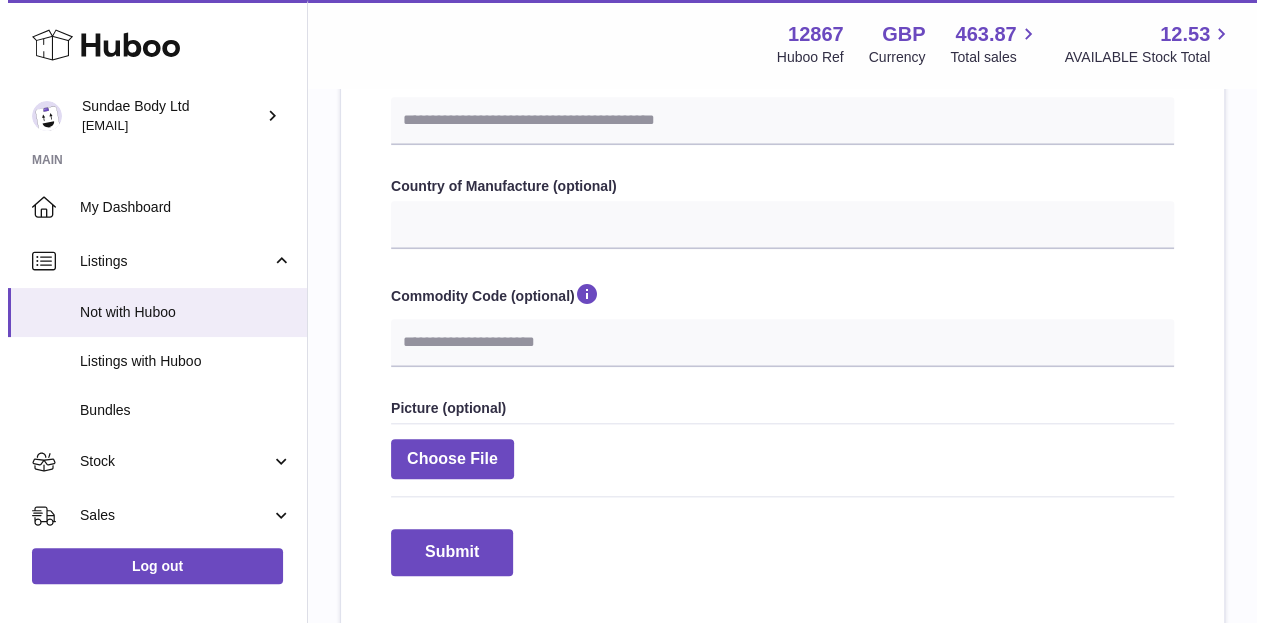 scroll, scrollTop: 801, scrollLeft: 0, axis: vertical 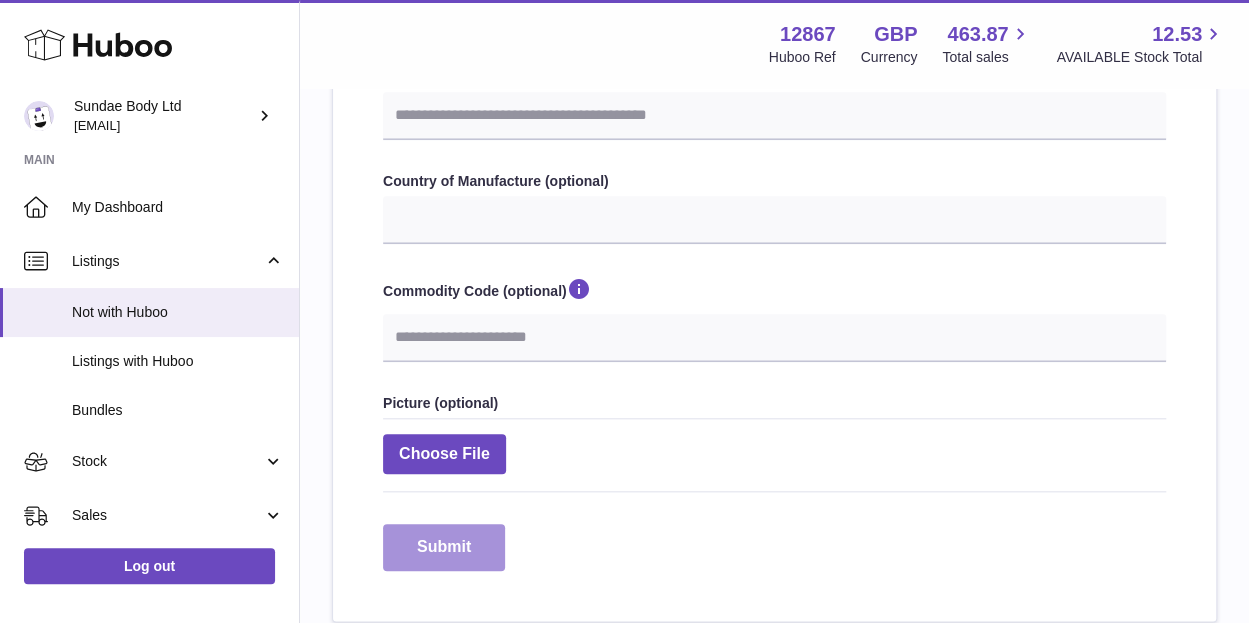 type on "*******" 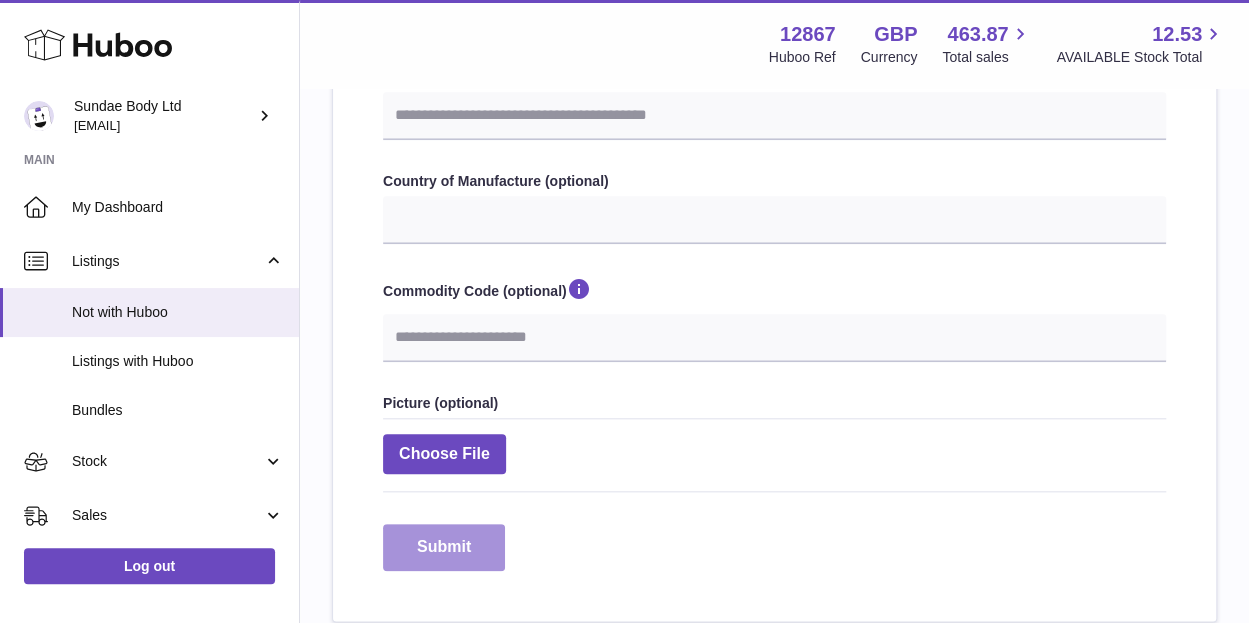 click on "Submit" at bounding box center (444, 547) 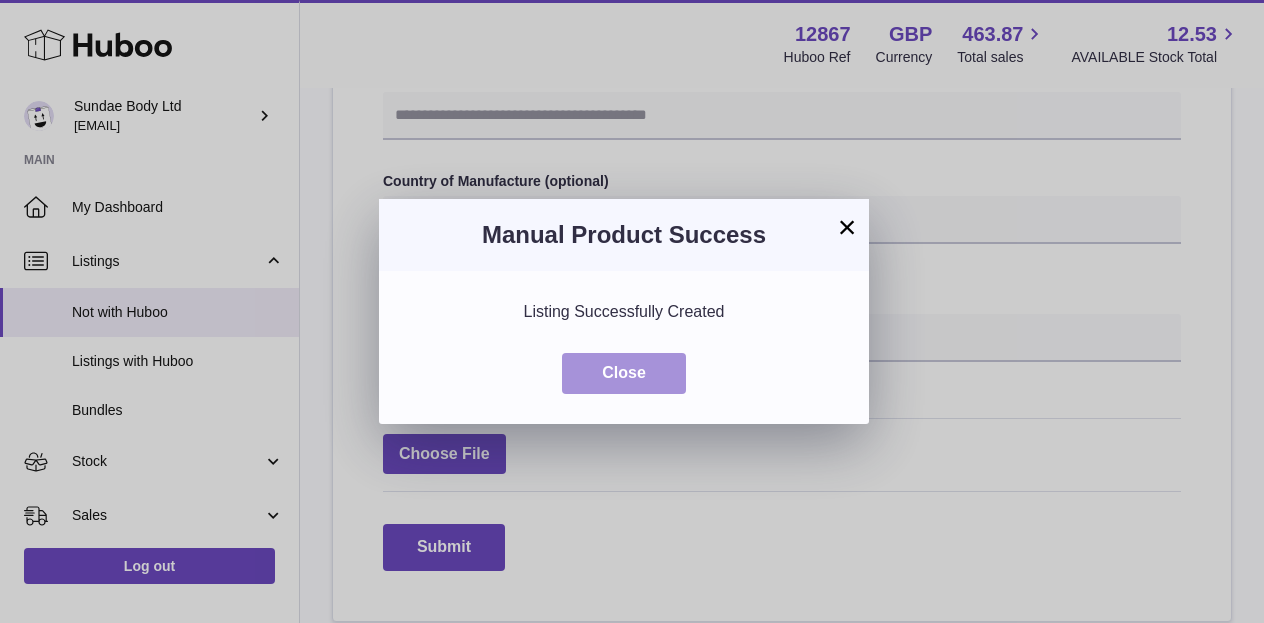 click on "Close" at bounding box center (624, 373) 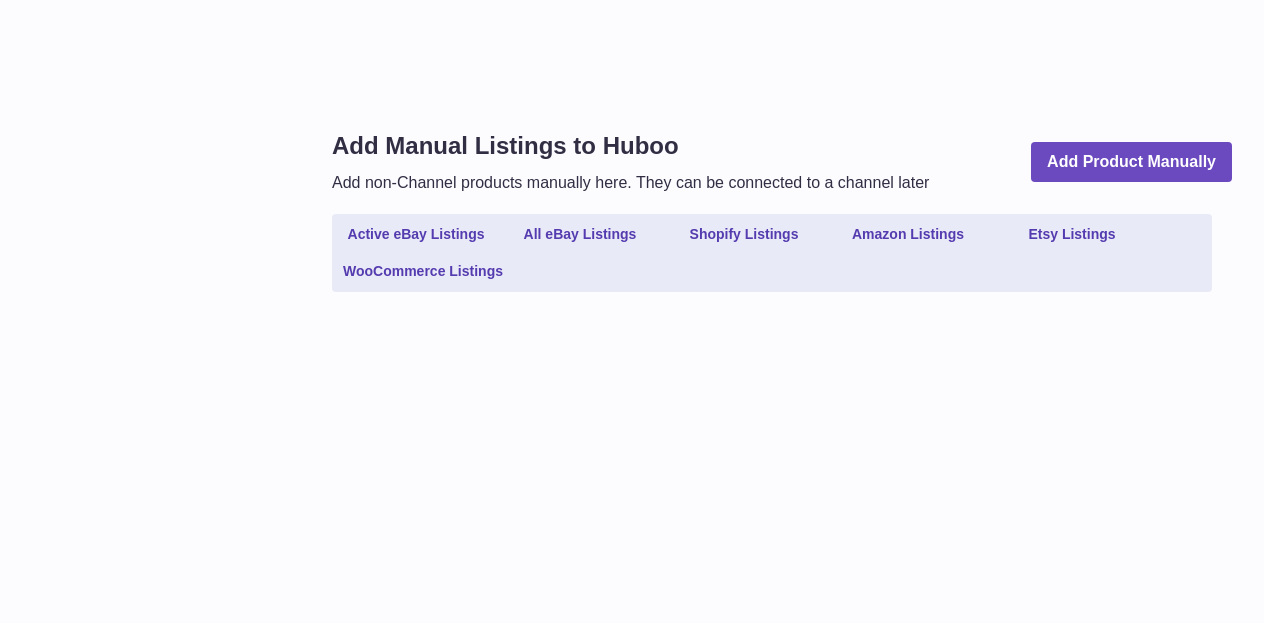 scroll, scrollTop: 0, scrollLeft: 0, axis: both 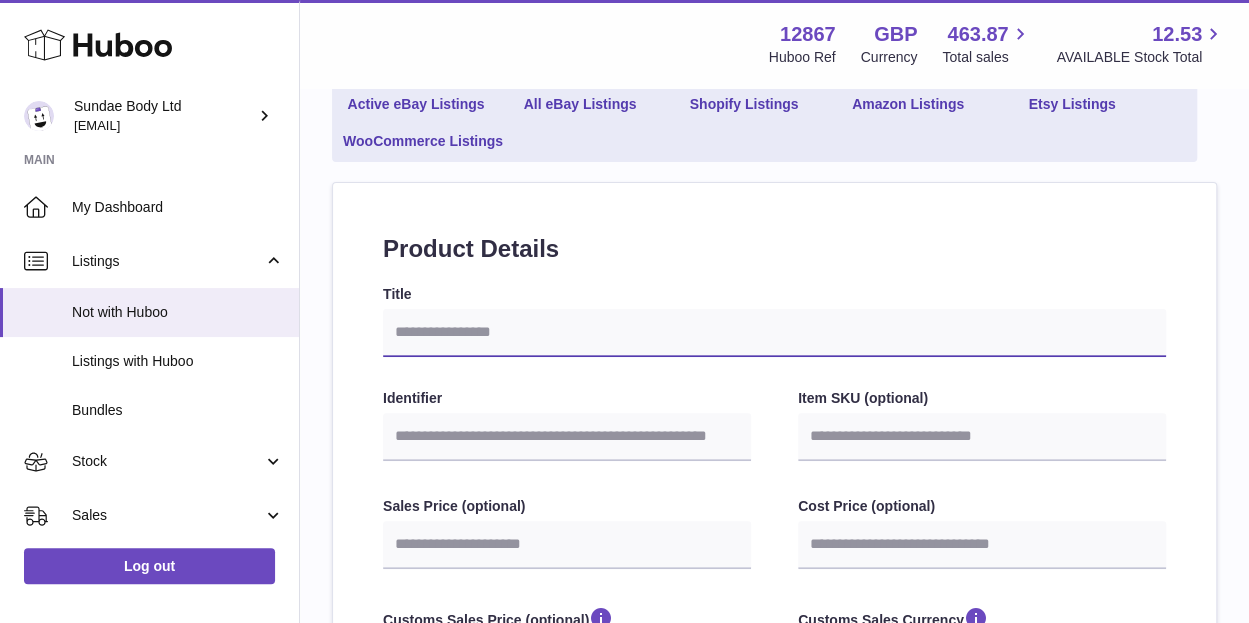 click on "Title" at bounding box center (774, 333) 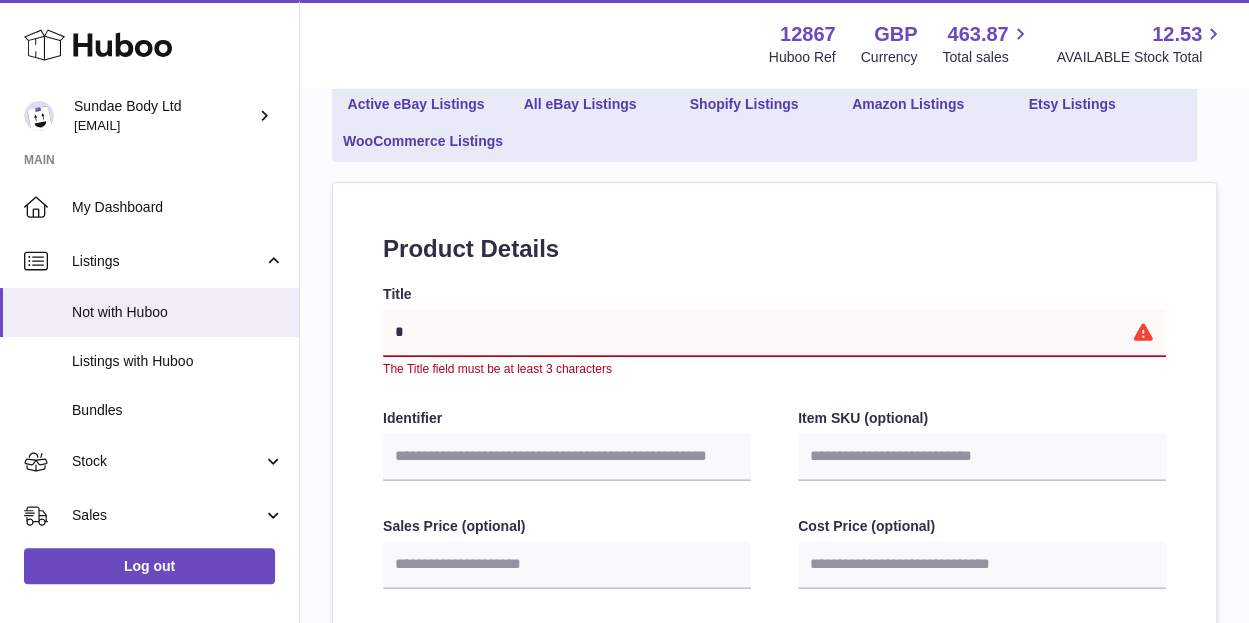 type on "**" 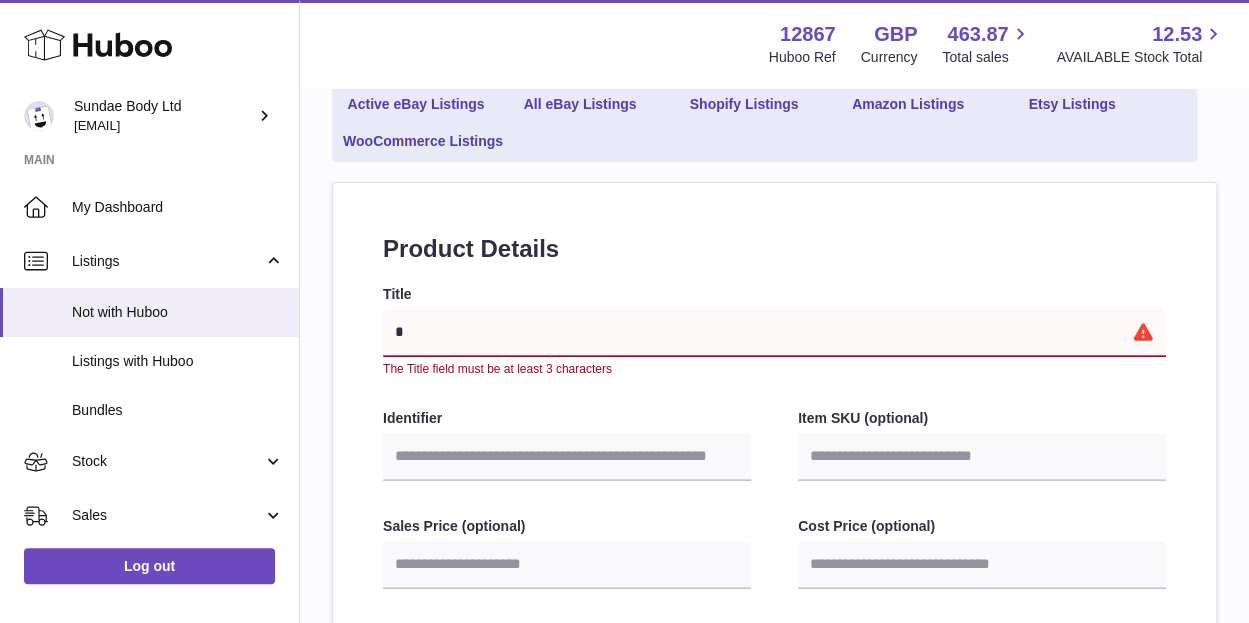 select 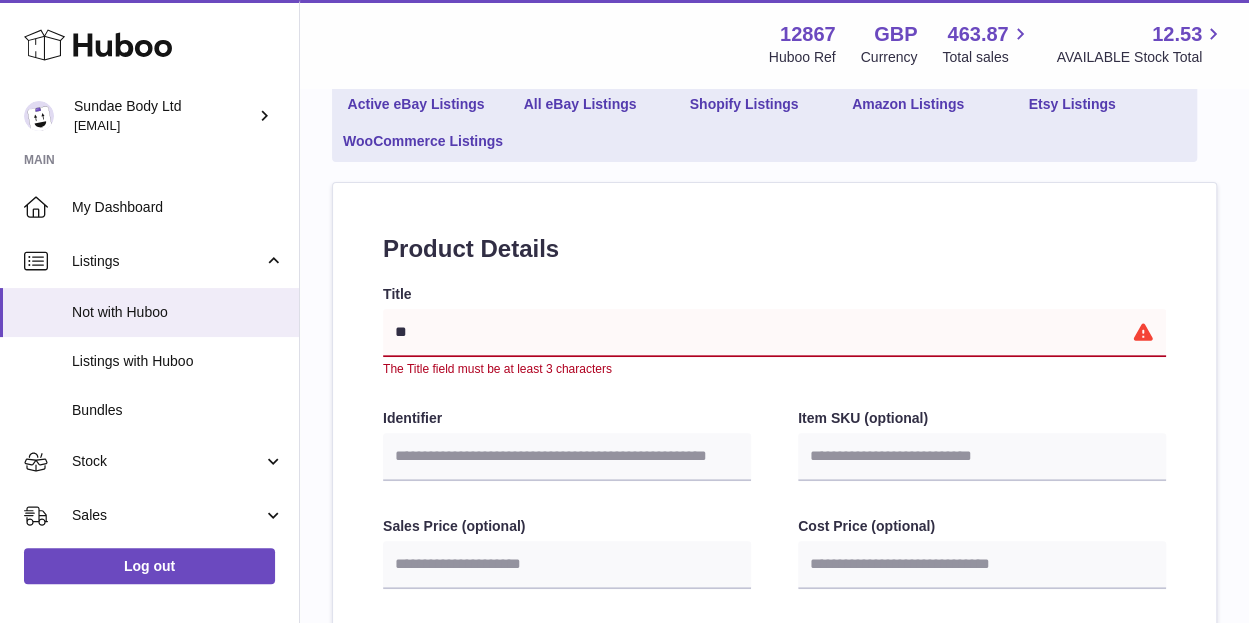 type on "***" 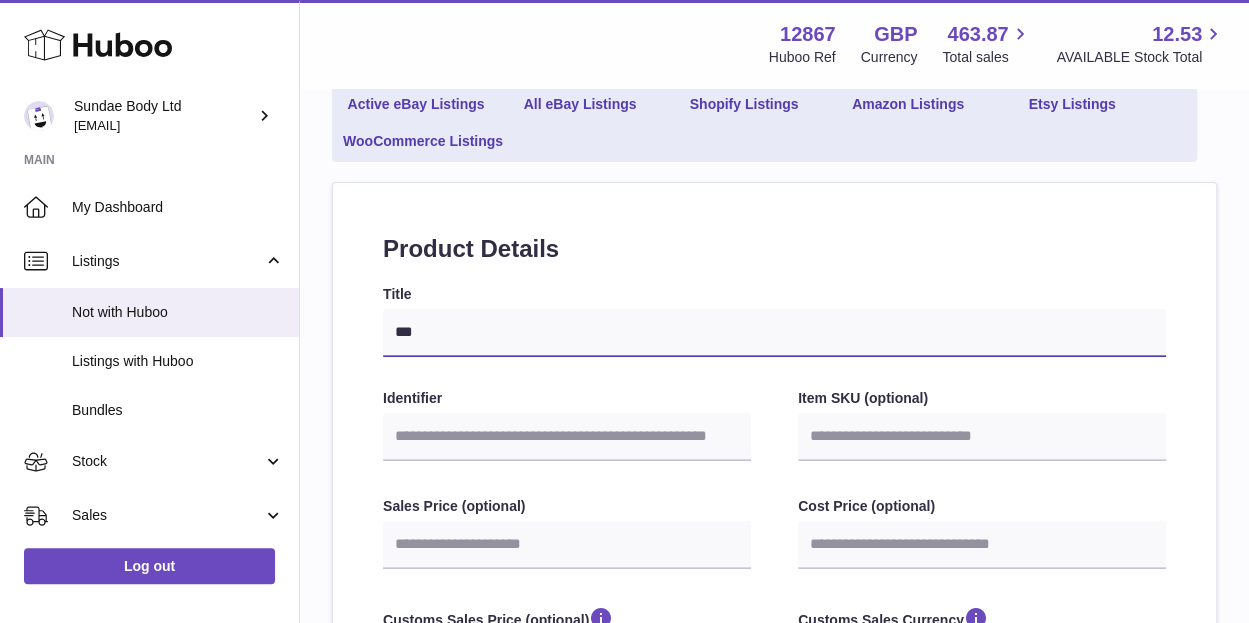 type on "****" 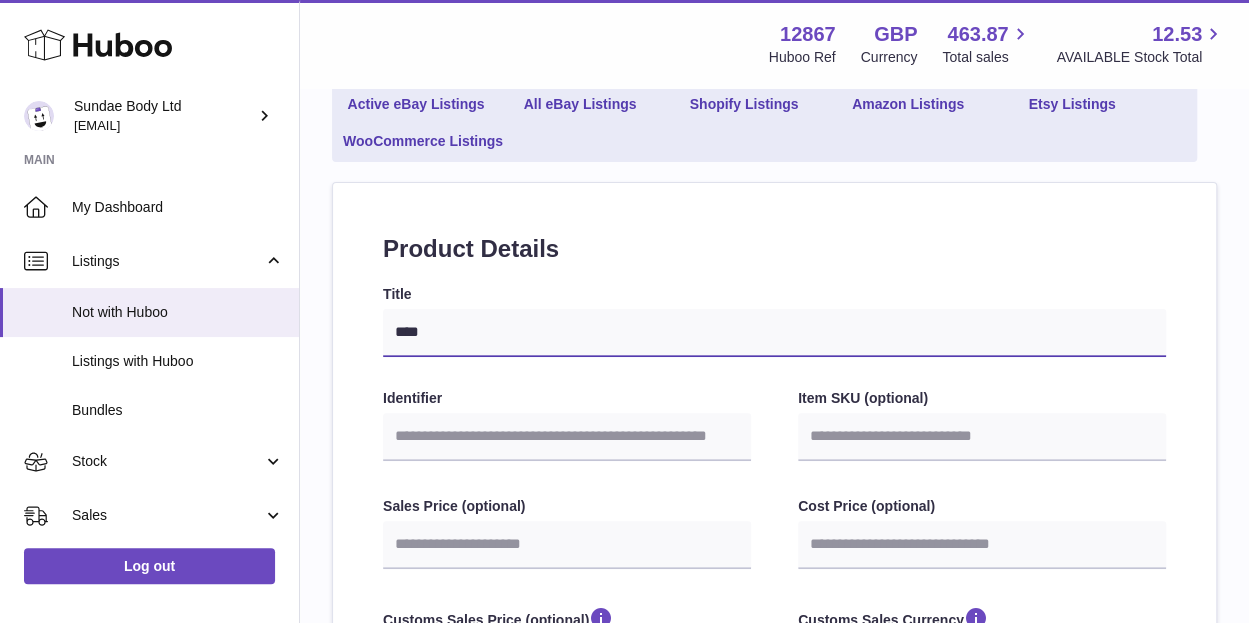 select 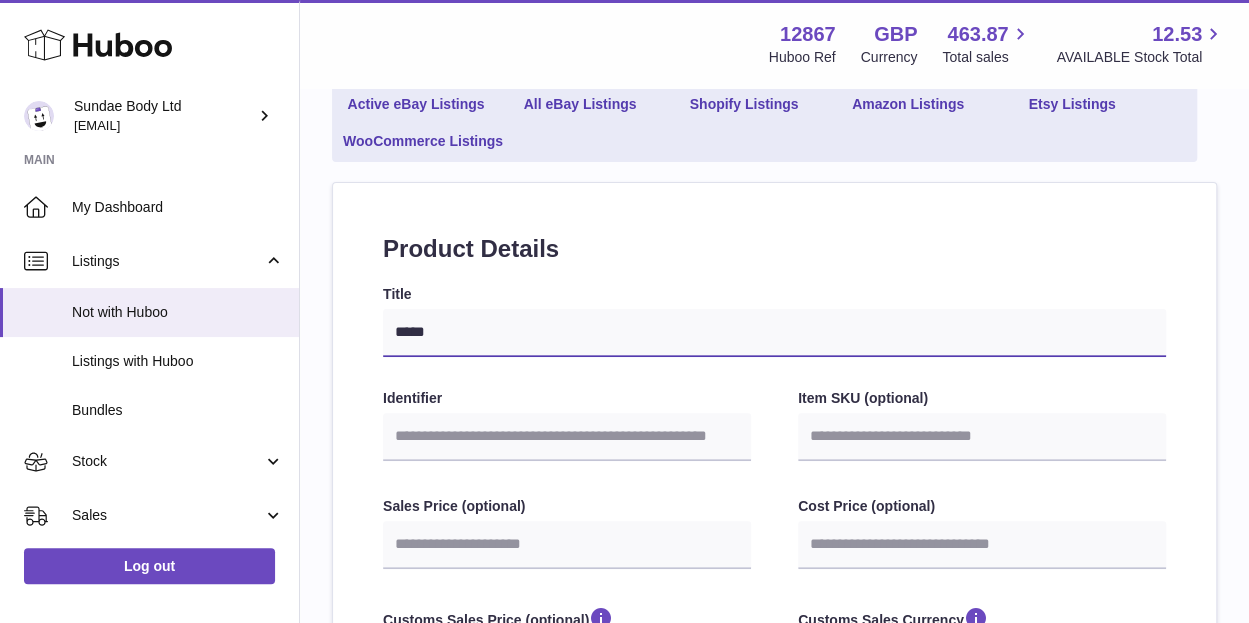 type on "******" 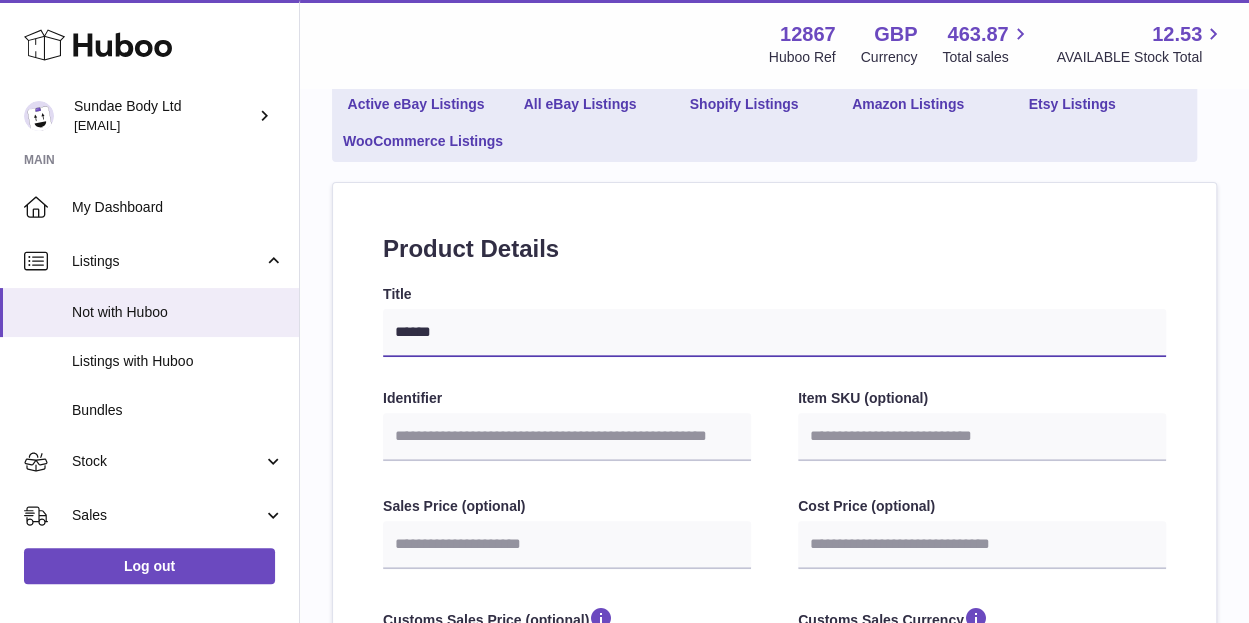 type on "*******" 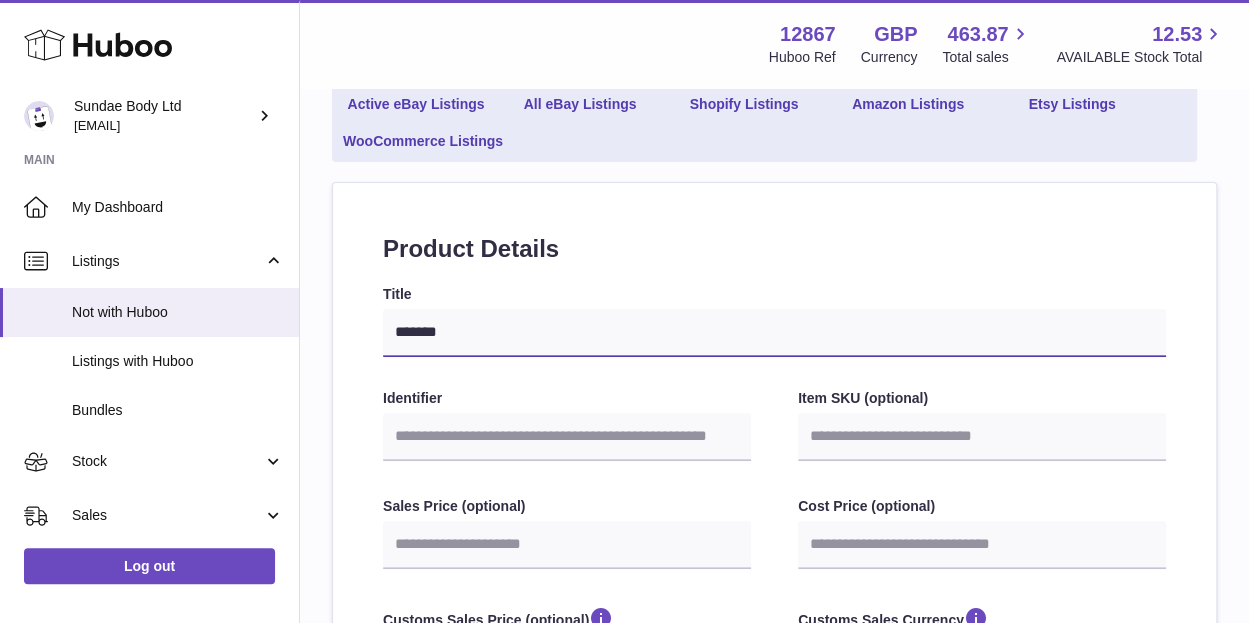 type on "*******" 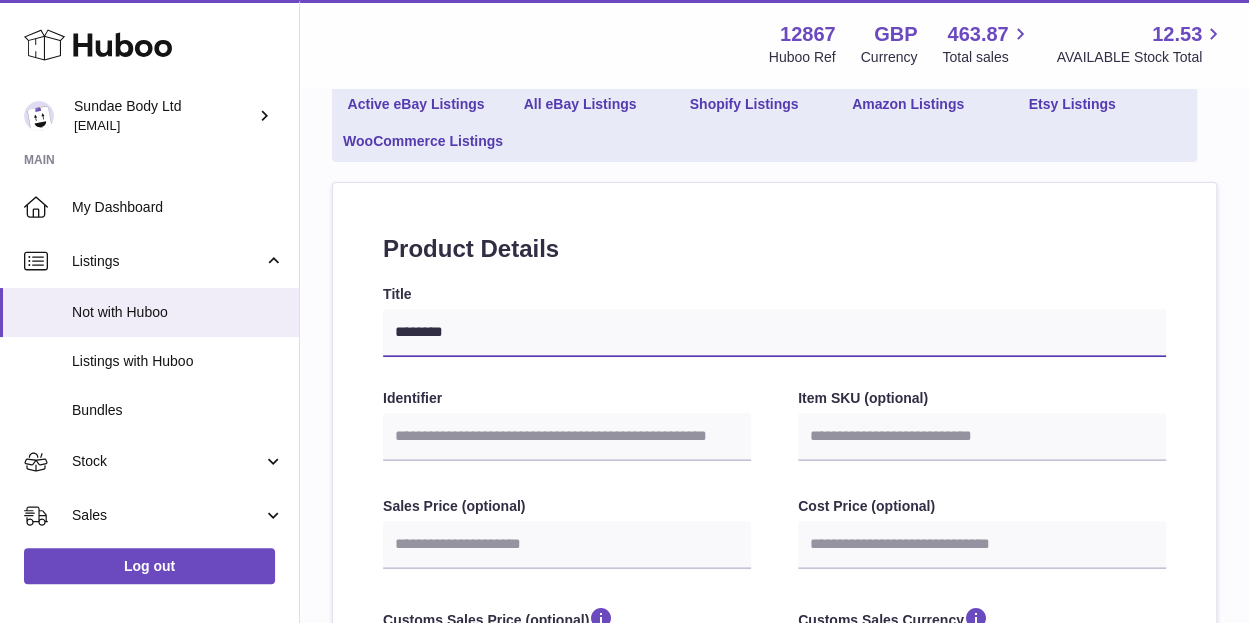type on "*********" 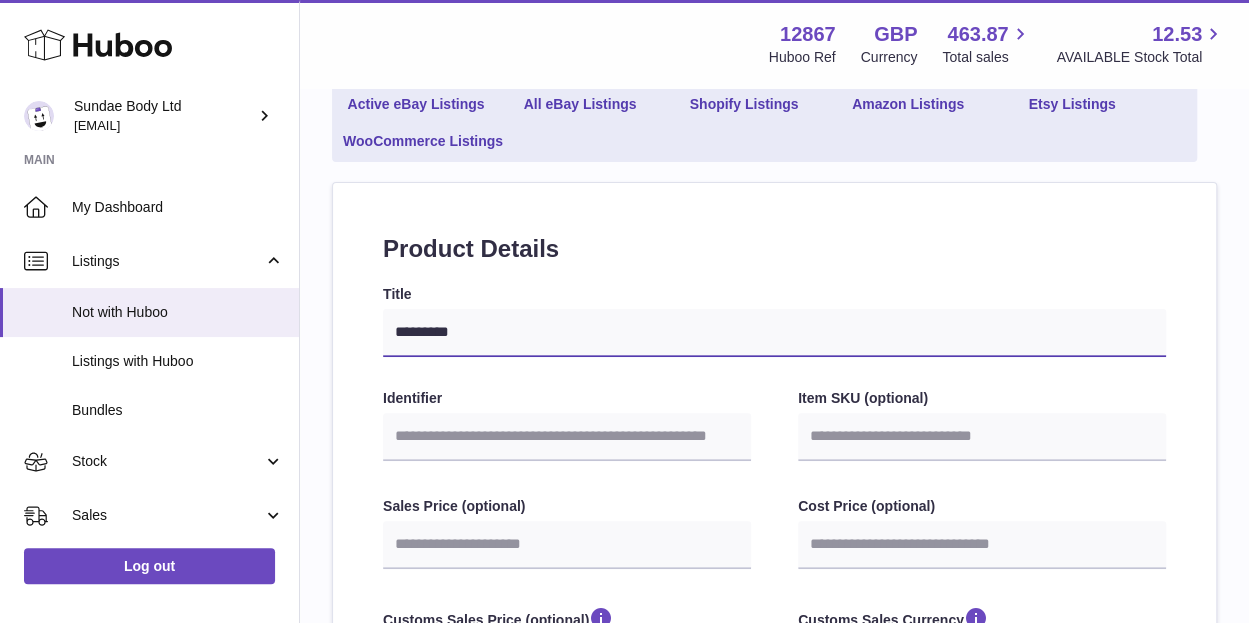 select 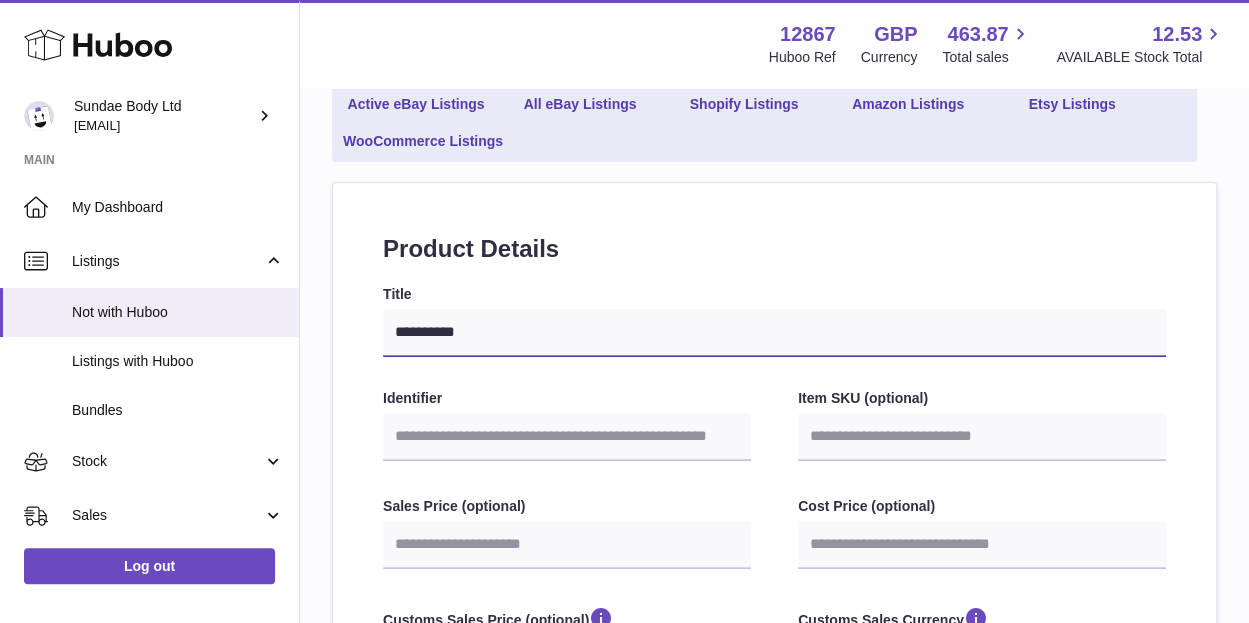 type on "**********" 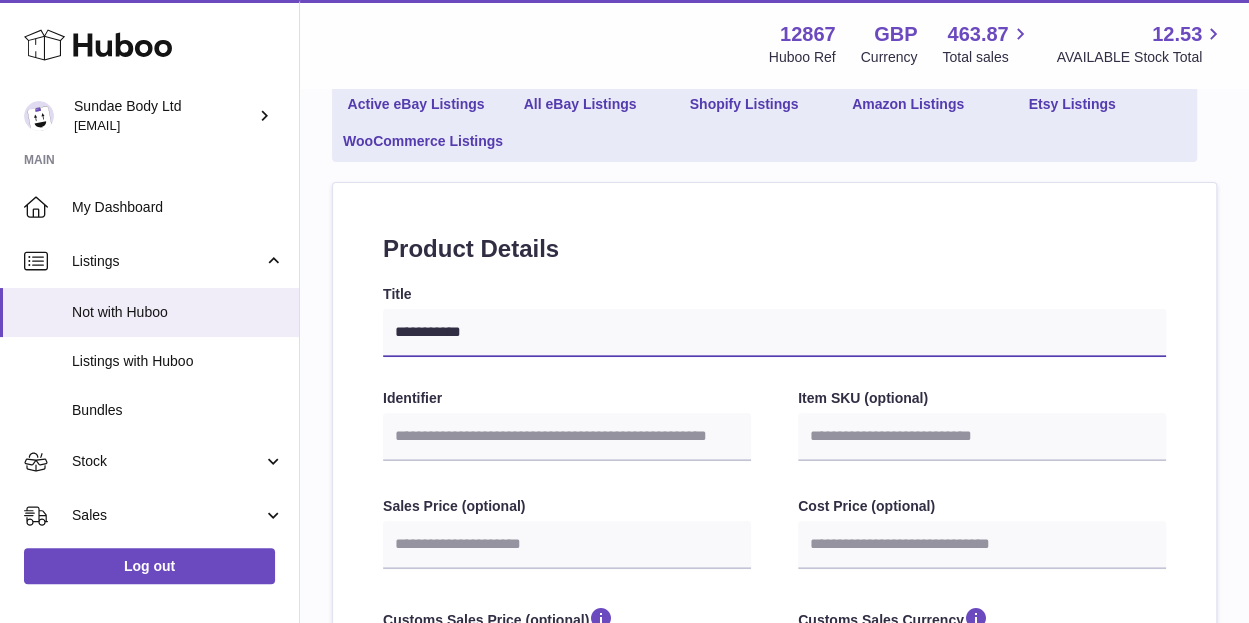 type on "**********" 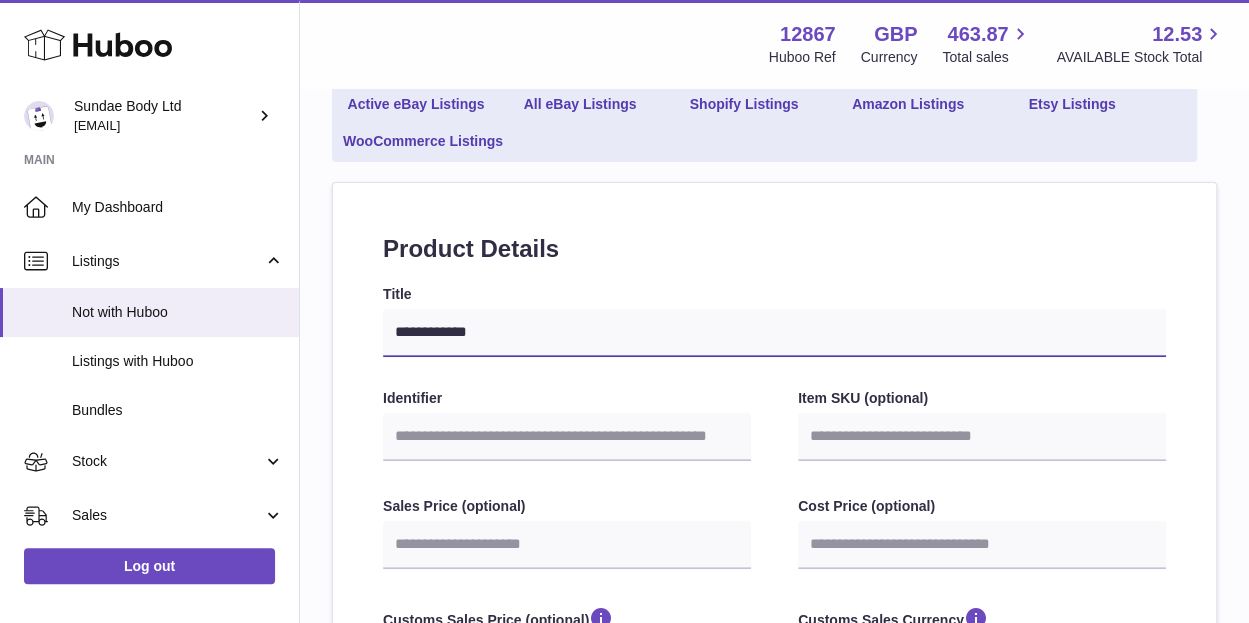 type on "**********" 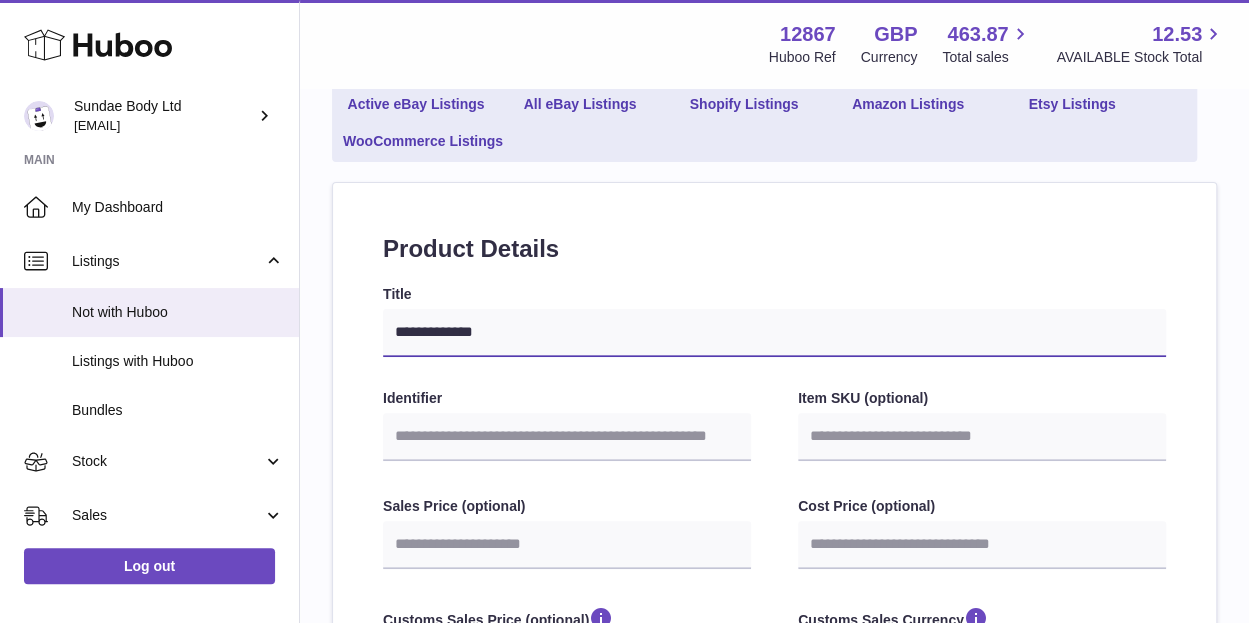 type on "**********" 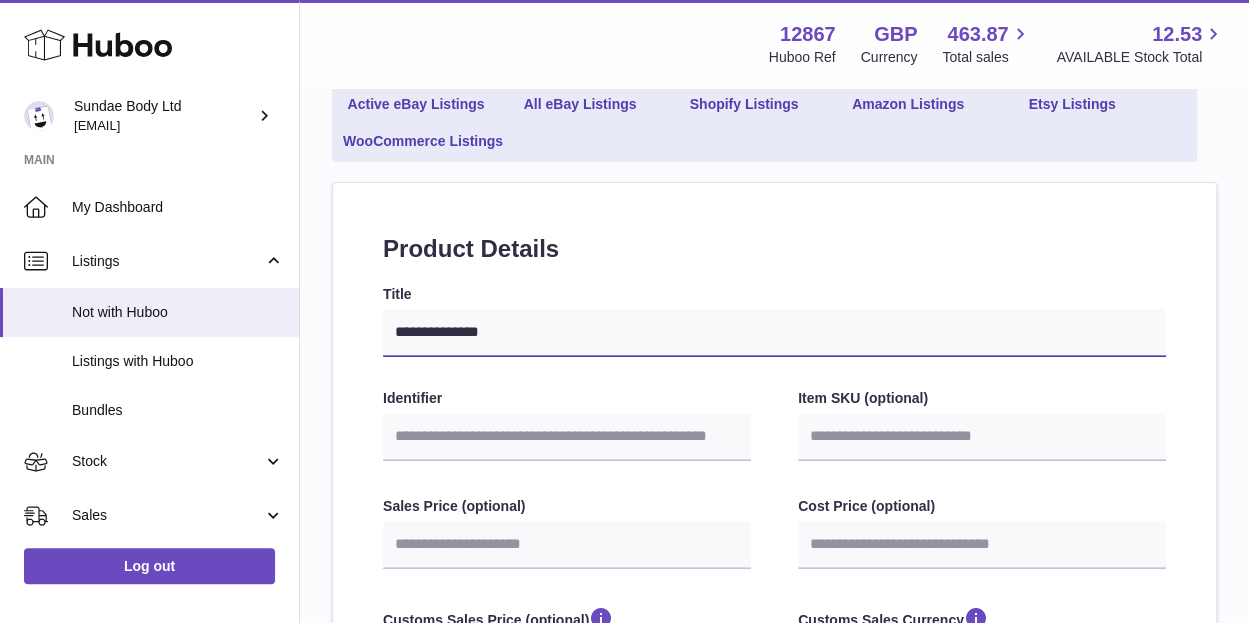 type on "**********" 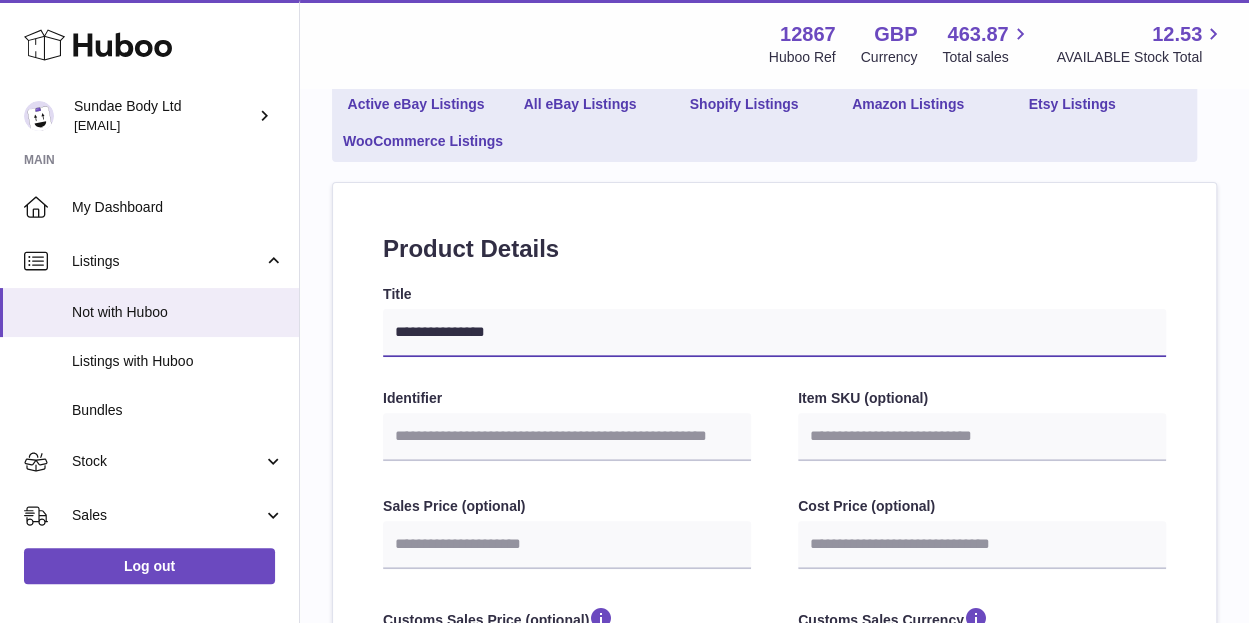 type on "**********" 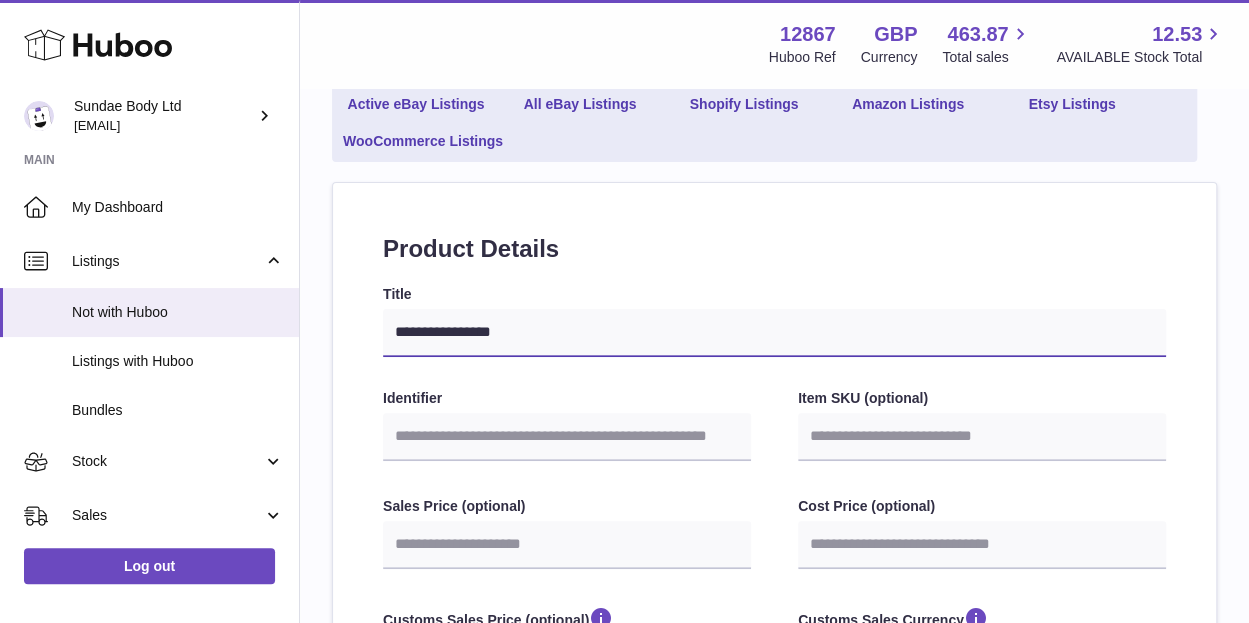 type on "**********" 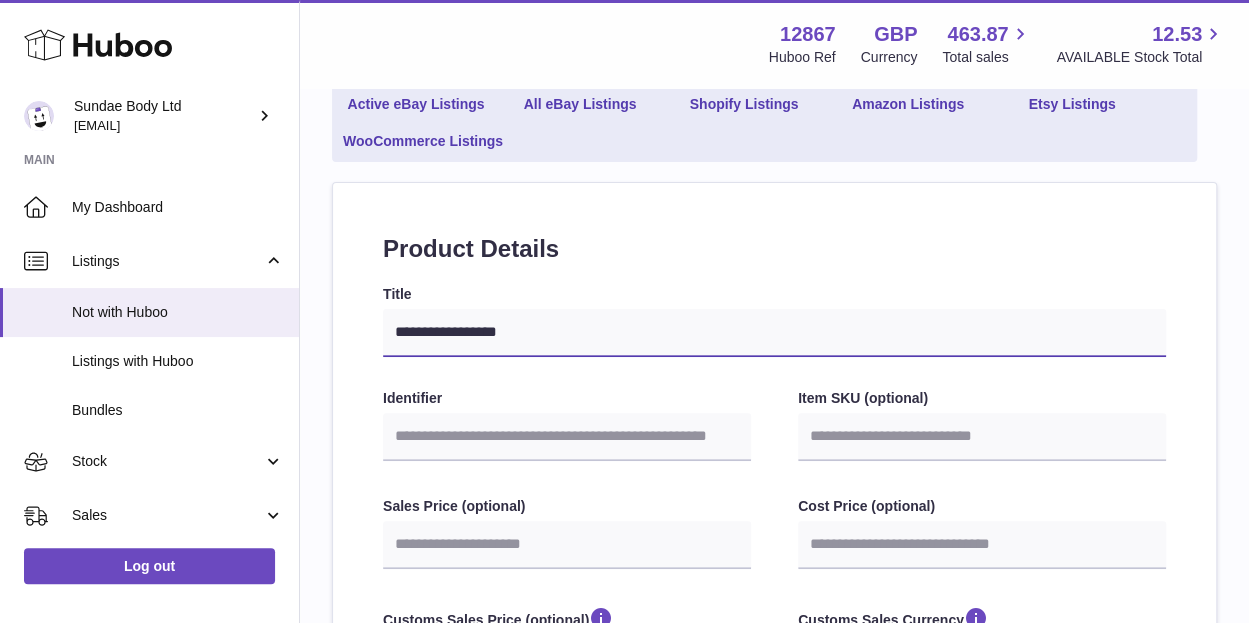 type on "**********" 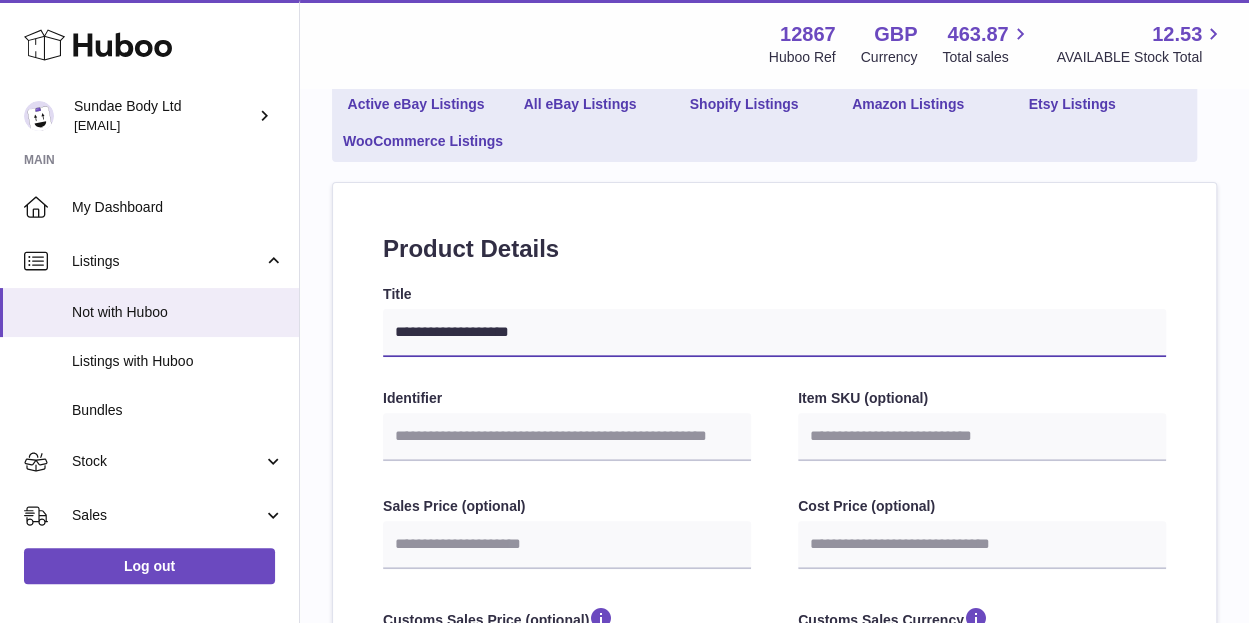 type on "**********" 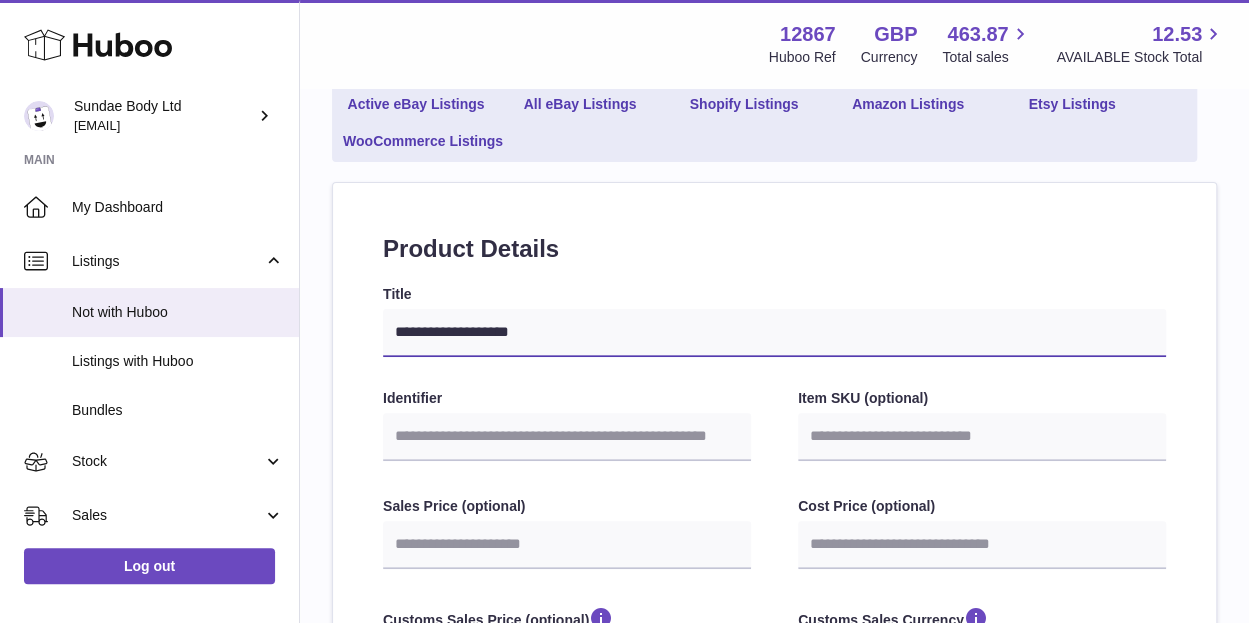 select 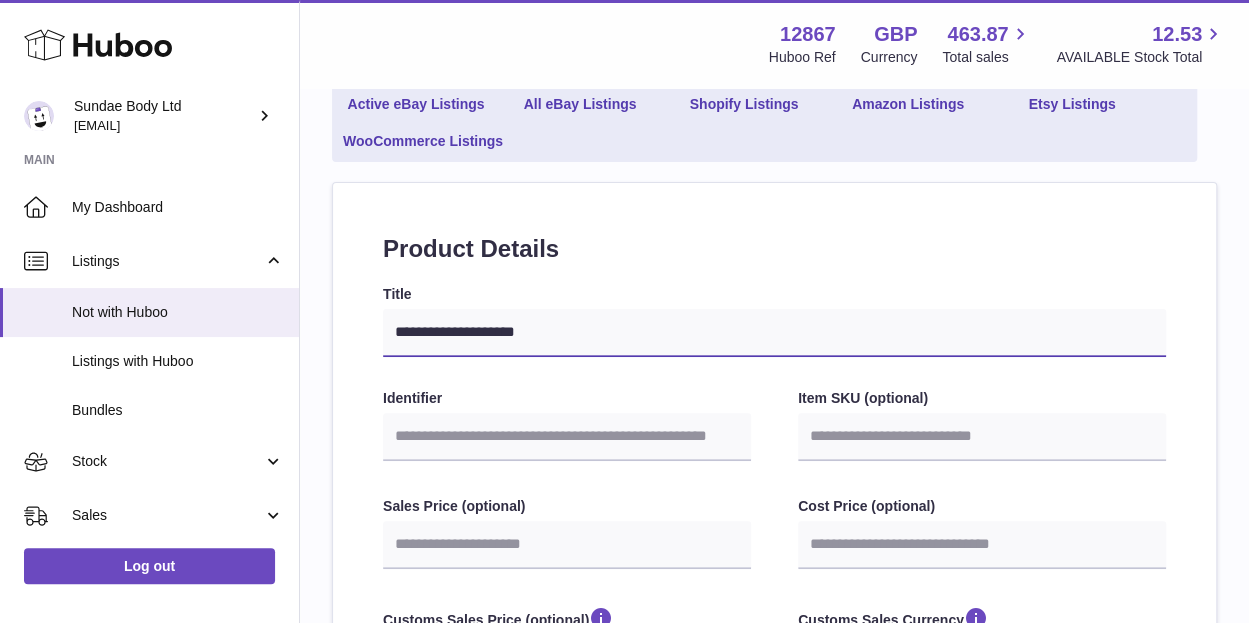 type on "**********" 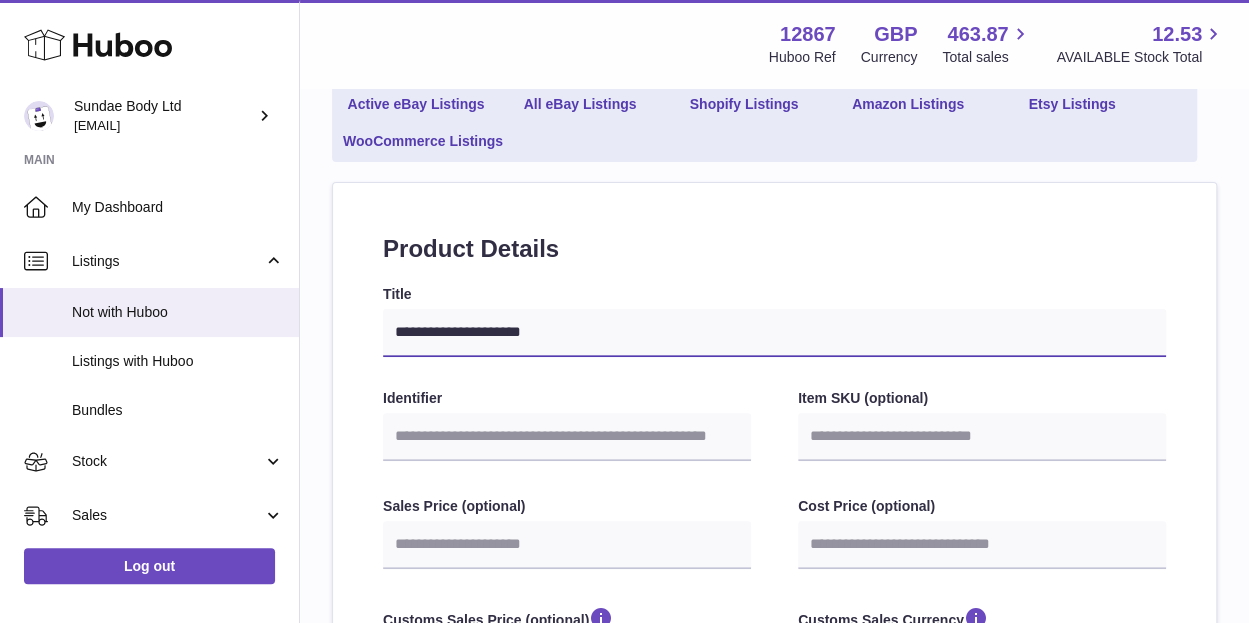 type on "**********" 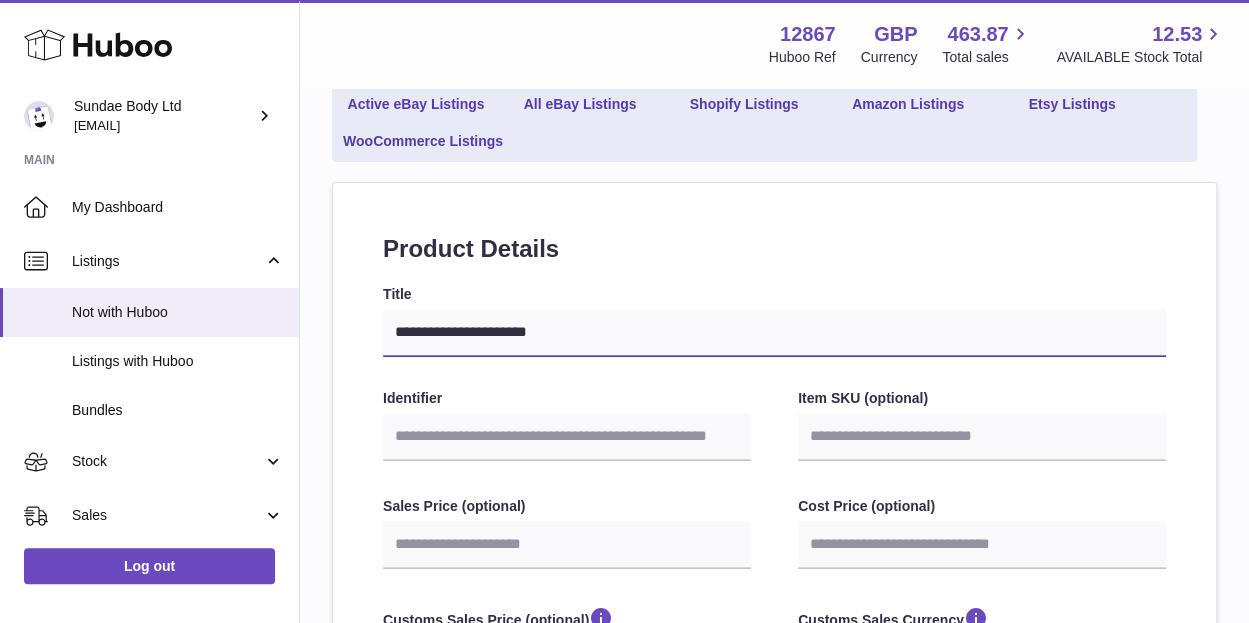type on "**********" 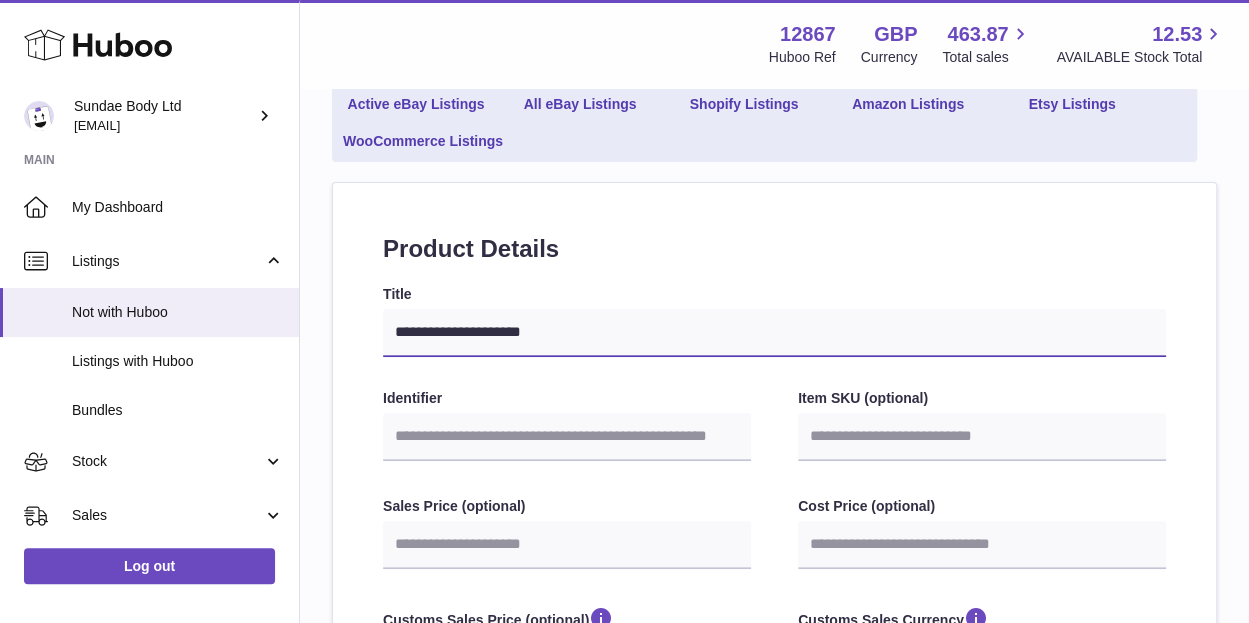 type on "**********" 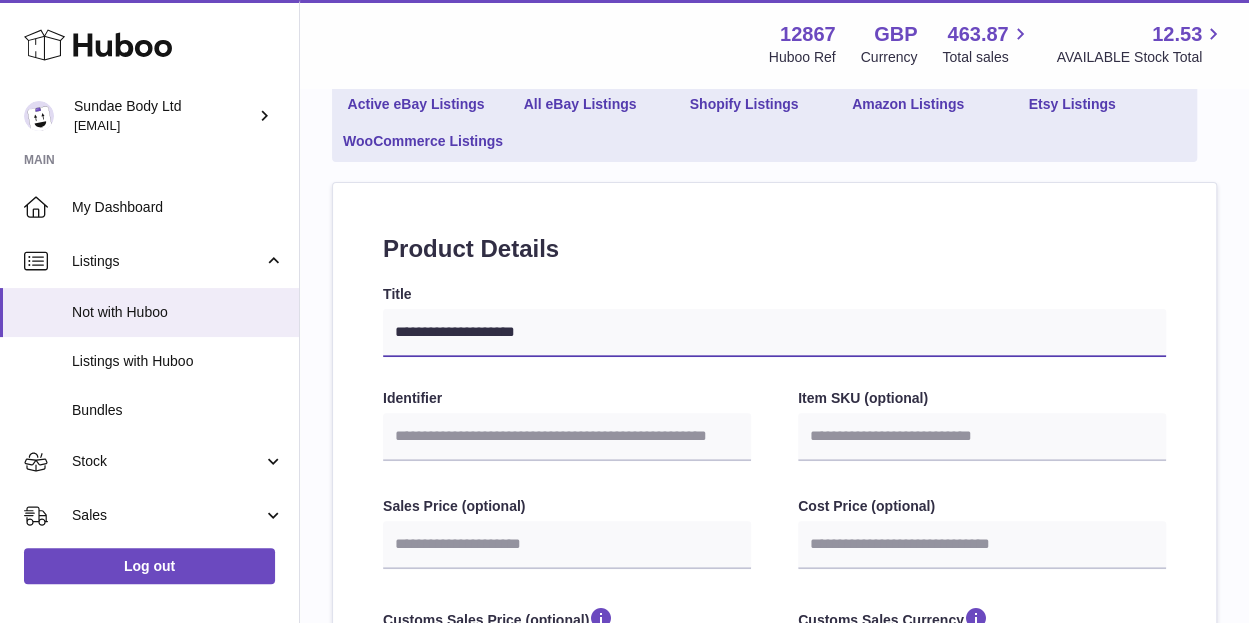 type on "**********" 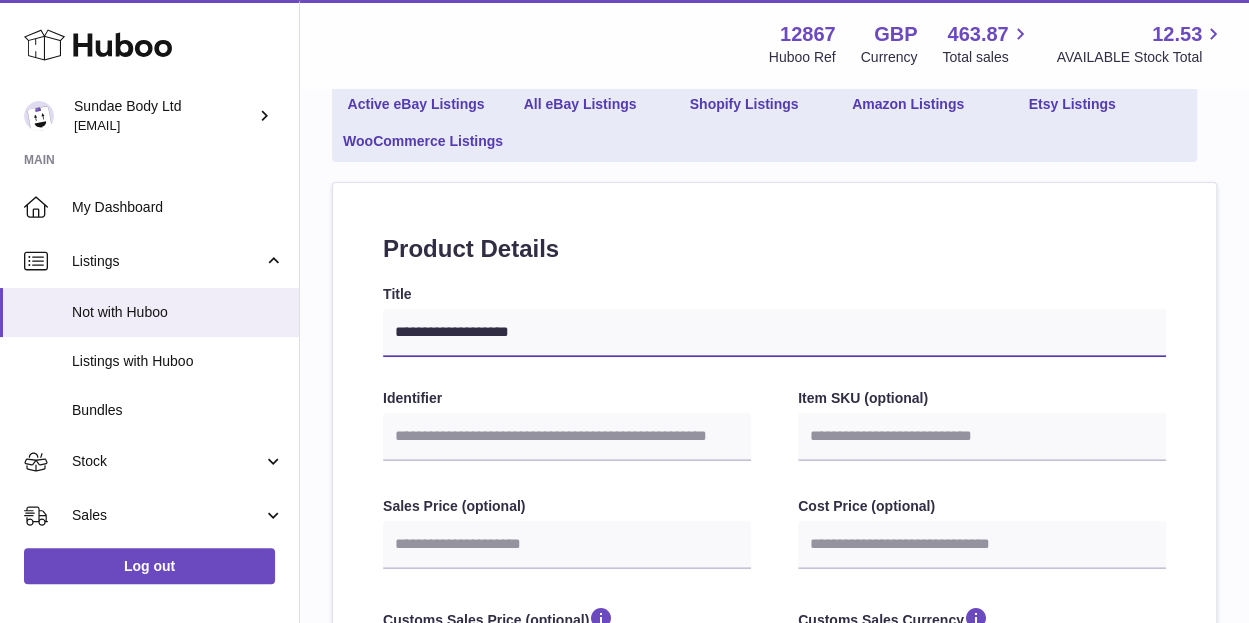 type on "**********" 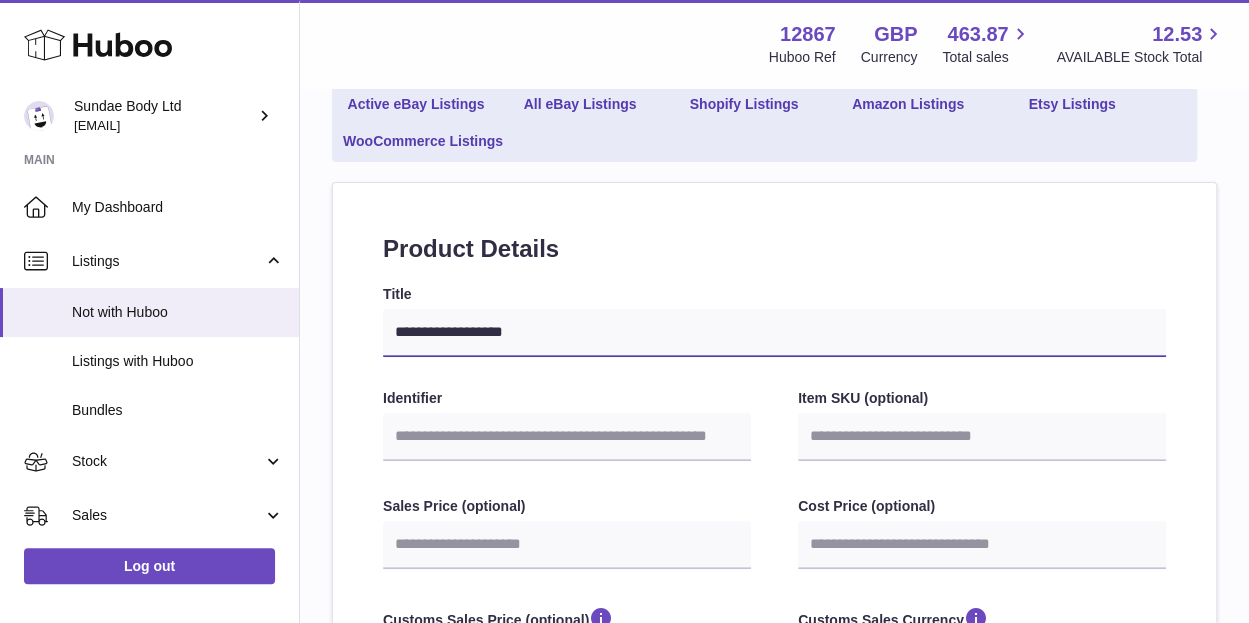 type on "**********" 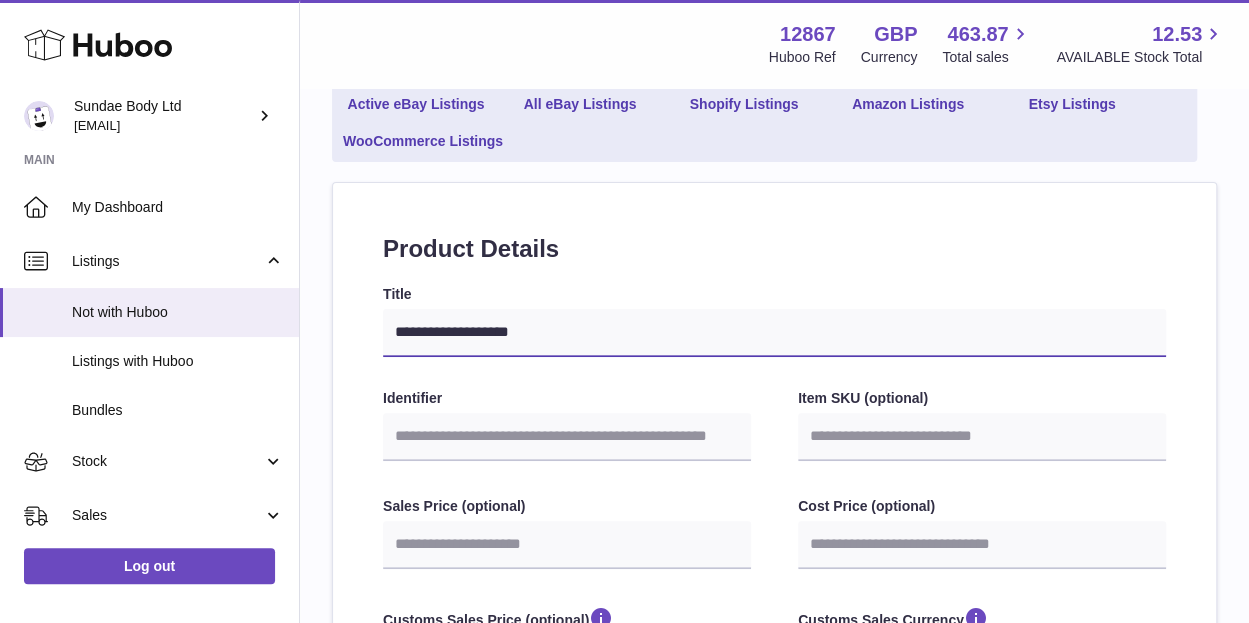 type on "**********" 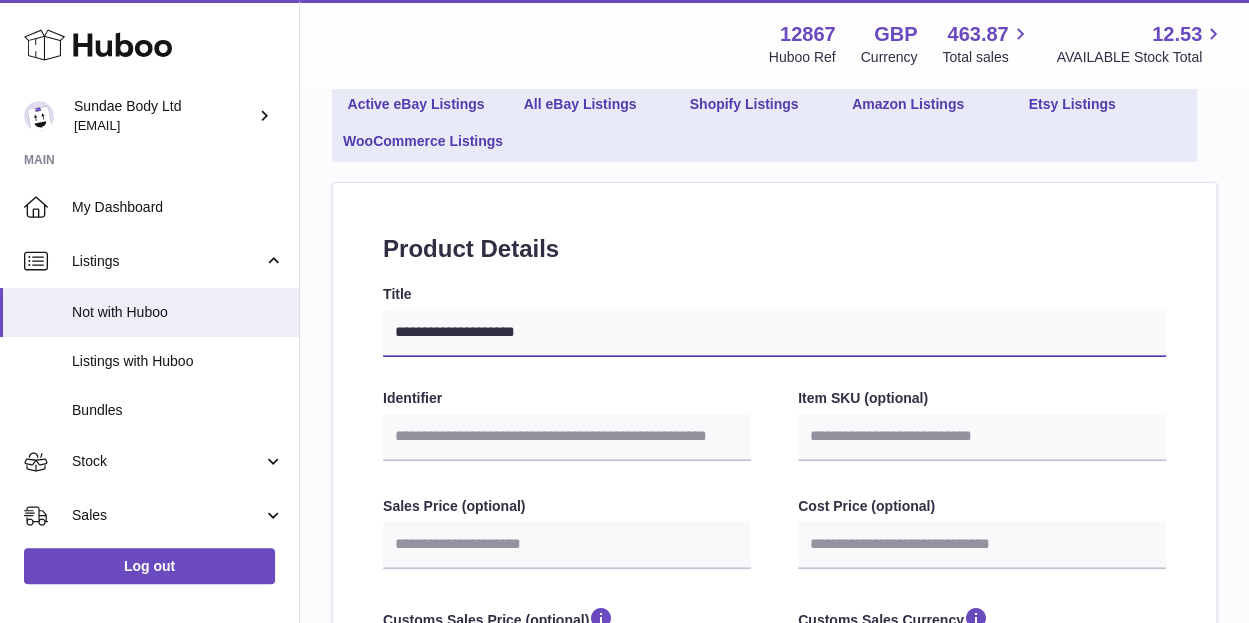 type on "**********" 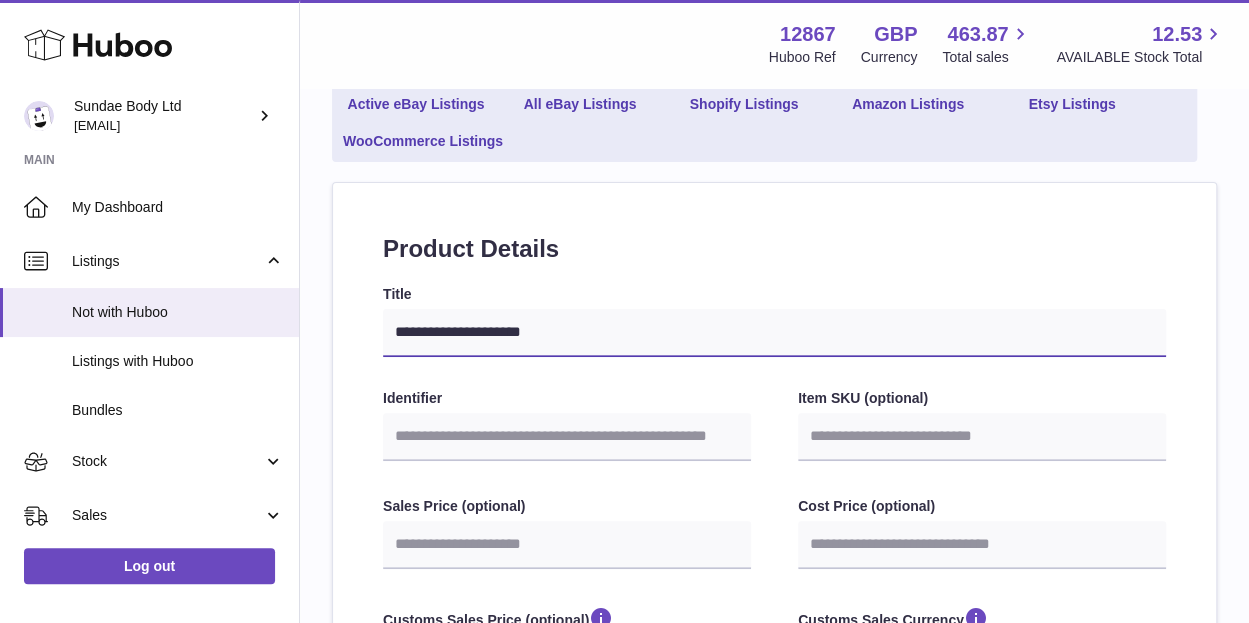type on "**********" 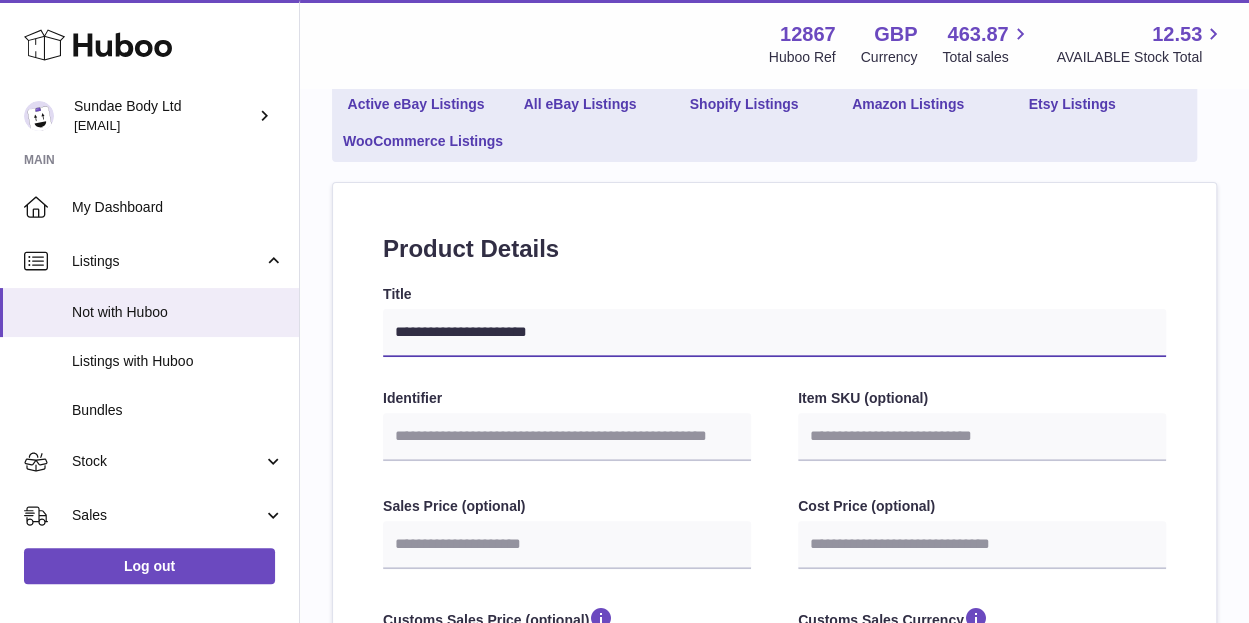 type on "**********" 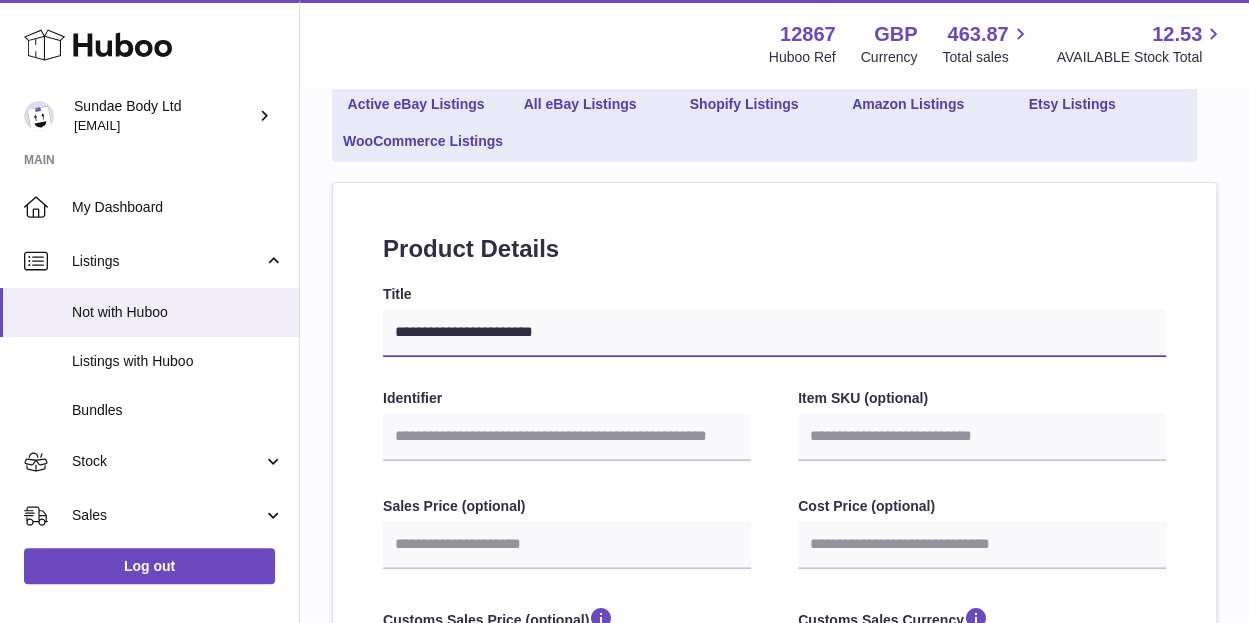 type on "**********" 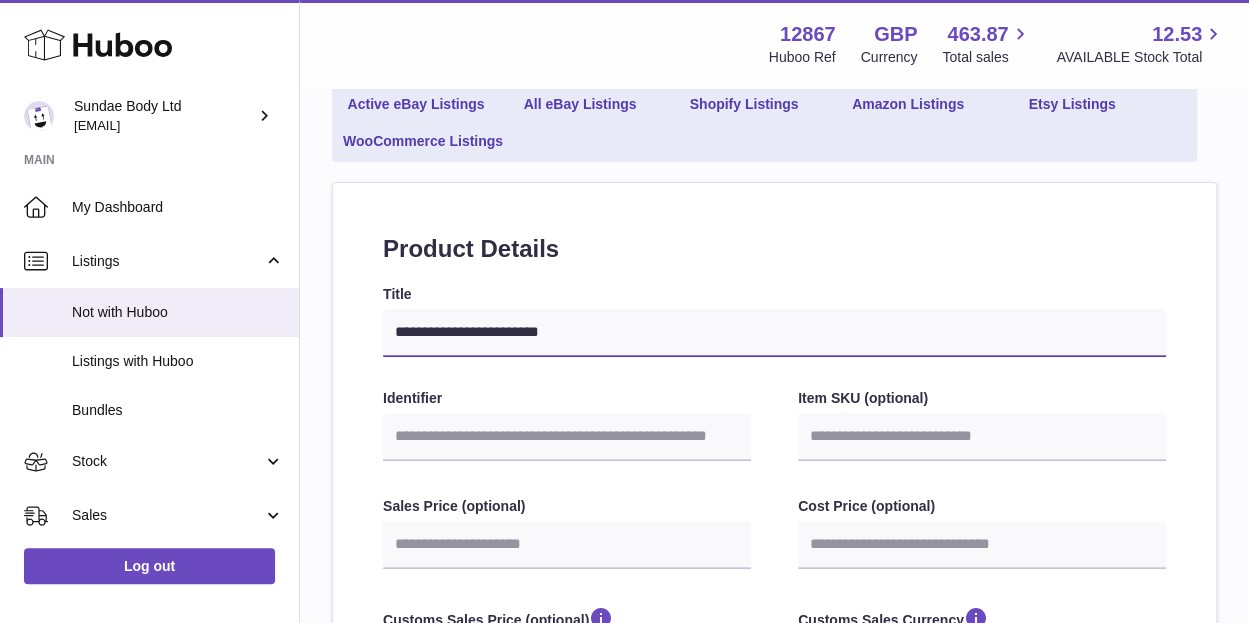 type on "**********" 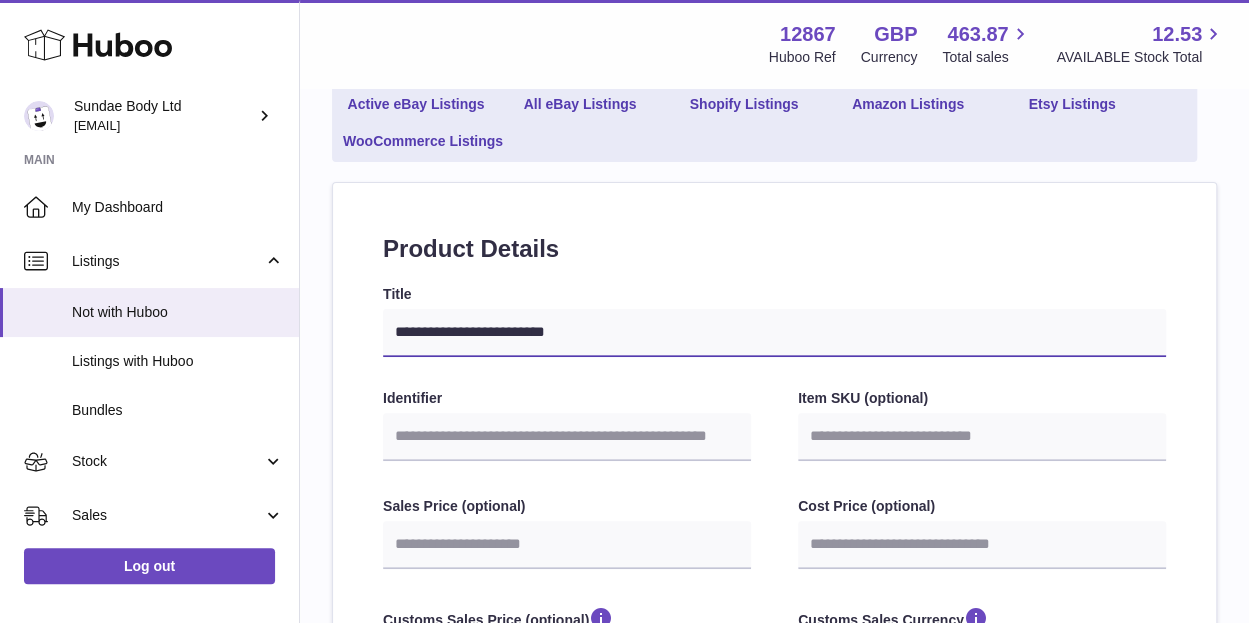 select 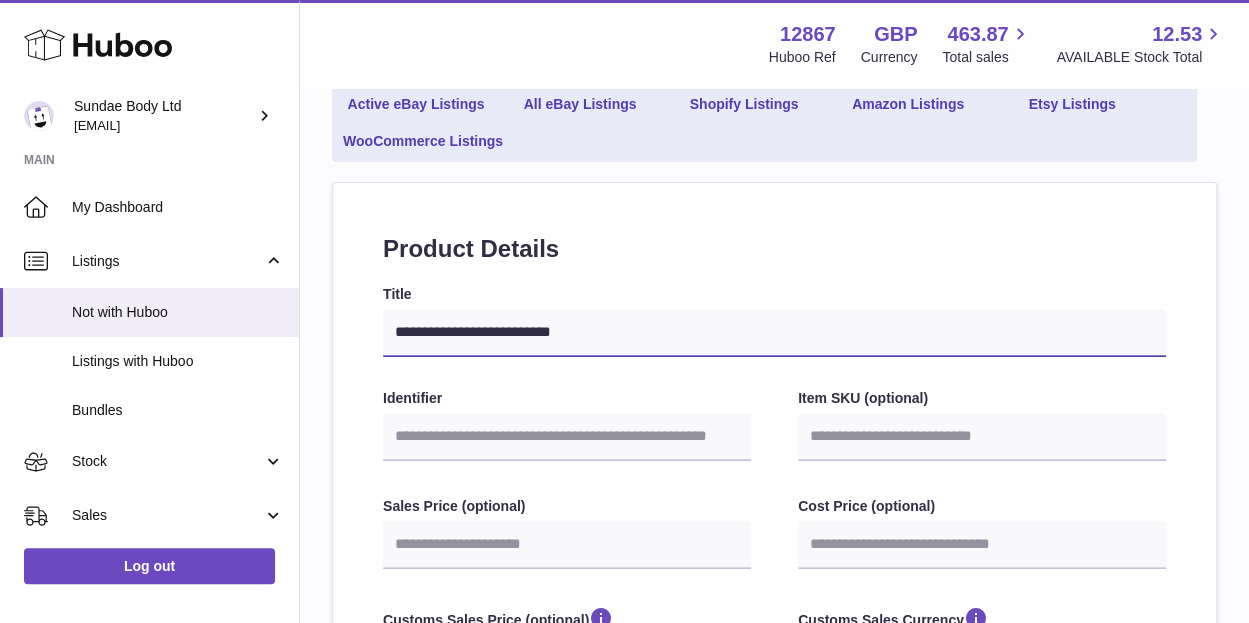 type on "**********" 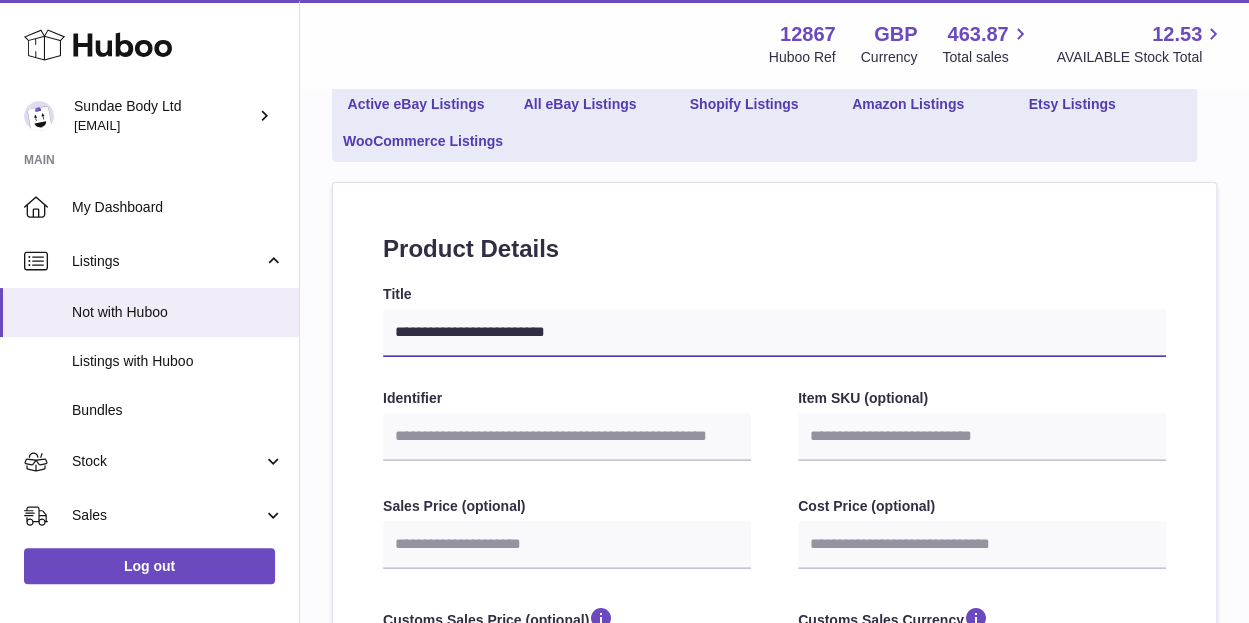 type on "**********" 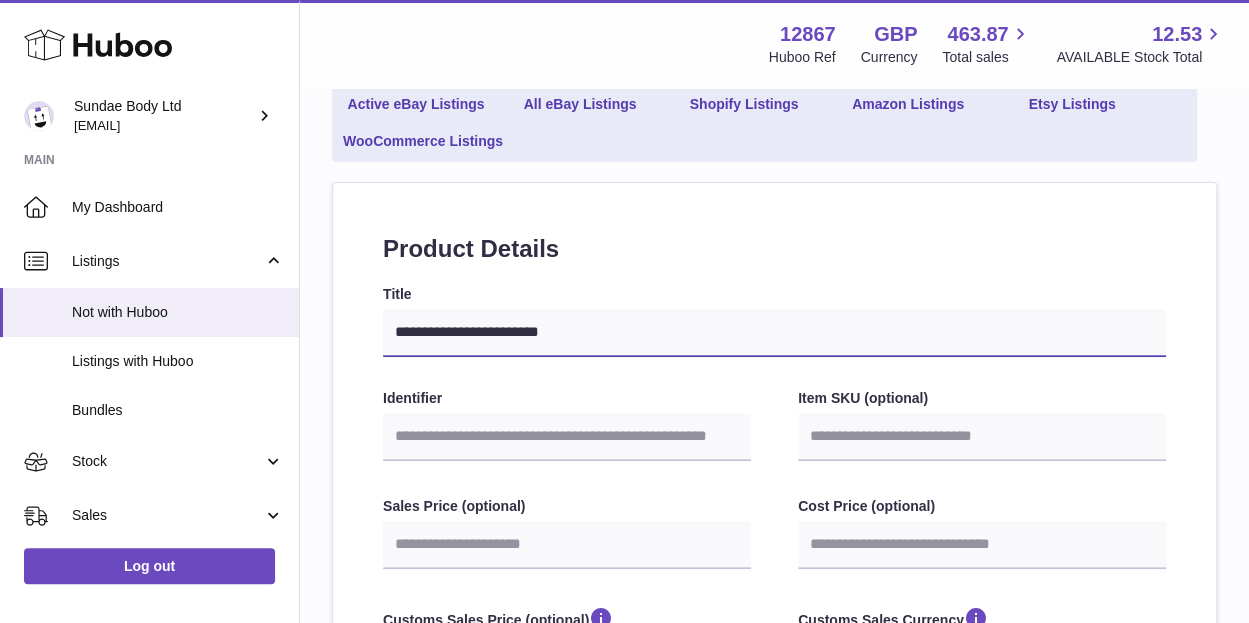 select 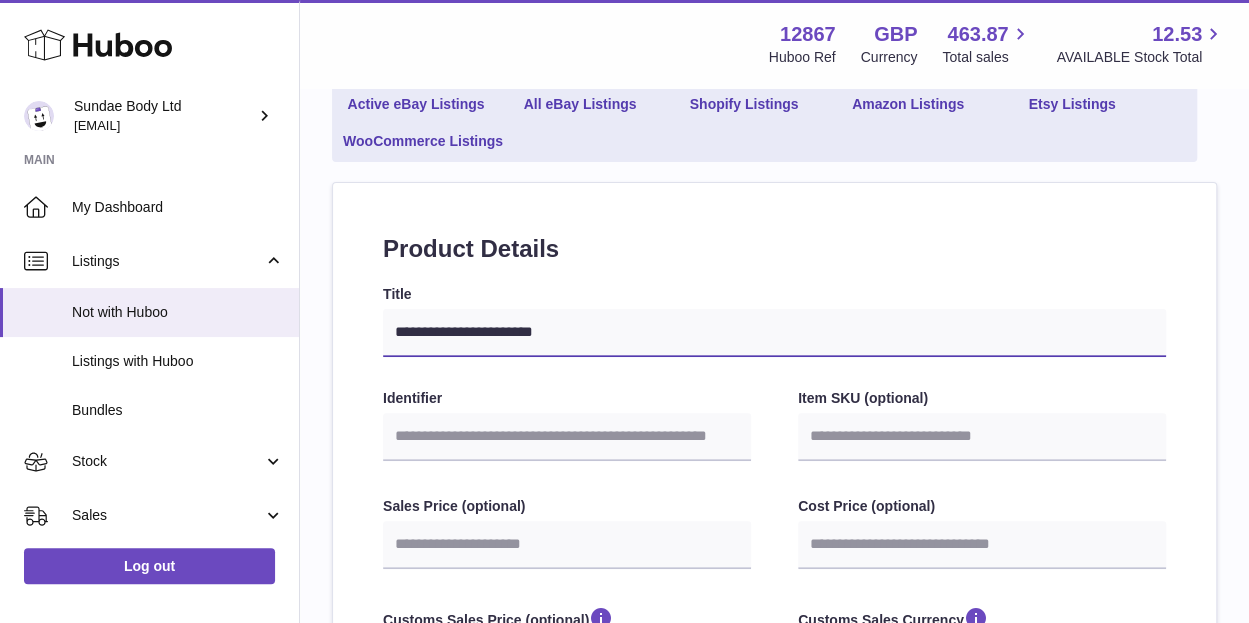 type on "**********" 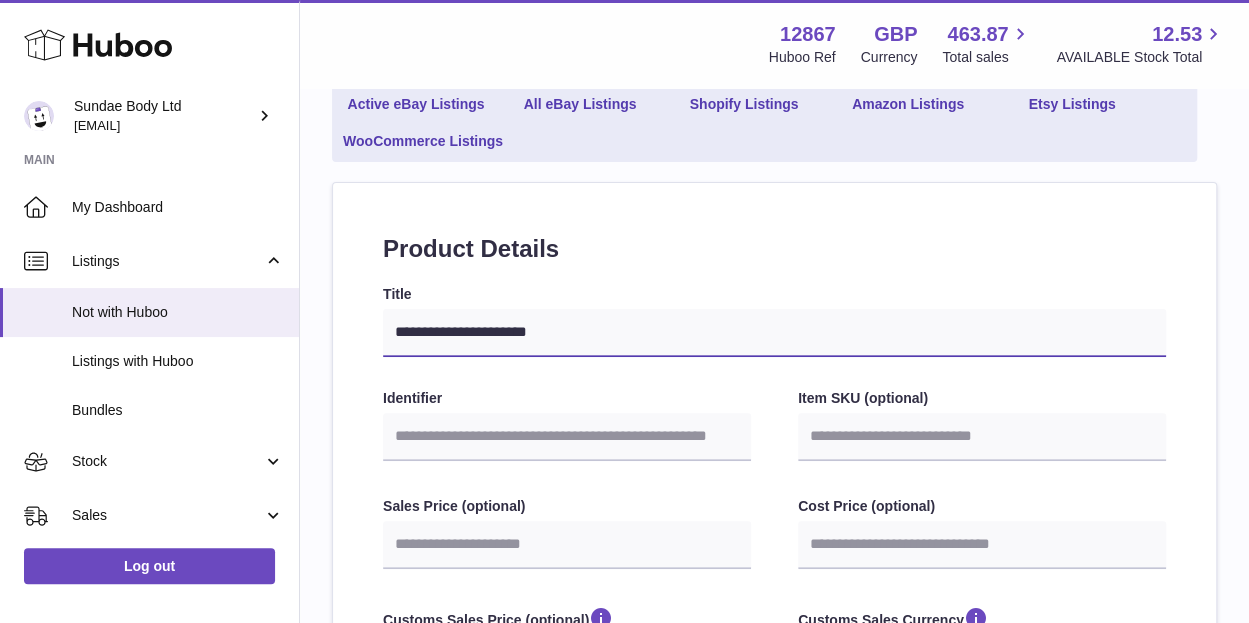 type on "**********" 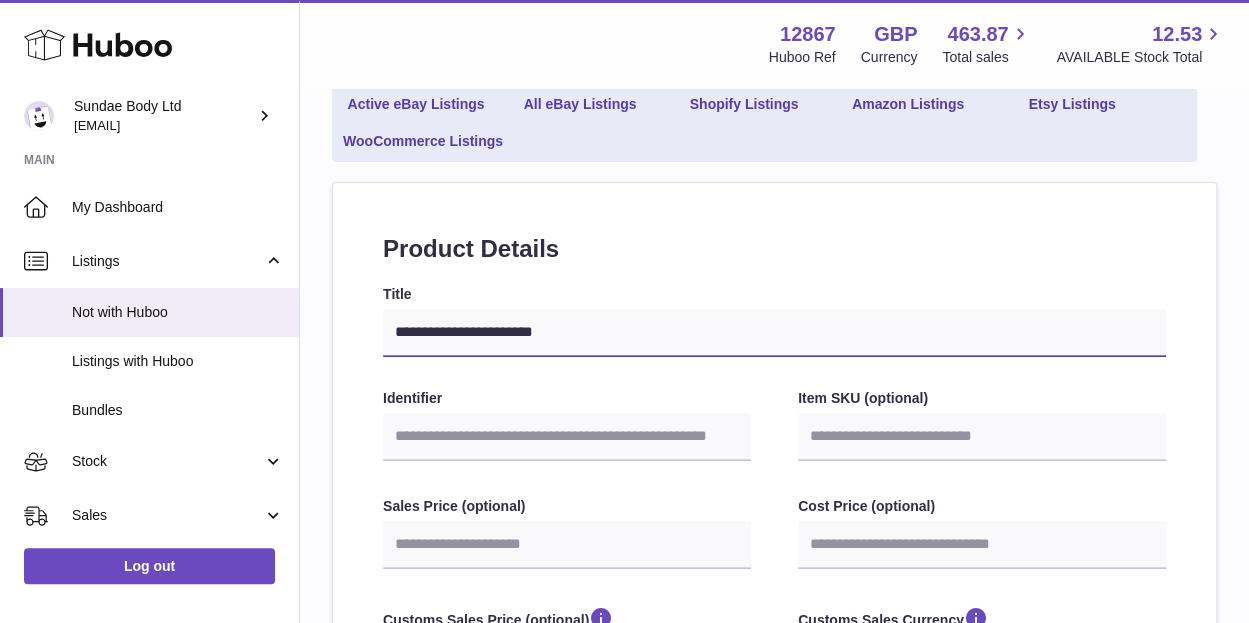 type on "**********" 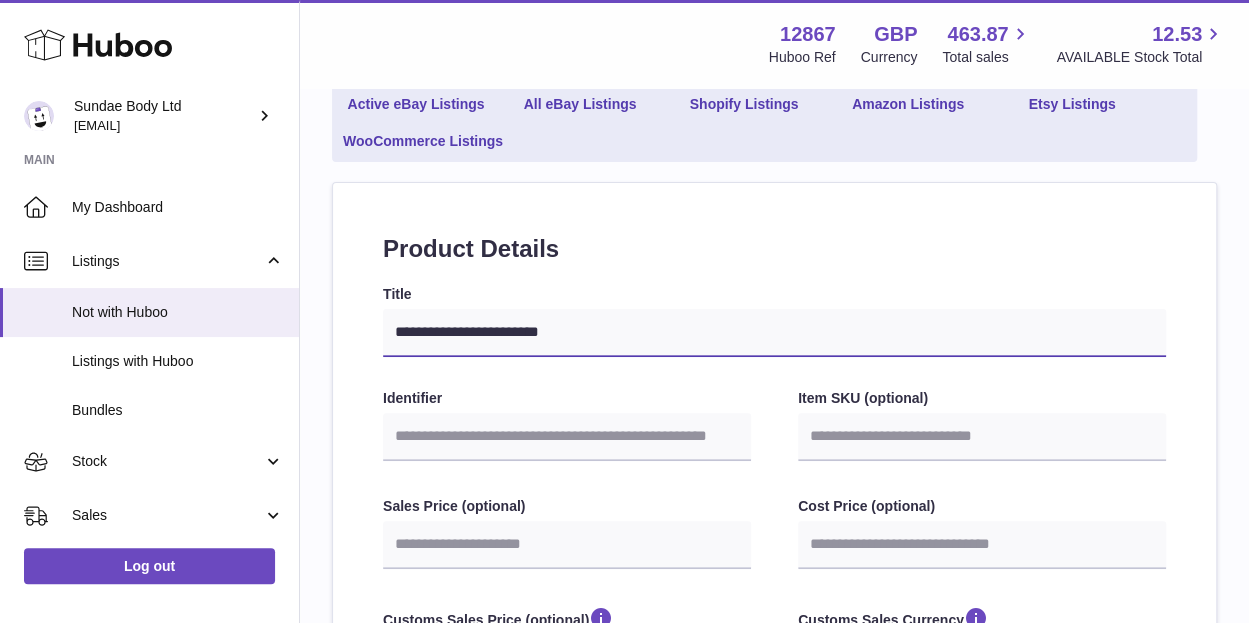 type on "**********" 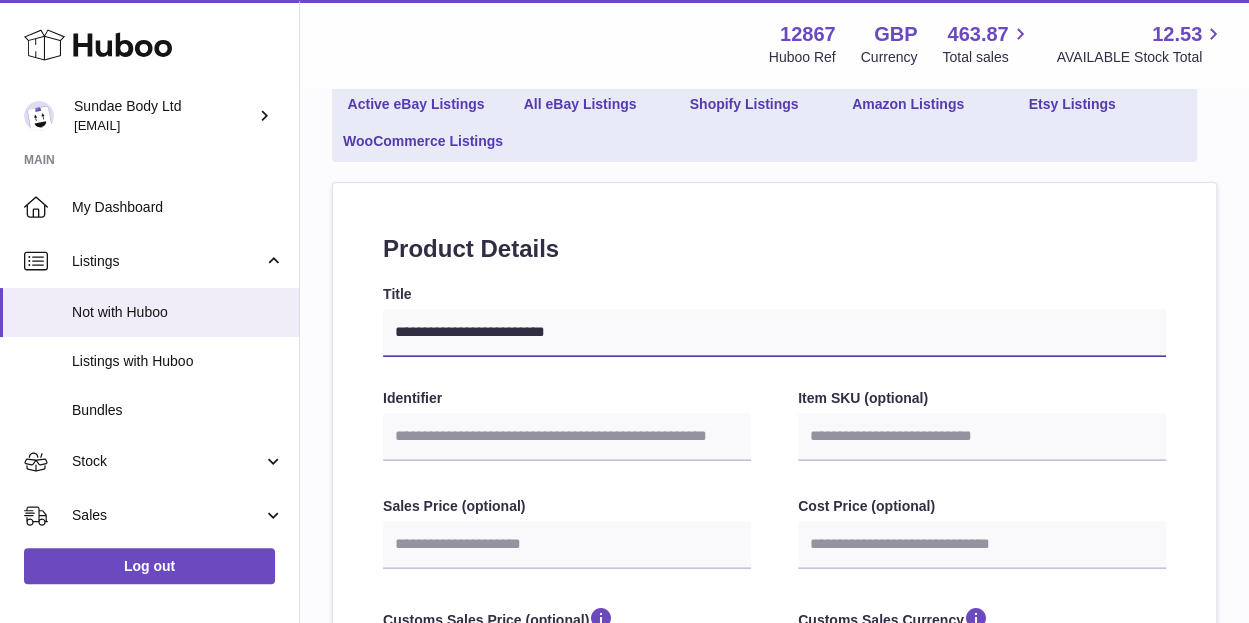 type on "**********" 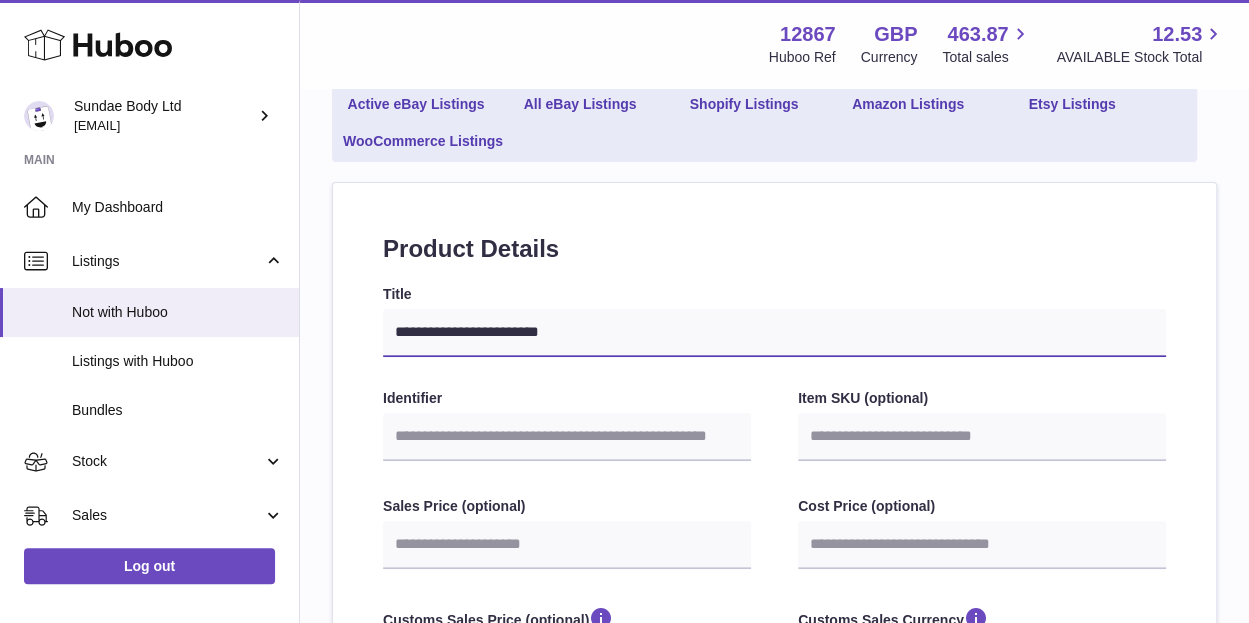 type on "**********" 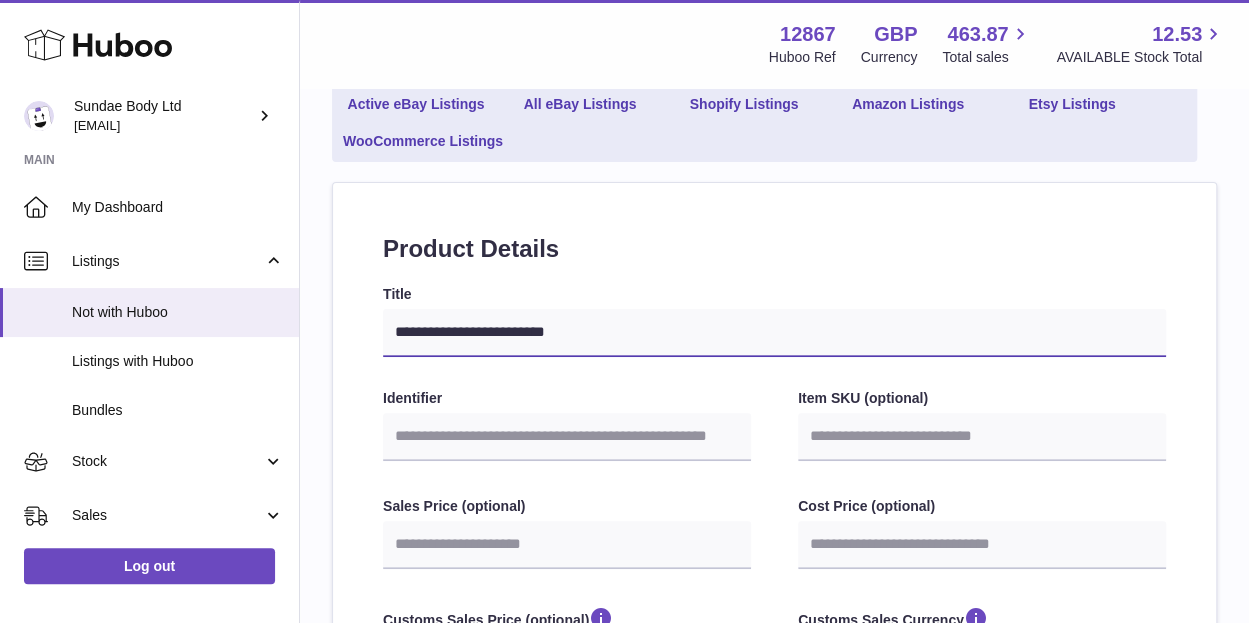 type on "**********" 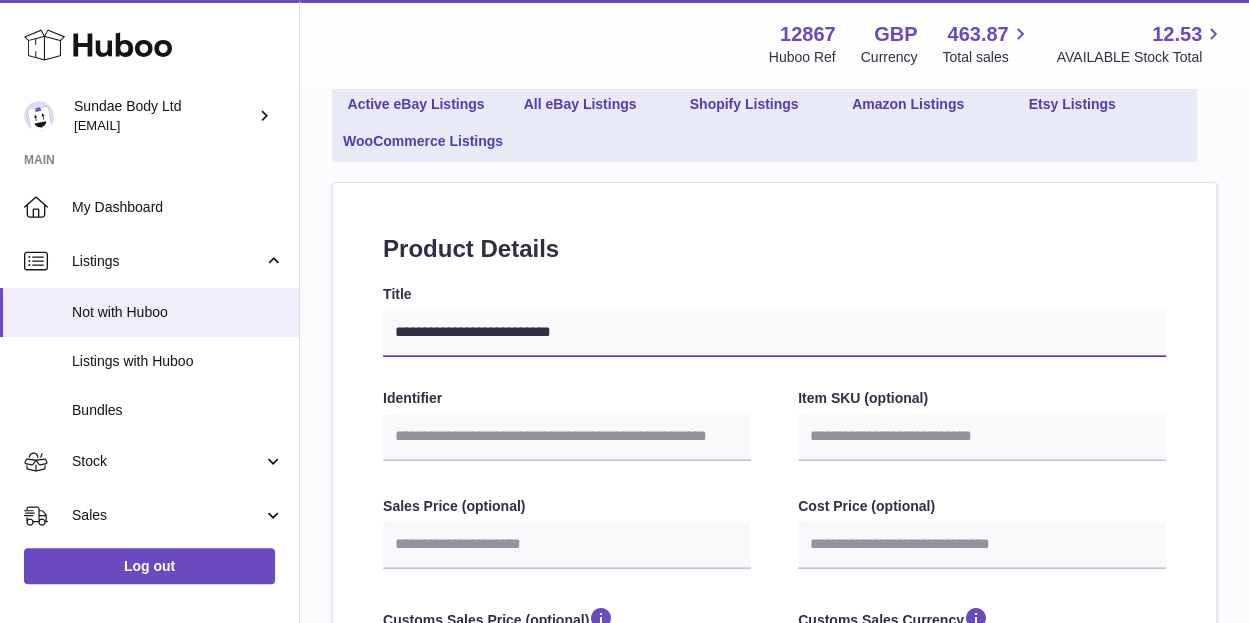 type on "**********" 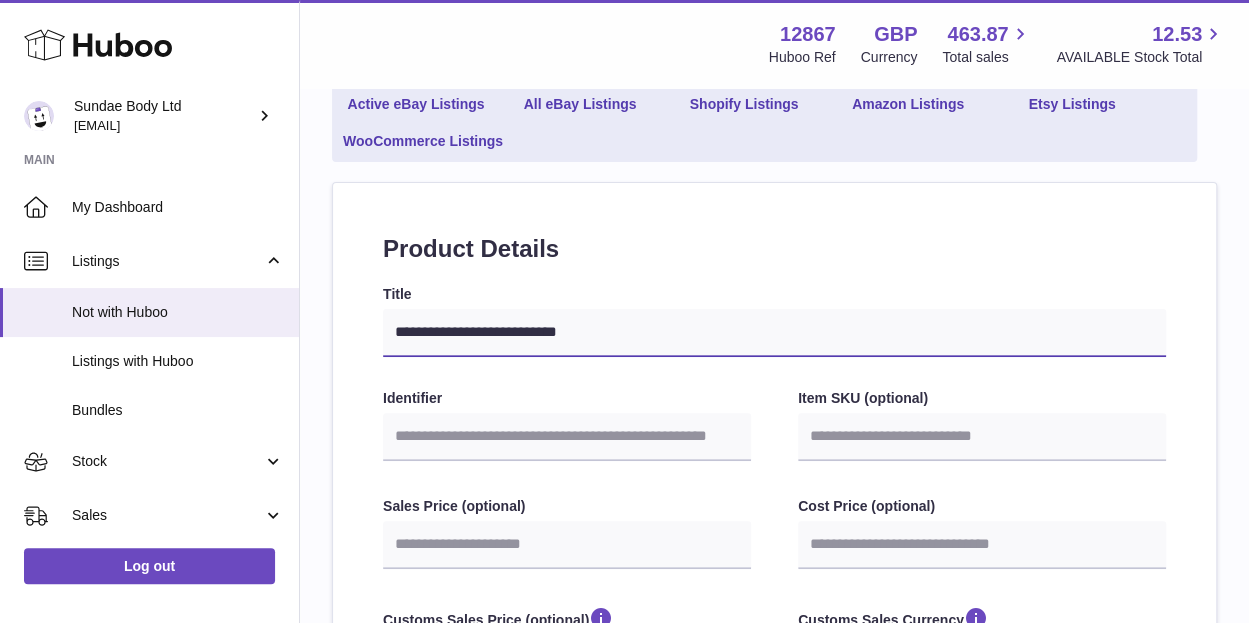select 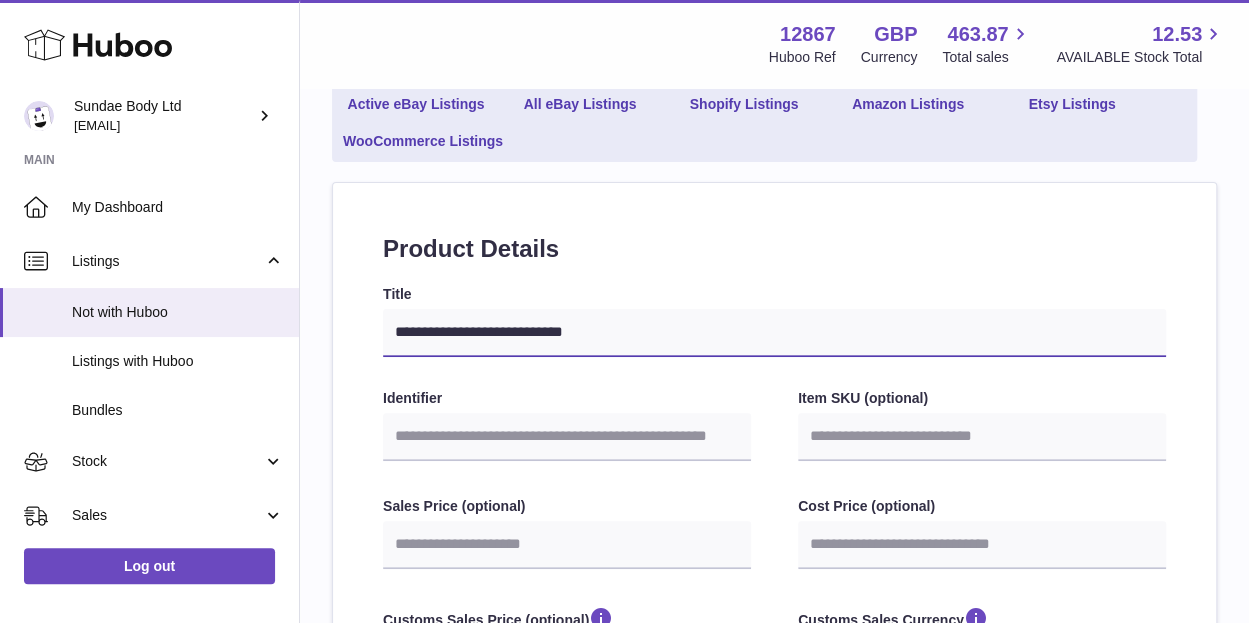 type on "**********" 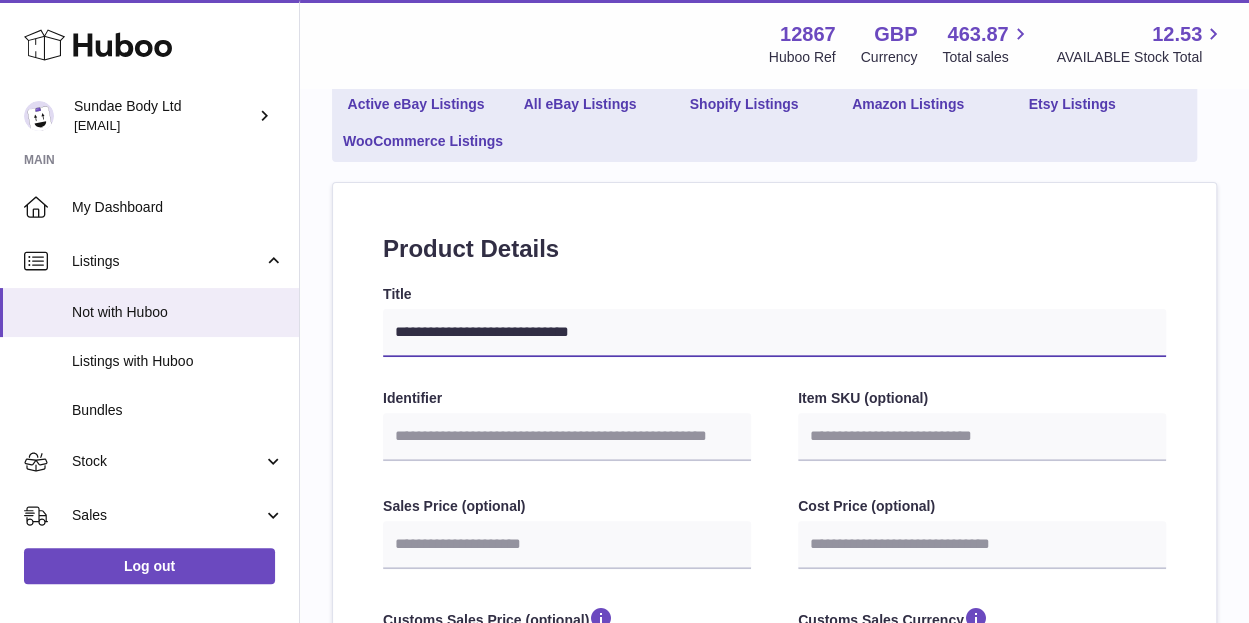 type on "**********" 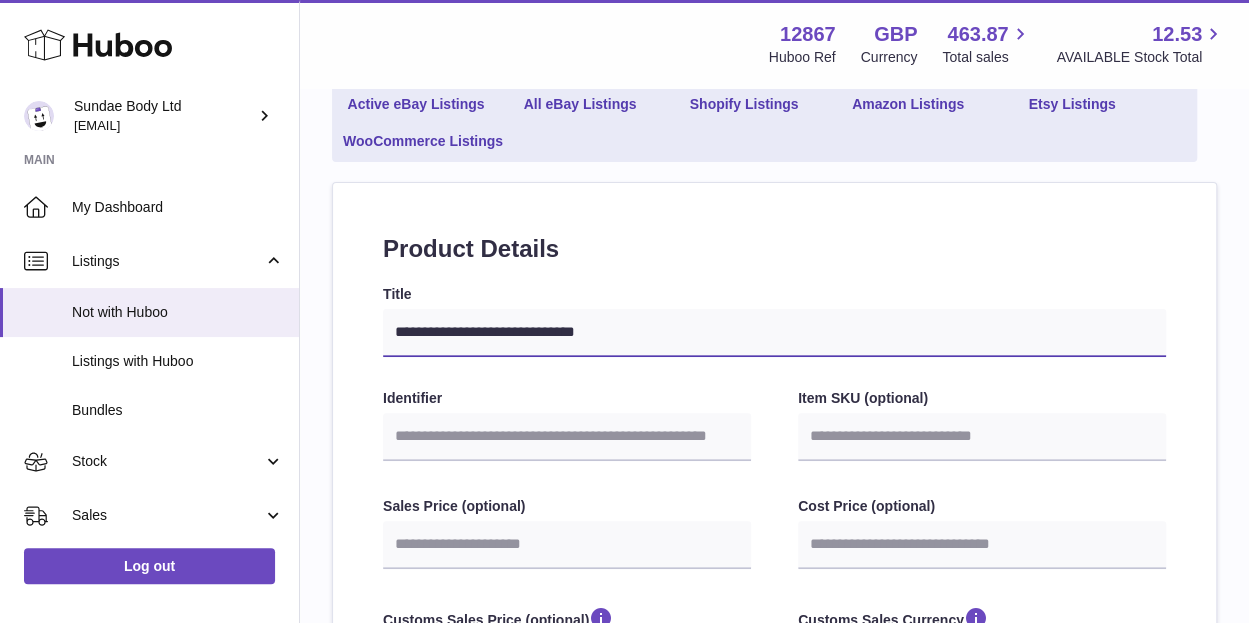 type on "**********" 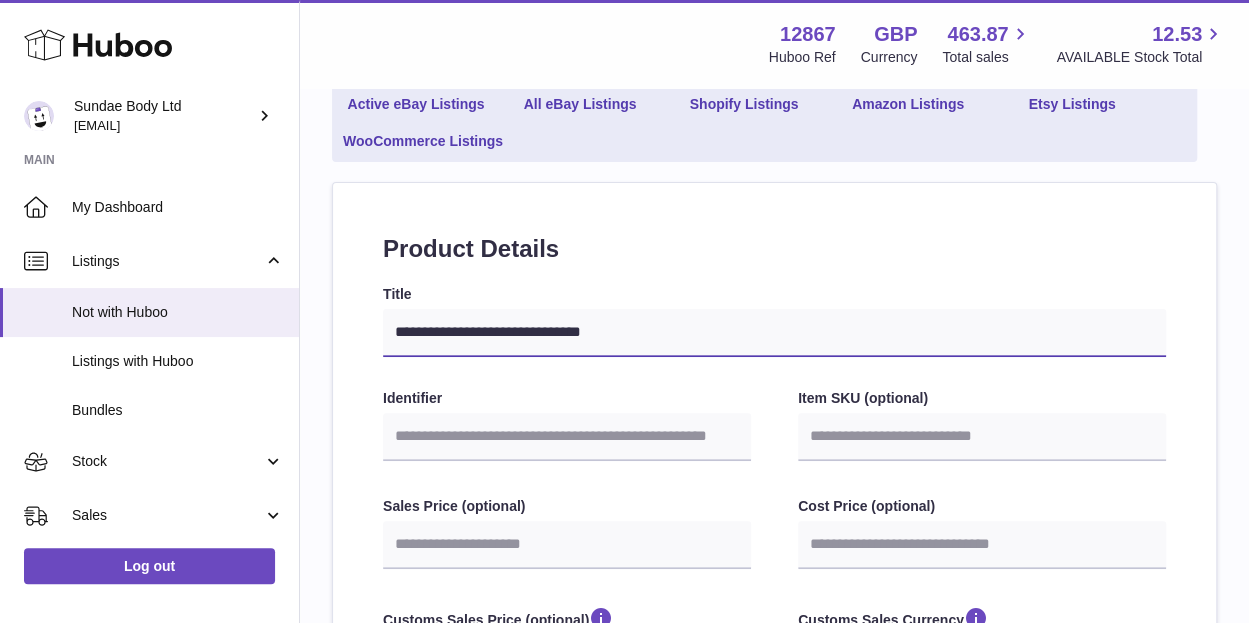 type on "**********" 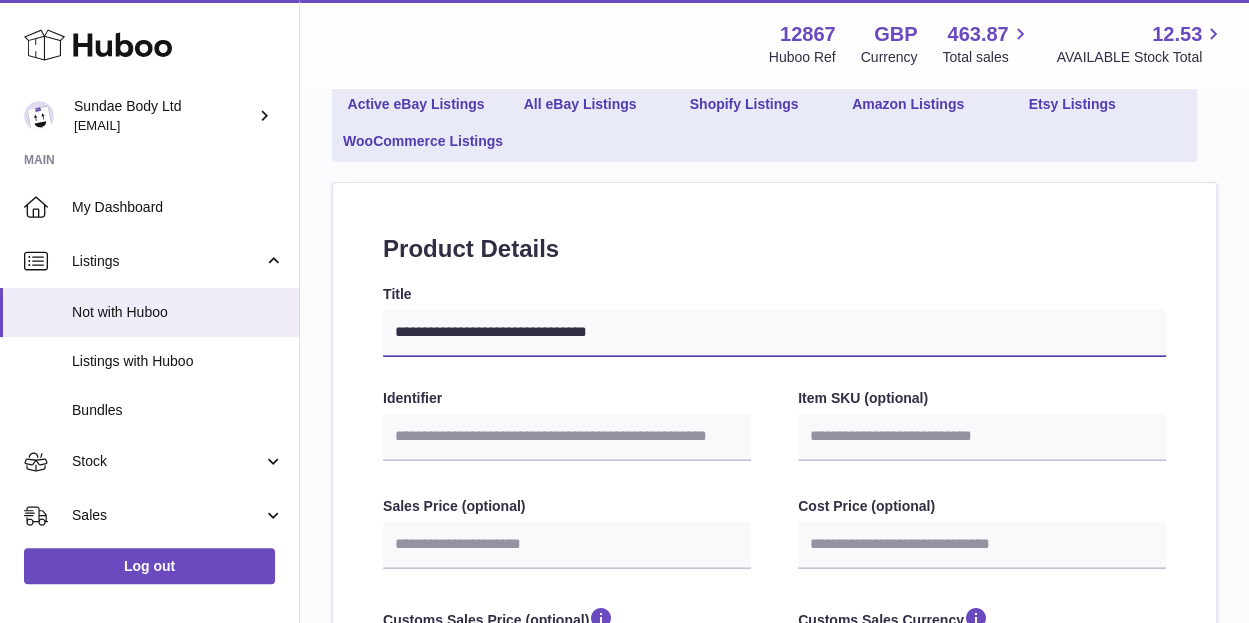 type on "**********" 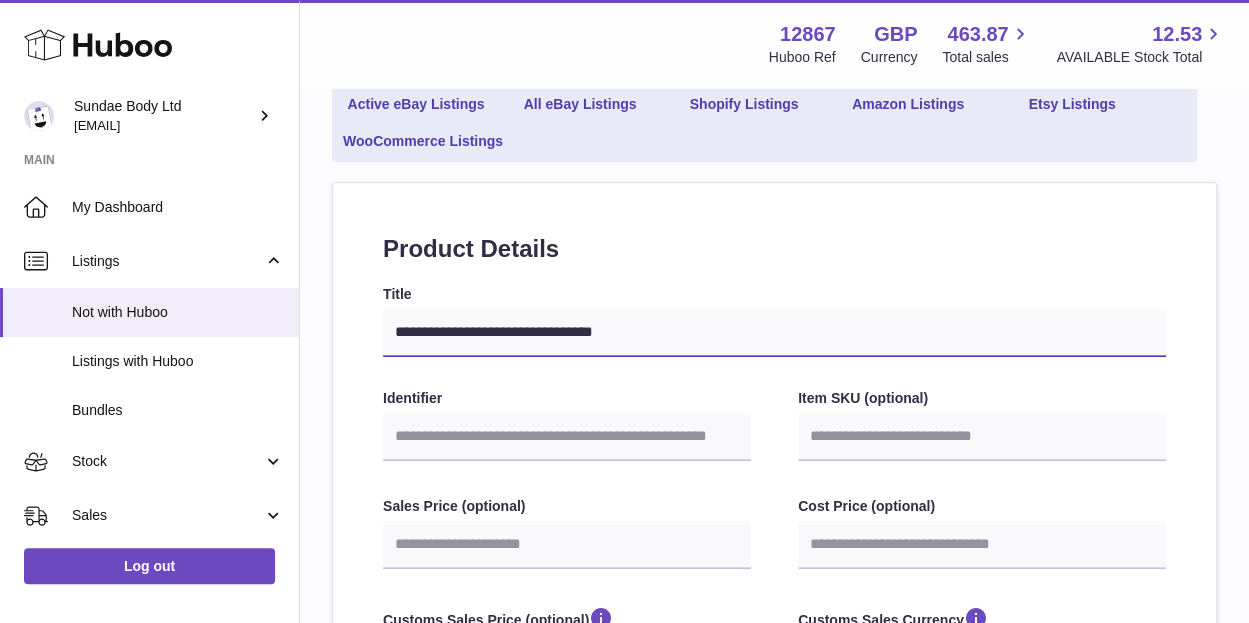 select 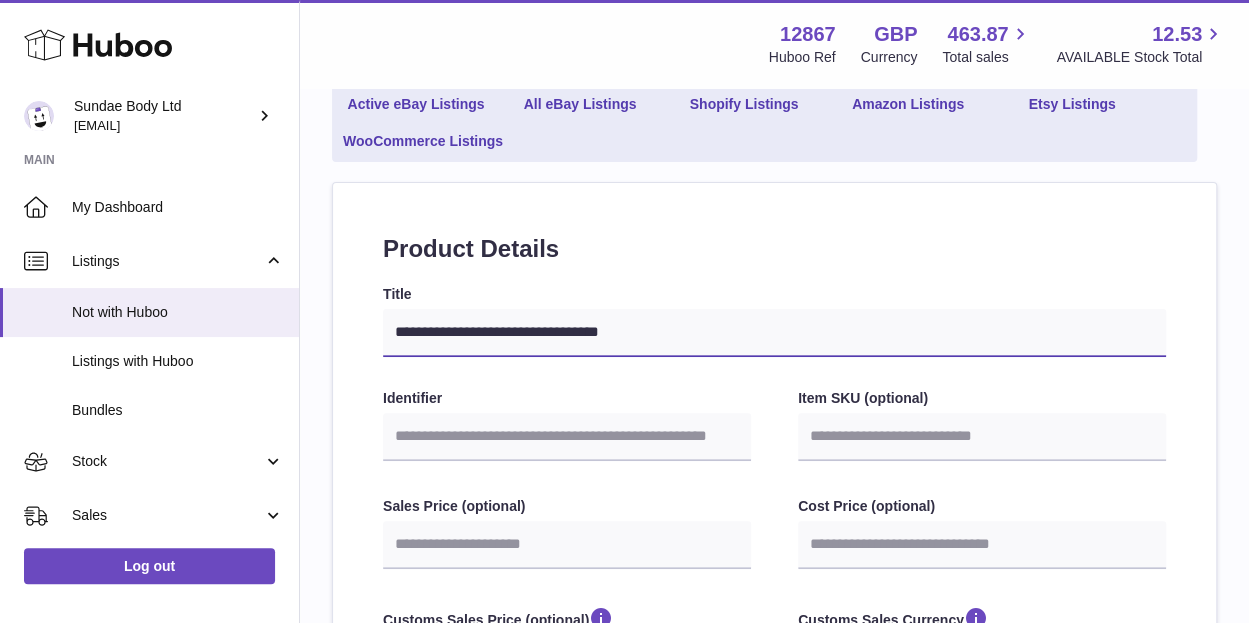 type on "**********" 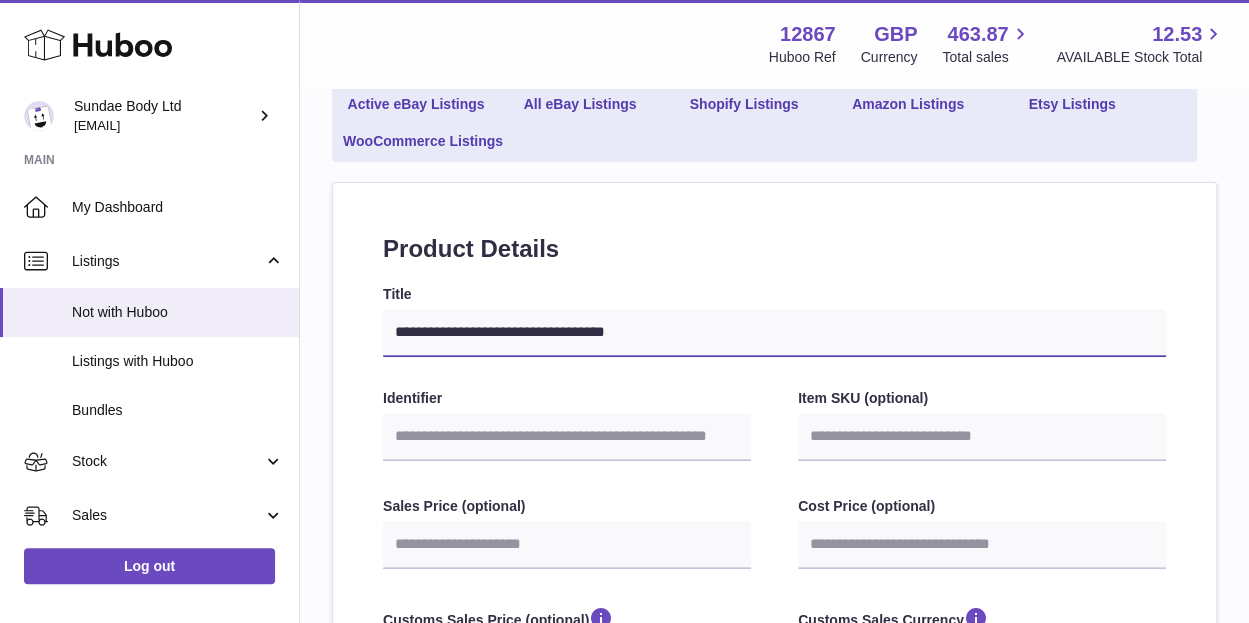 type on "**********" 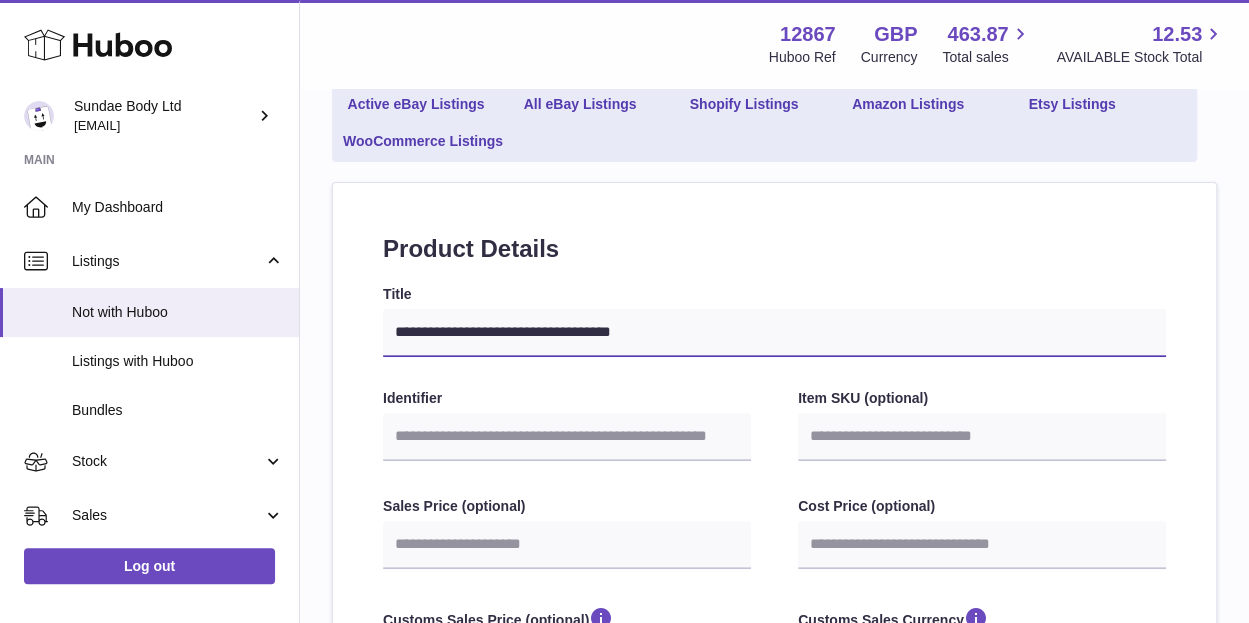 type on "**********" 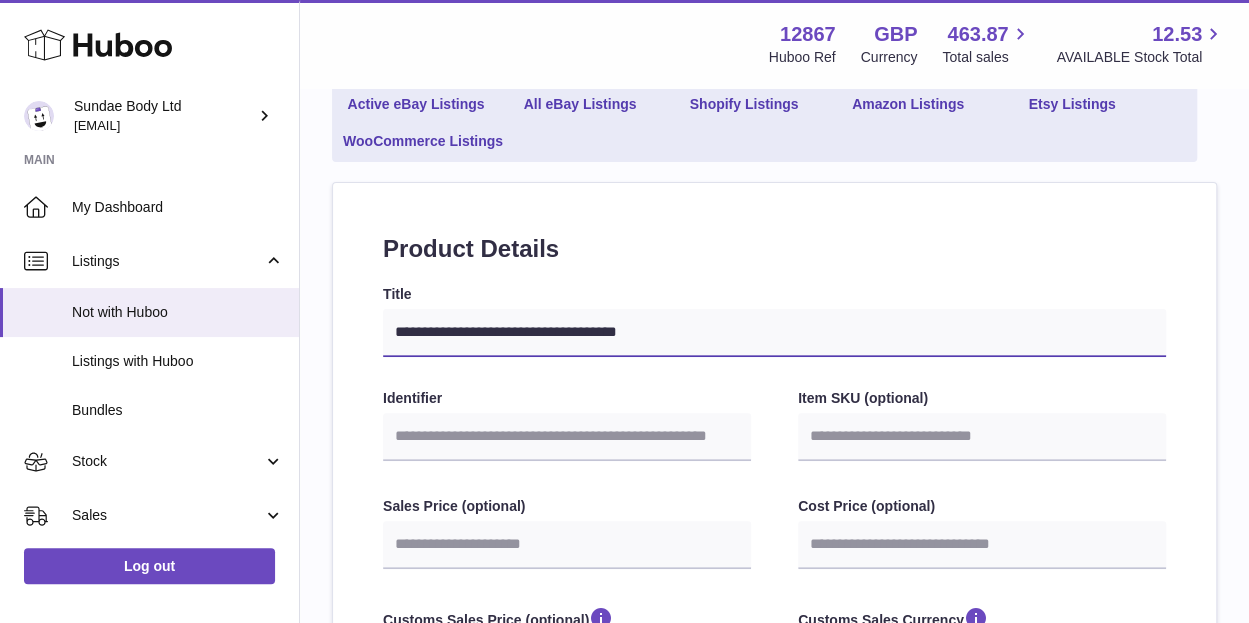 type on "**********" 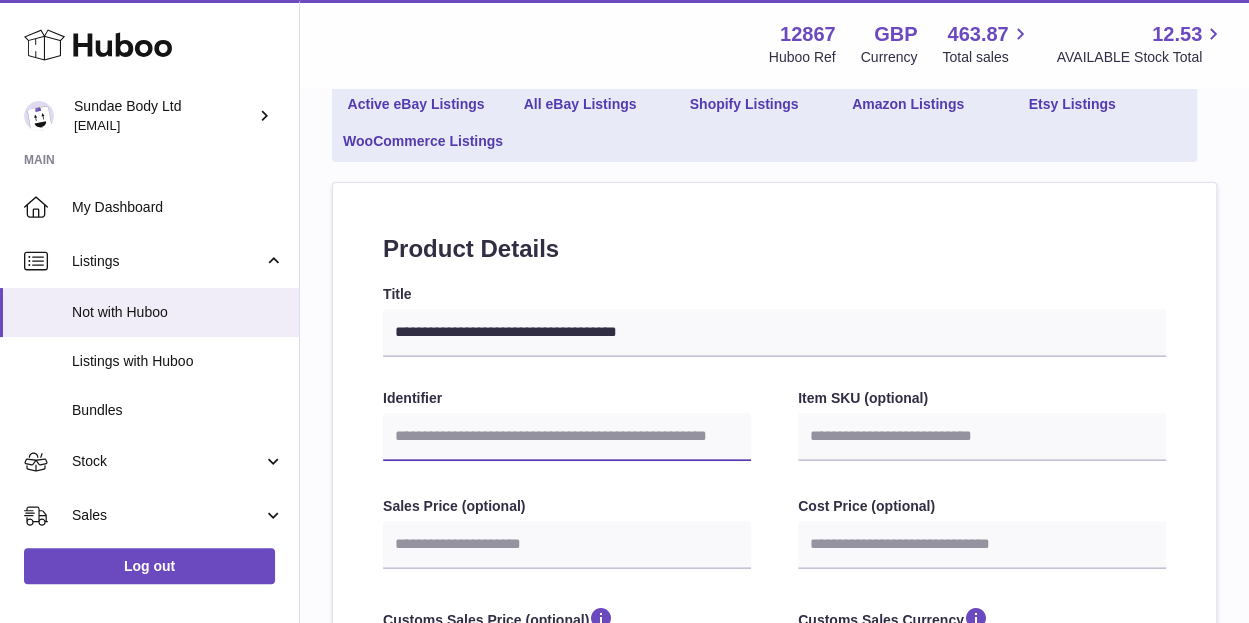 click on "Identifier" at bounding box center (567, 437) 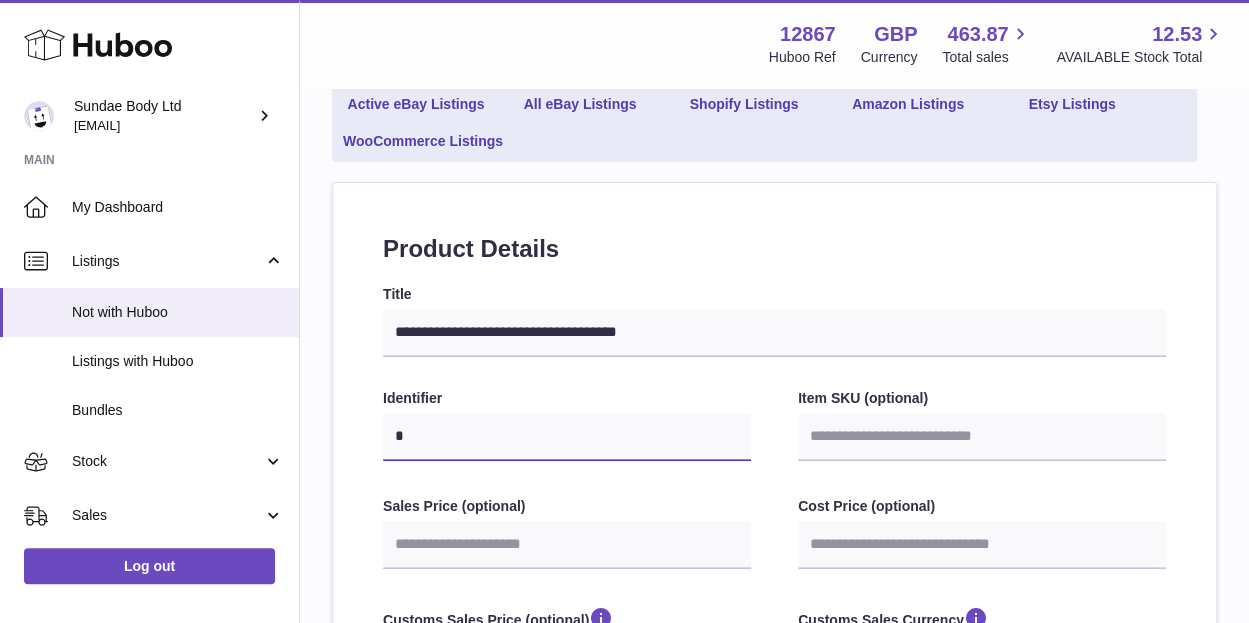 select 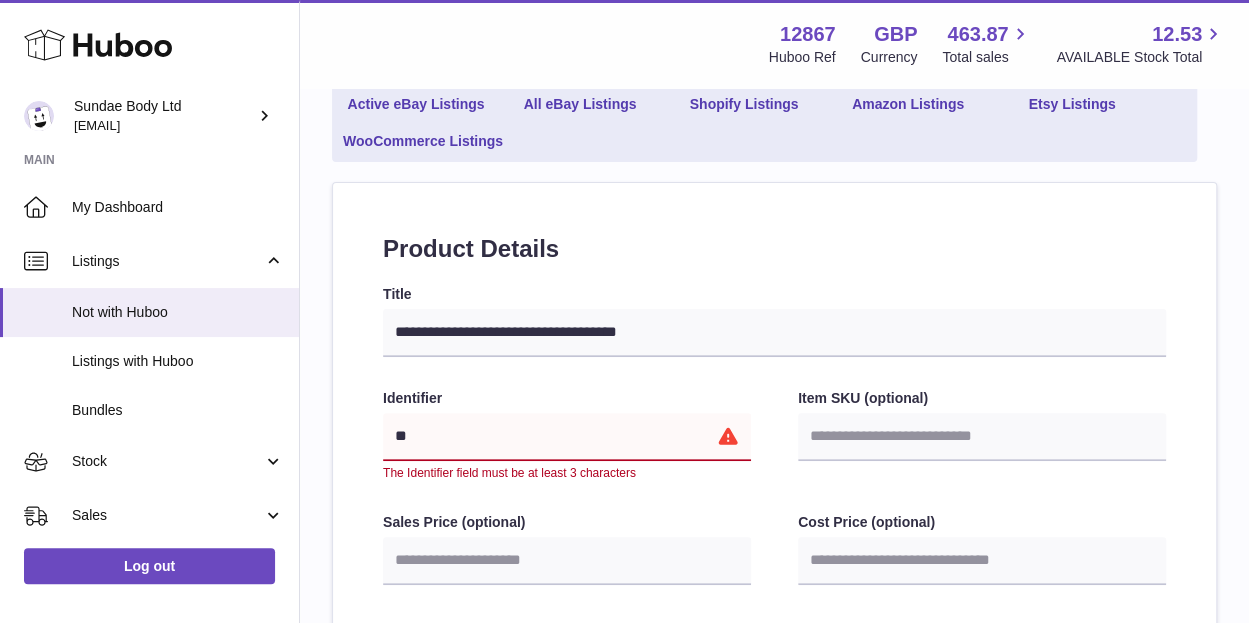 type on "***" 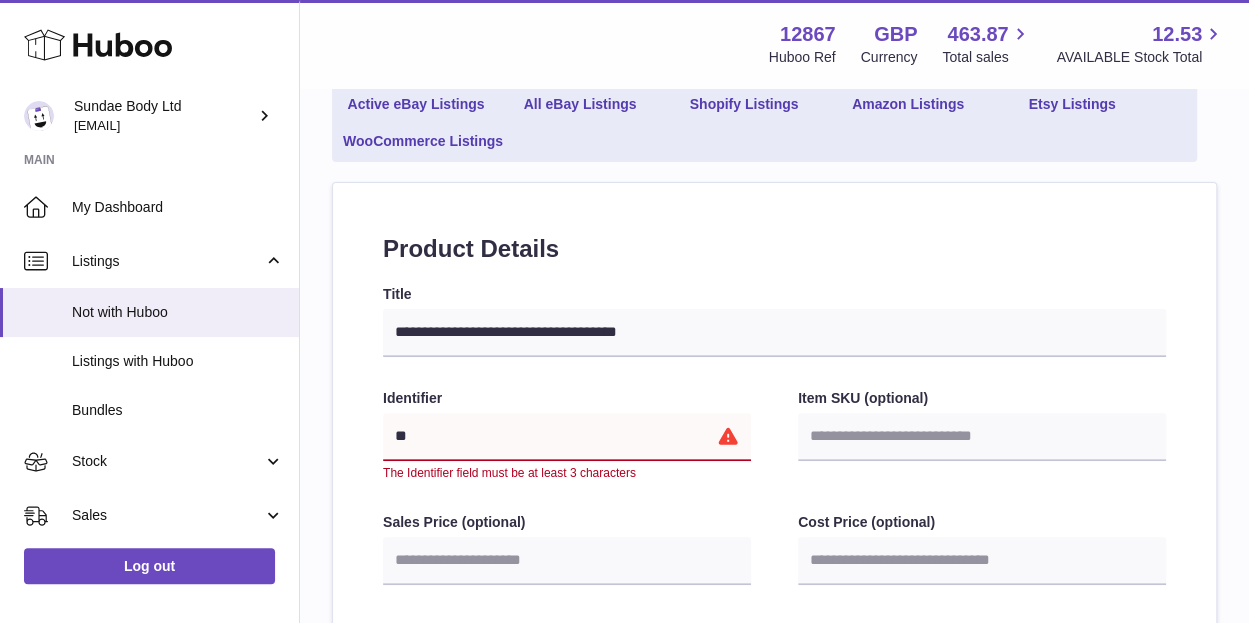 select 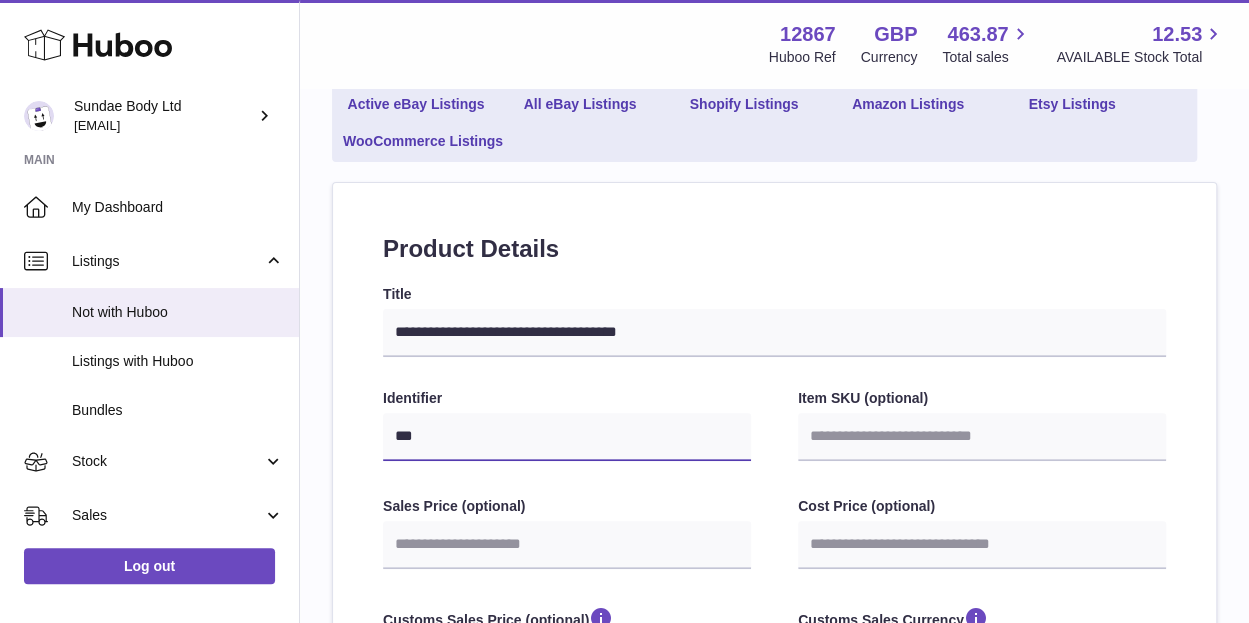type on "****" 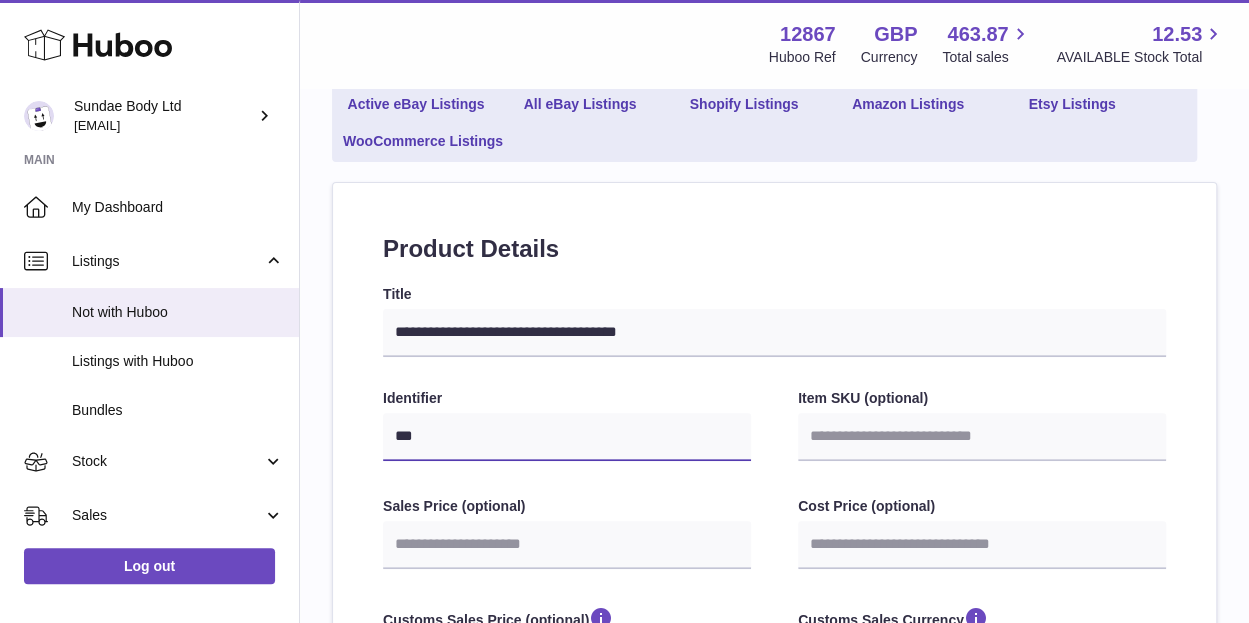 select 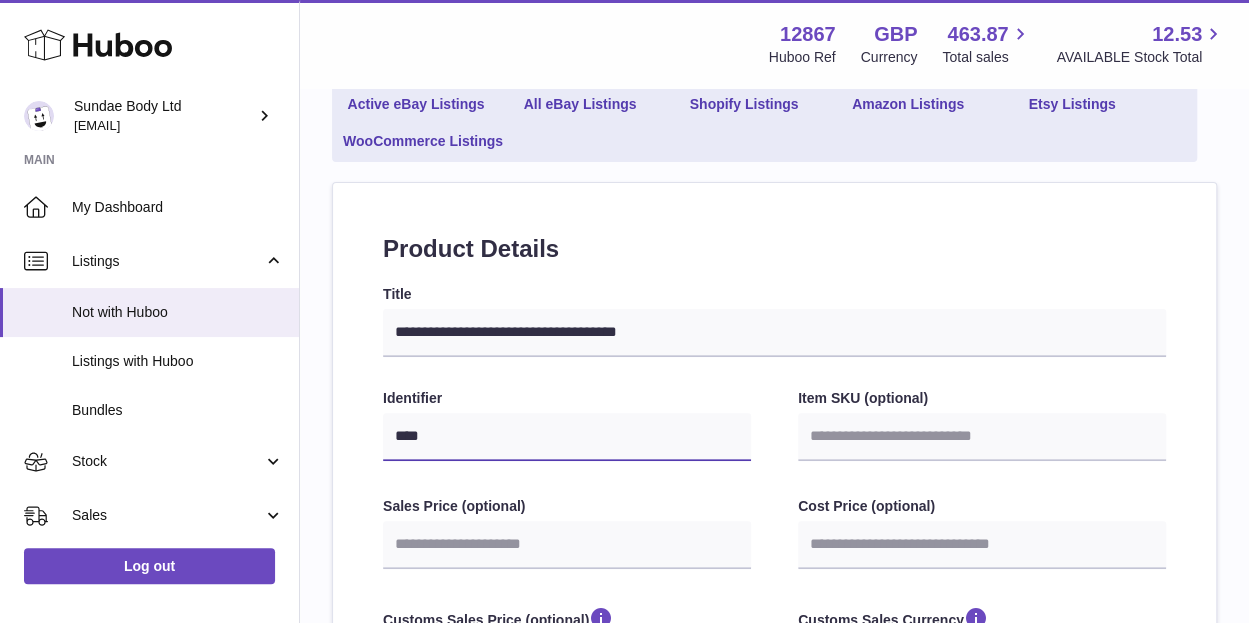 type on "*****" 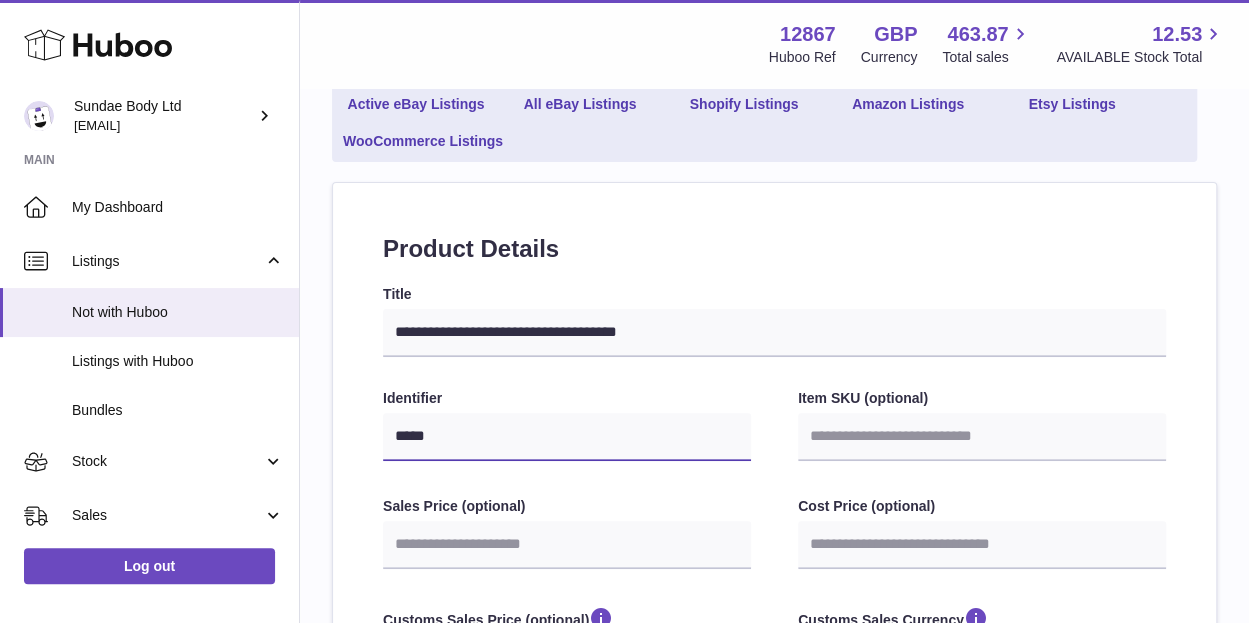 type on "******" 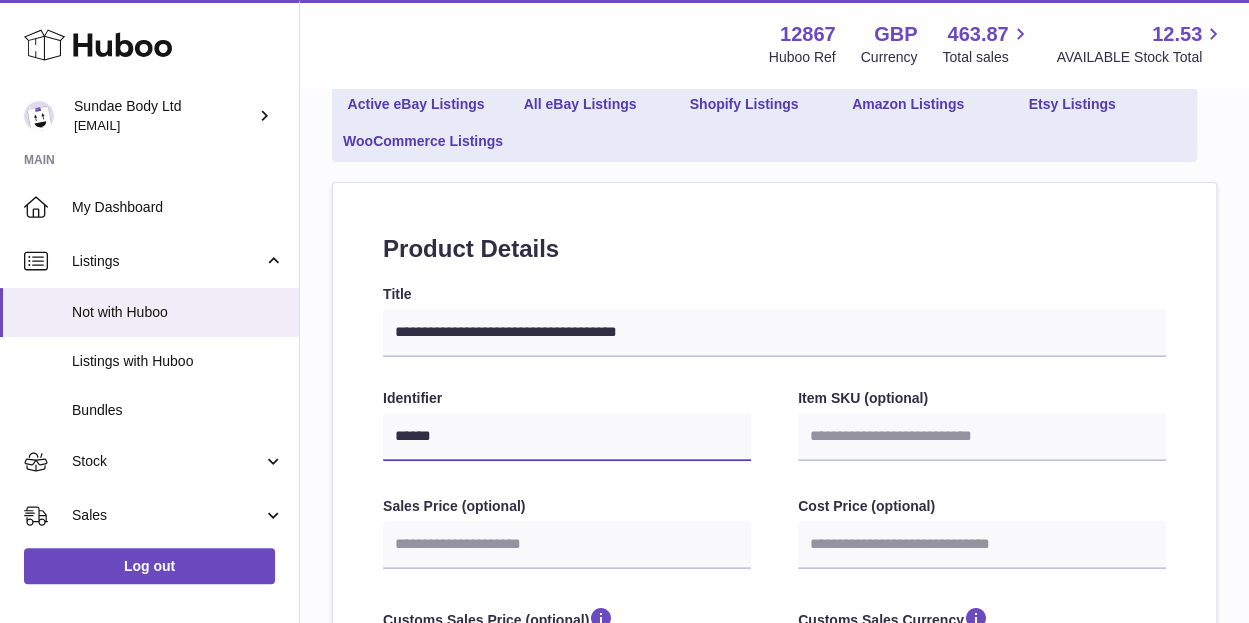 type on "*******" 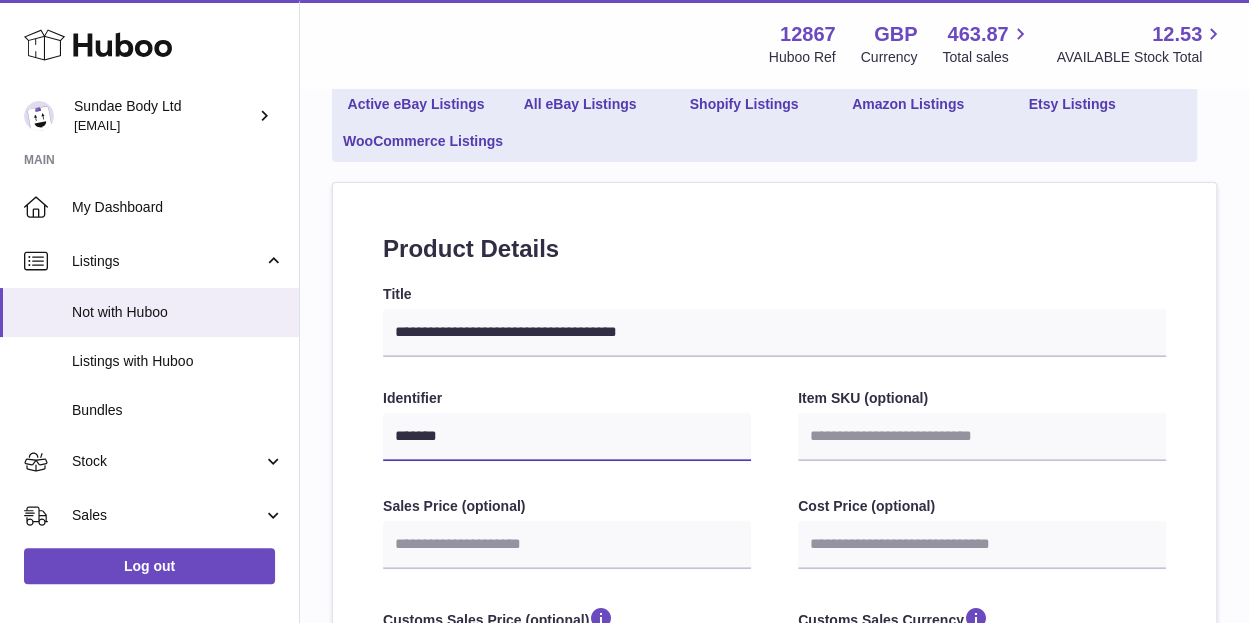 type on "*******" 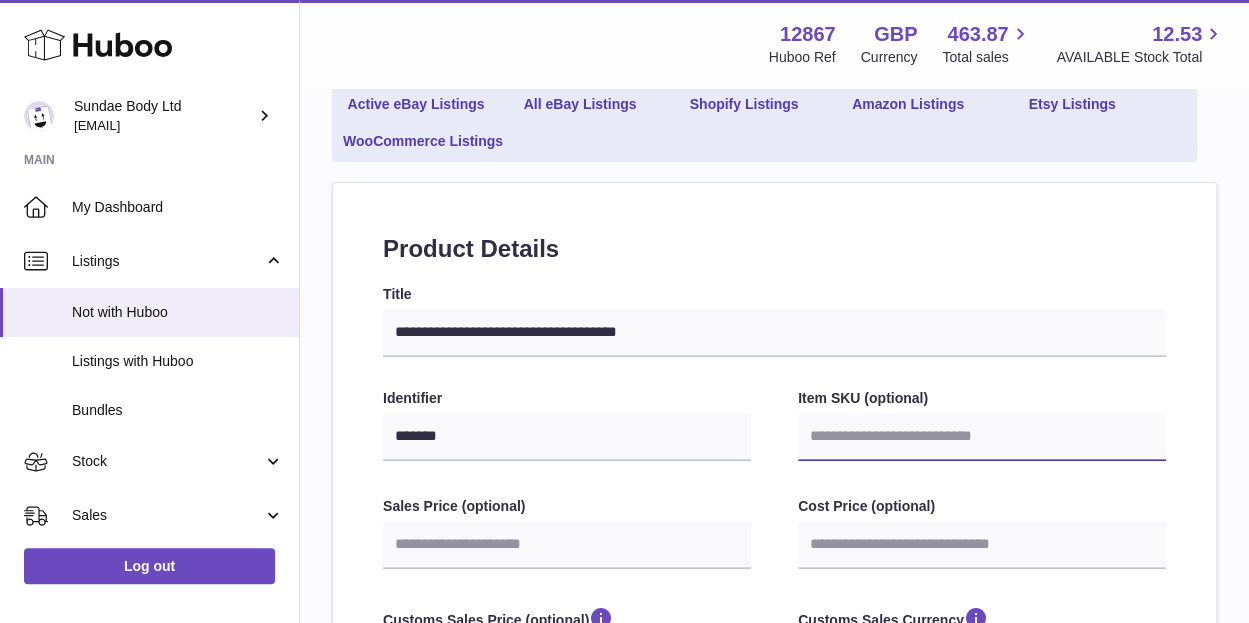 click on "Item SKU (optional)" at bounding box center (982, 437) 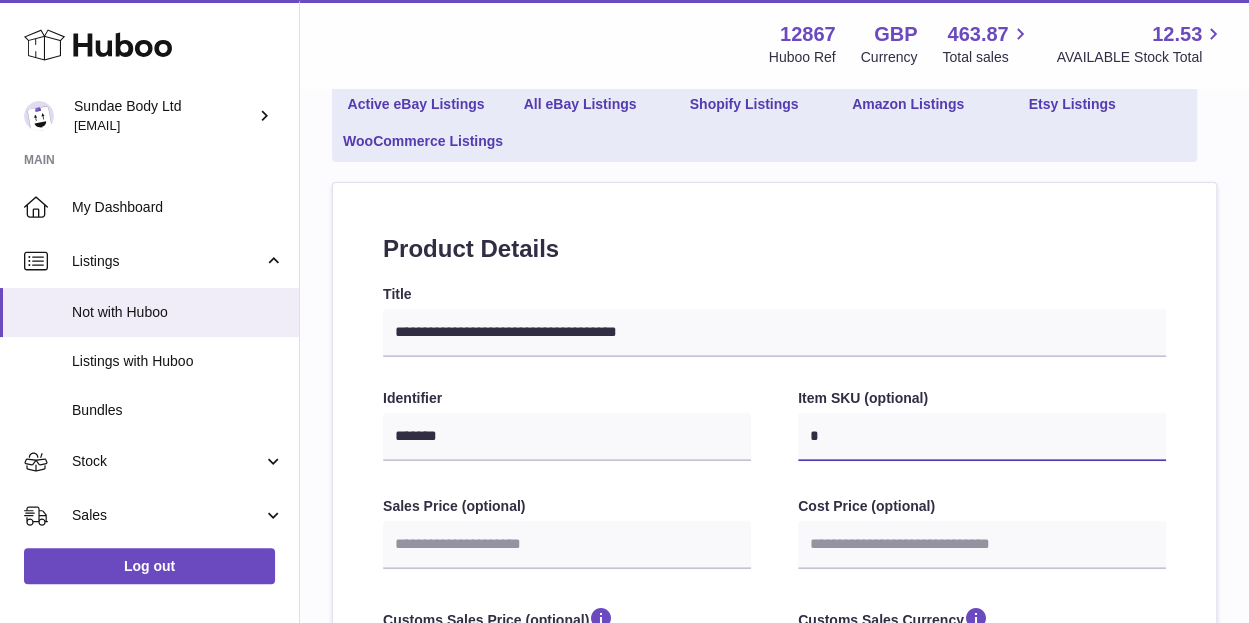 type on "**" 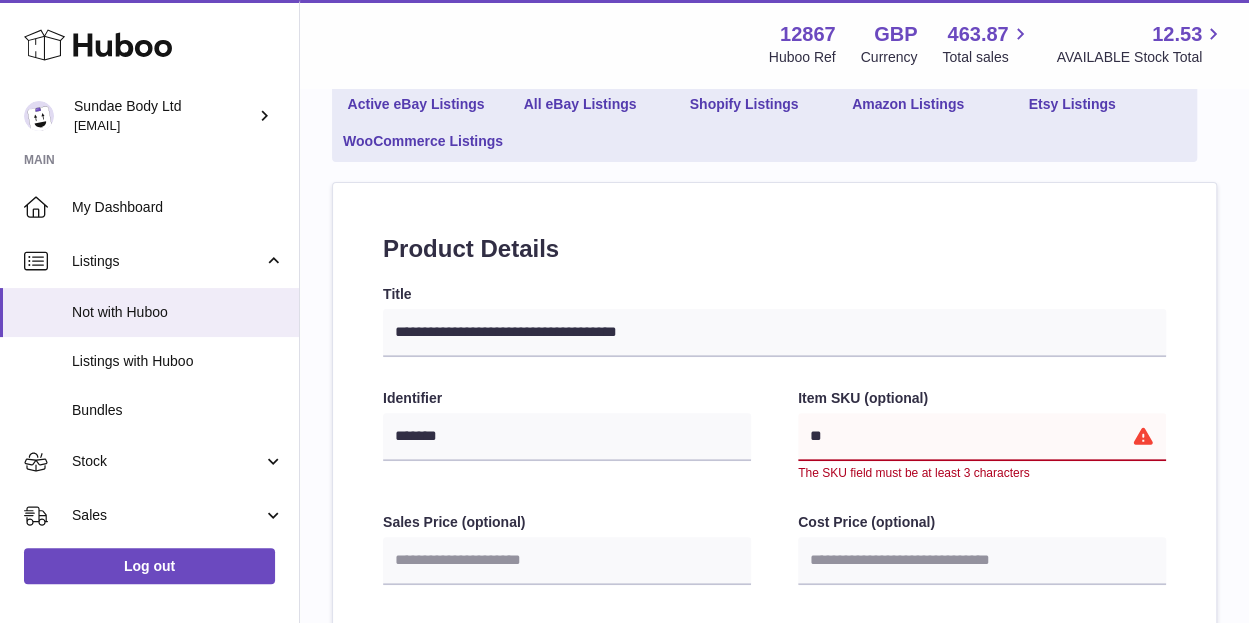 type on "***" 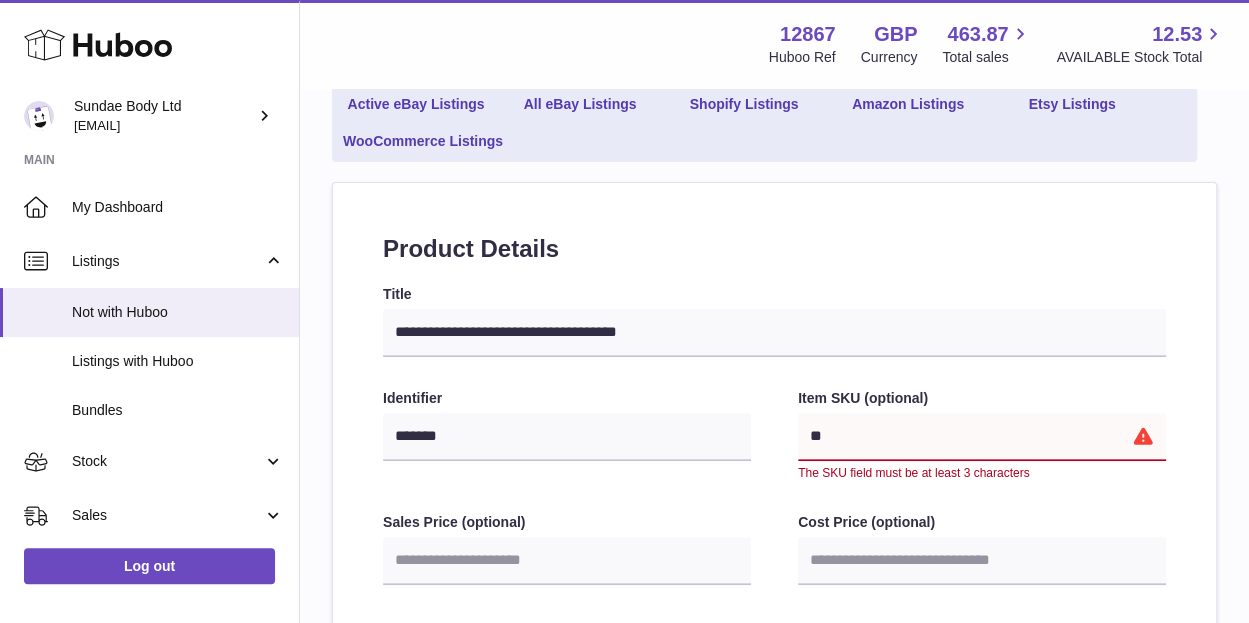 select 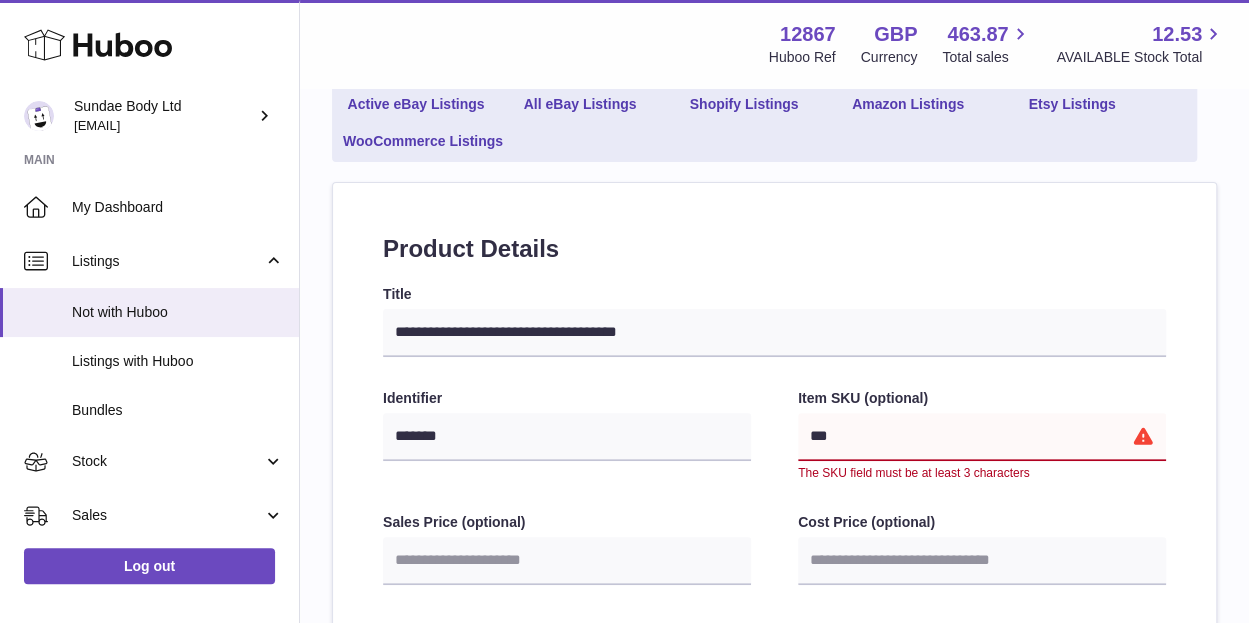 type on "****" 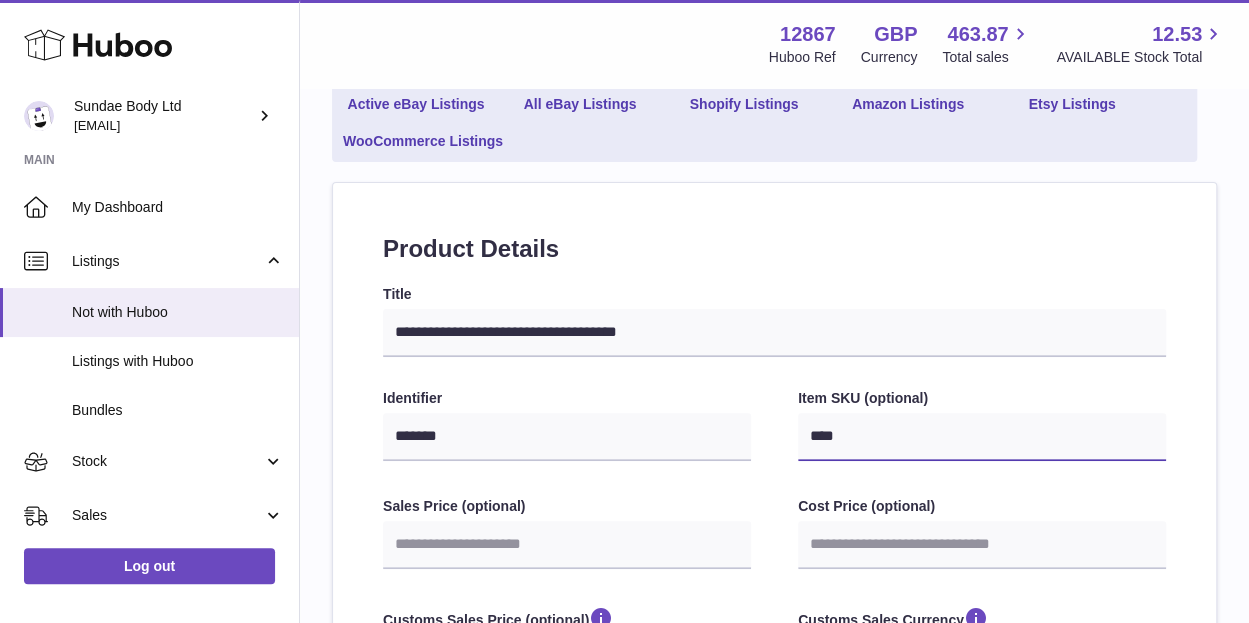 type on "*****" 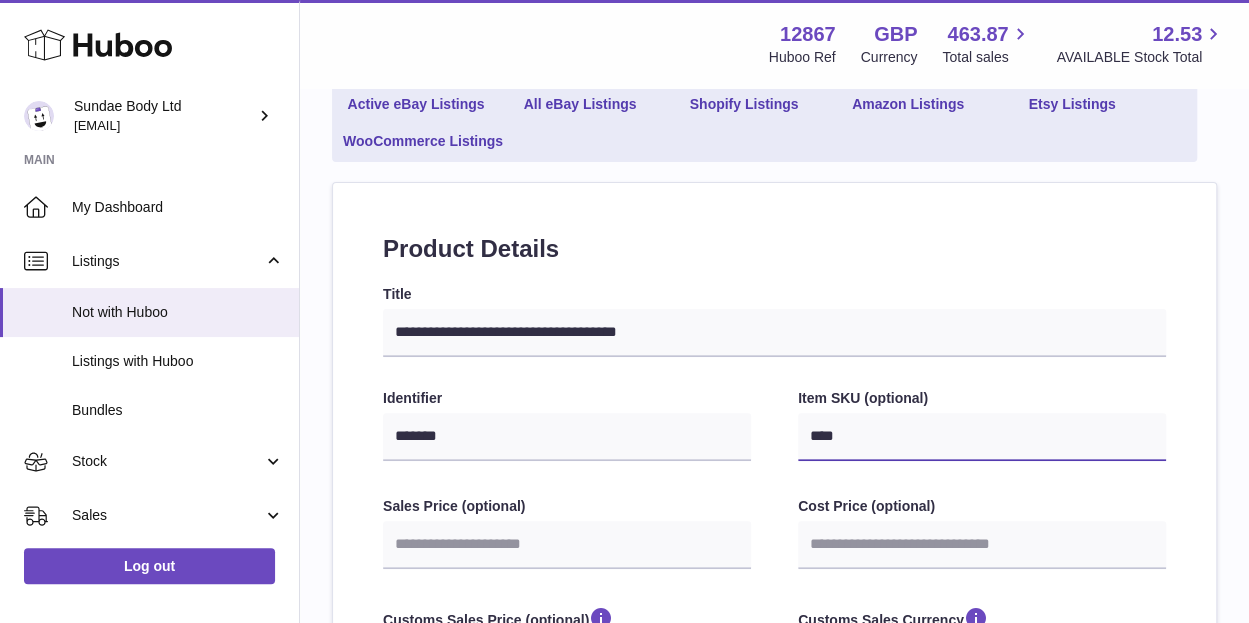 type 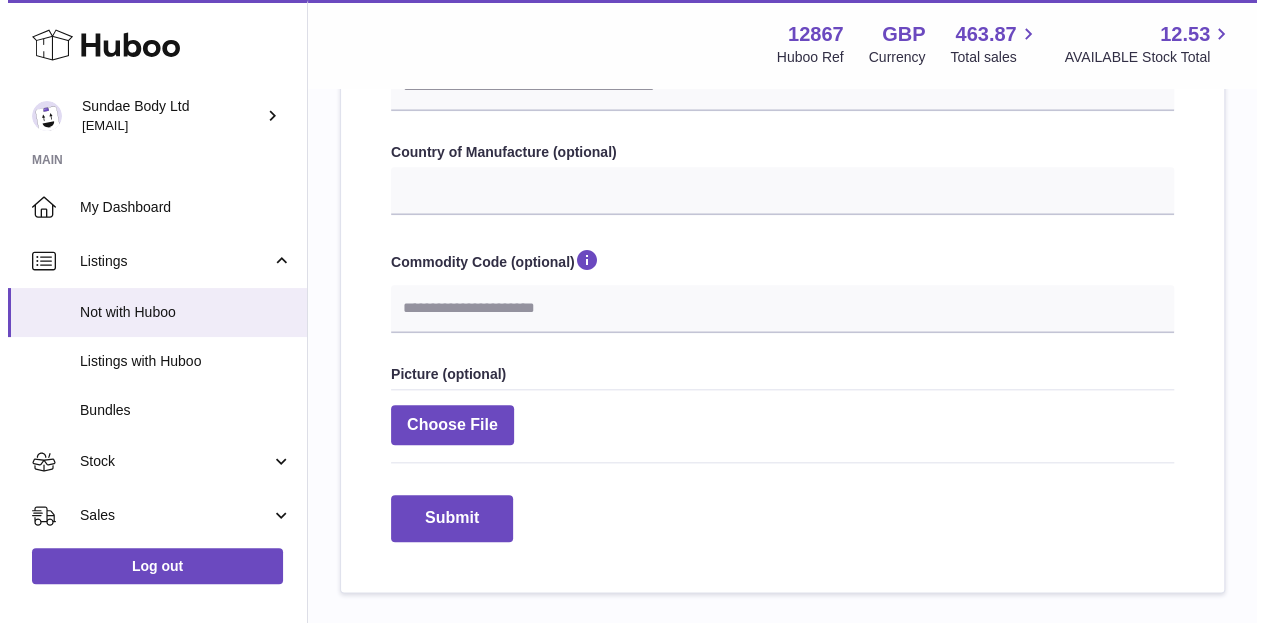 scroll, scrollTop: 870, scrollLeft: 0, axis: vertical 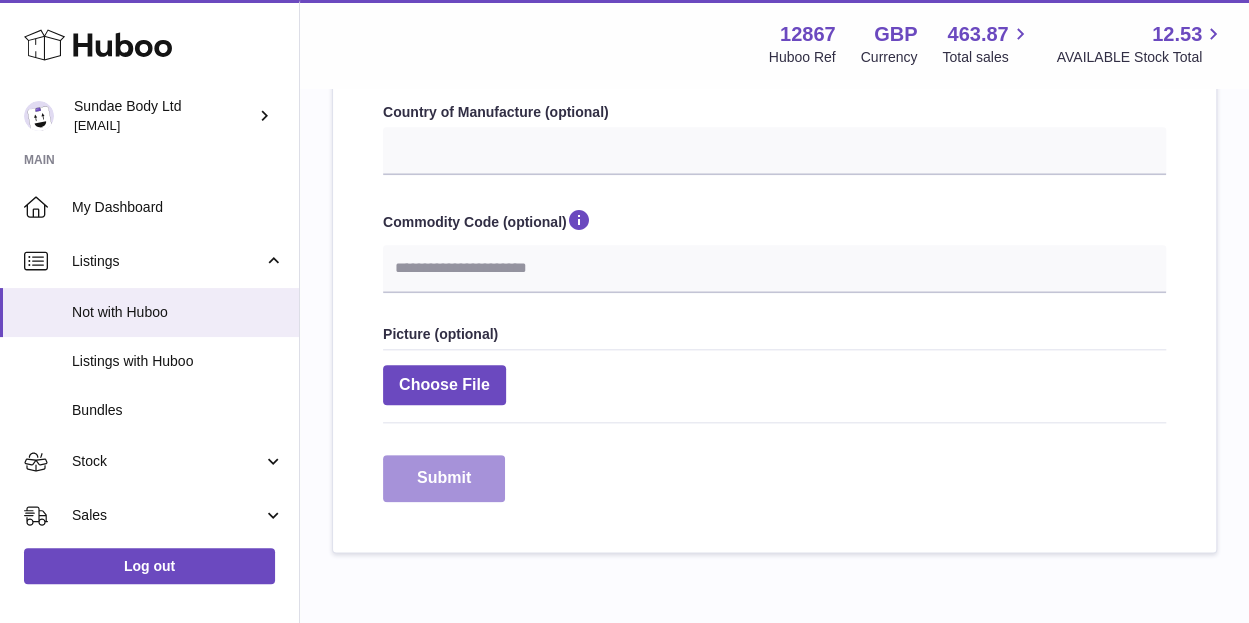 click on "Submit" at bounding box center (444, 478) 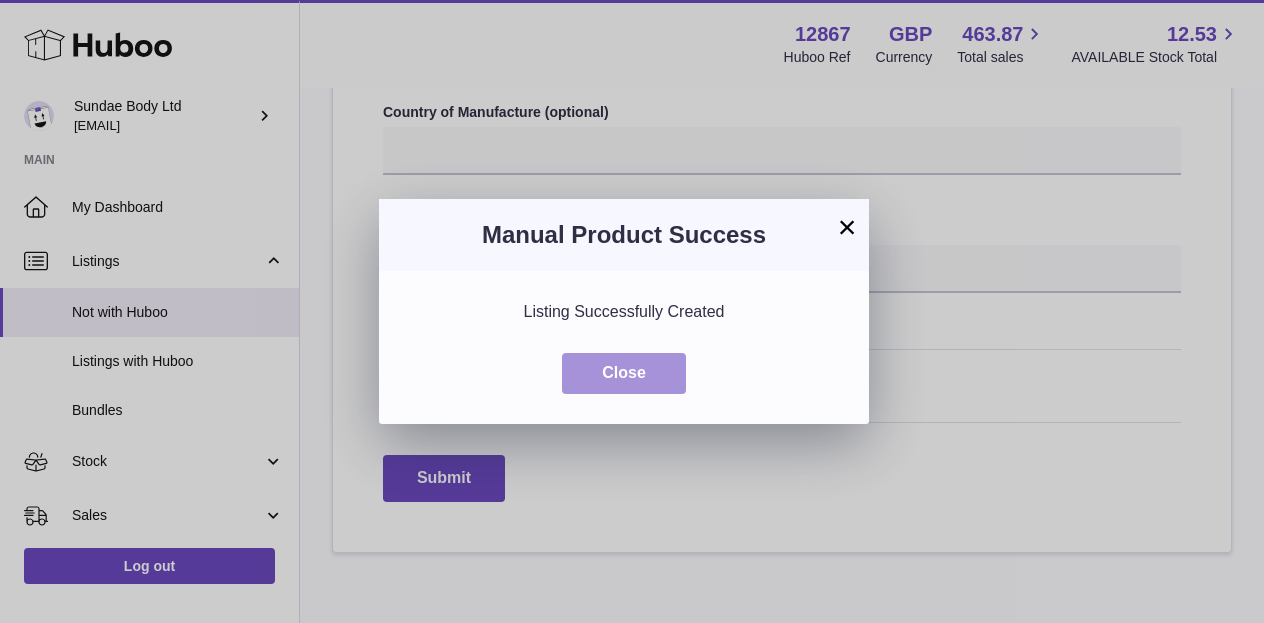 click on "Close" at bounding box center (624, 373) 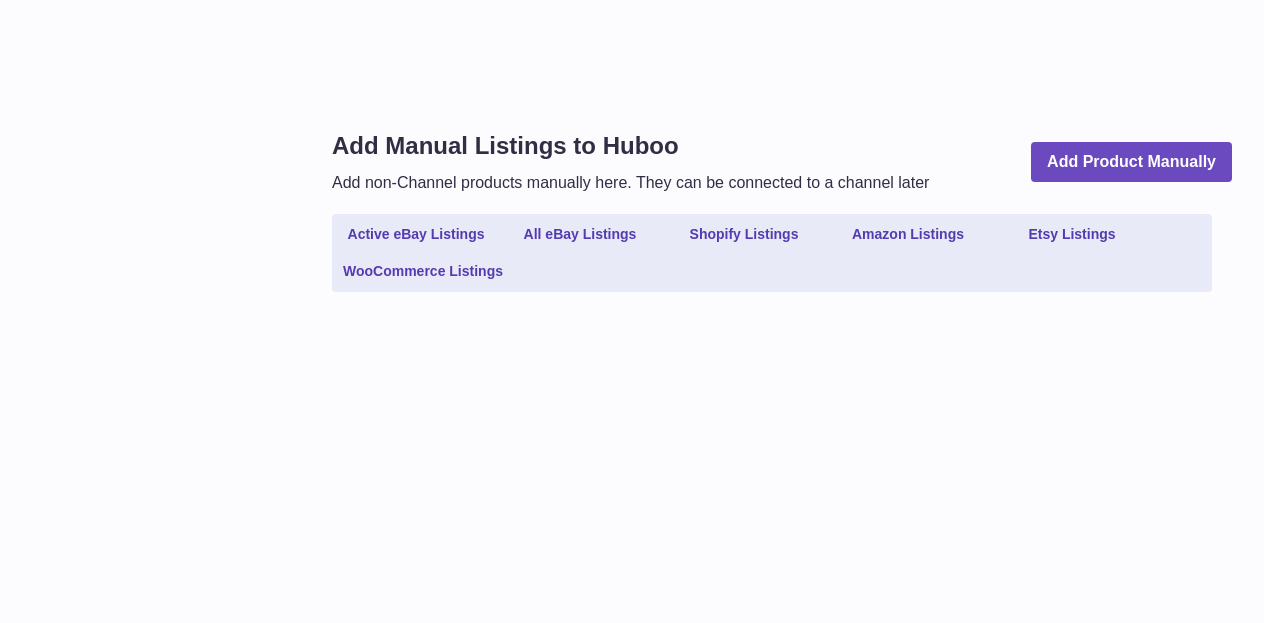 scroll, scrollTop: 0, scrollLeft: 0, axis: both 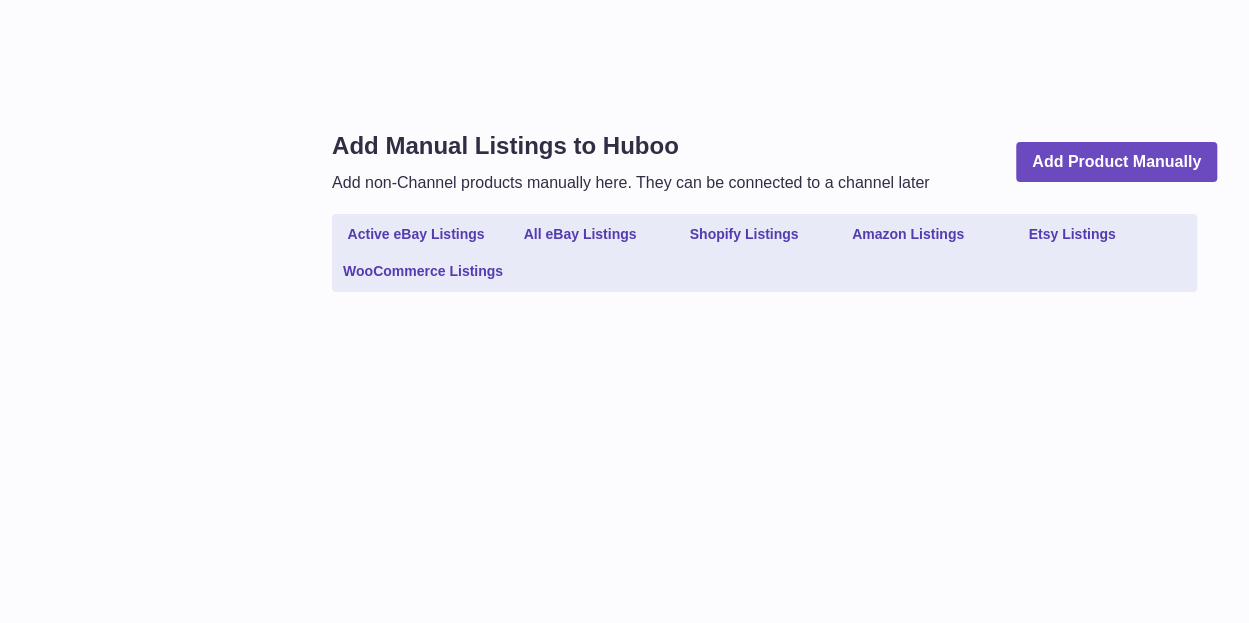 select 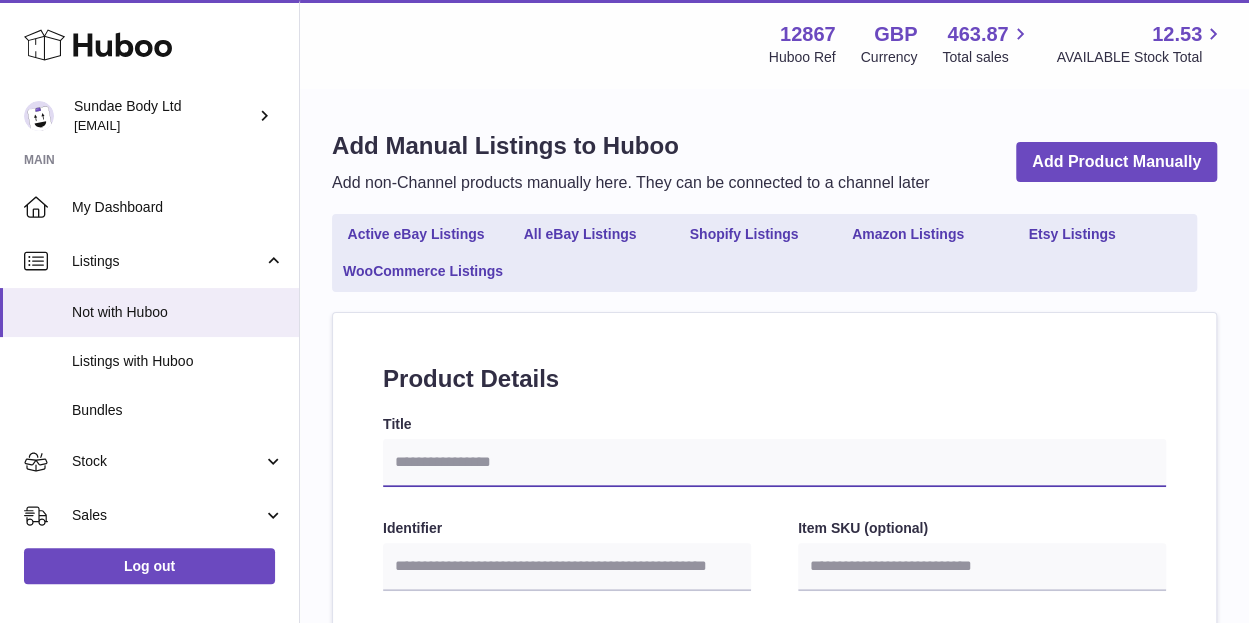 click on "Title" at bounding box center (774, 463) 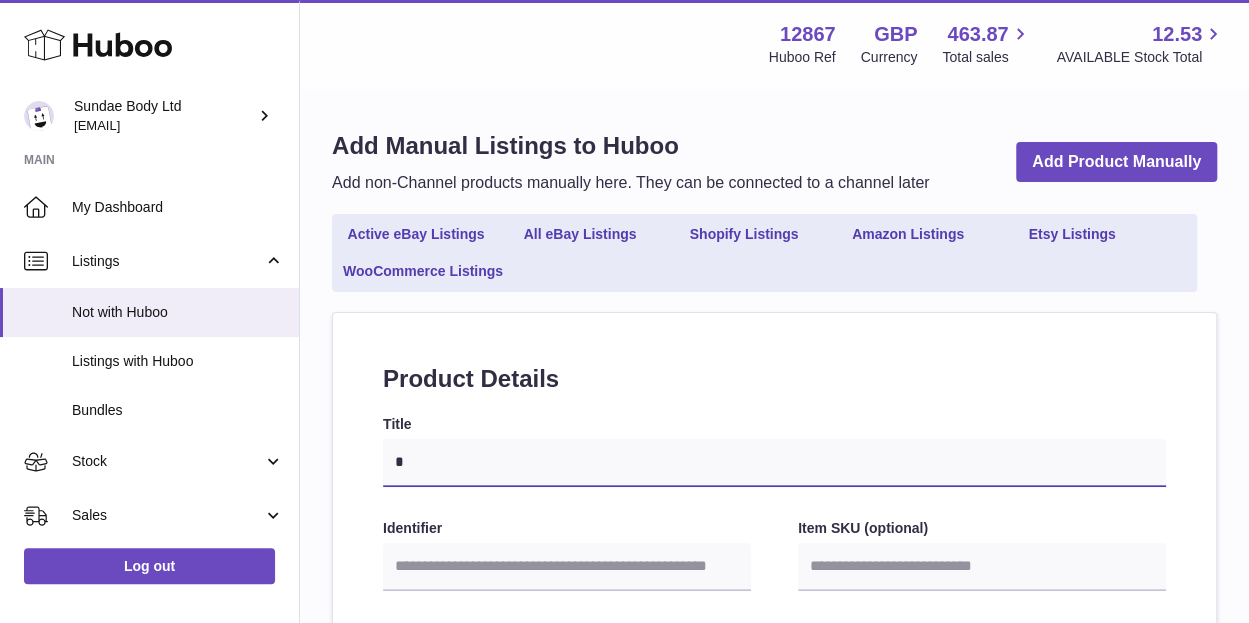 type on "**" 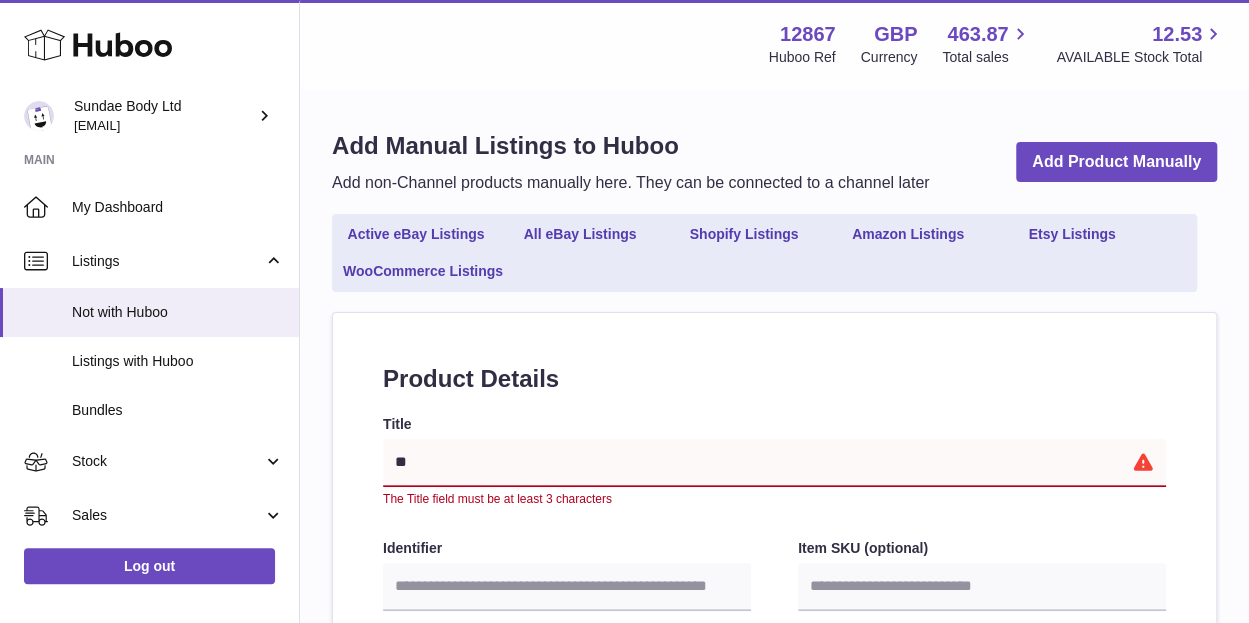 type on "*" 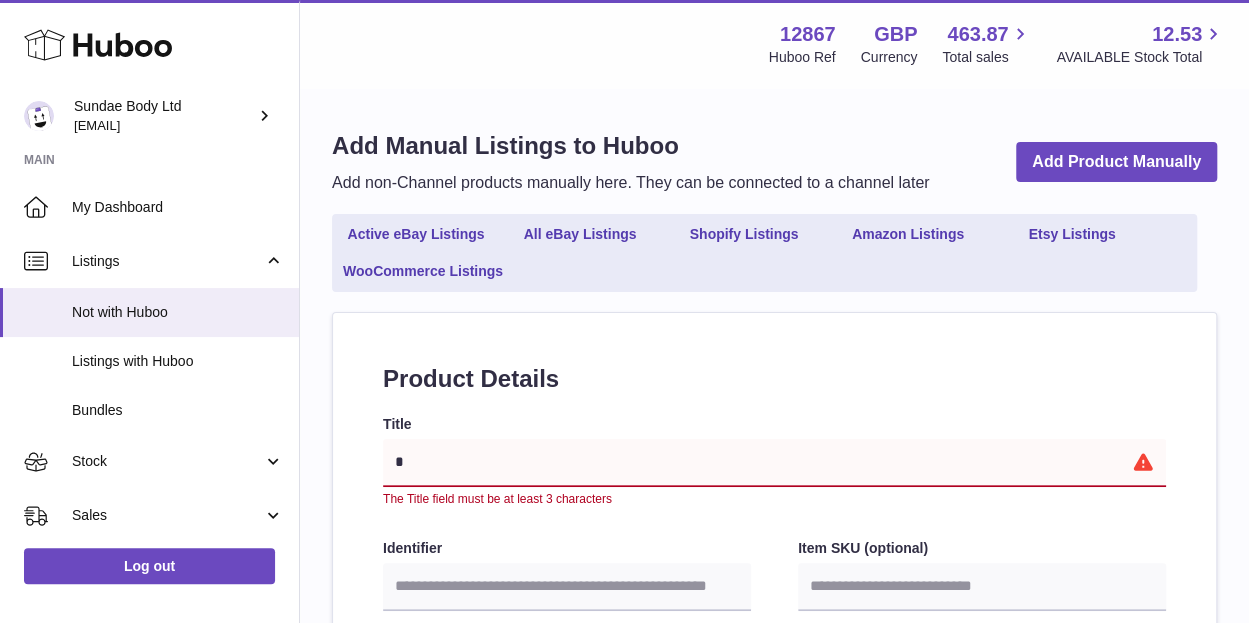 type on "**" 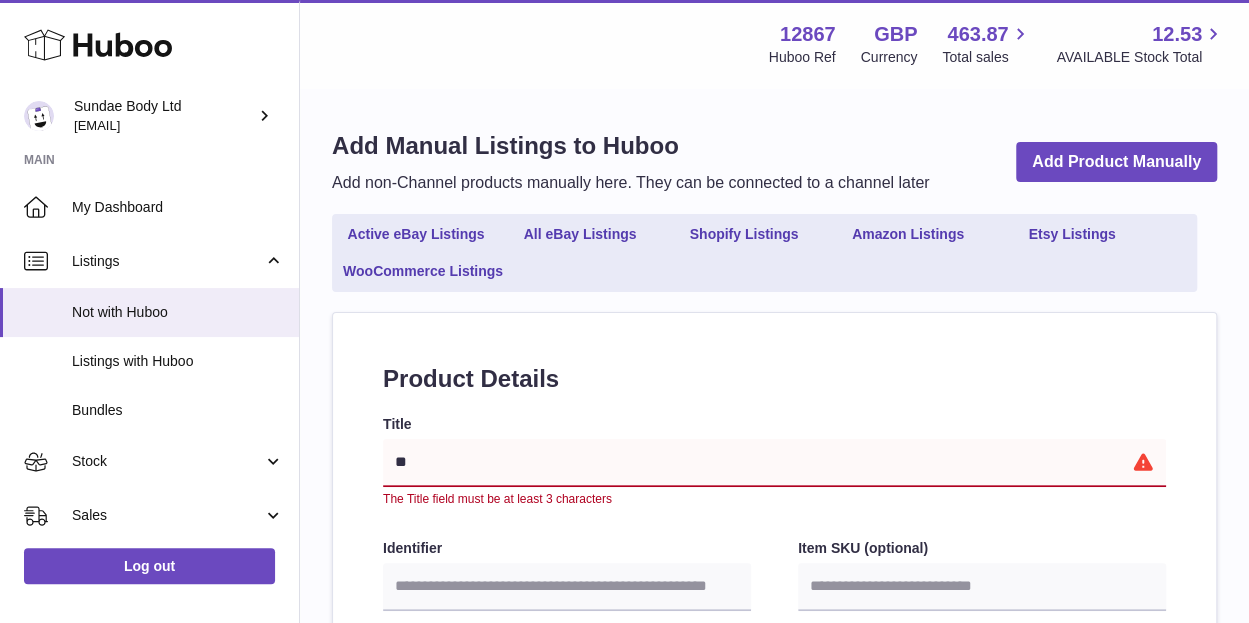 type on "***" 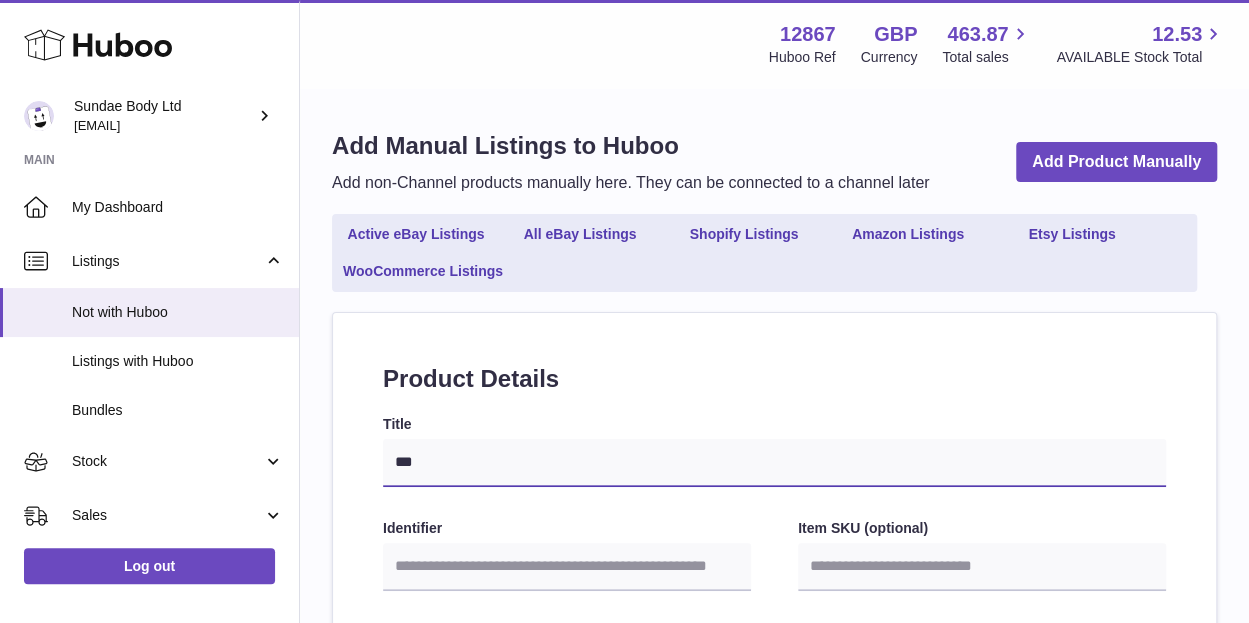 type on "****" 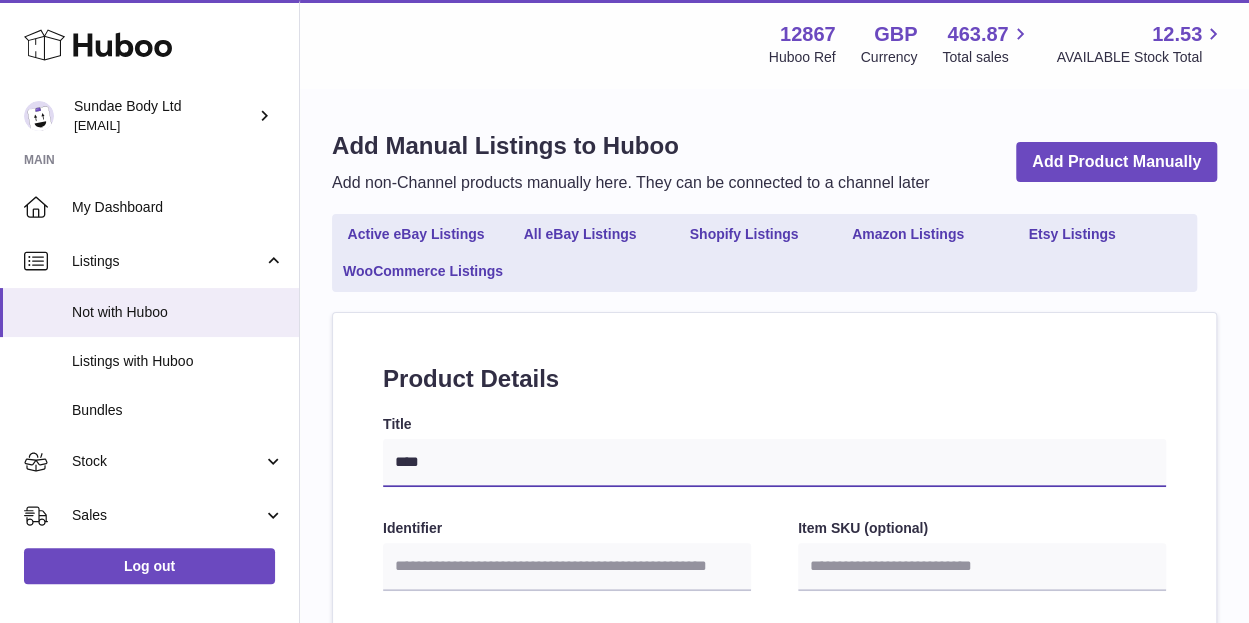 select 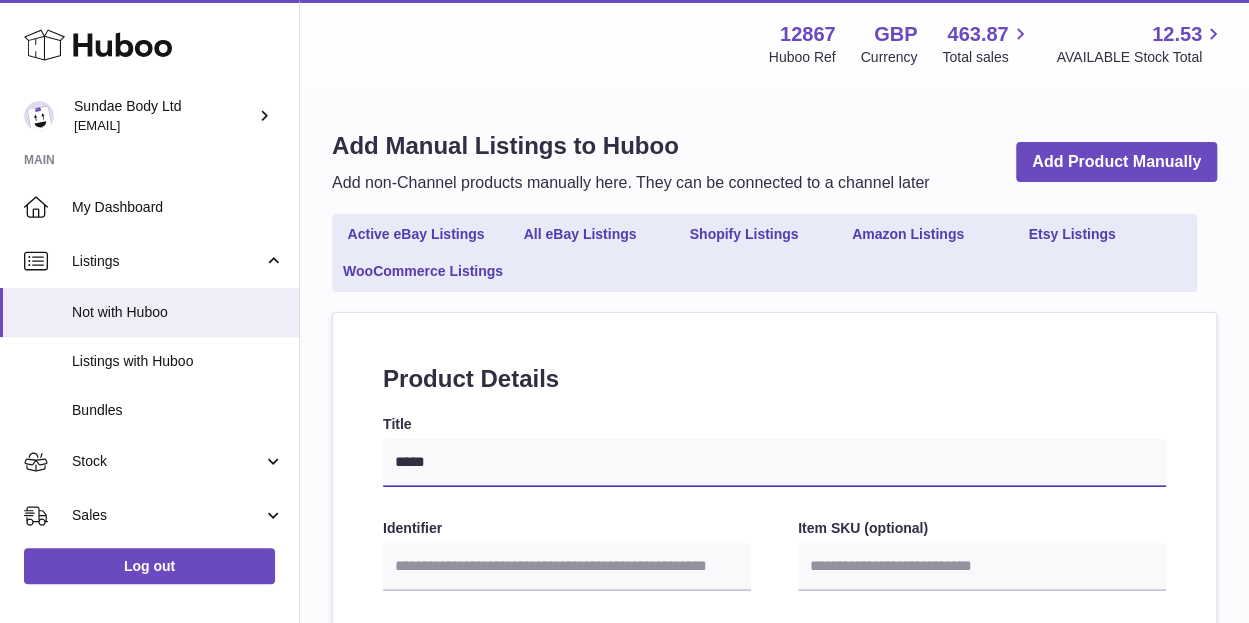 select 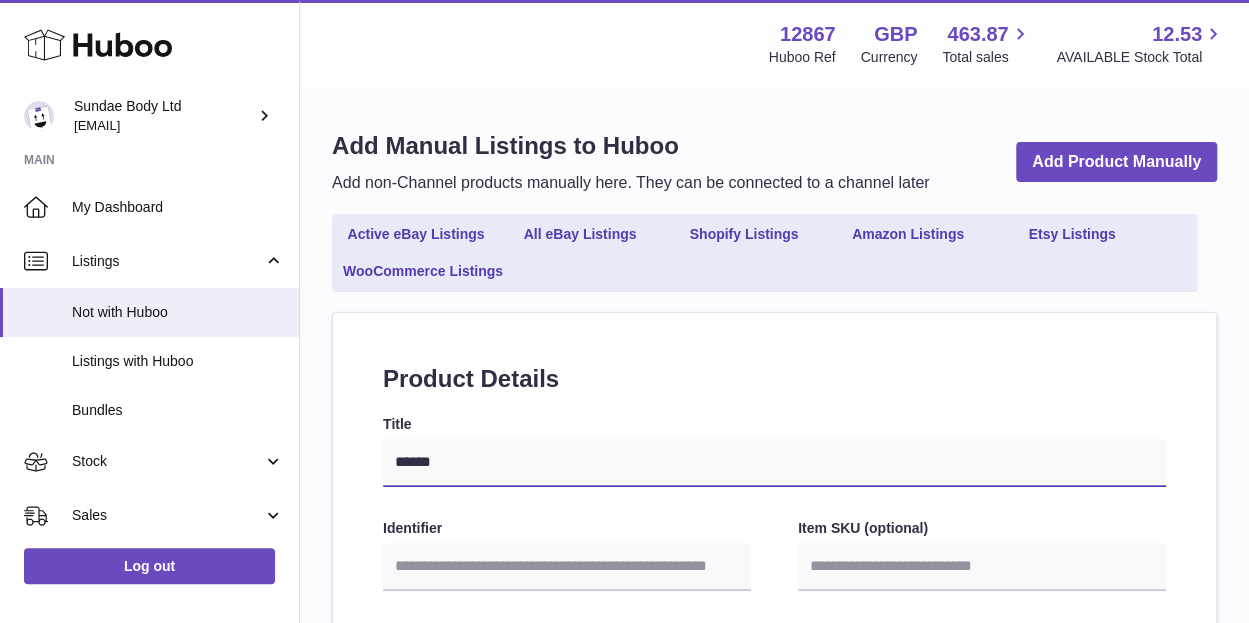 type on "*******" 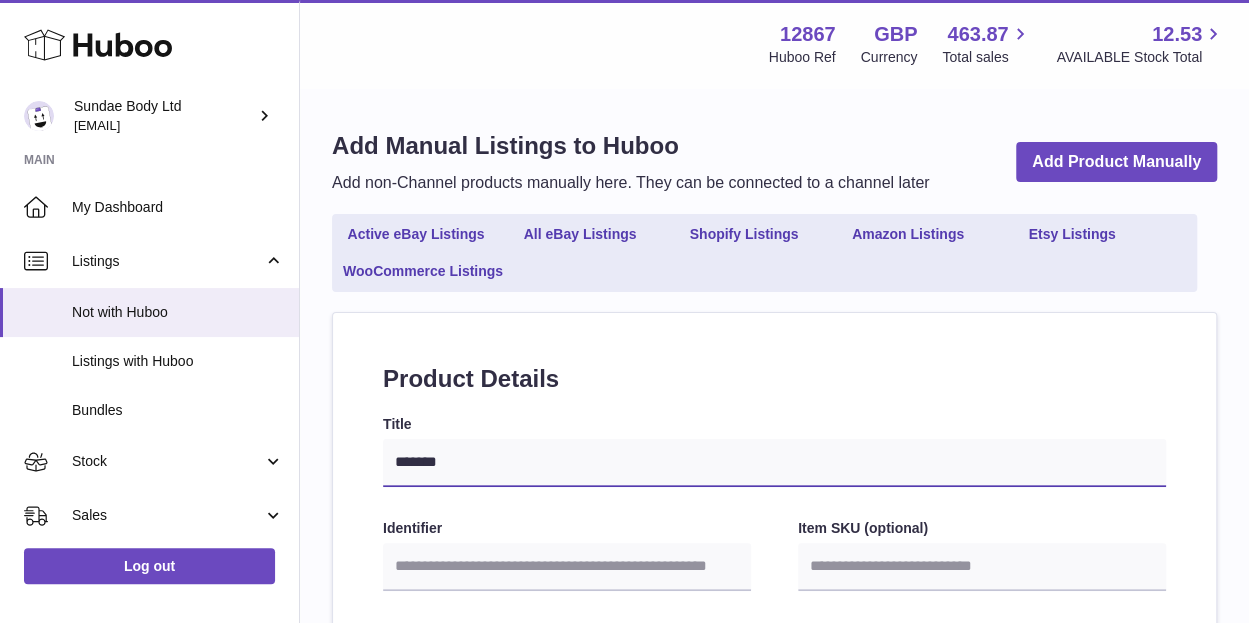 type on "********" 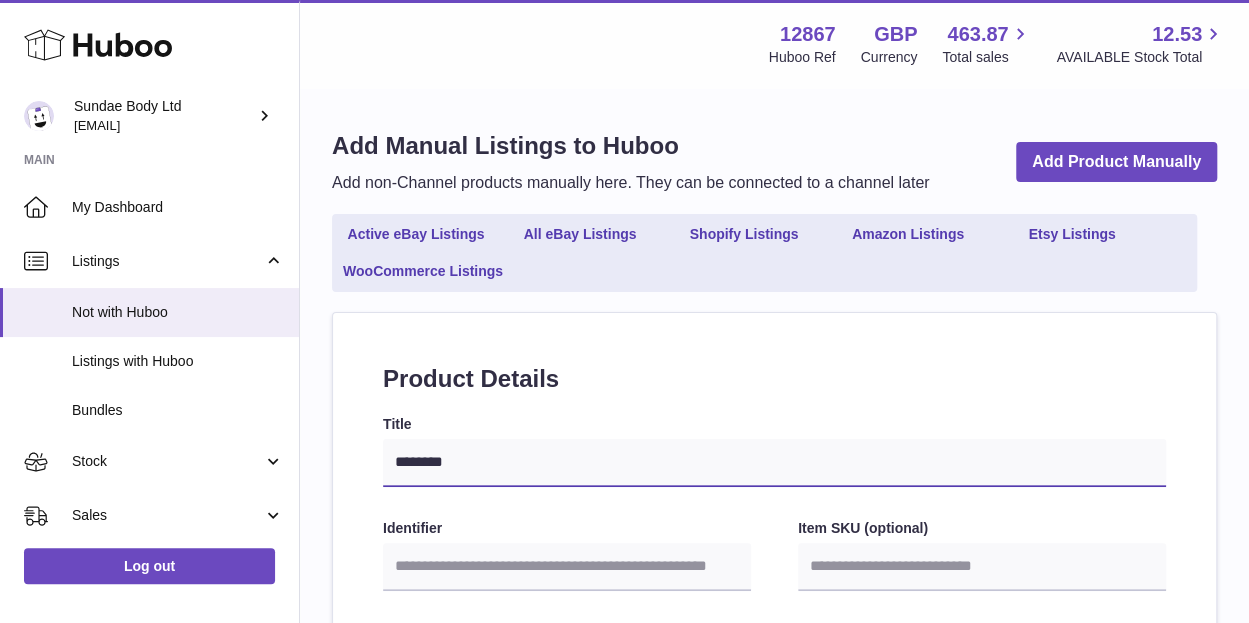 type on "********" 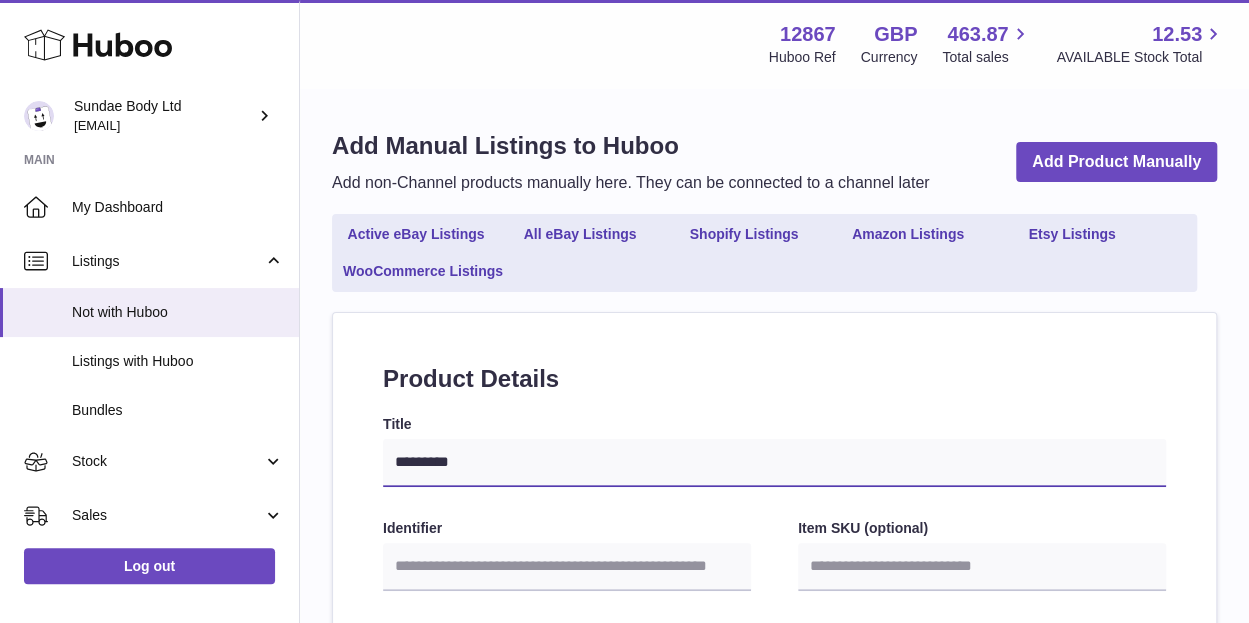 type on "**********" 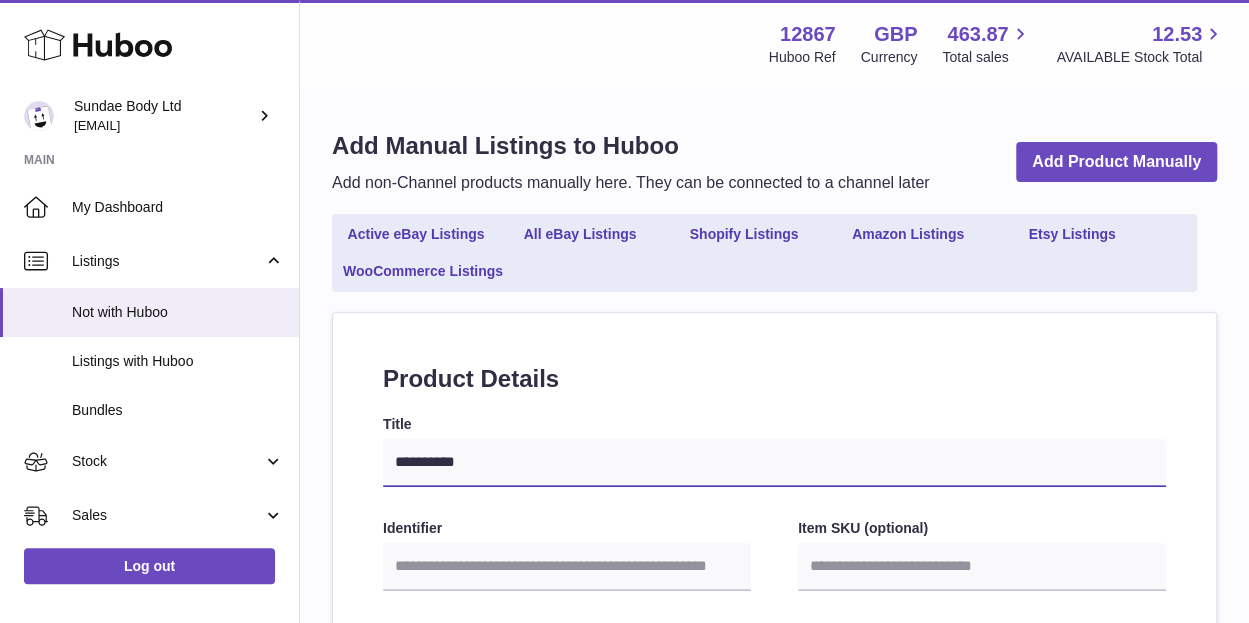 type on "**********" 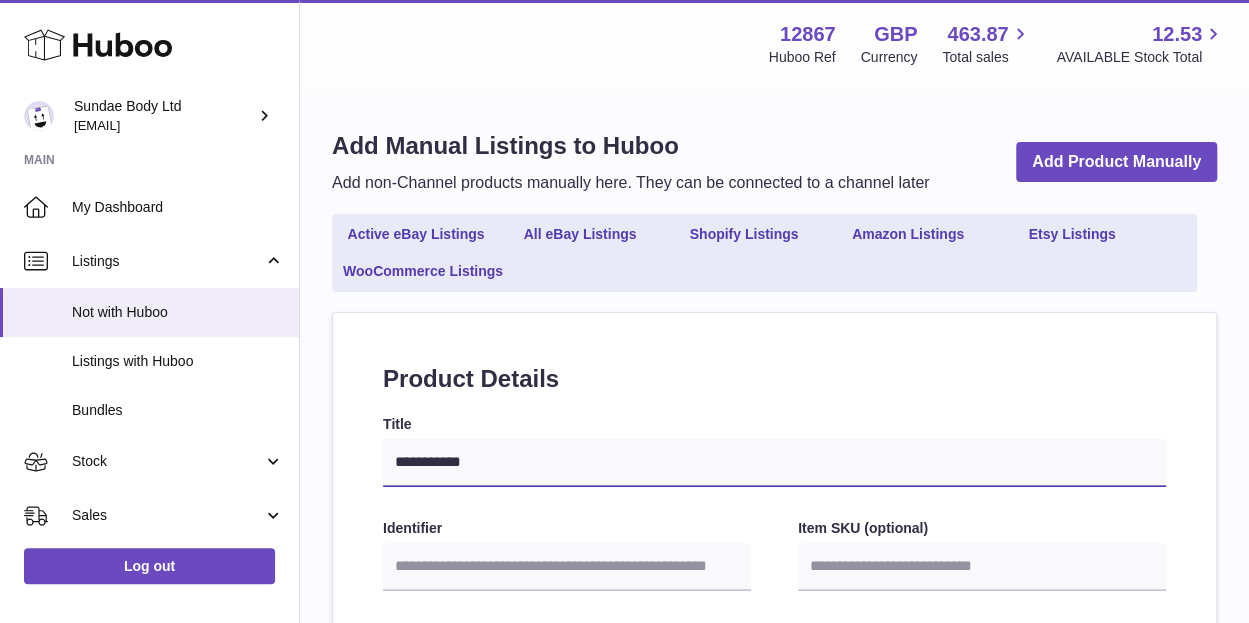 type on "**********" 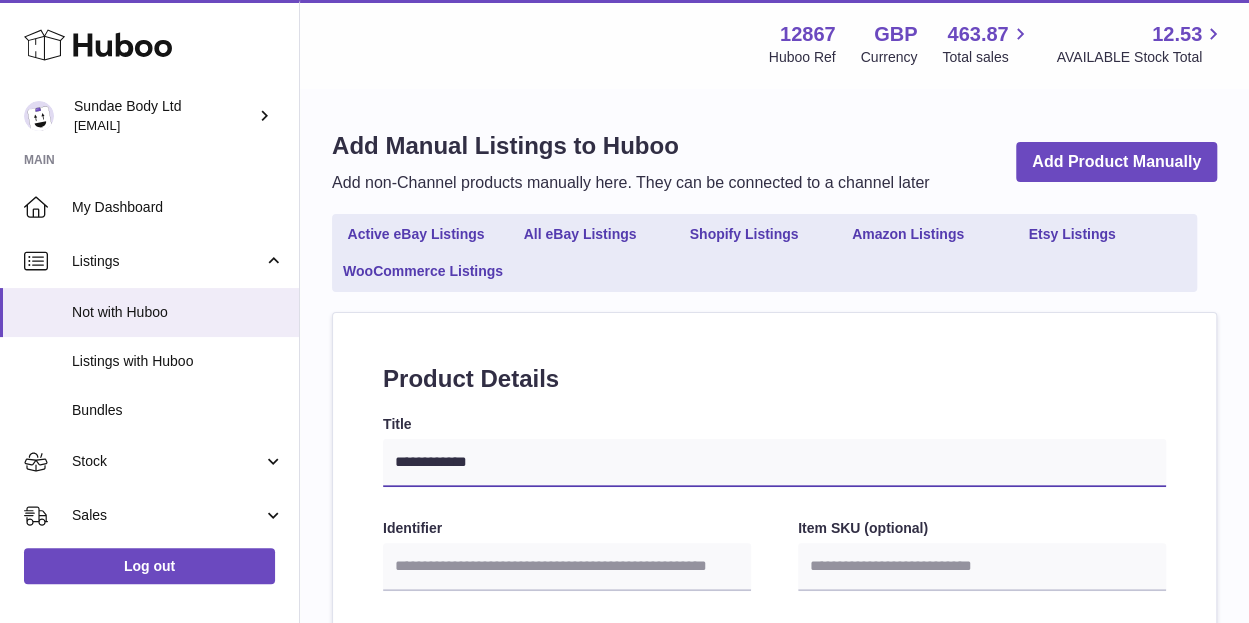 select 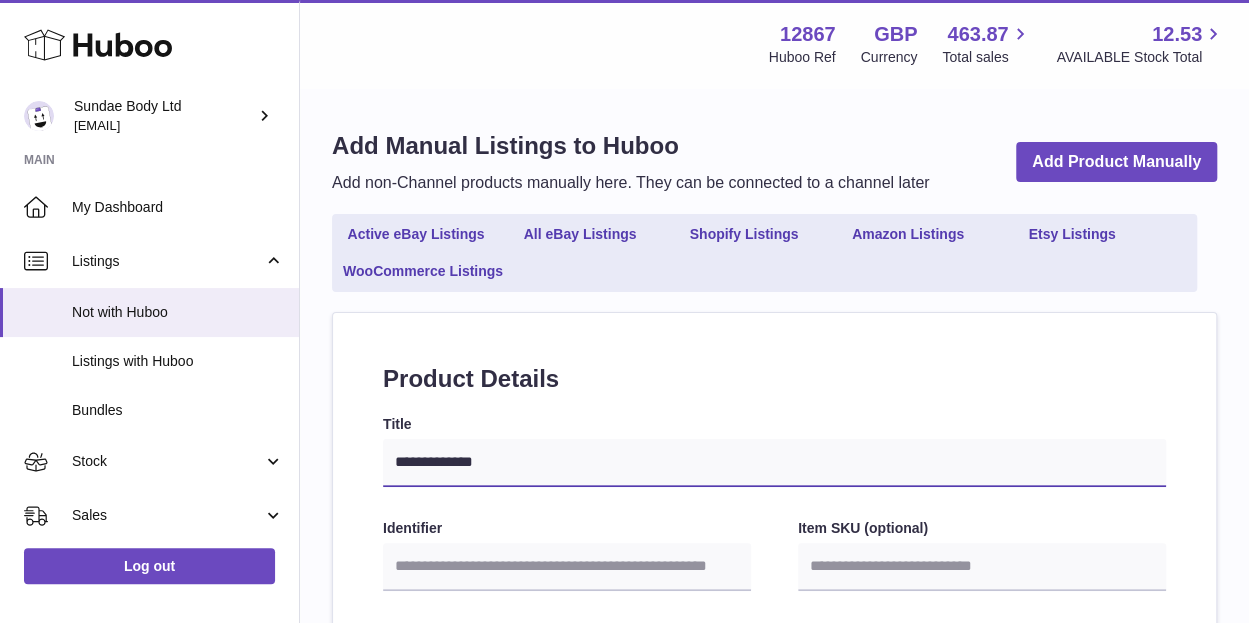 type on "**********" 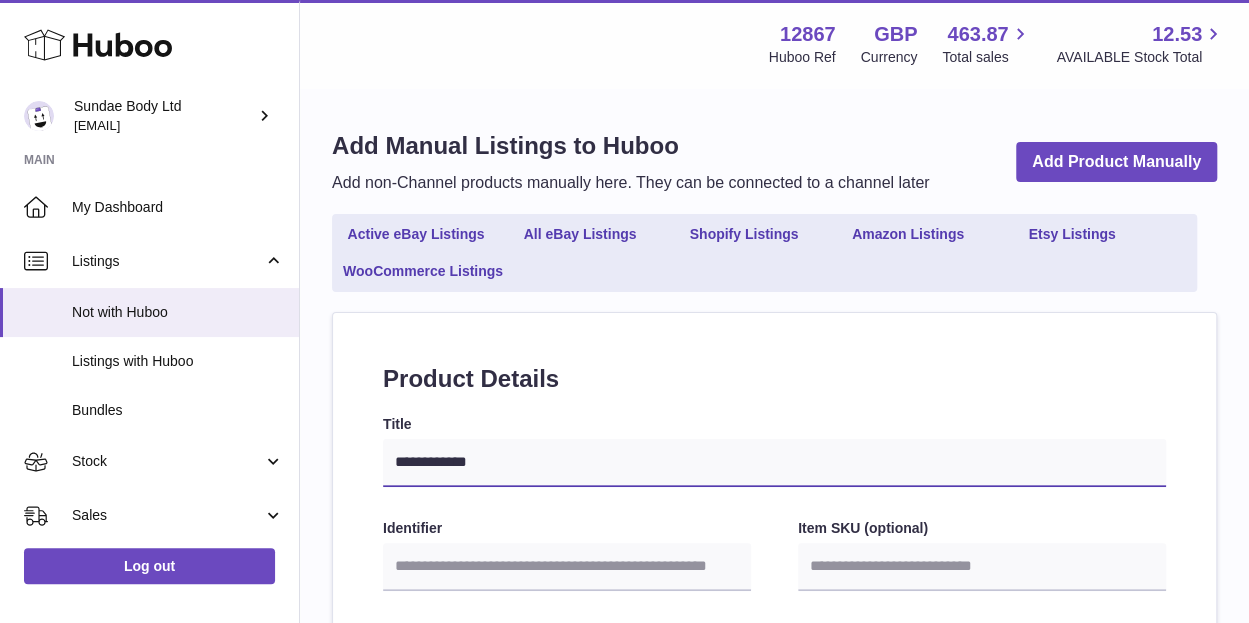 type on "**********" 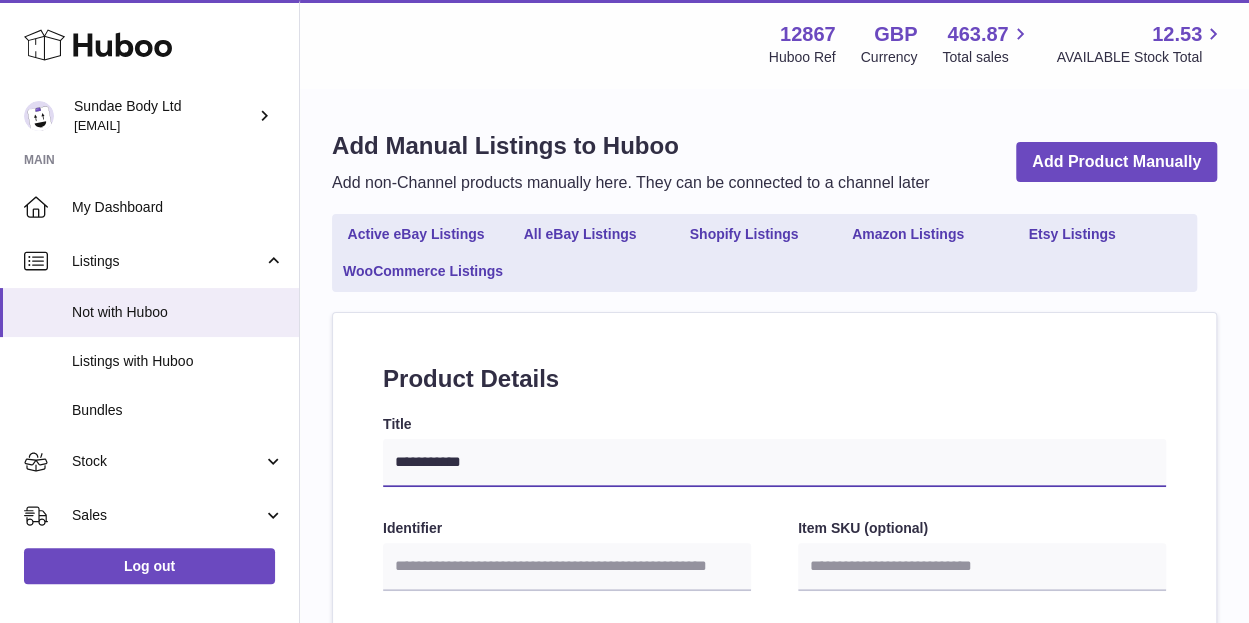 type on "**********" 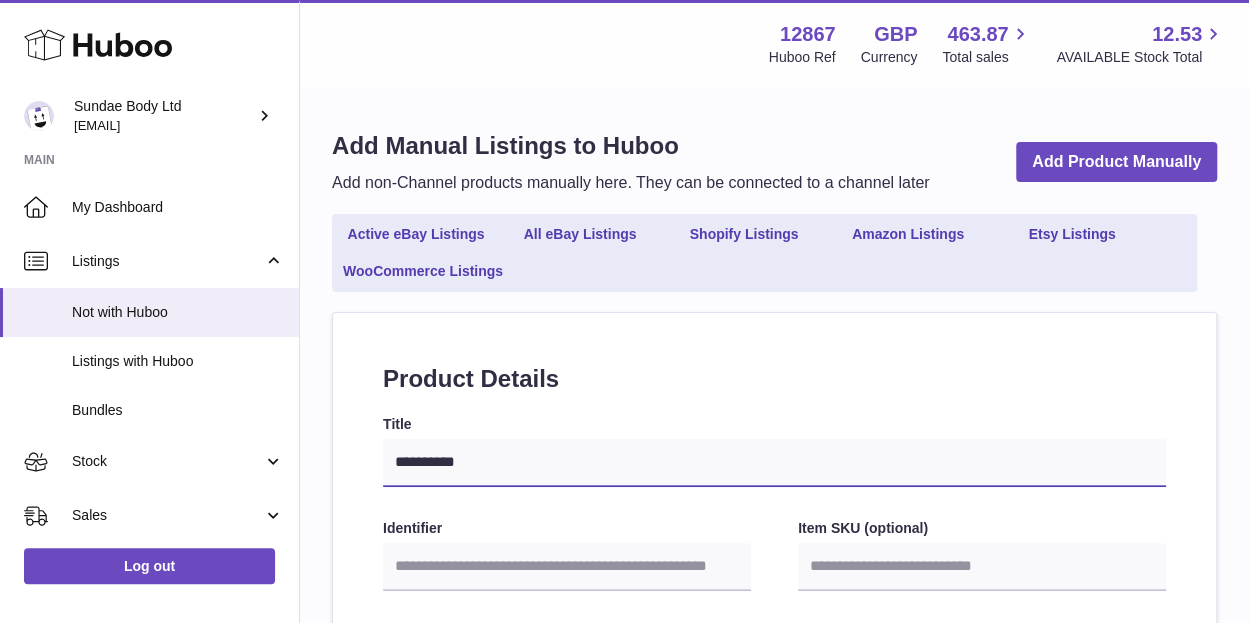 type on "********" 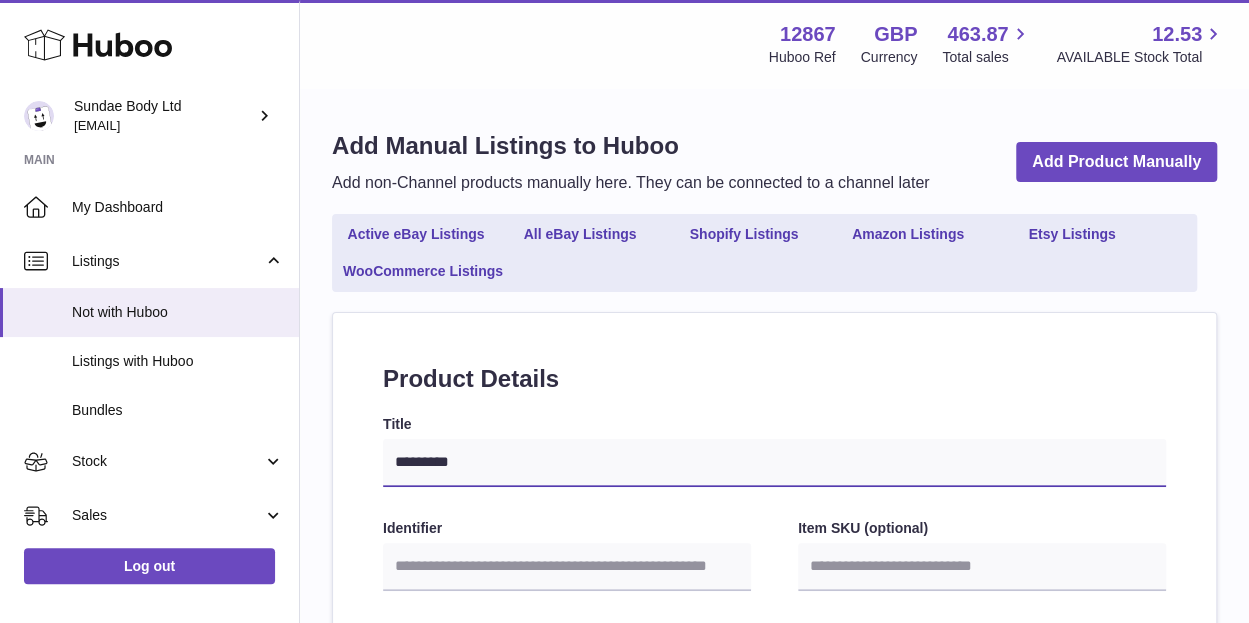 type on "**********" 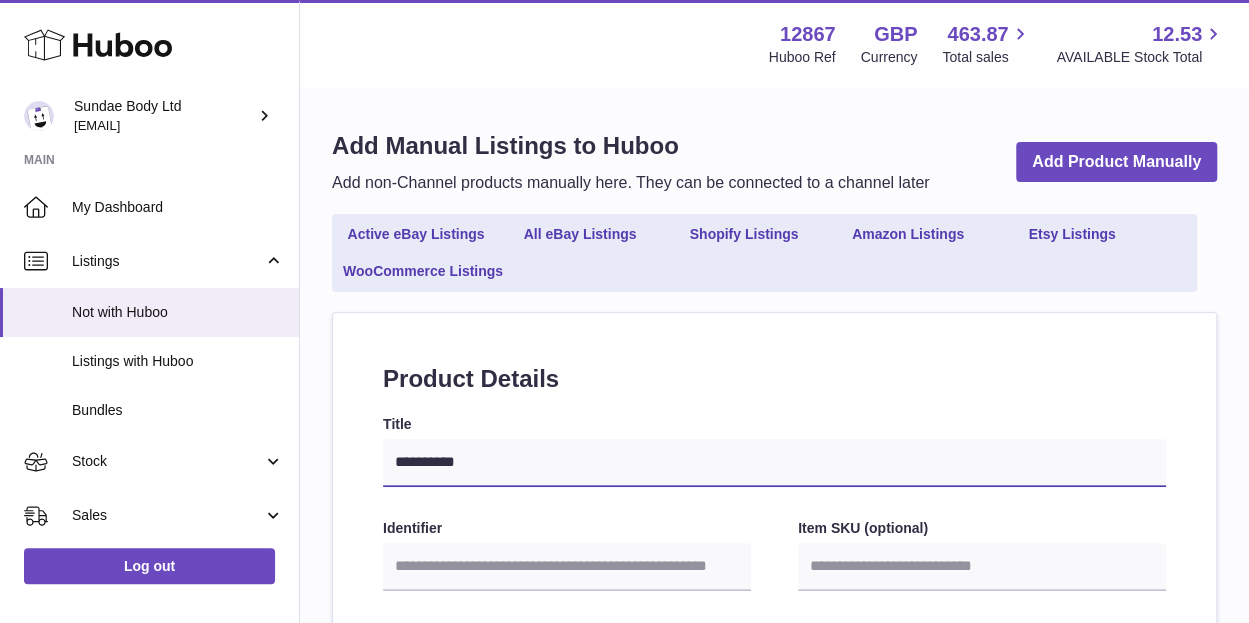 type on "**********" 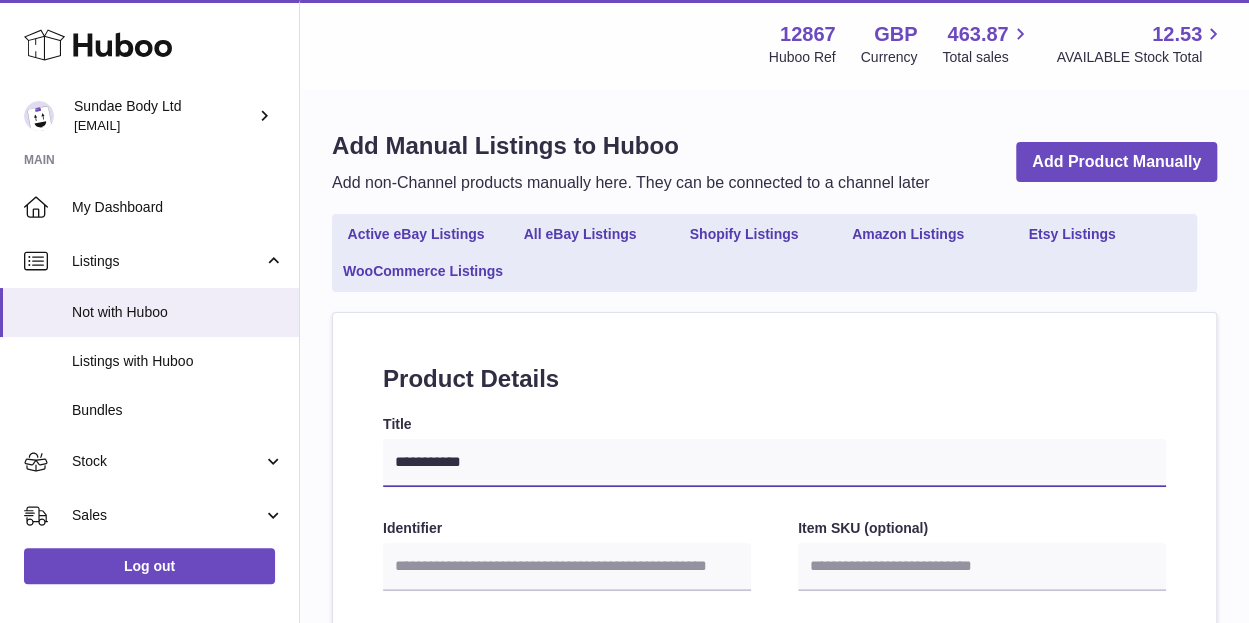 type on "**********" 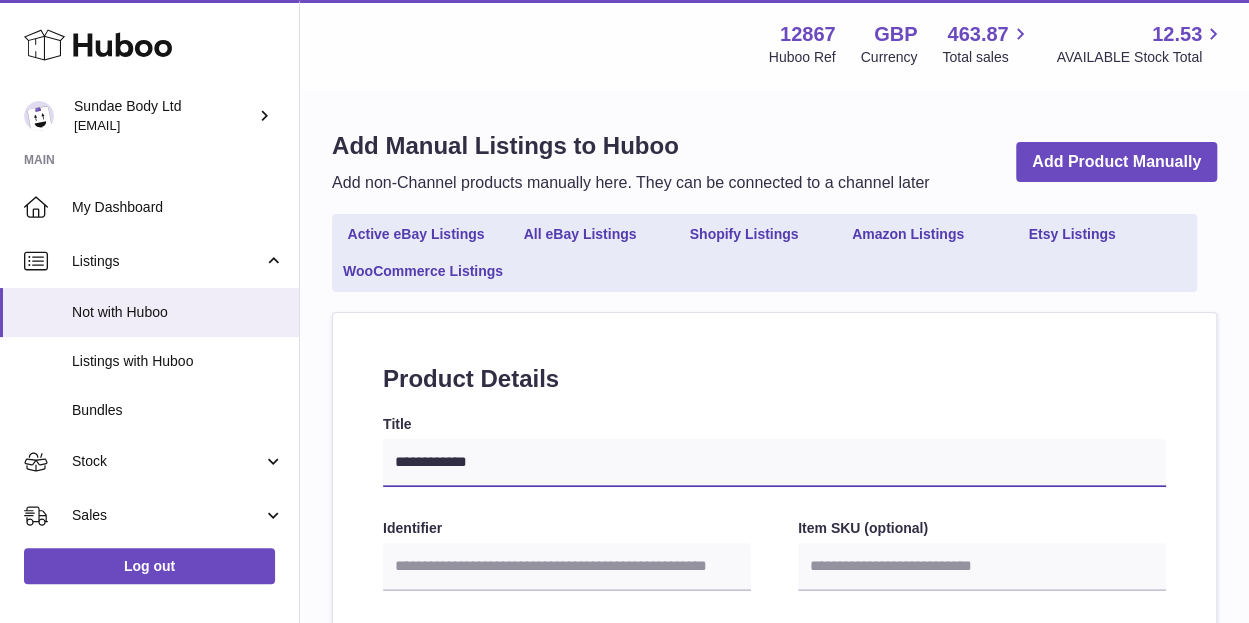 type on "**********" 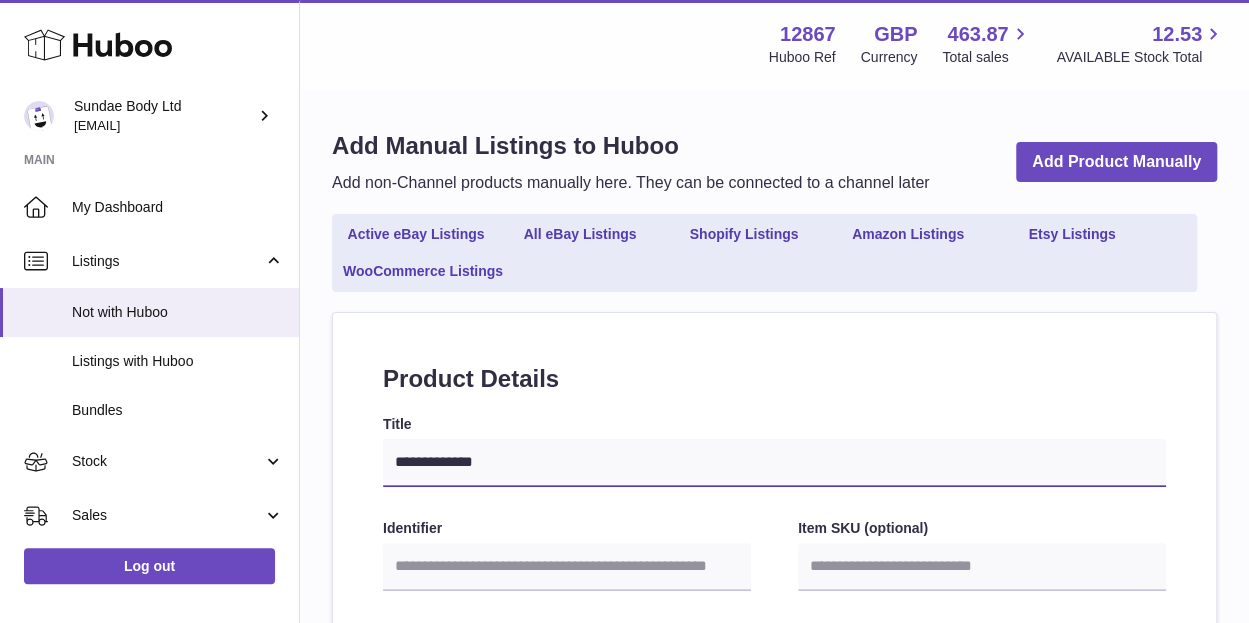 type on "**********" 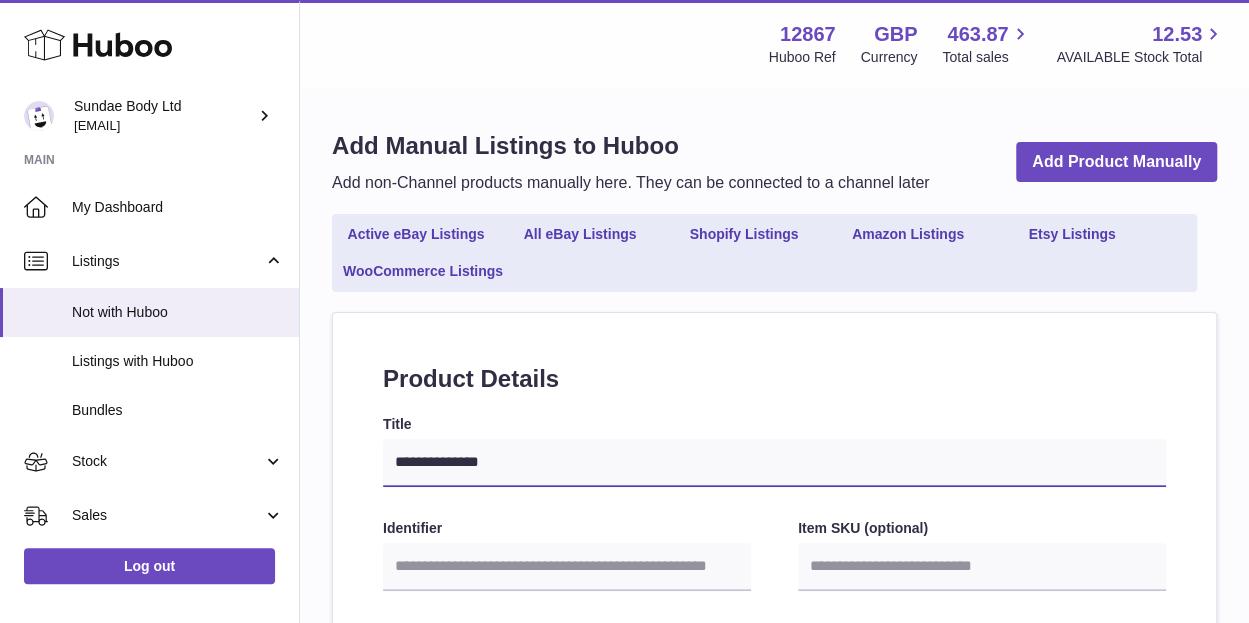 type on "**********" 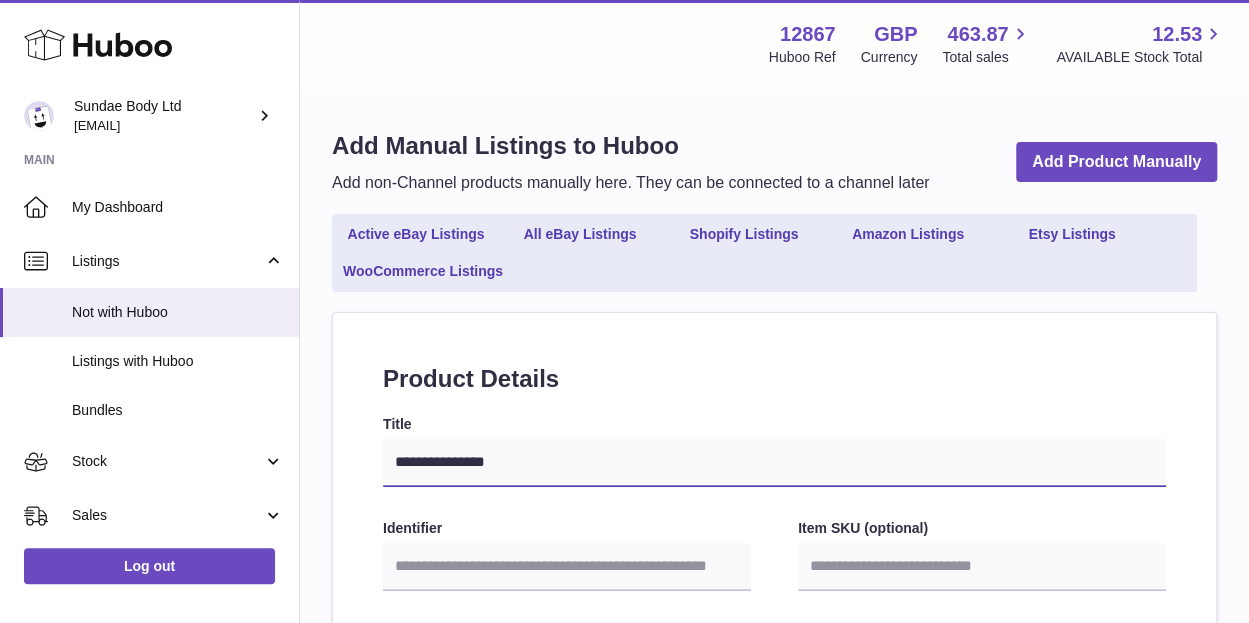 type on "**********" 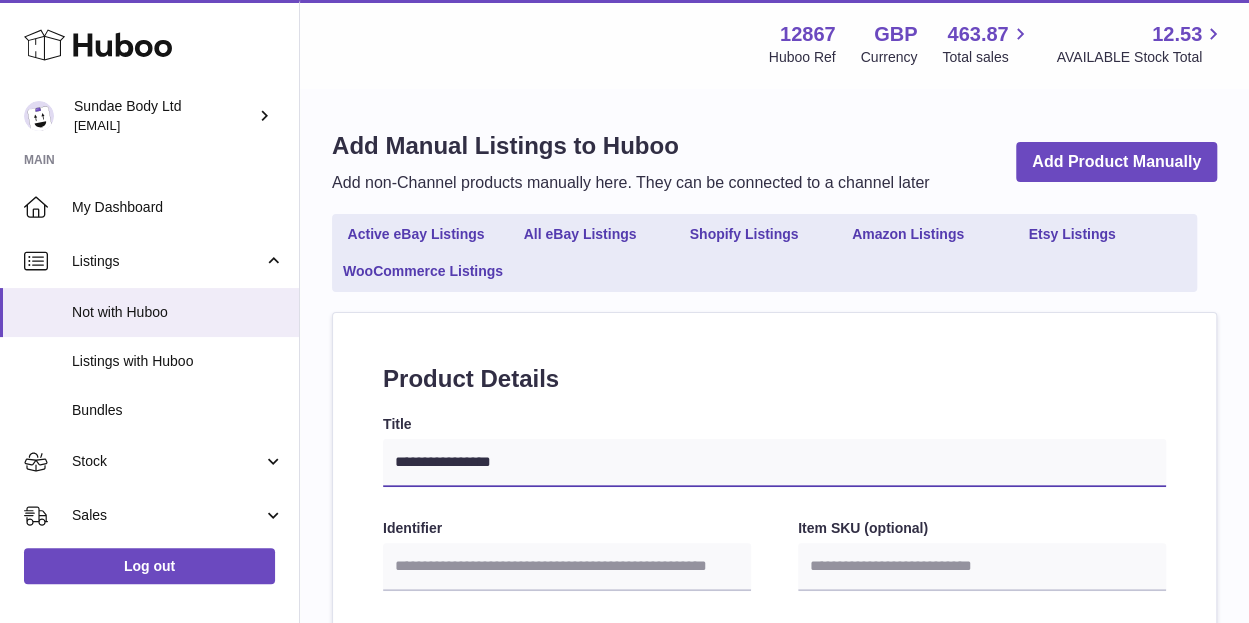 type on "**********" 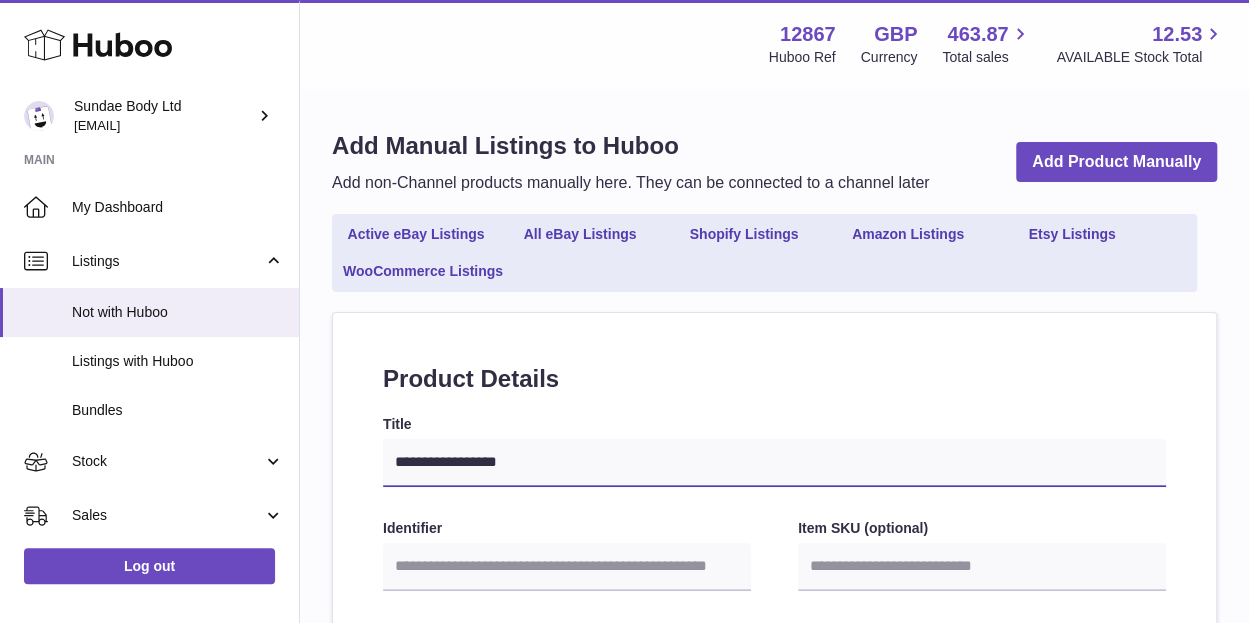 type on "**********" 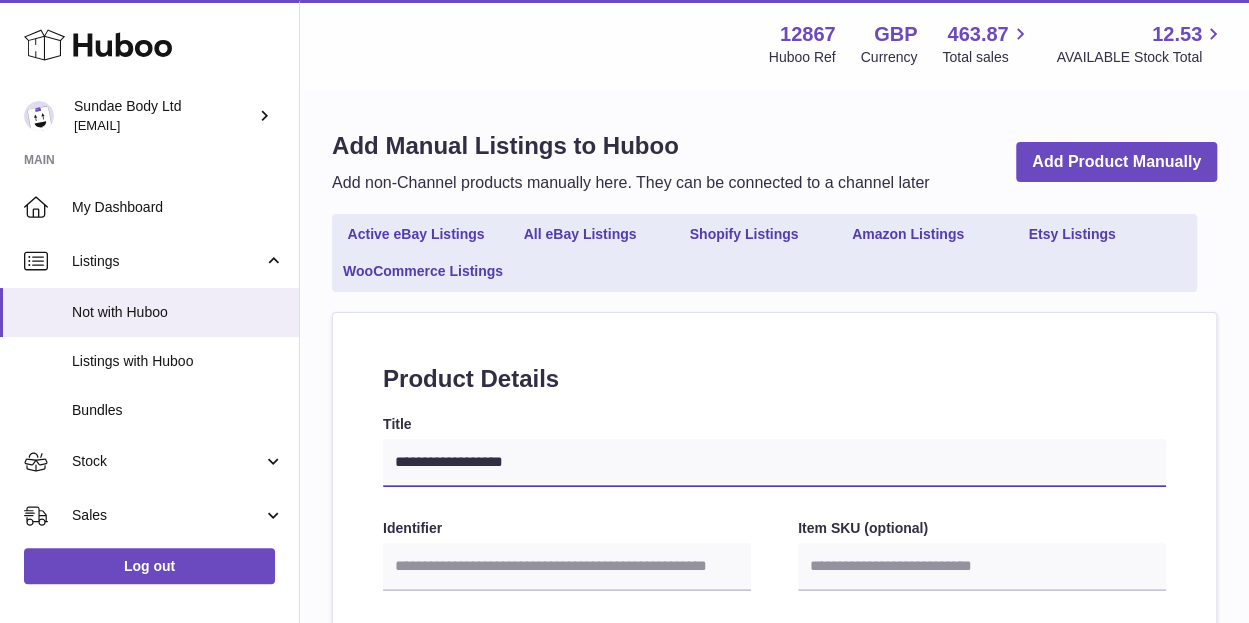 type on "**********" 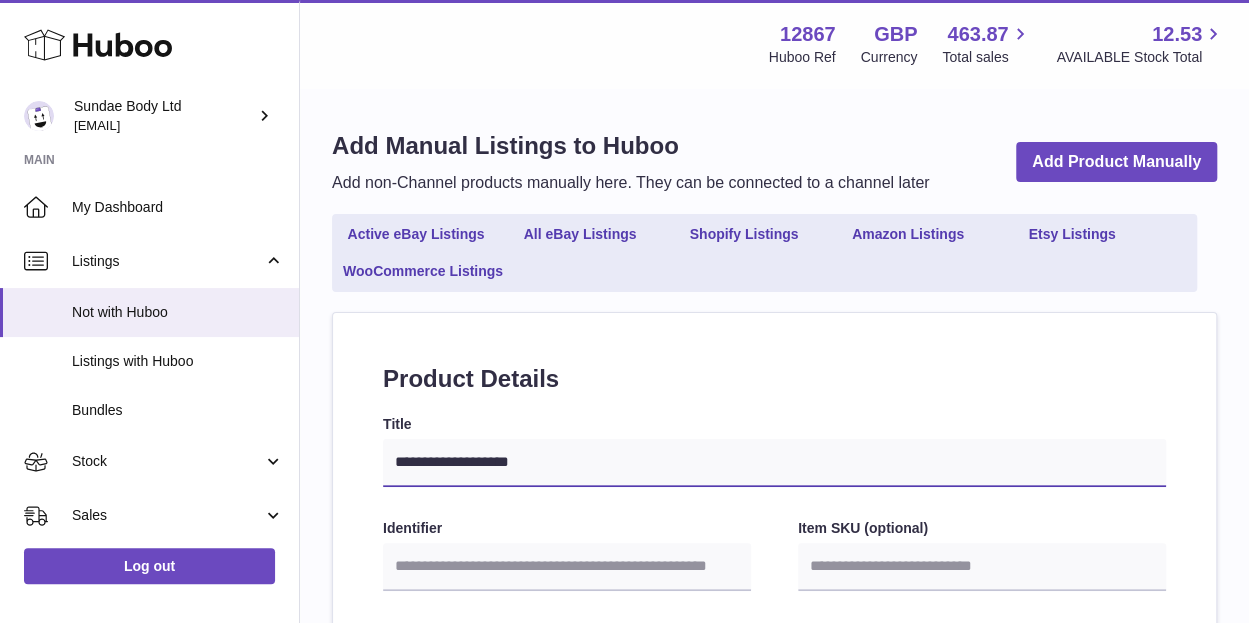 type on "**********" 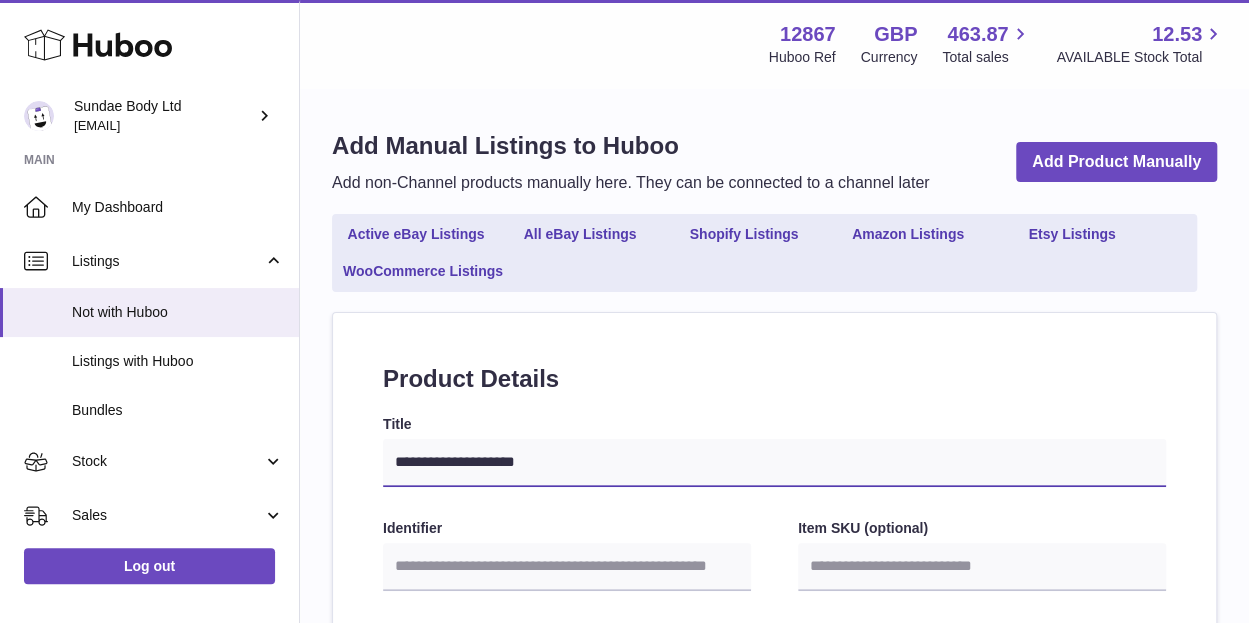 type on "**********" 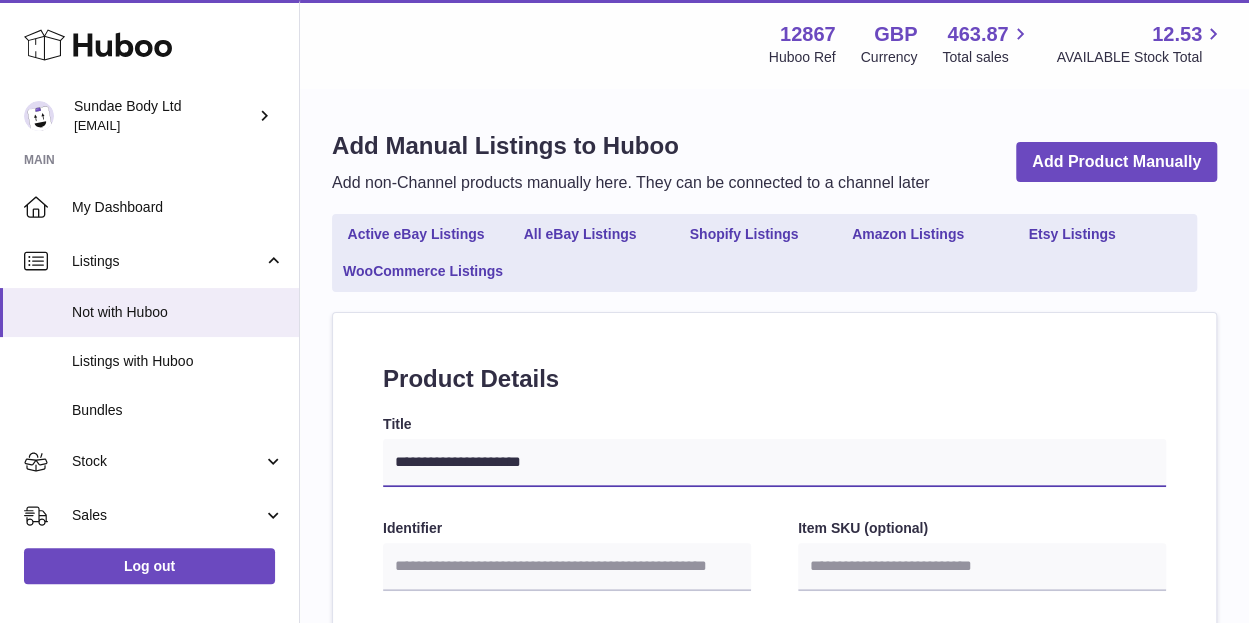 type on "**********" 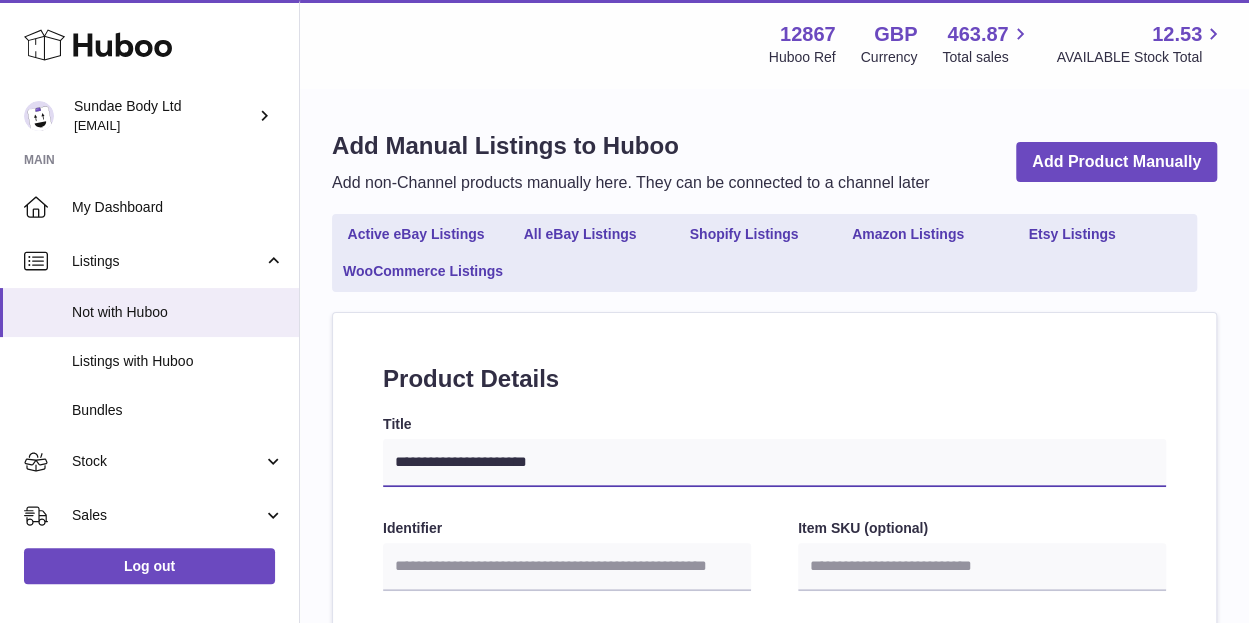 type on "**********" 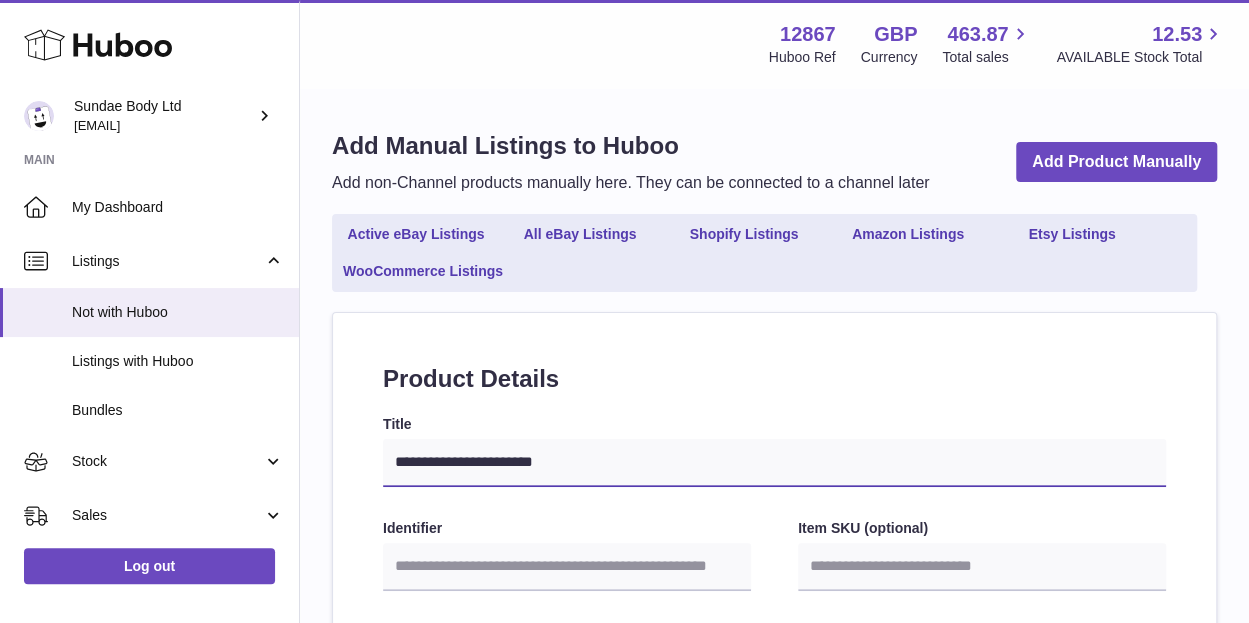 type on "**********" 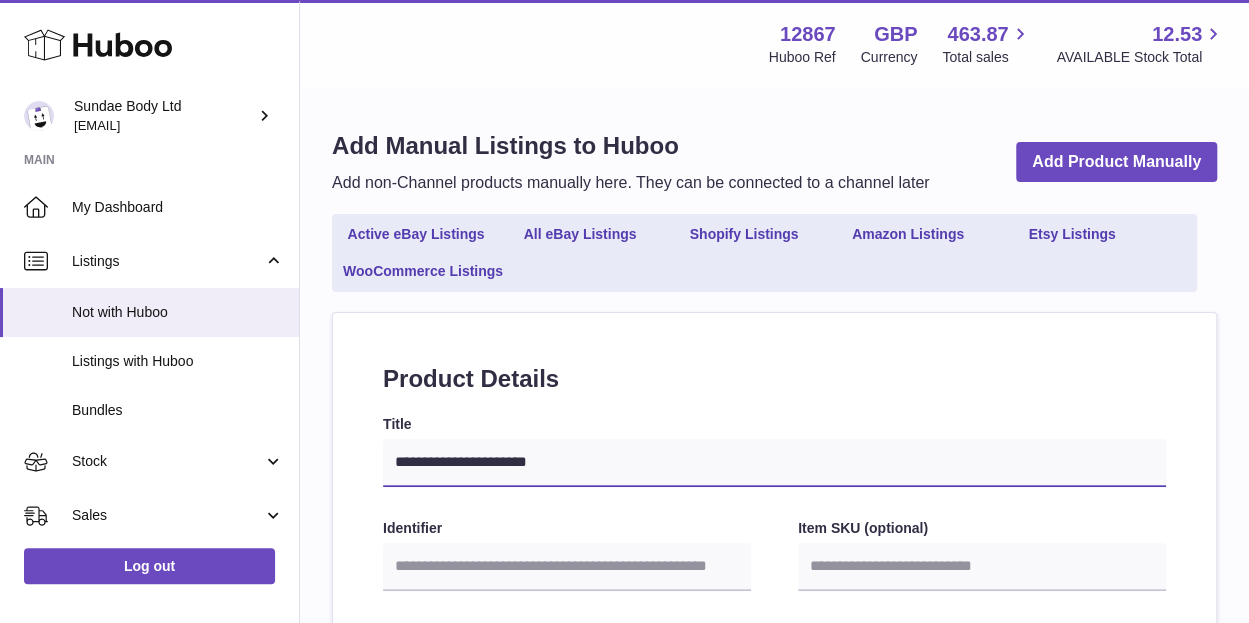 type on "**********" 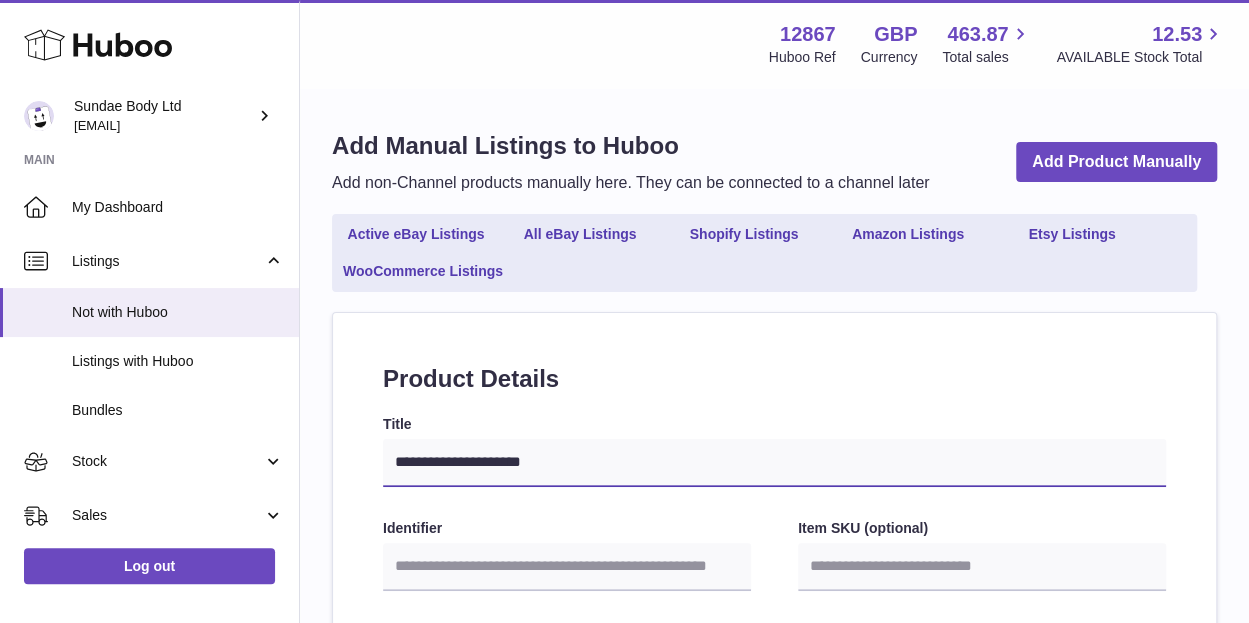 type on "**********" 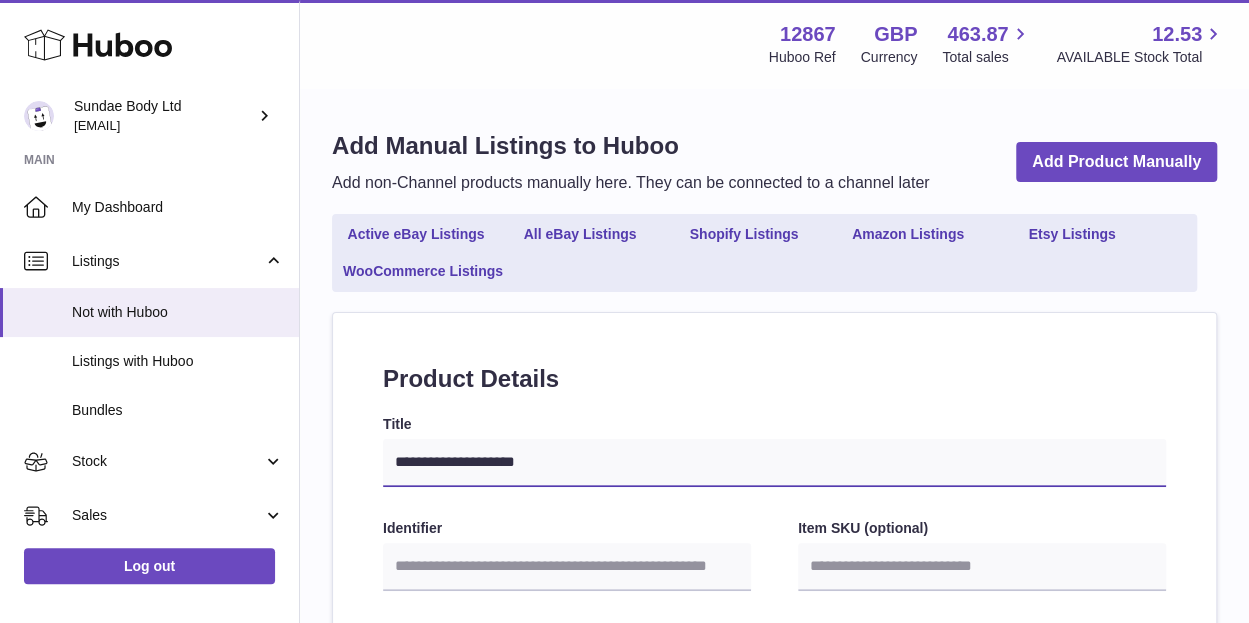 type on "**********" 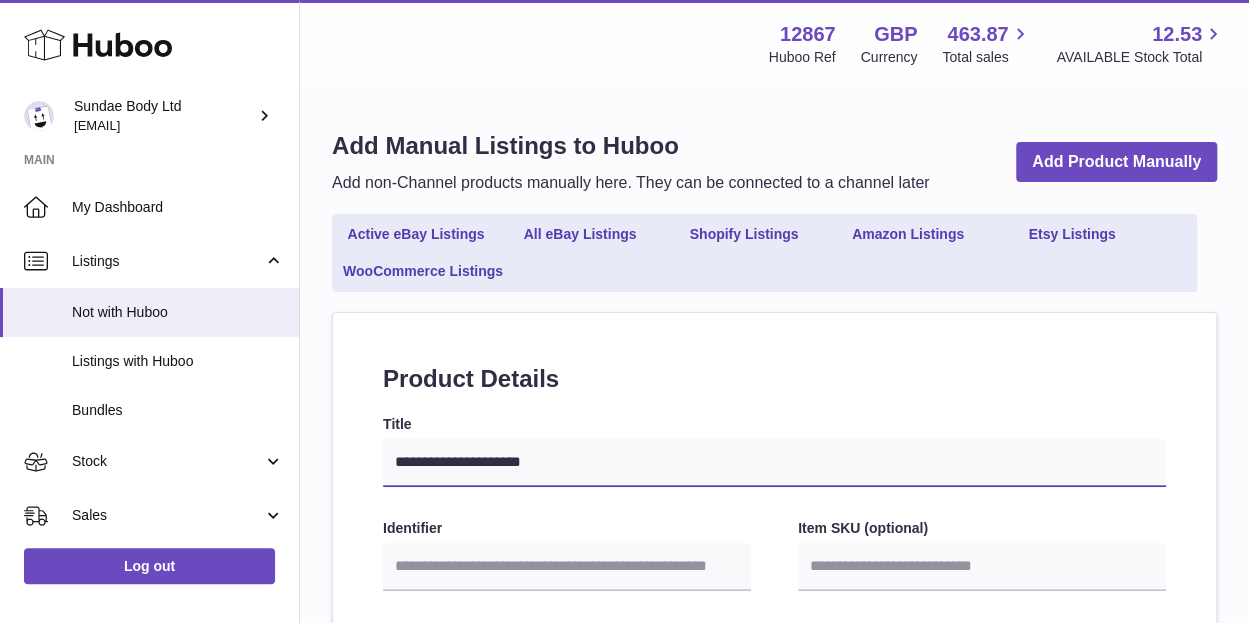 type on "**********" 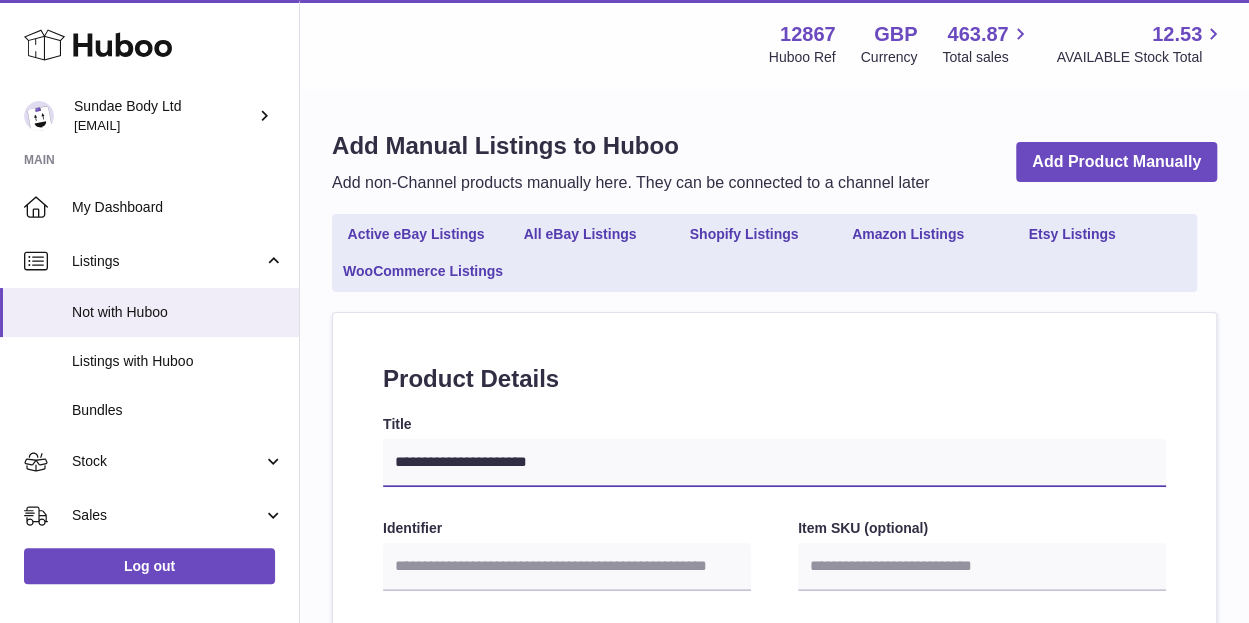 type on "**********" 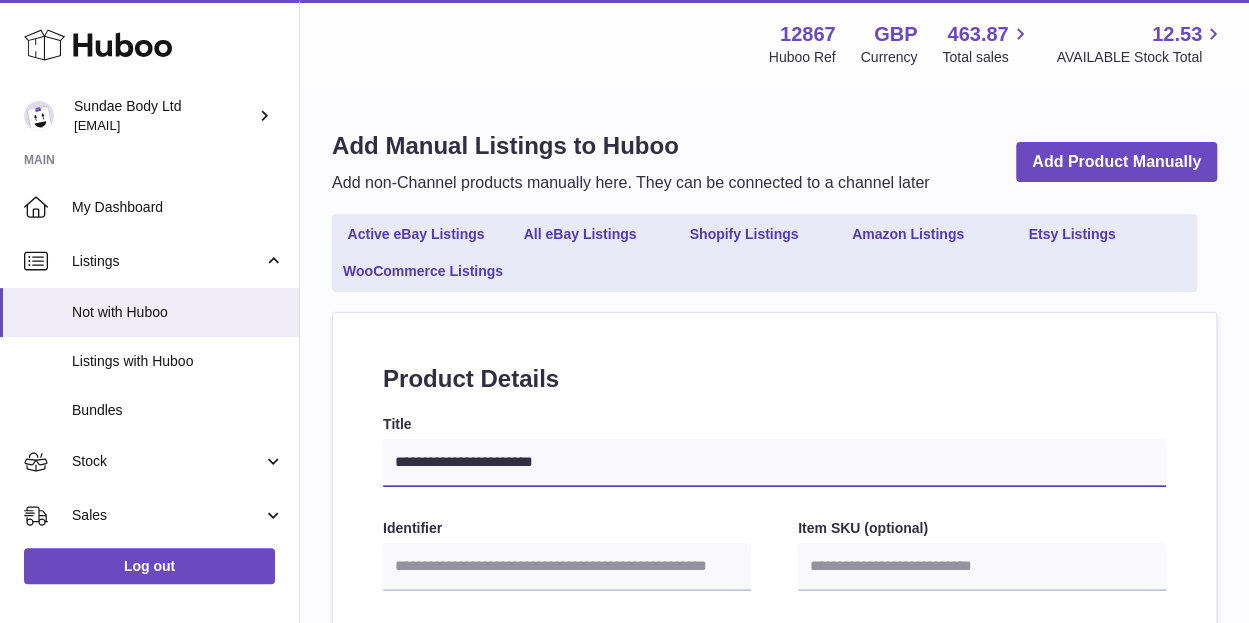 type on "**********" 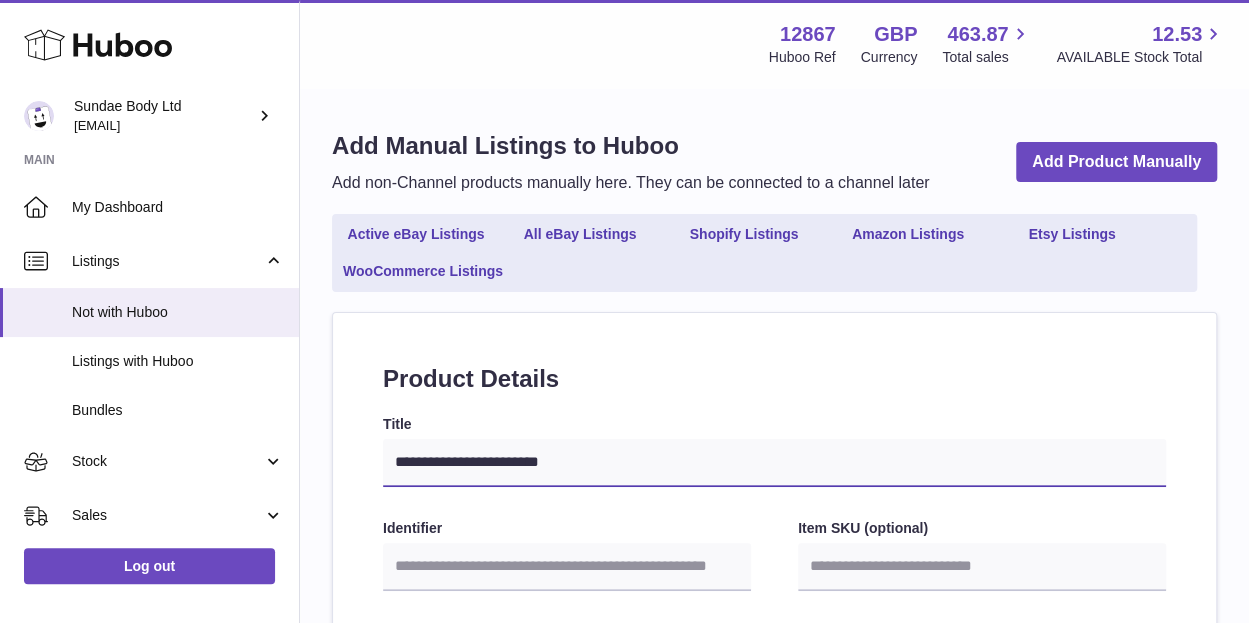type on "**********" 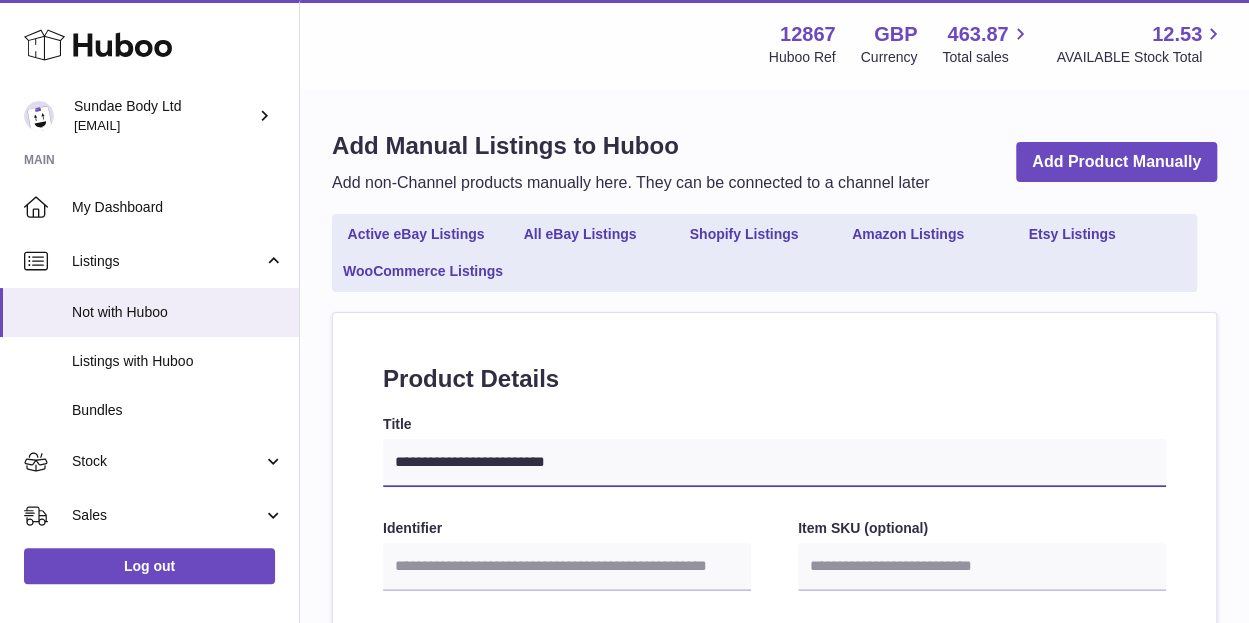 type on "**********" 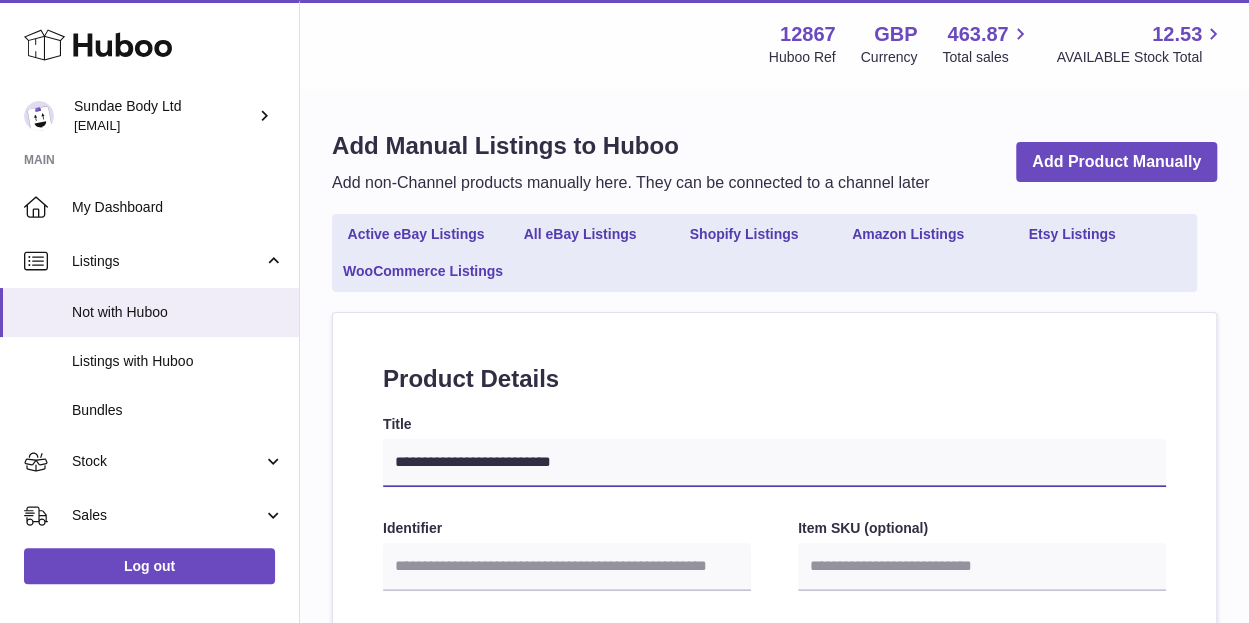 type on "**********" 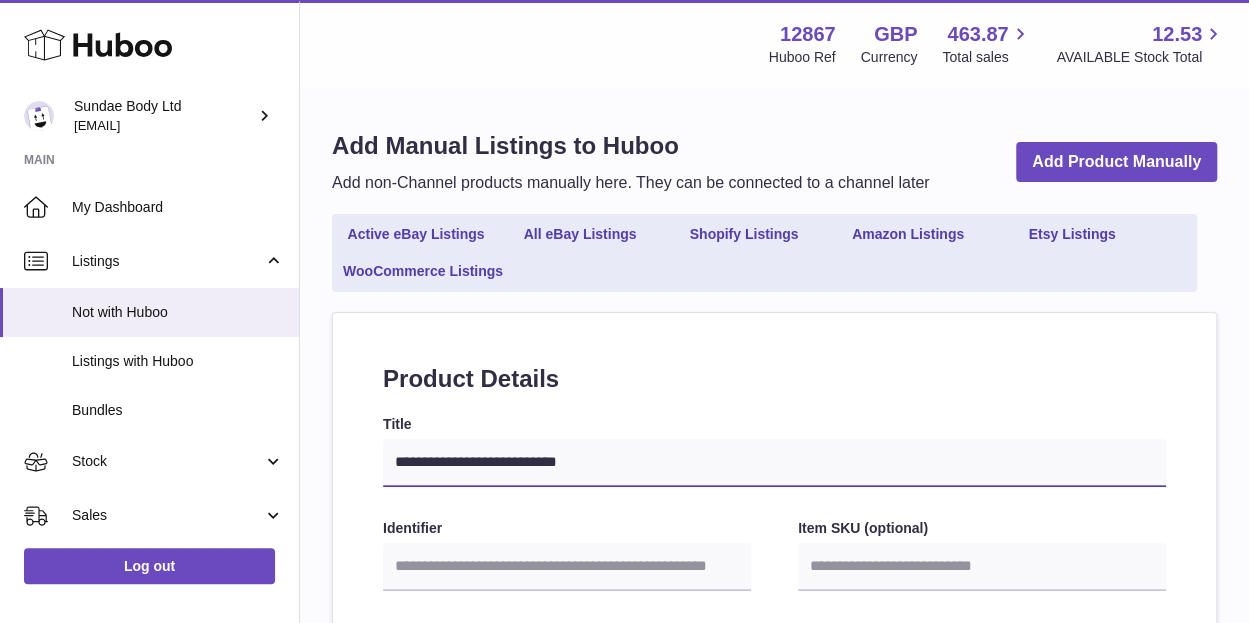 type on "**********" 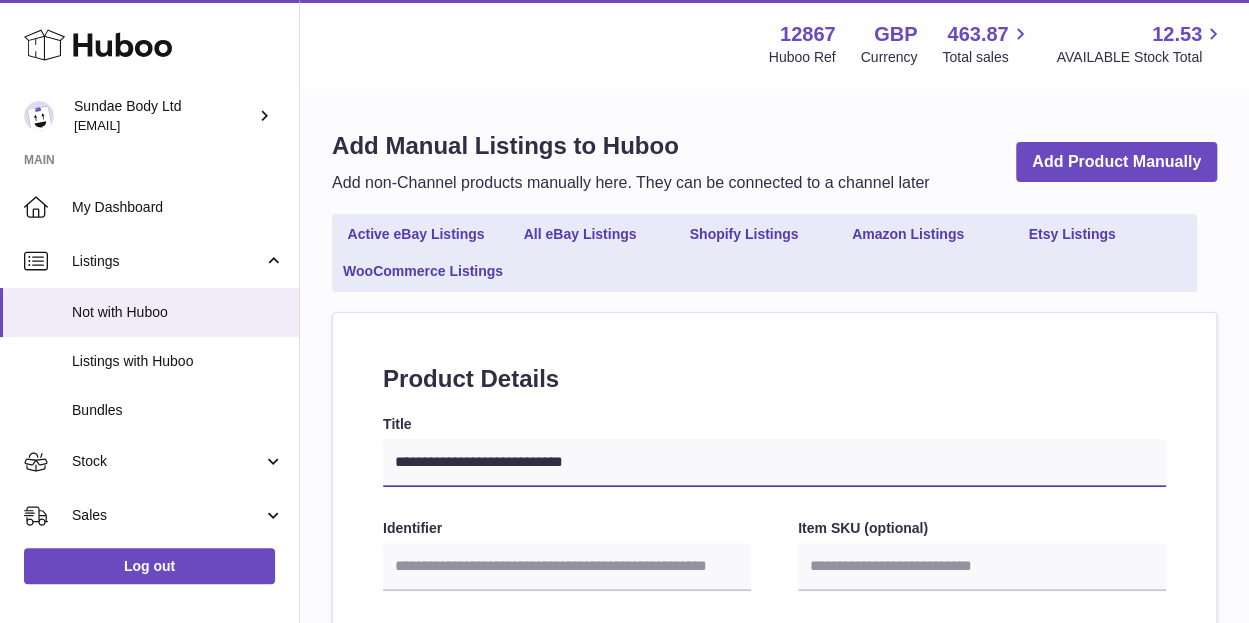 type on "**********" 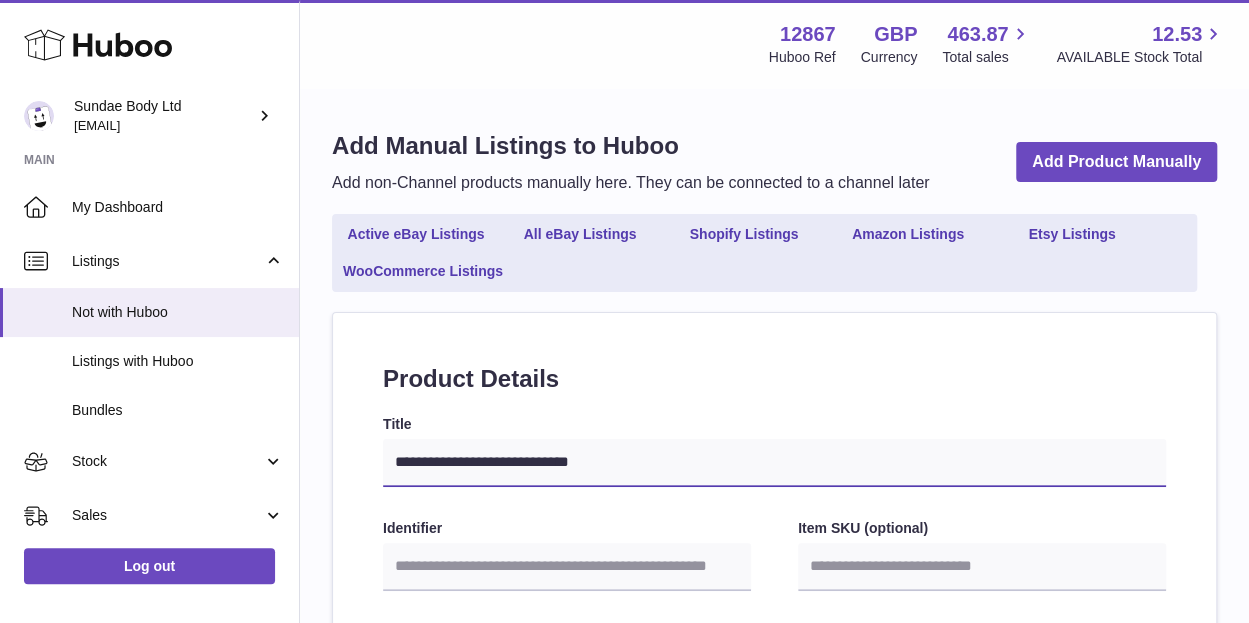 select 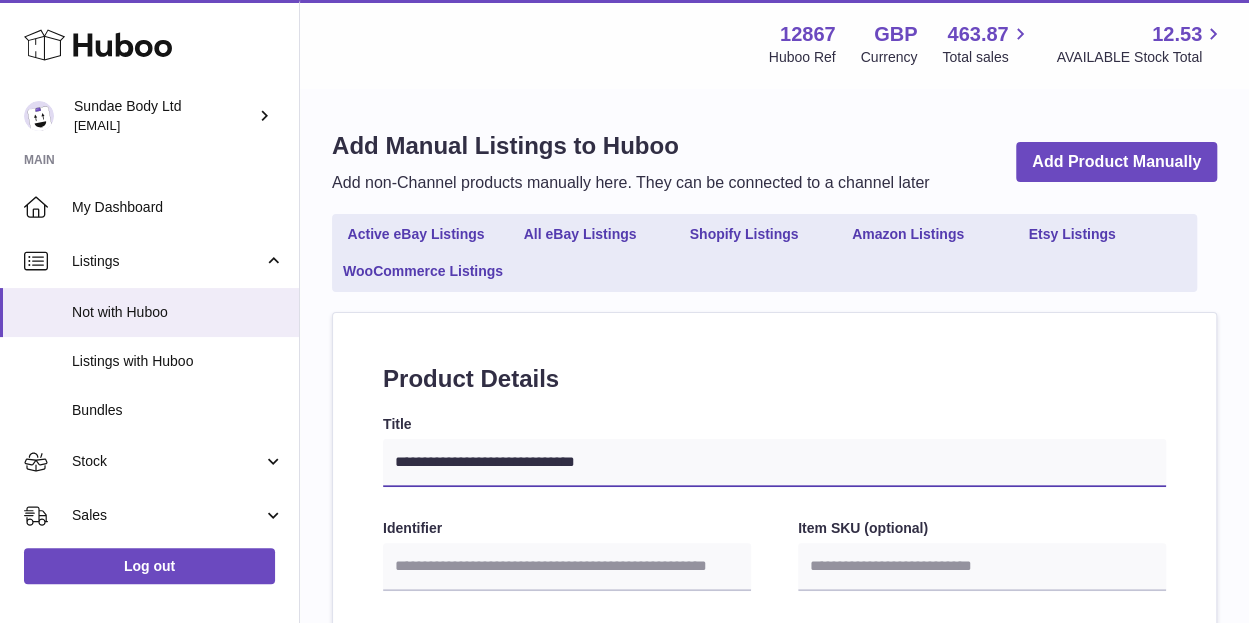 type on "**********" 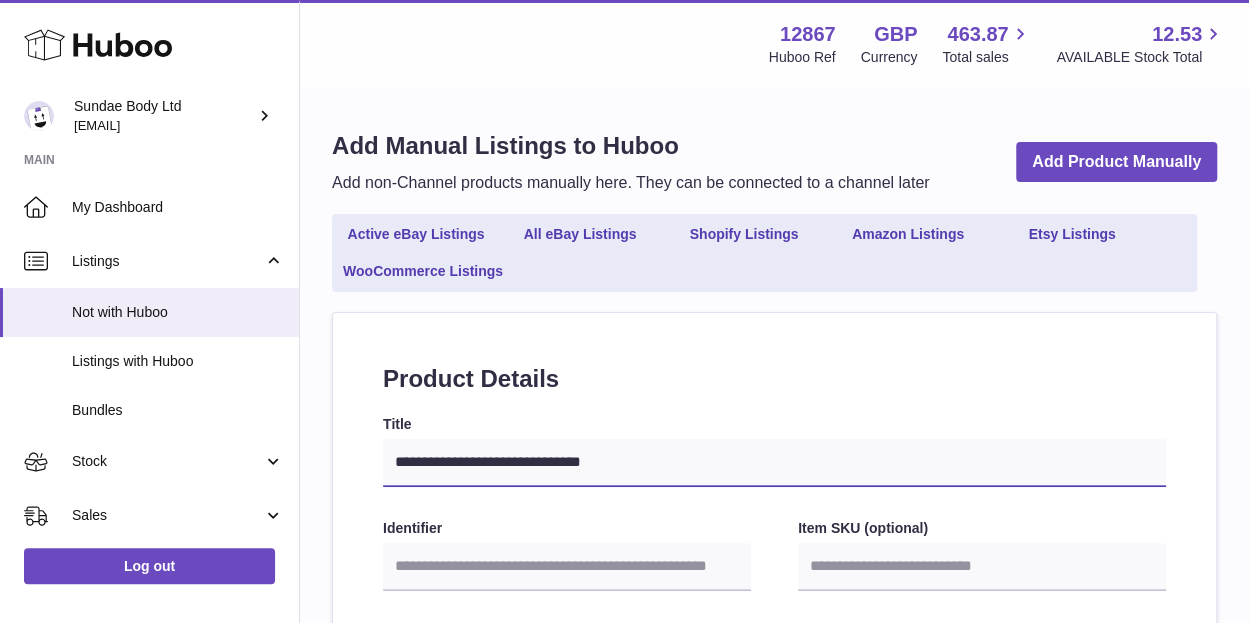 type on "**********" 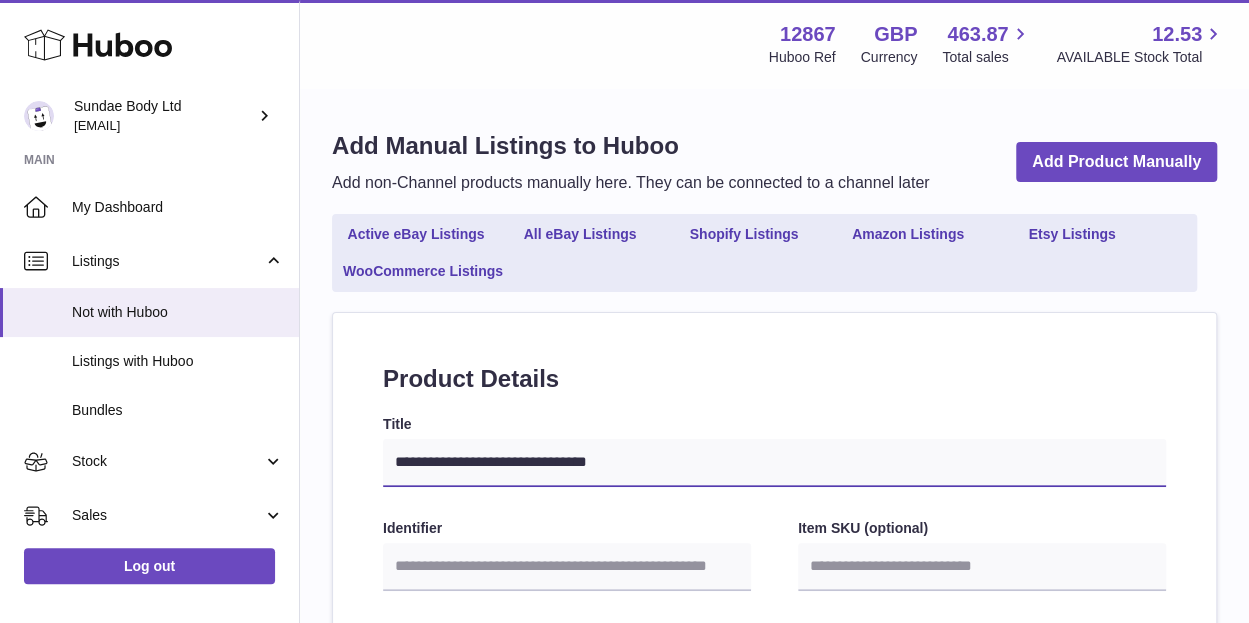 type on "**********" 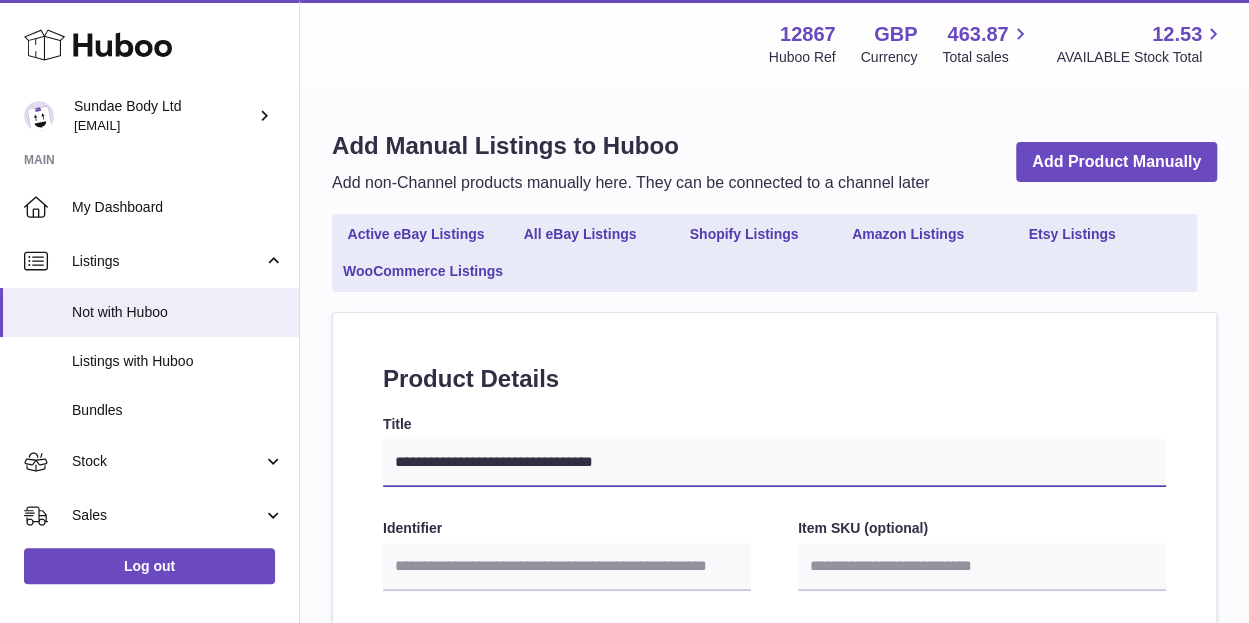 type on "**********" 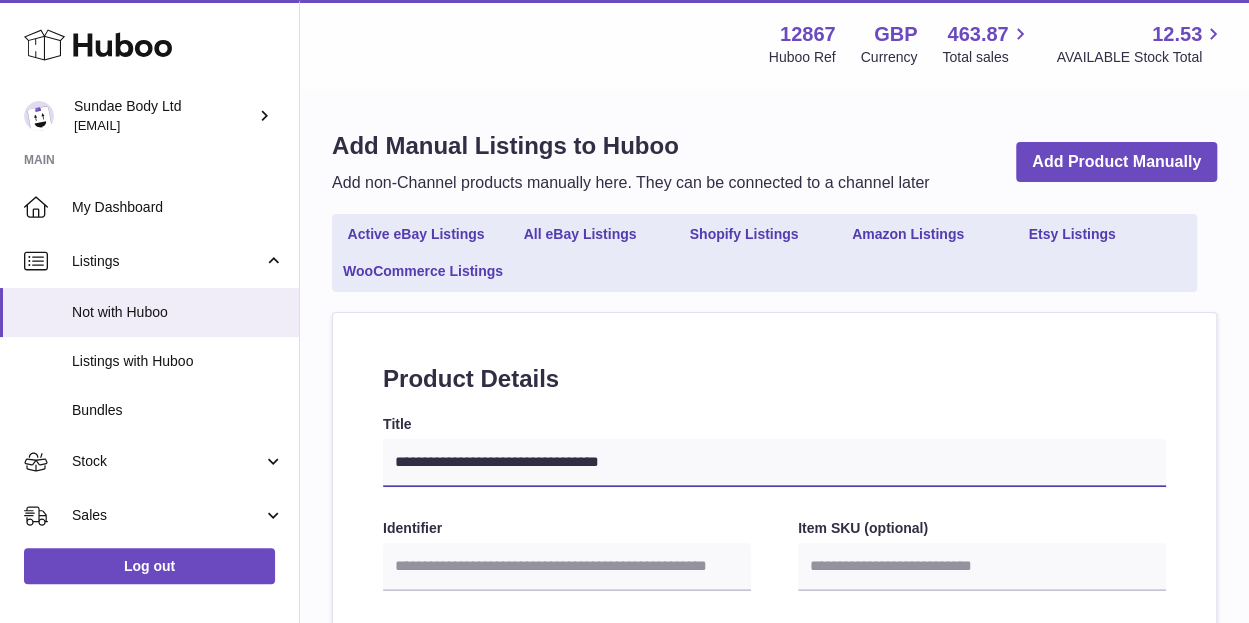type on "**********" 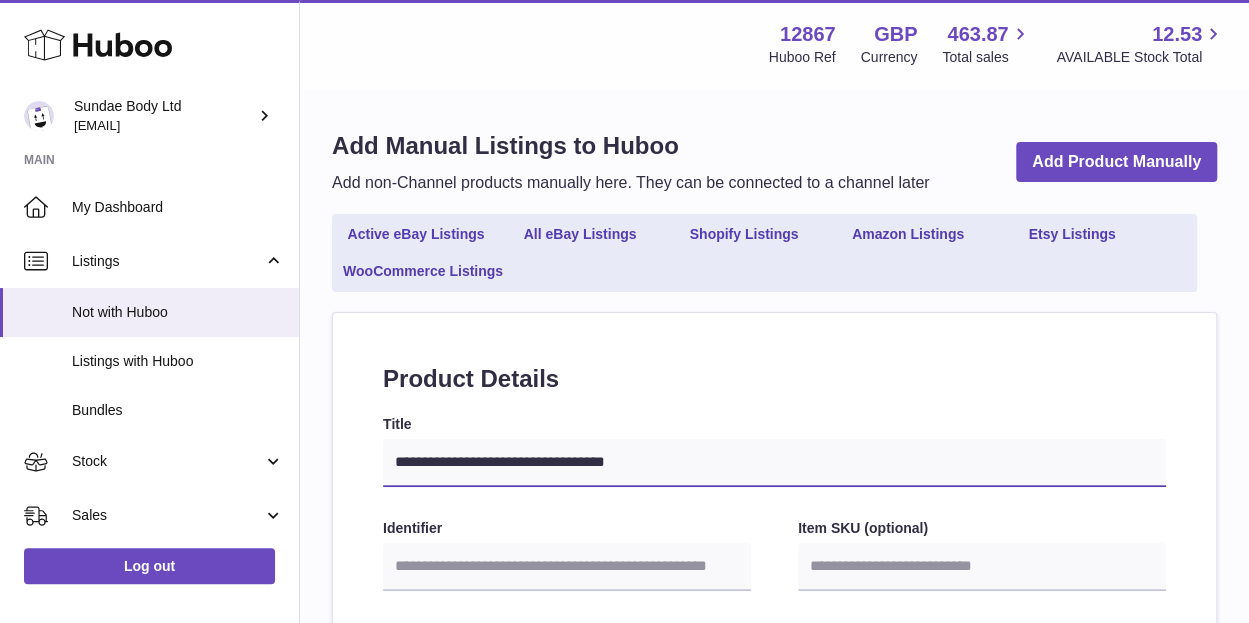 type on "**********" 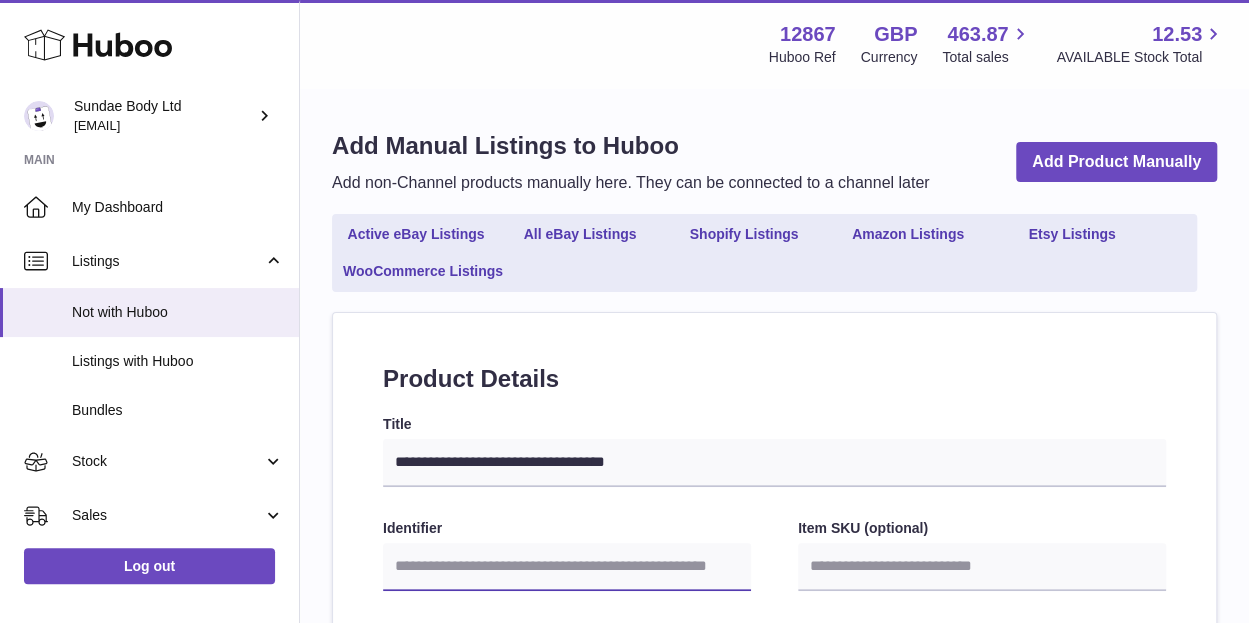 click on "Identifier" at bounding box center [567, 567] 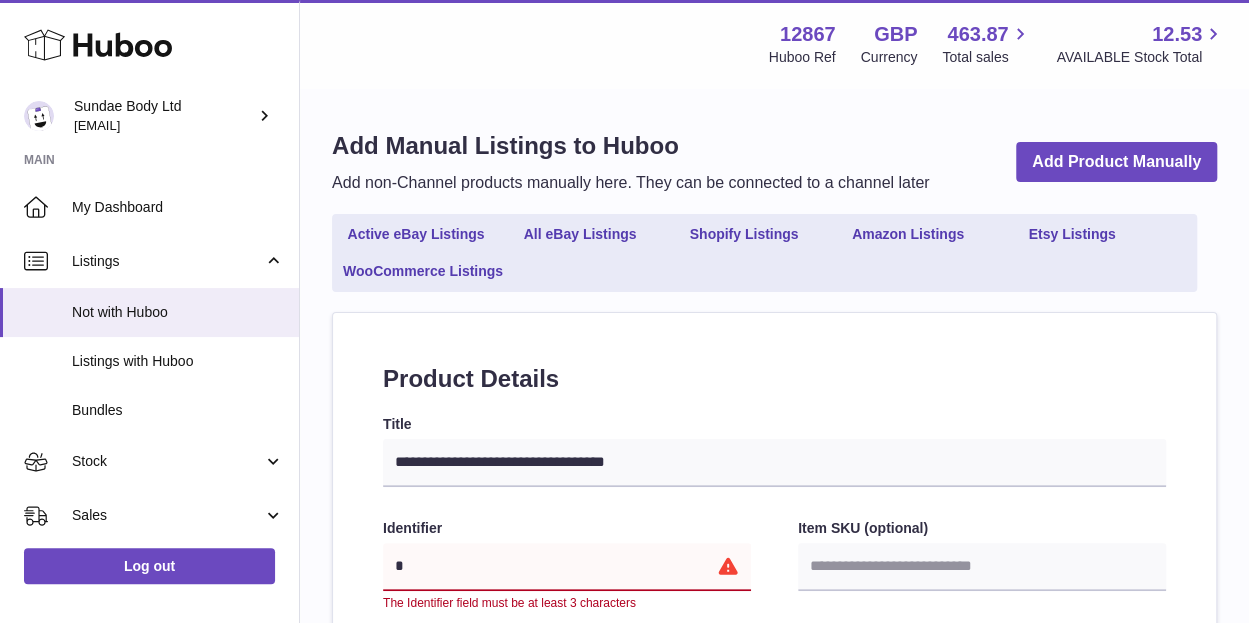 type on "**" 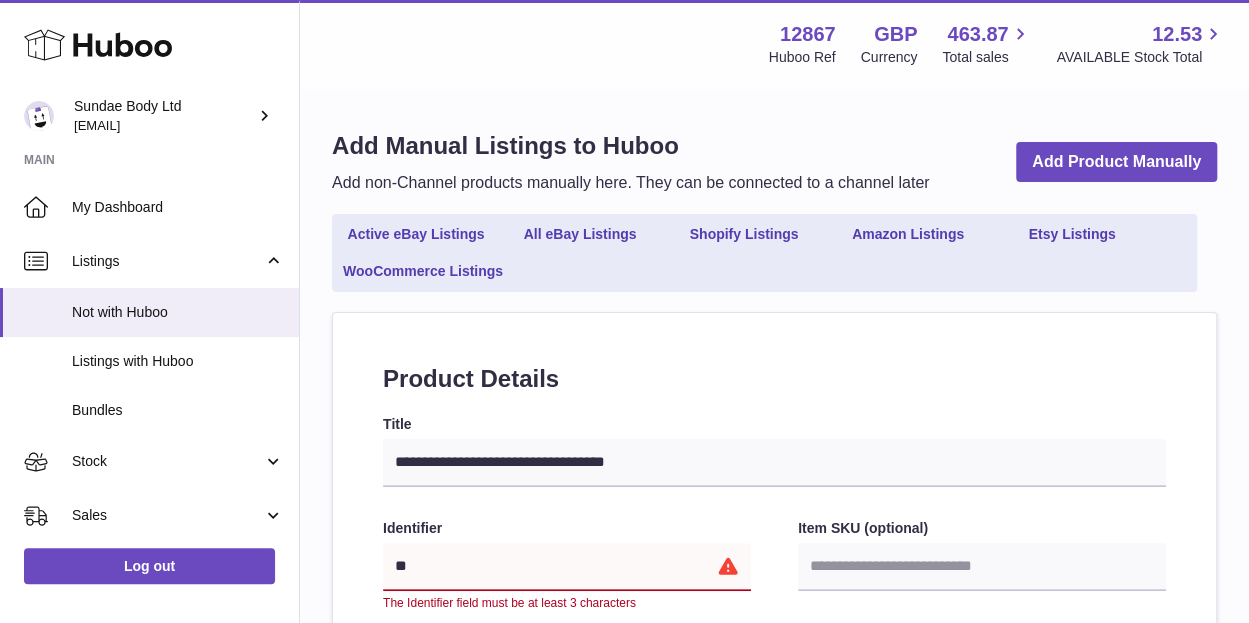 select 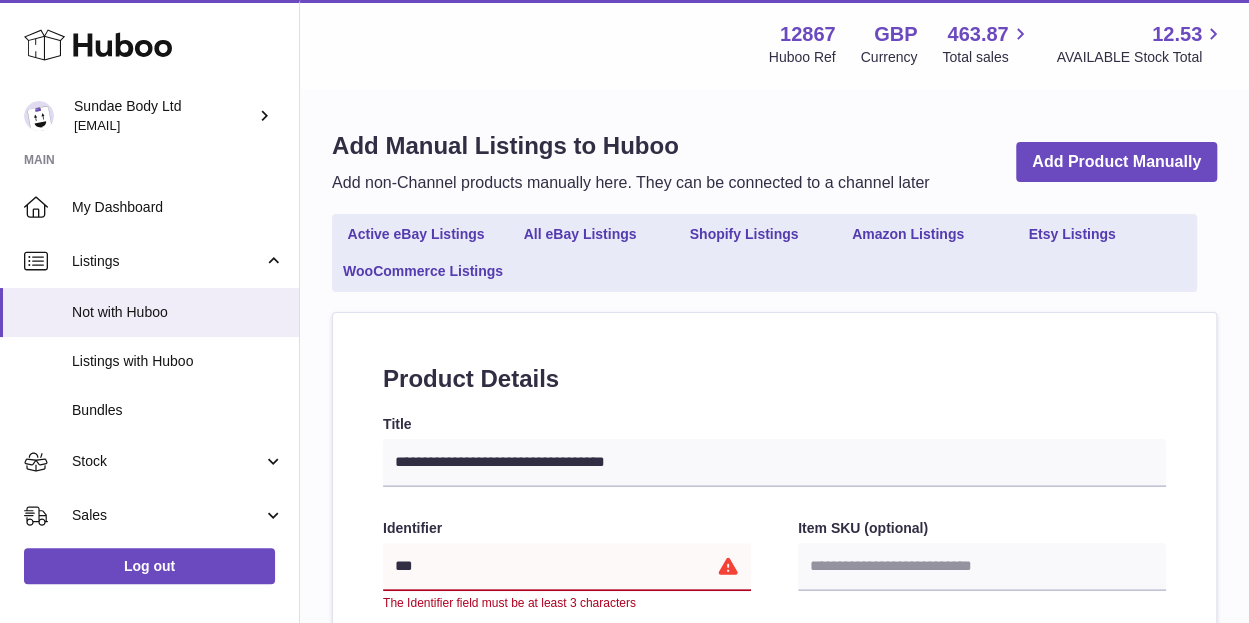 select 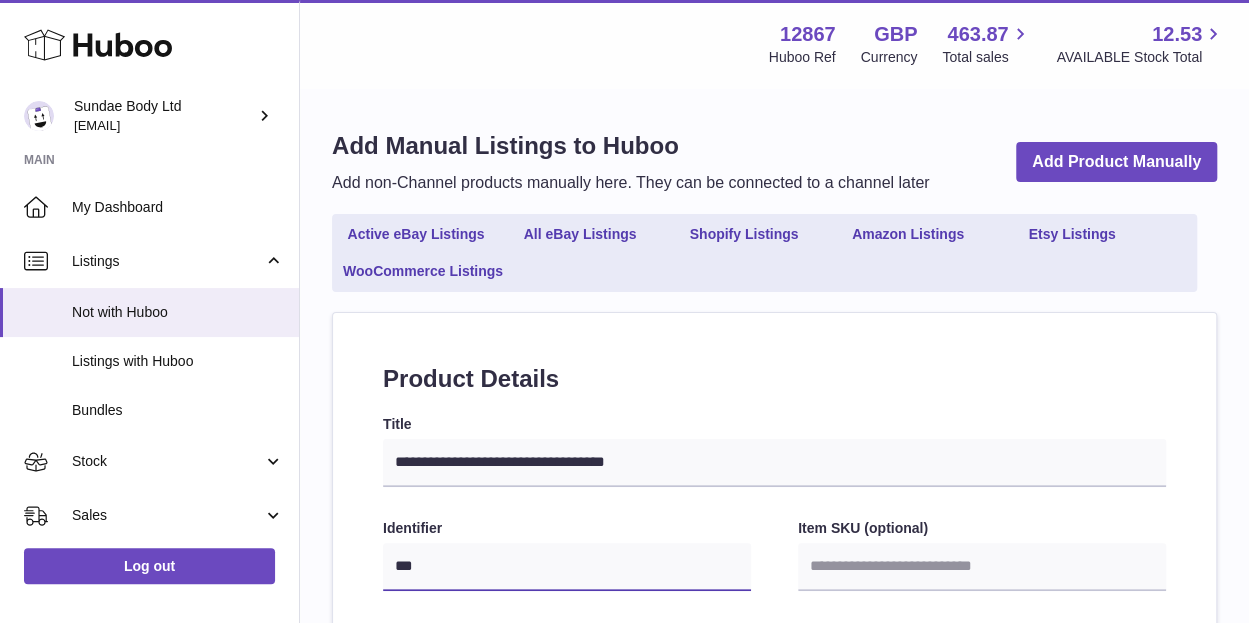 type on "****" 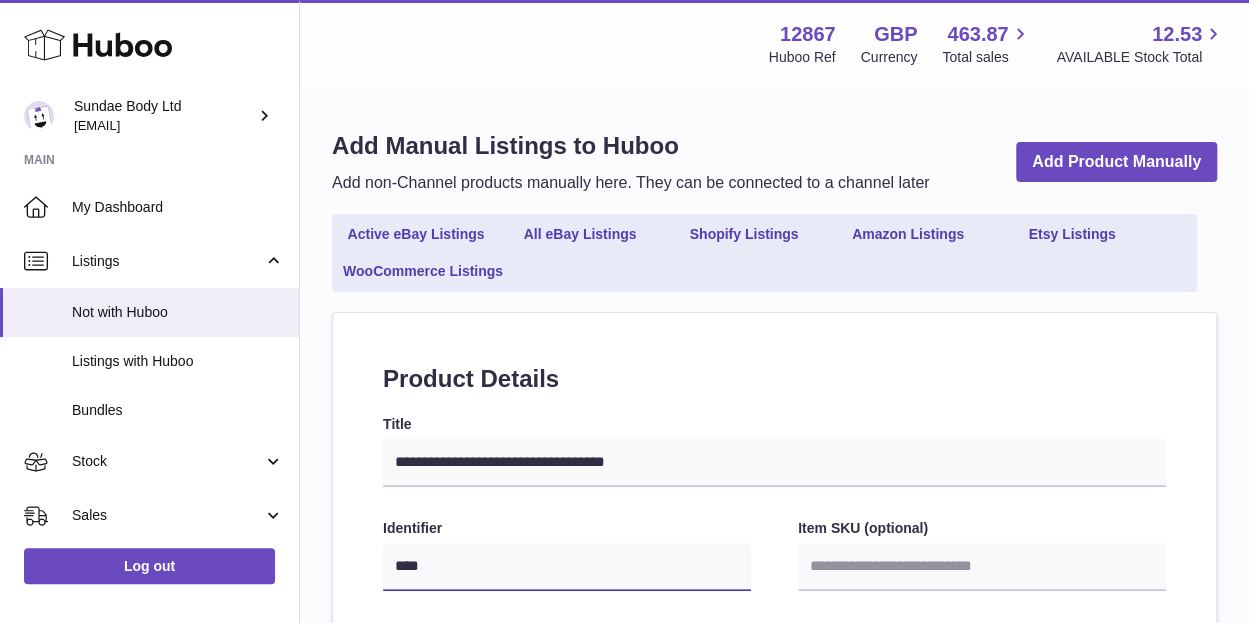 type on "*****" 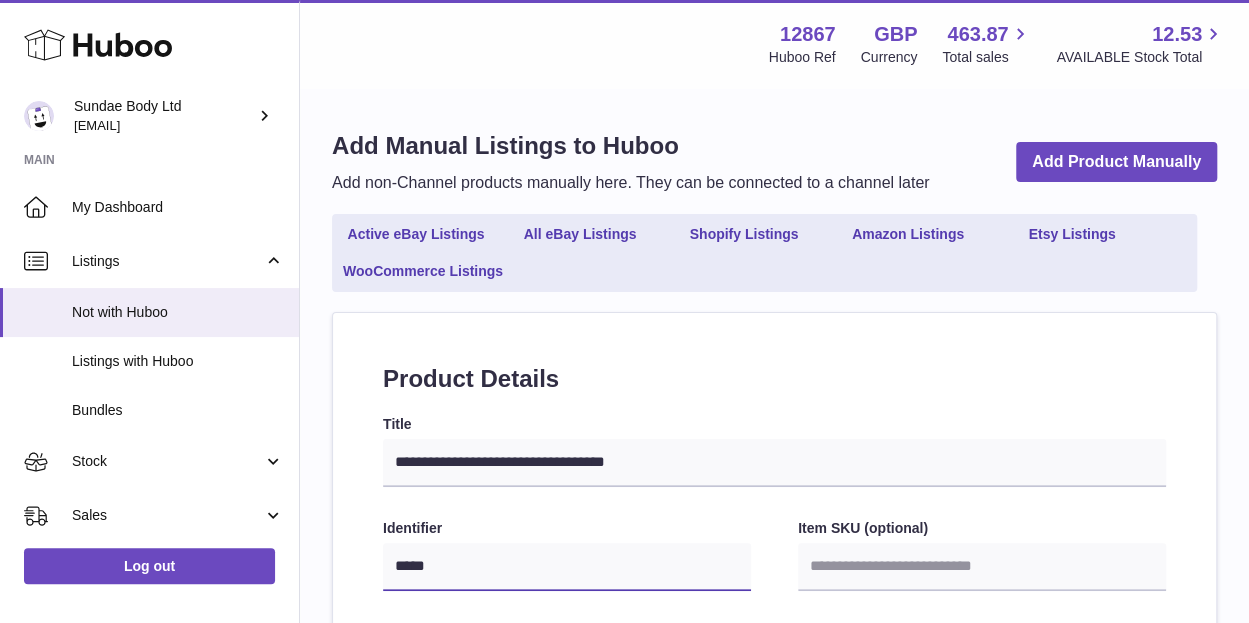 type on "******" 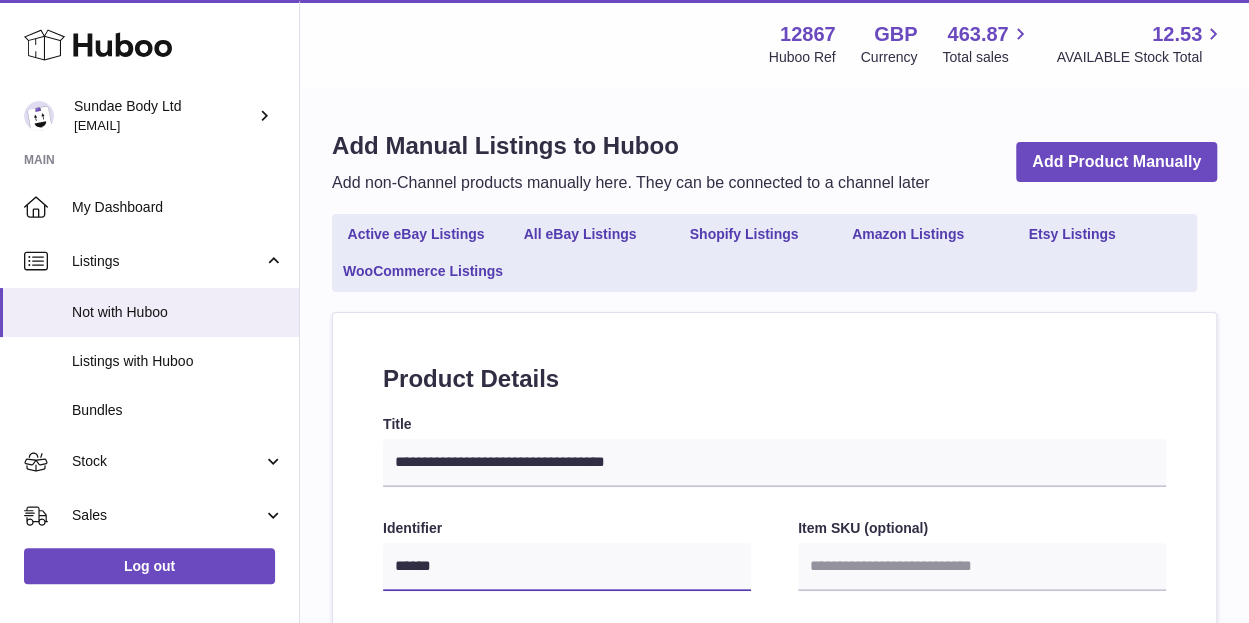 type on "*******" 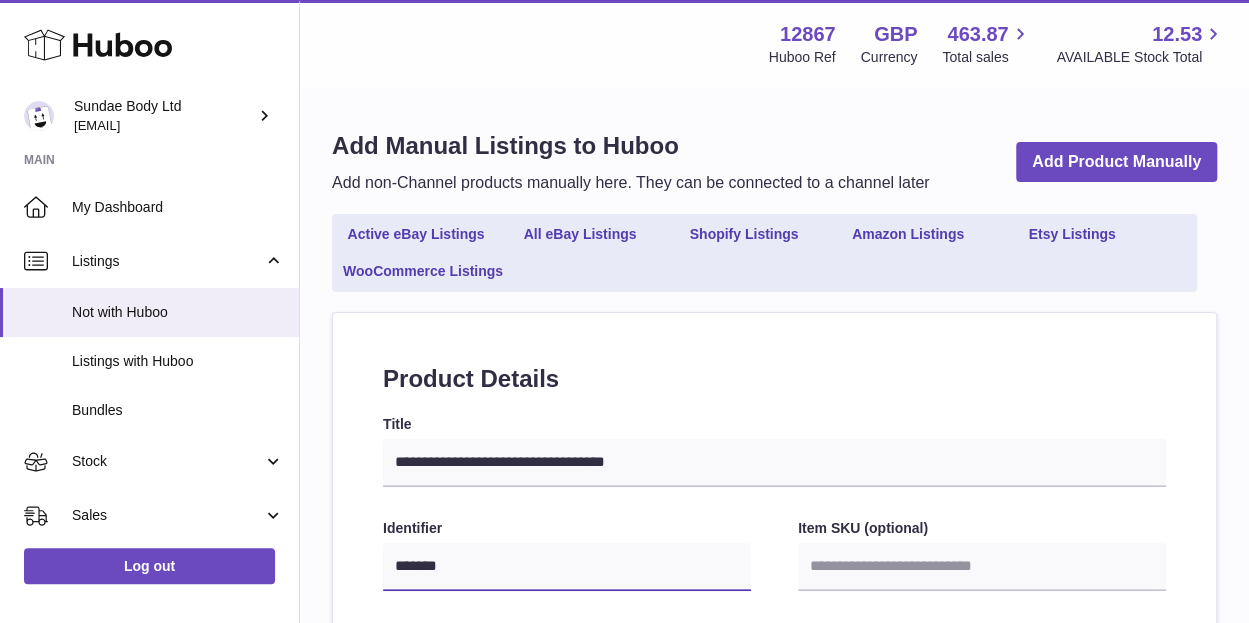 type on "*******" 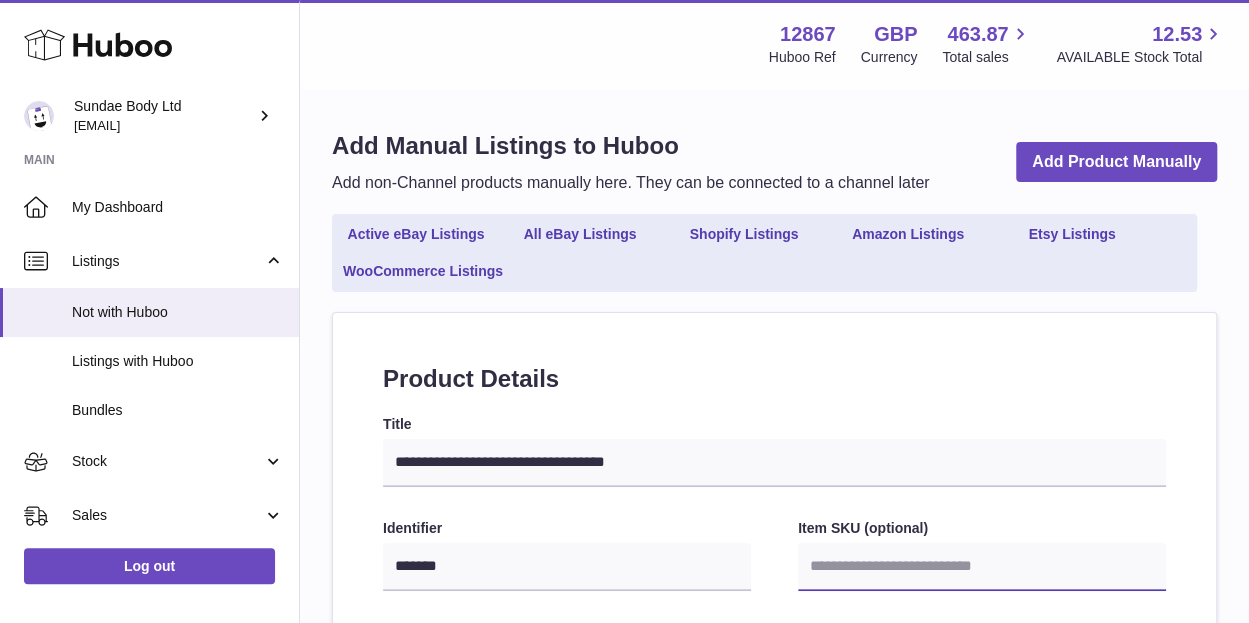 click on "Item SKU (optional)" at bounding box center [982, 567] 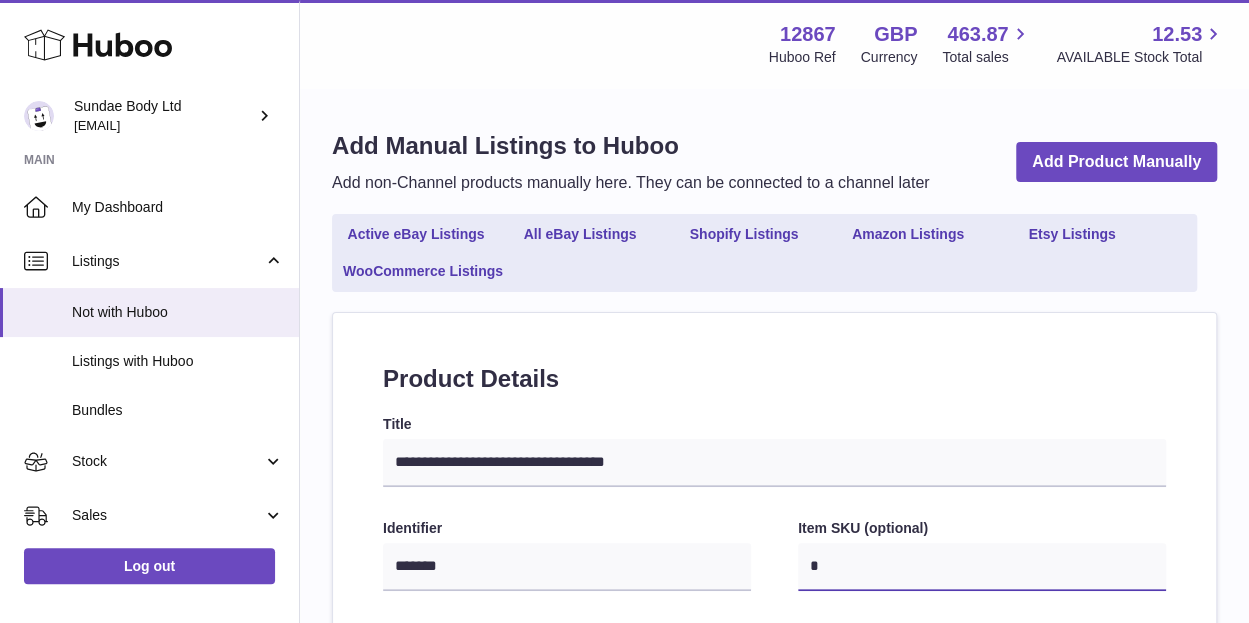 type on "**" 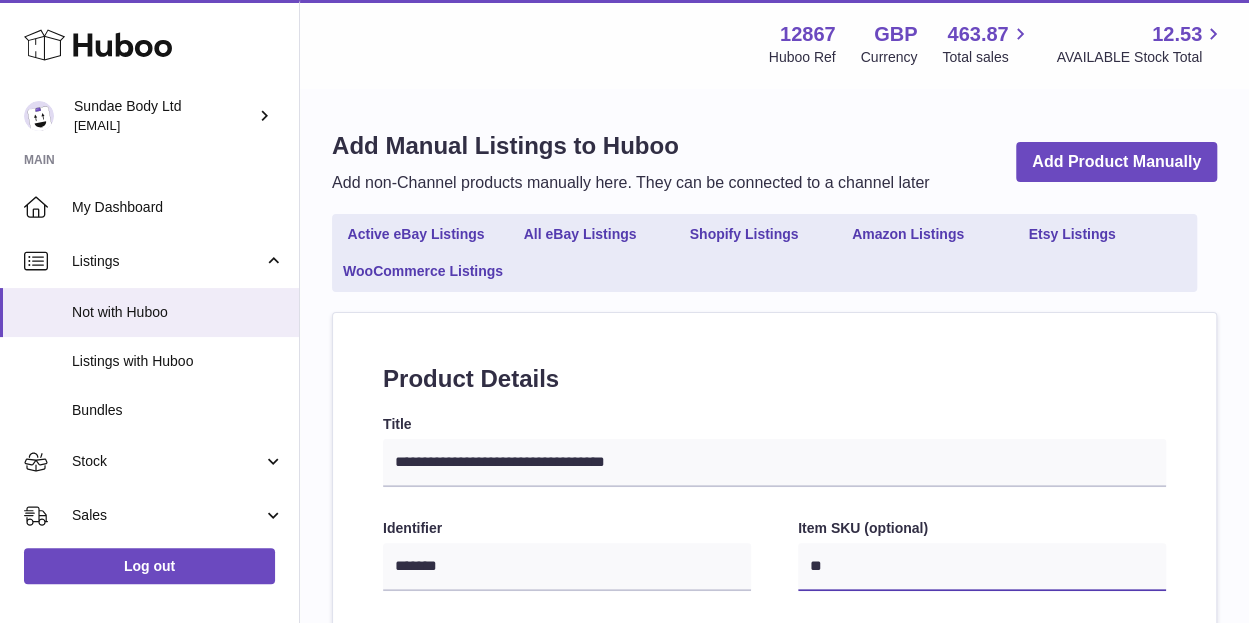 select 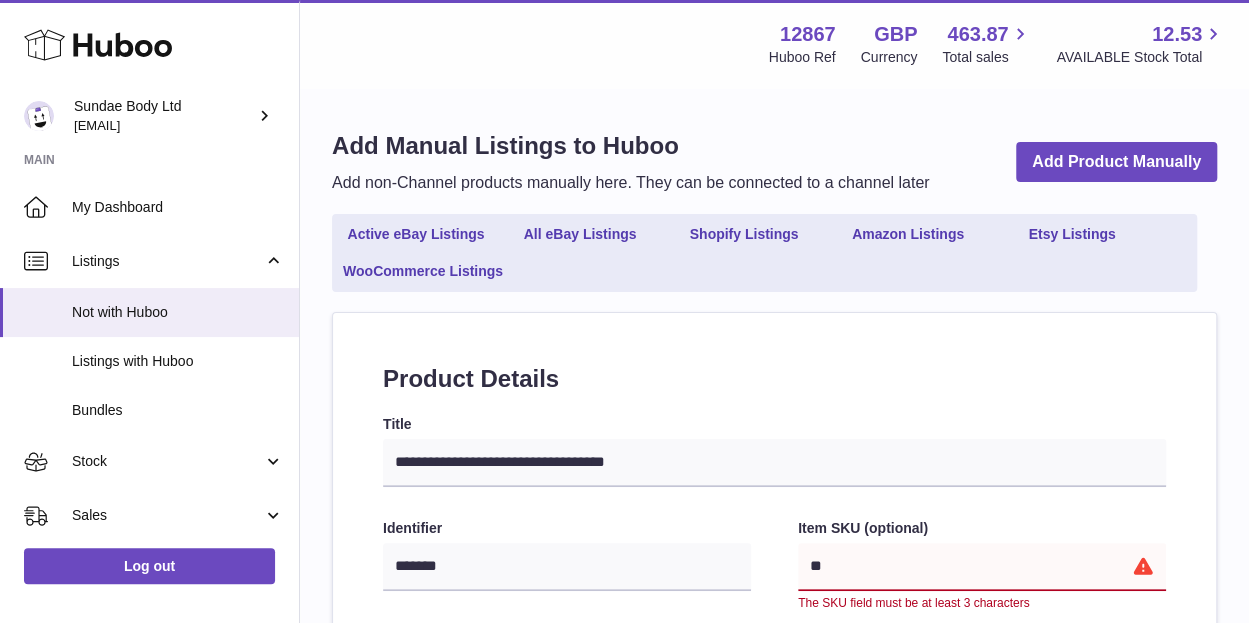 type on "***" 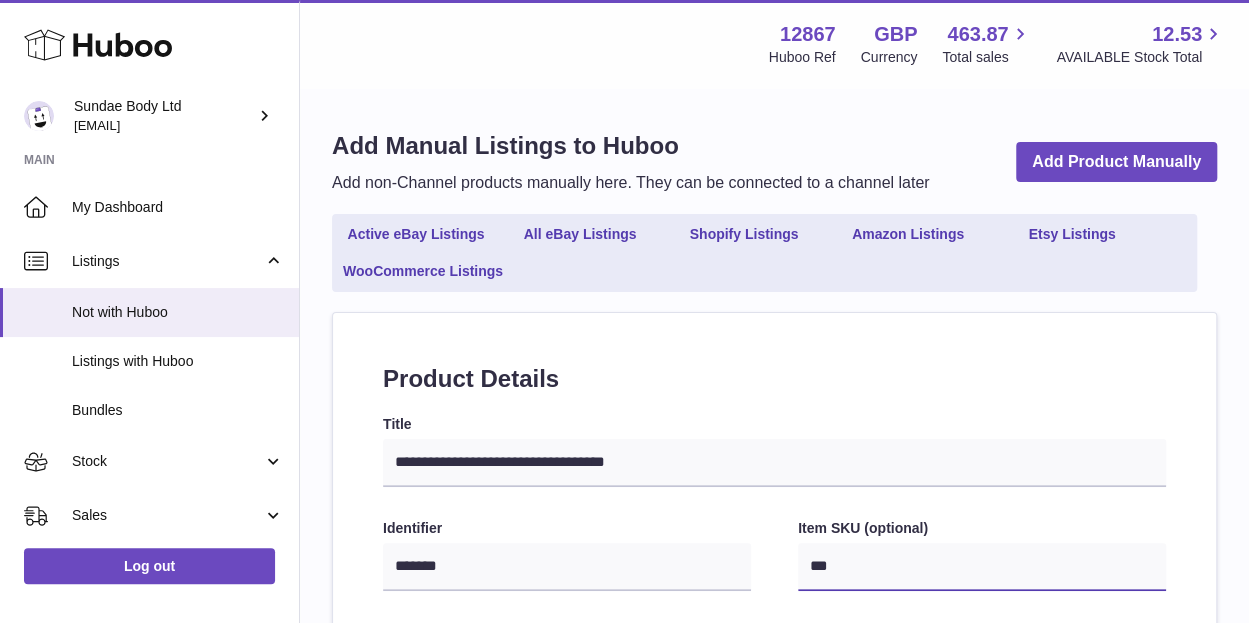 type on "****" 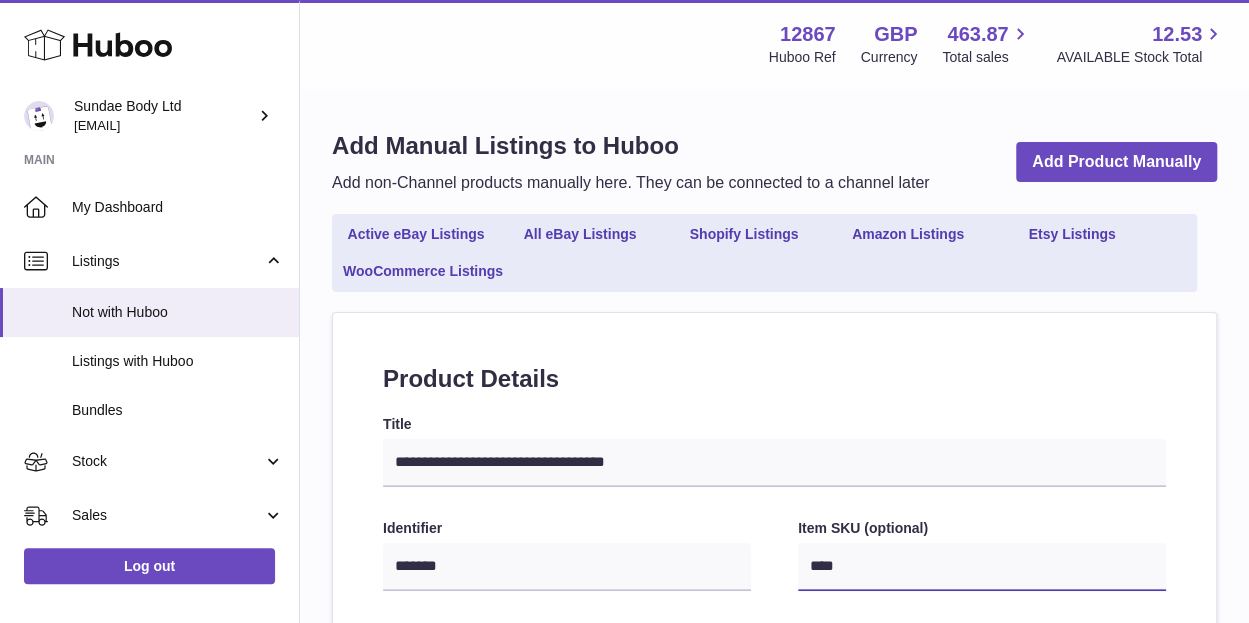 type on "*****" 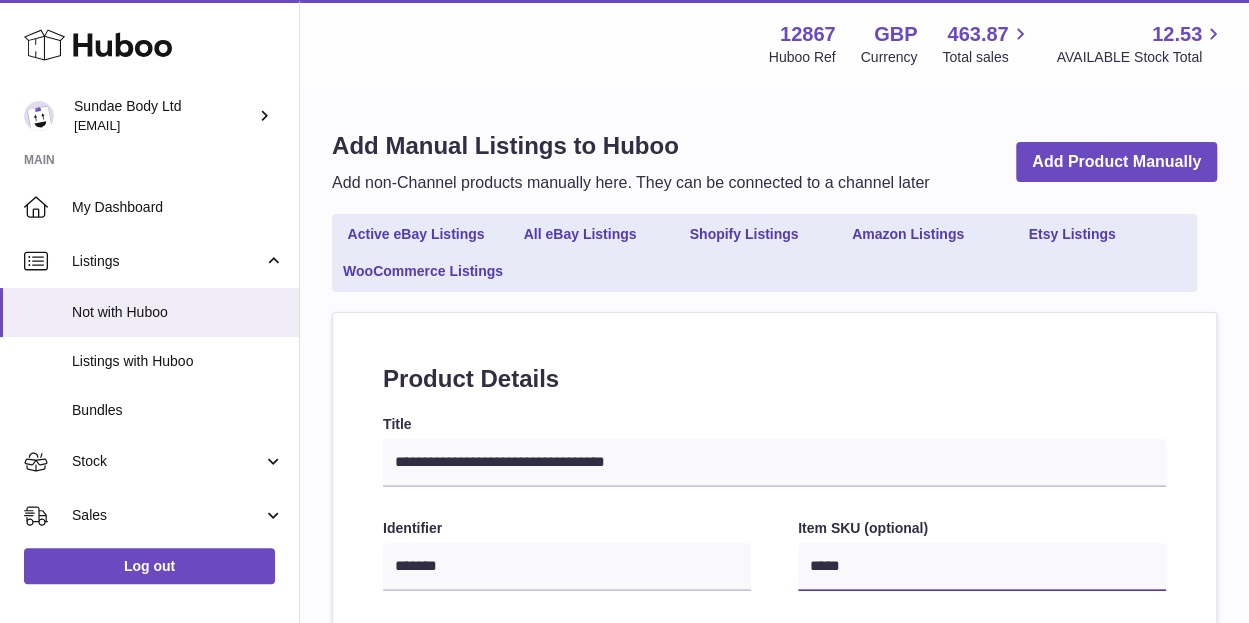 type on "******" 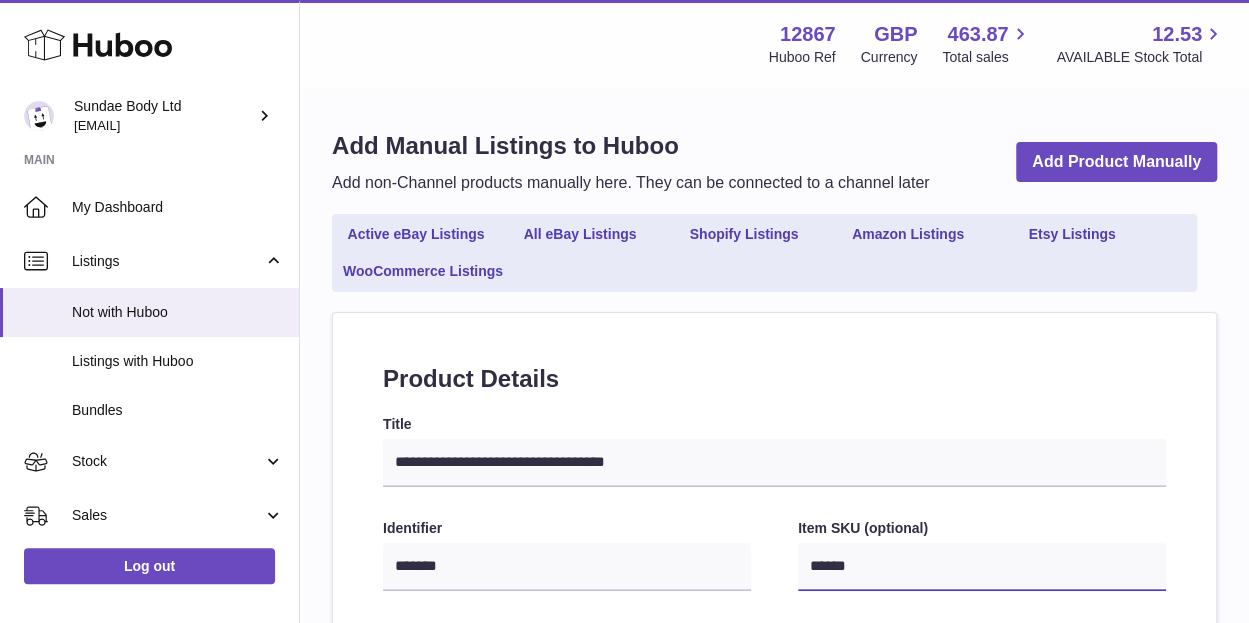 type on "*******" 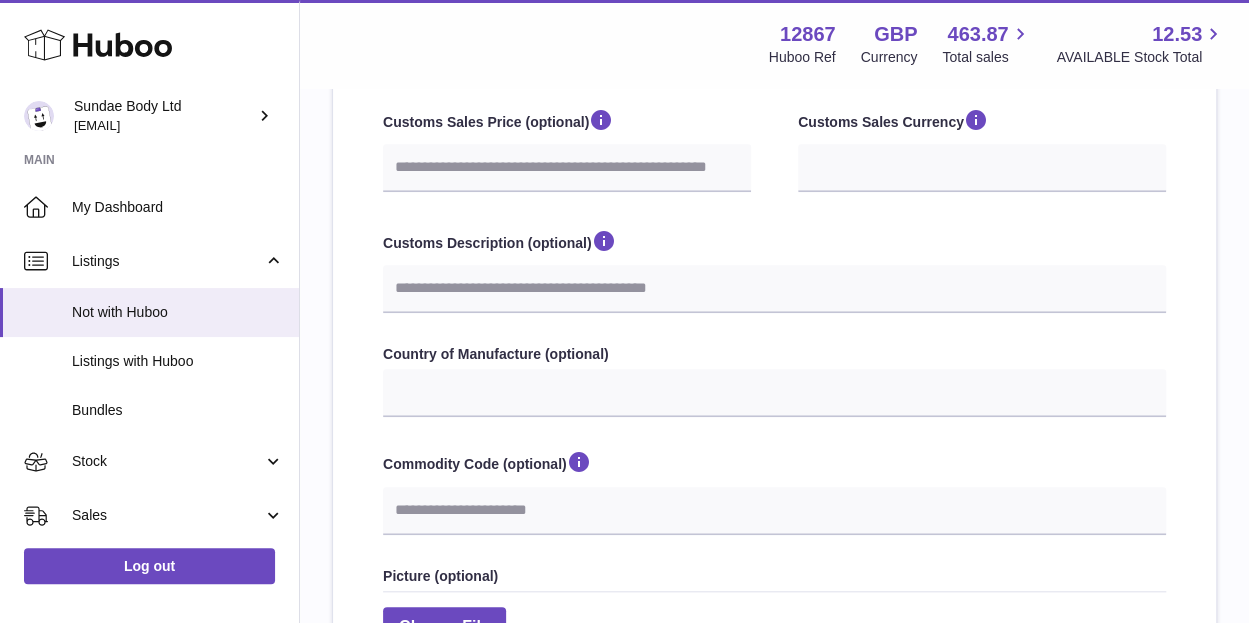 scroll, scrollTop: 700, scrollLeft: 0, axis: vertical 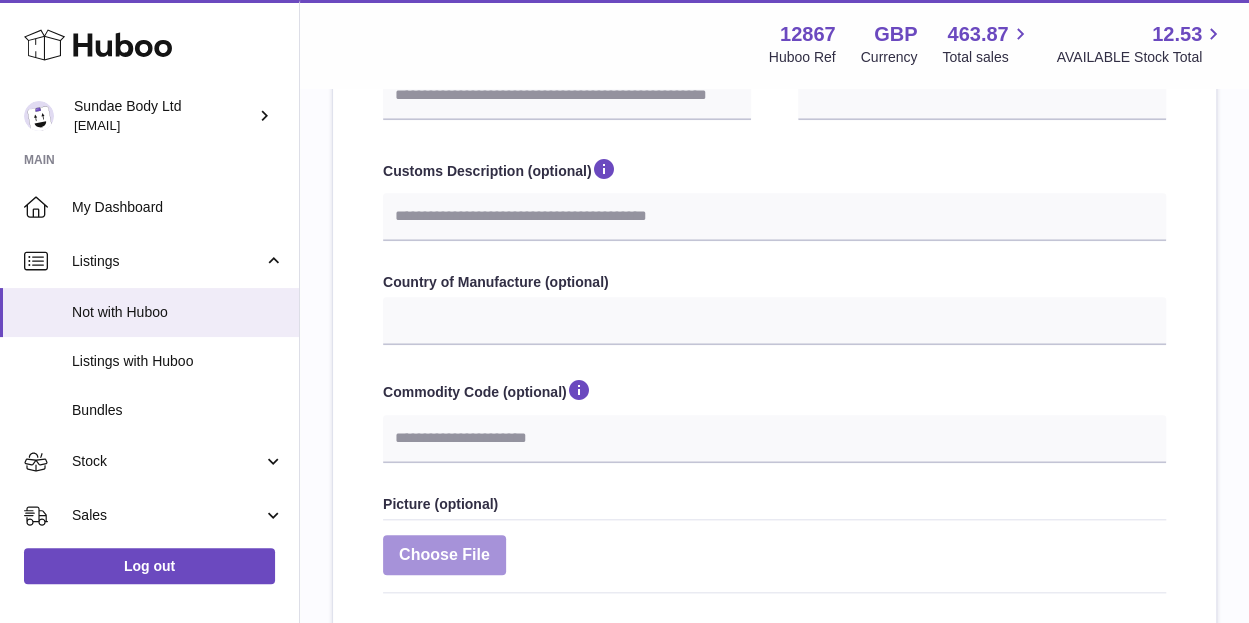 type on "*******" 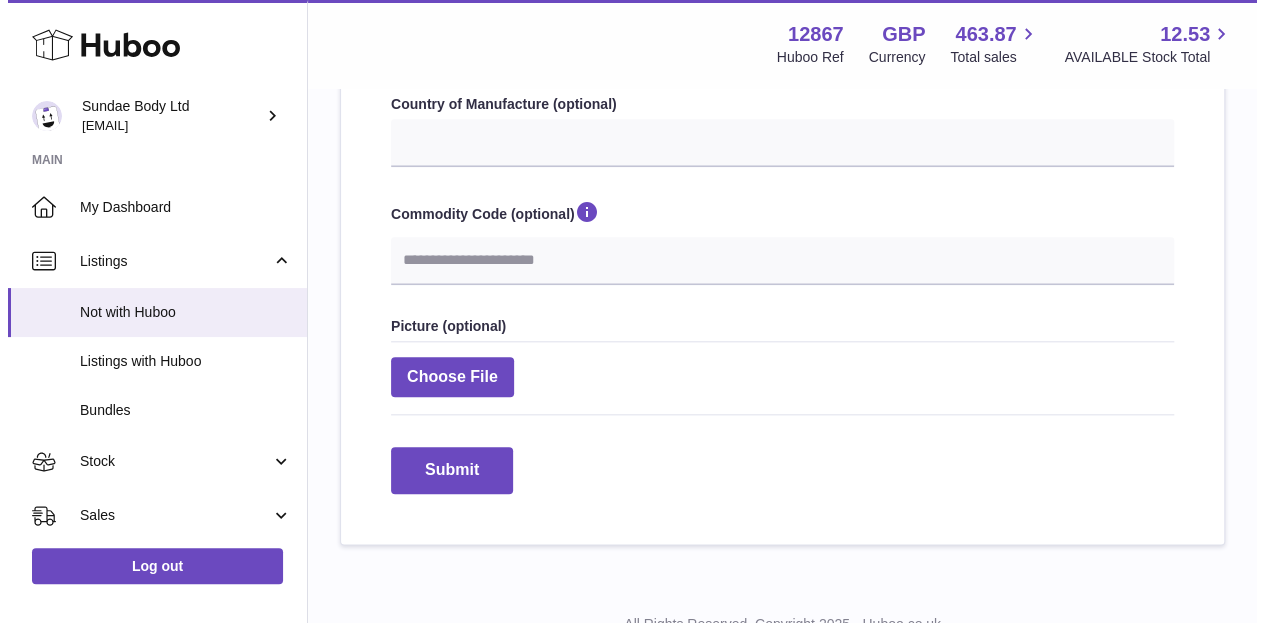 scroll, scrollTop: 901, scrollLeft: 0, axis: vertical 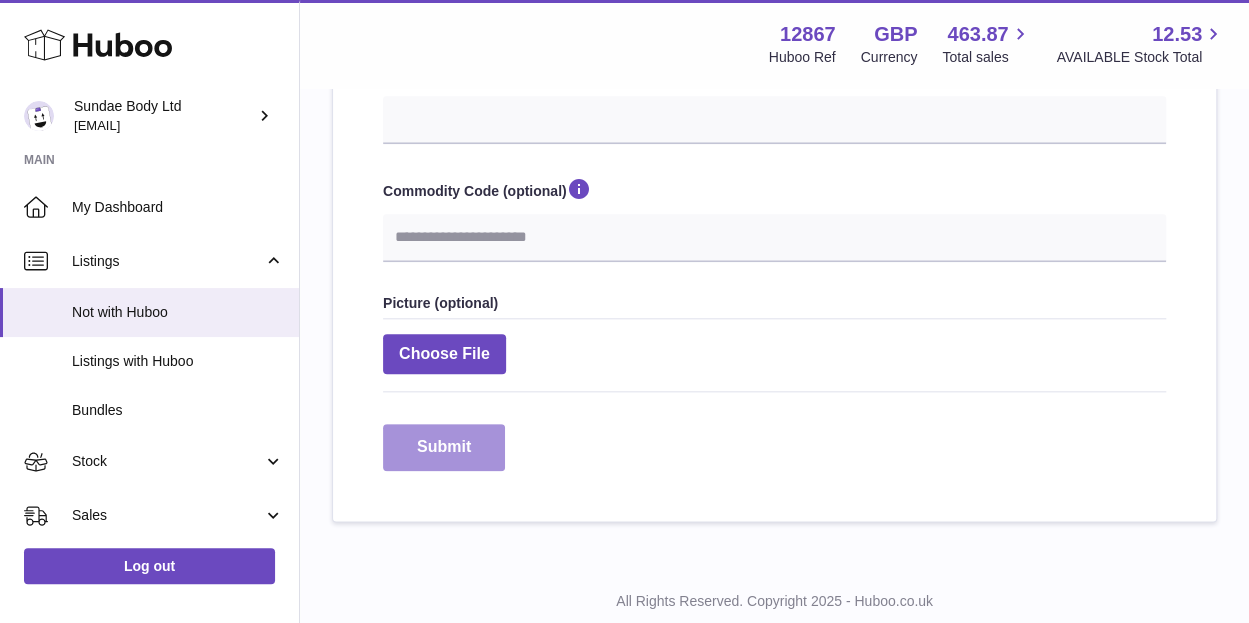 click on "Submit" at bounding box center [444, 447] 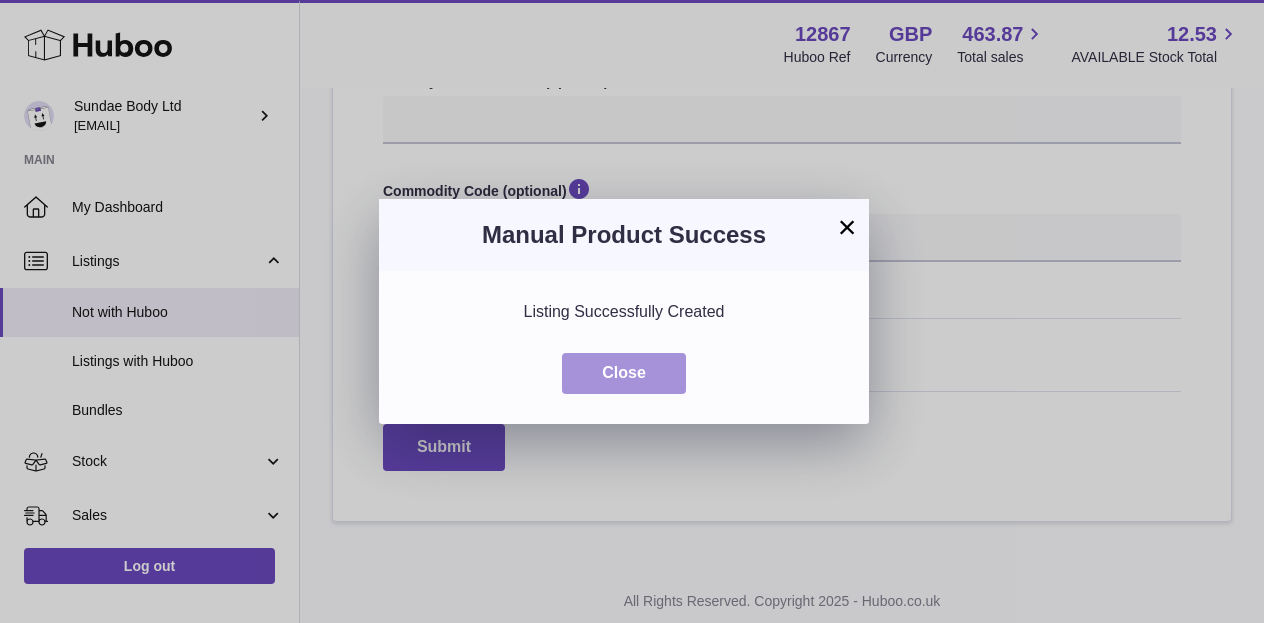 click on "Close" at bounding box center [624, 373] 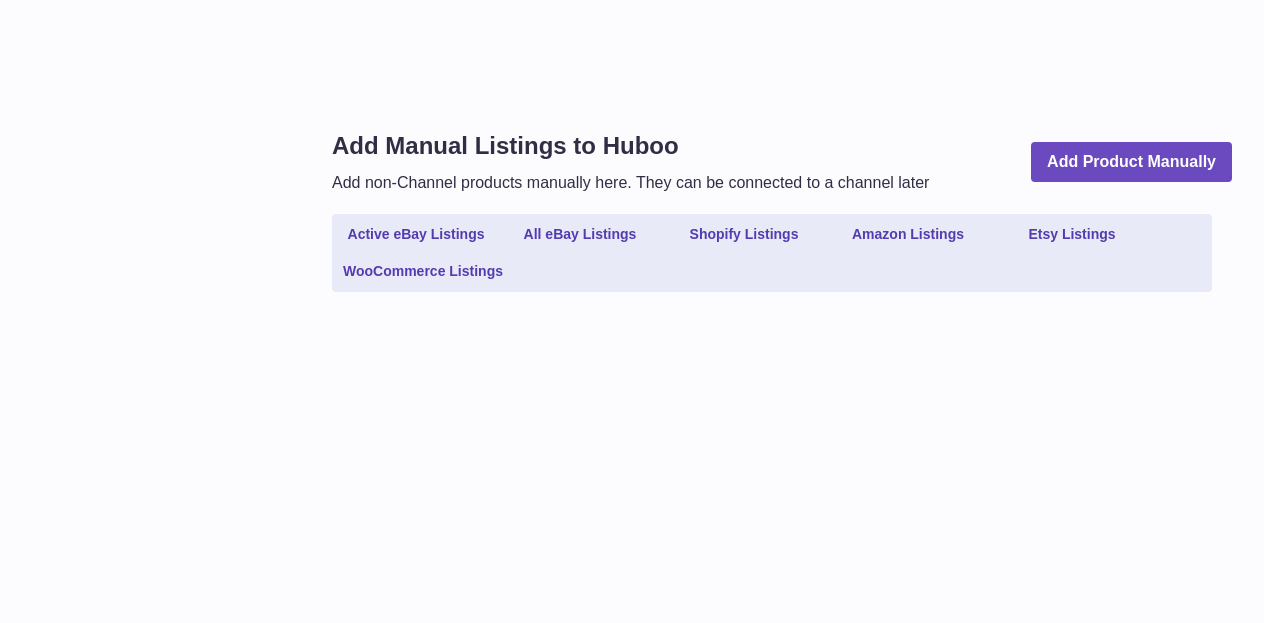 scroll, scrollTop: 0, scrollLeft: 0, axis: both 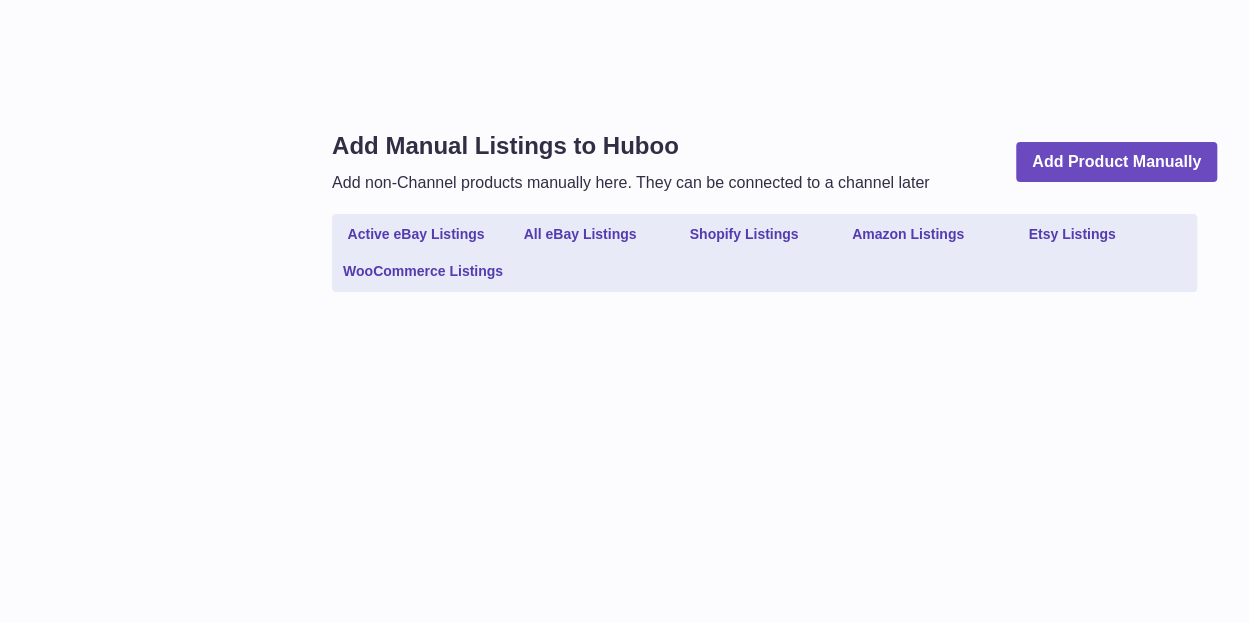 select 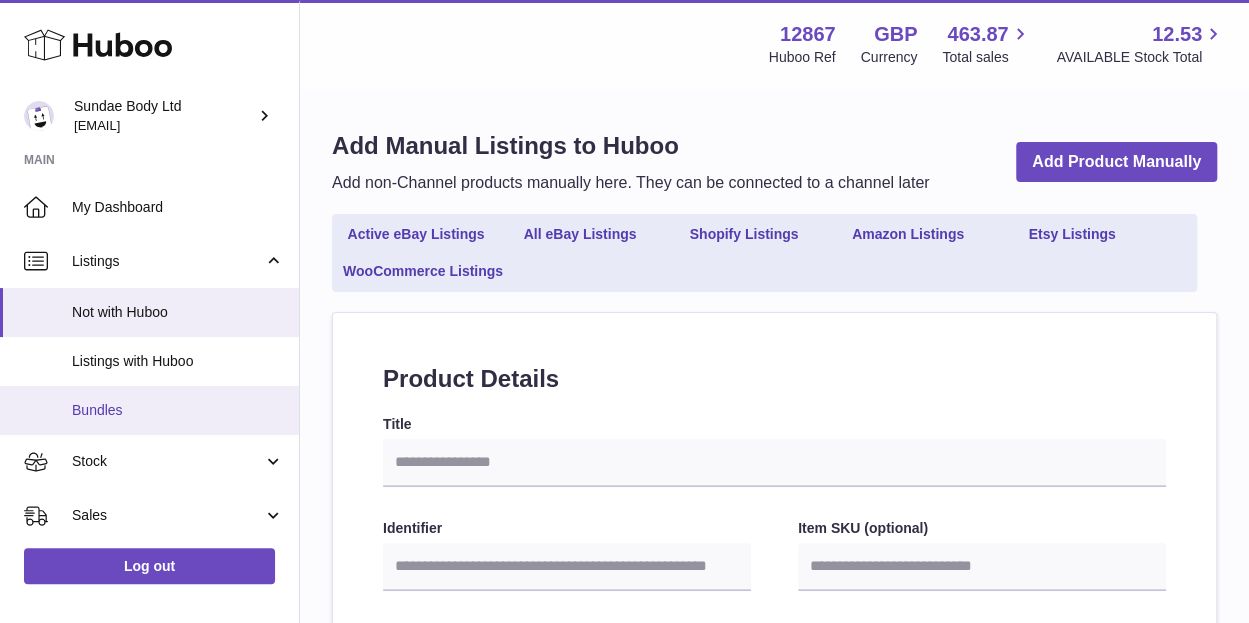 click on "Bundles" at bounding box center (178, 410) 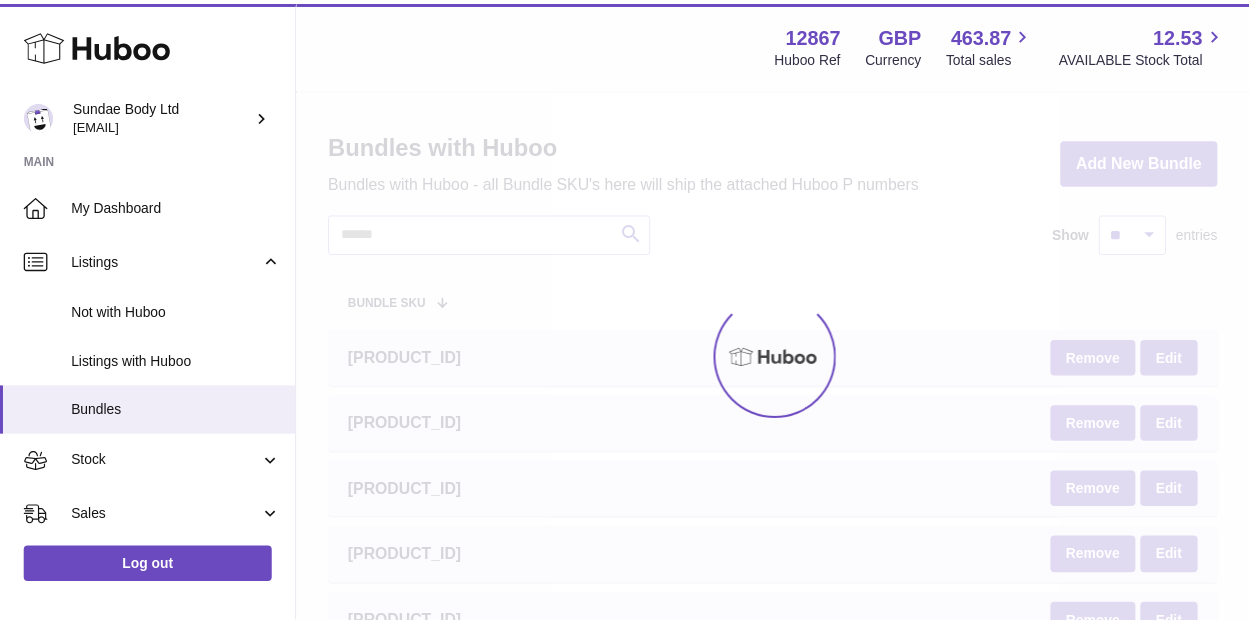 scroll, scrollTop: 0, scrollLeft: 0, axis: both 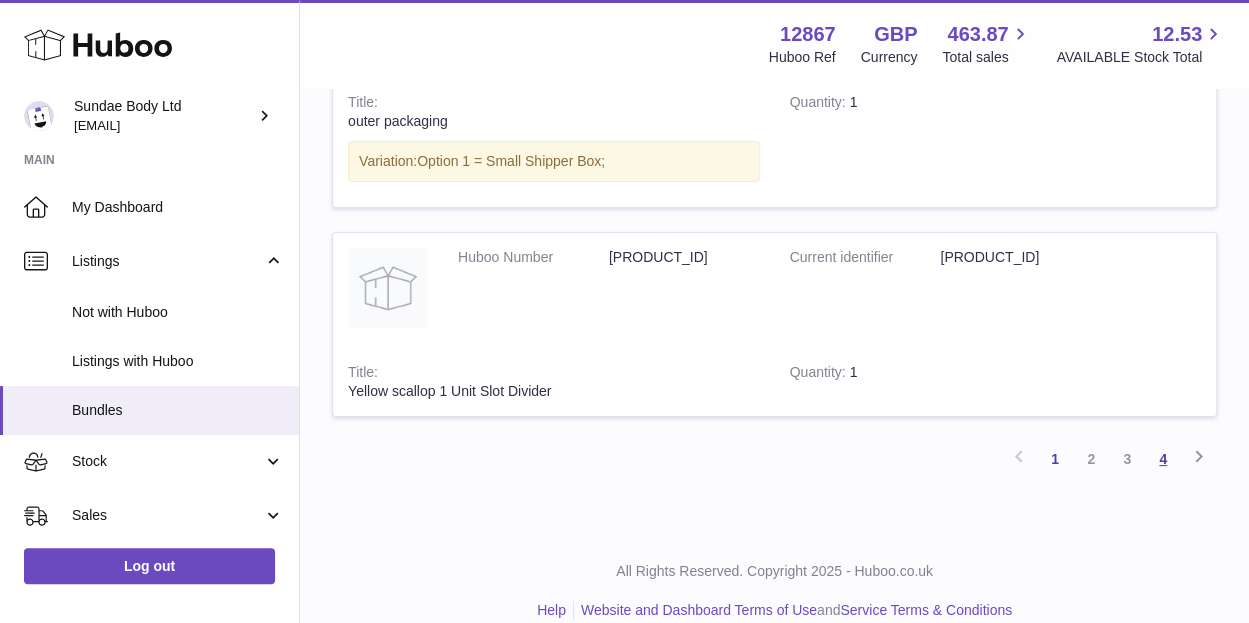 click on "4" at bounding box center (1163, 459) 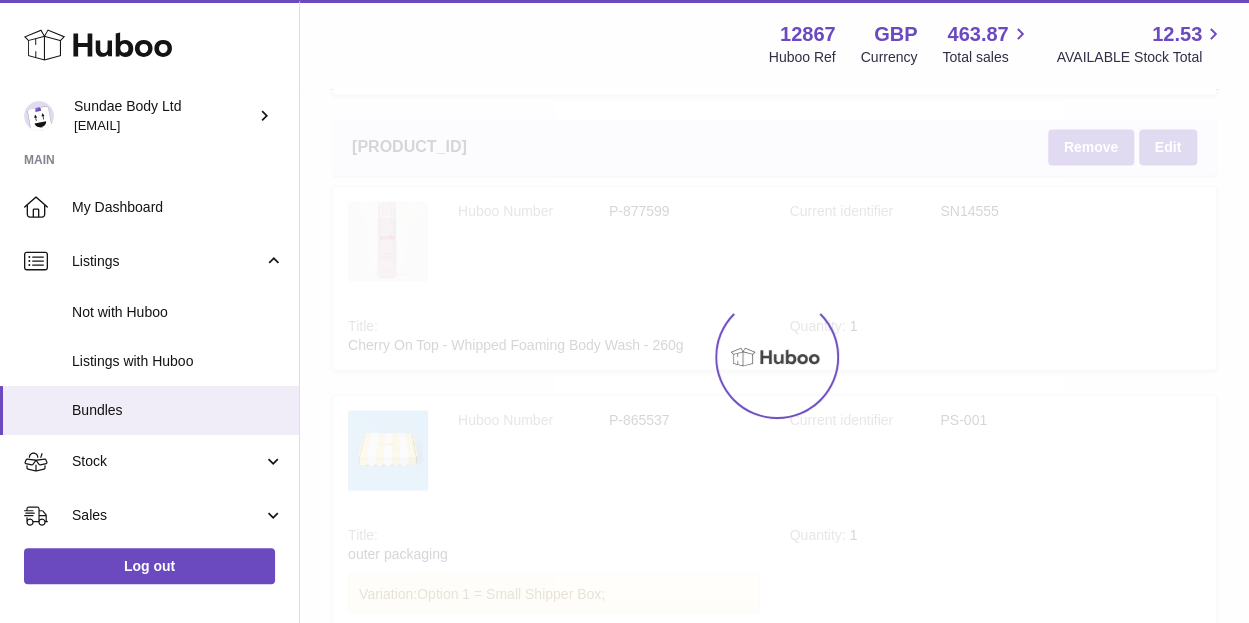 scroll, scrollTop: 90, scrollLeft: 0, axis: vertical 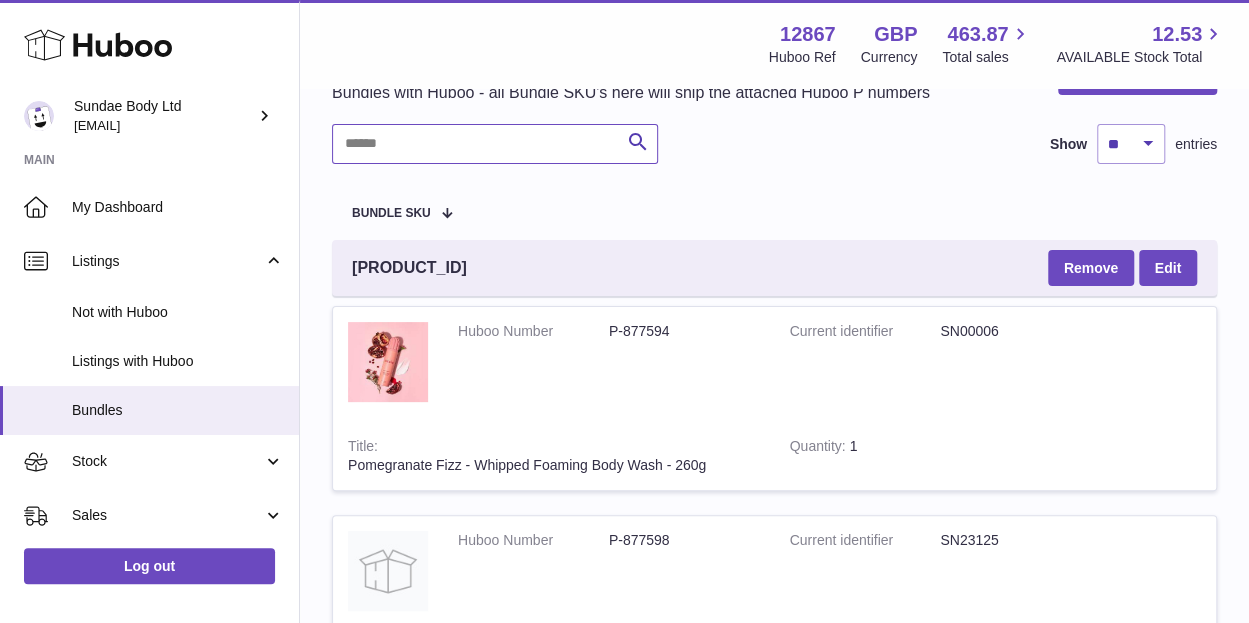 click at bounding box center [495, 144] 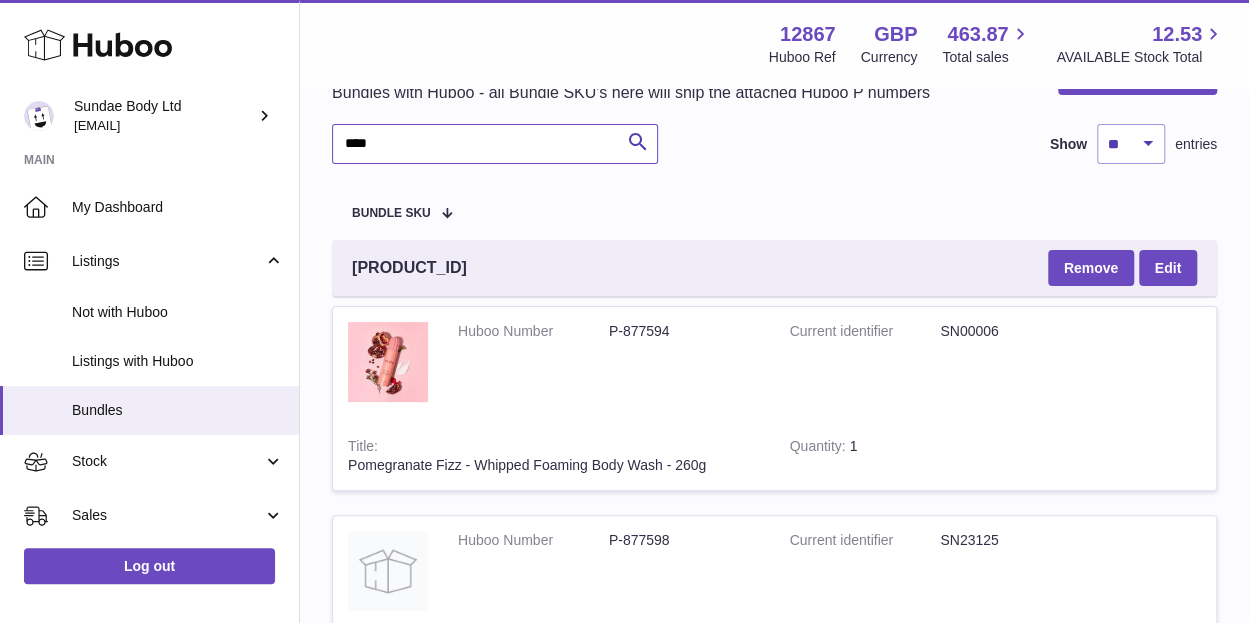 type on "****" 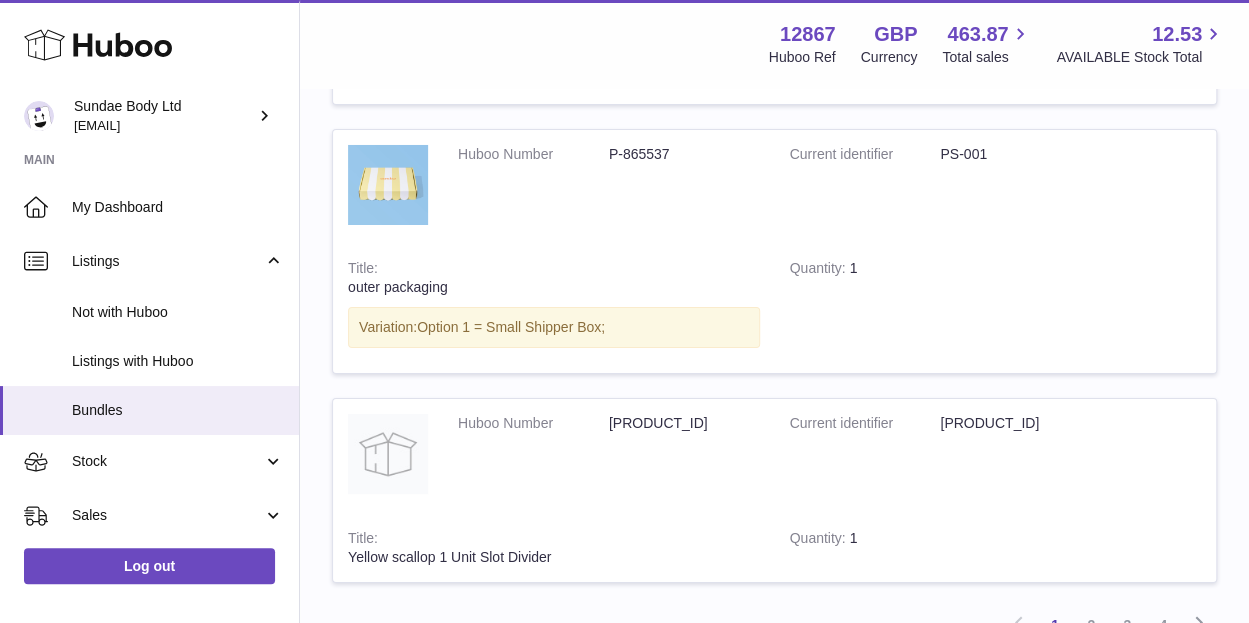 scroll, scrollTop: 7420, scrollLeft: 0, axis: vertical 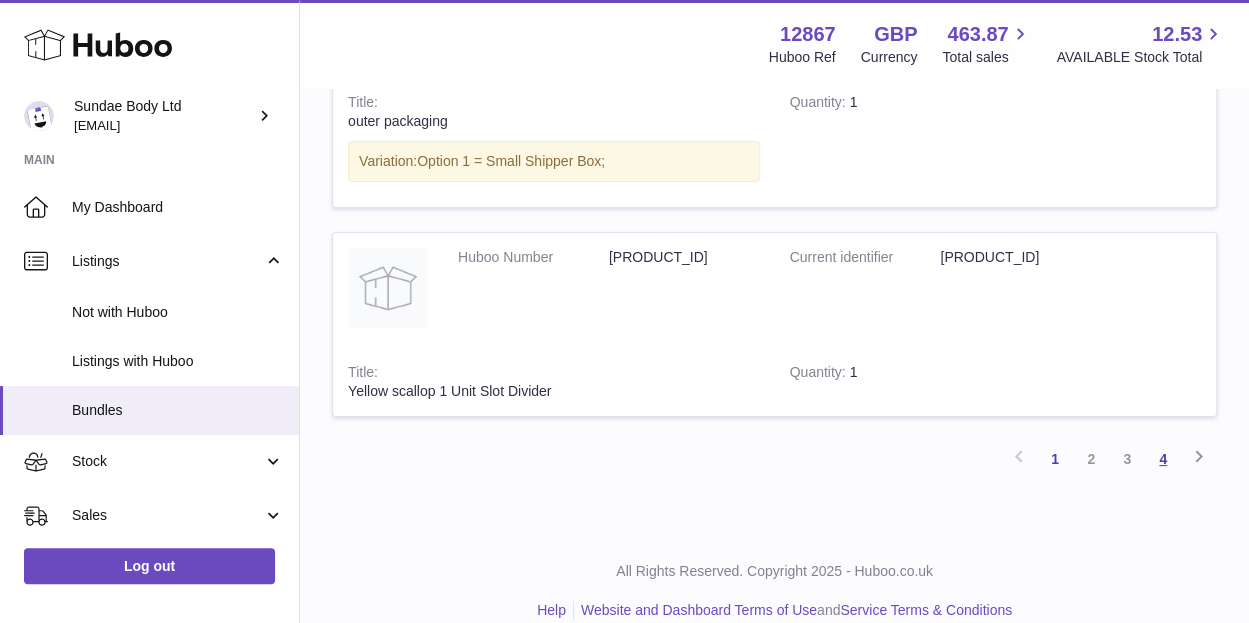 click on "4" at bounding box center (1163, 459) 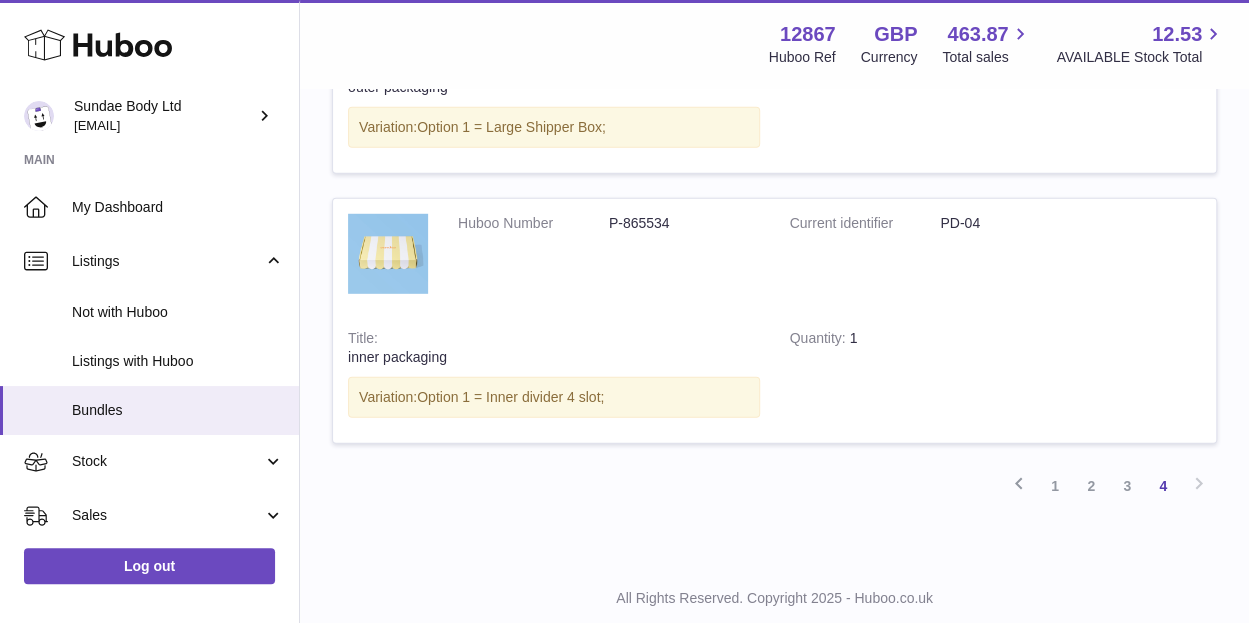 scroll, scrollTop: 2784, scrollLeft: 0, axis: vertical 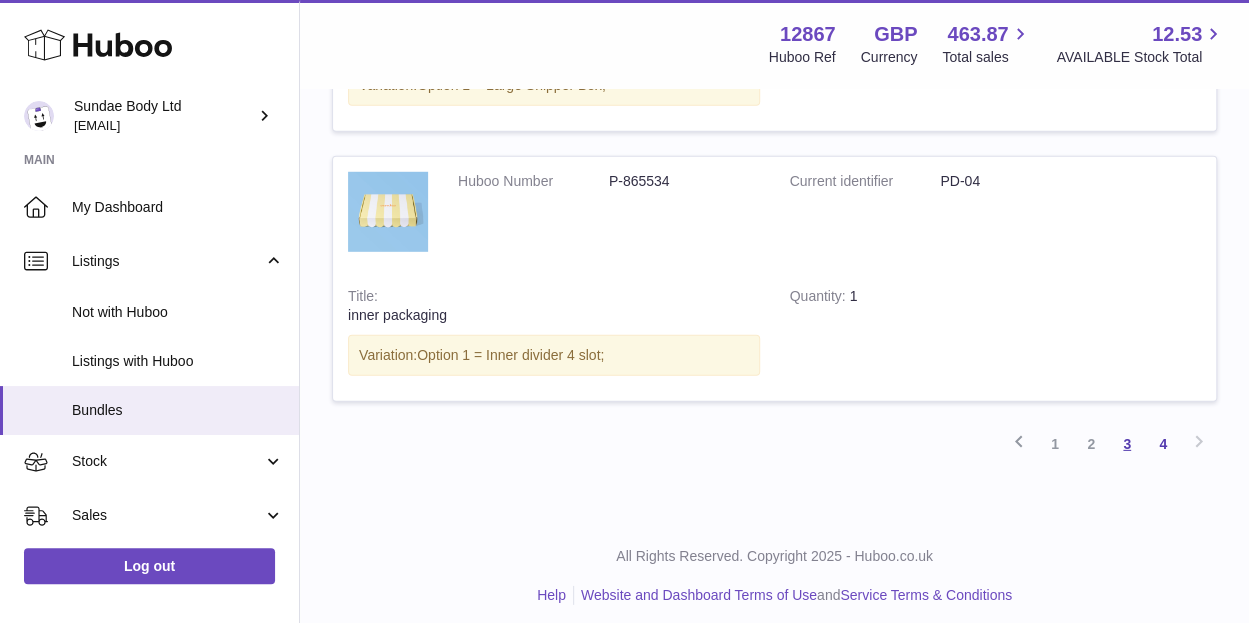 click on "3" at bounding box center [1127, 444] 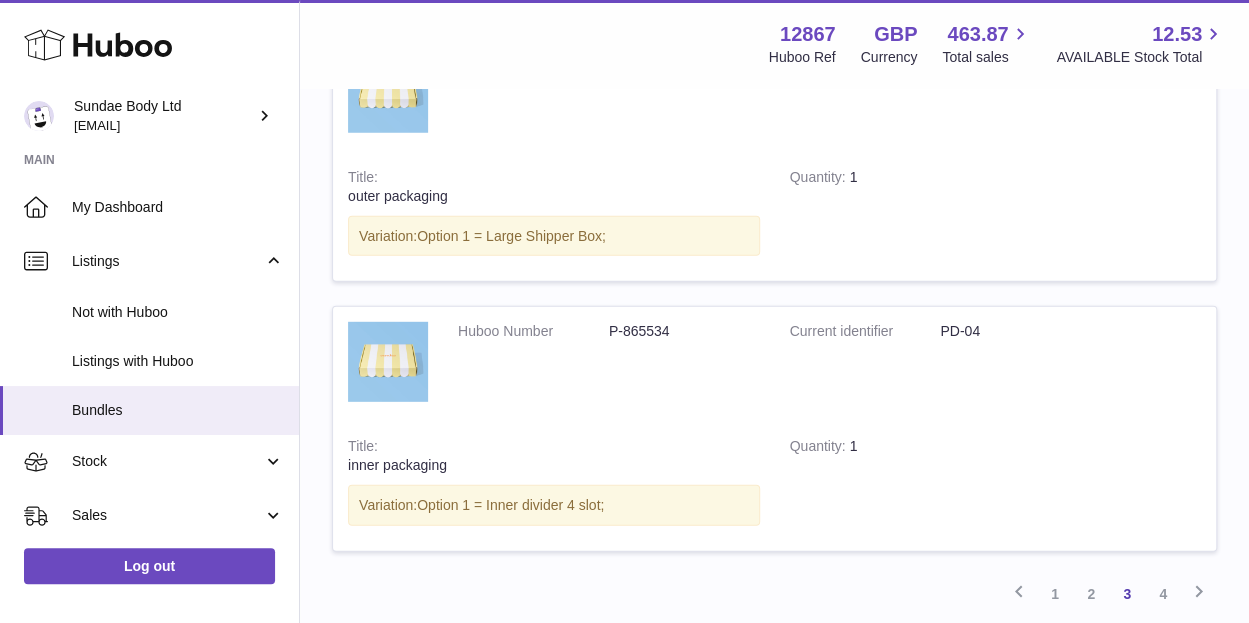 scroll, scrollTop: 10319, scrollLeft: 0, axis: vertical 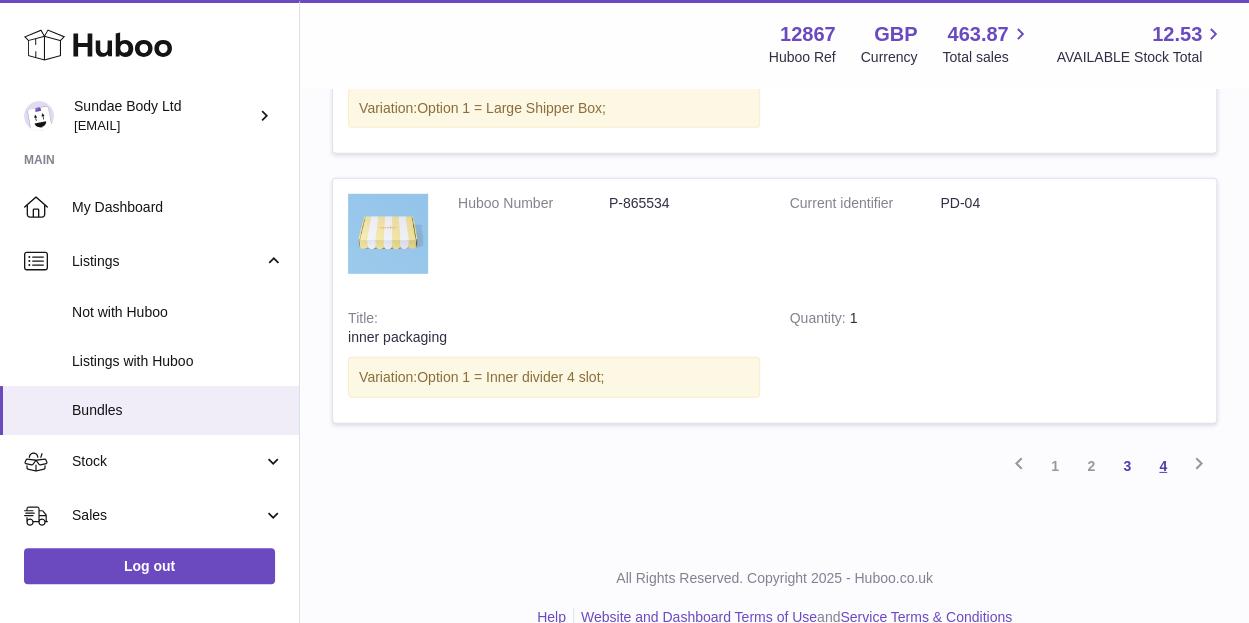 click on "4" at bounding box center (1163, 466) 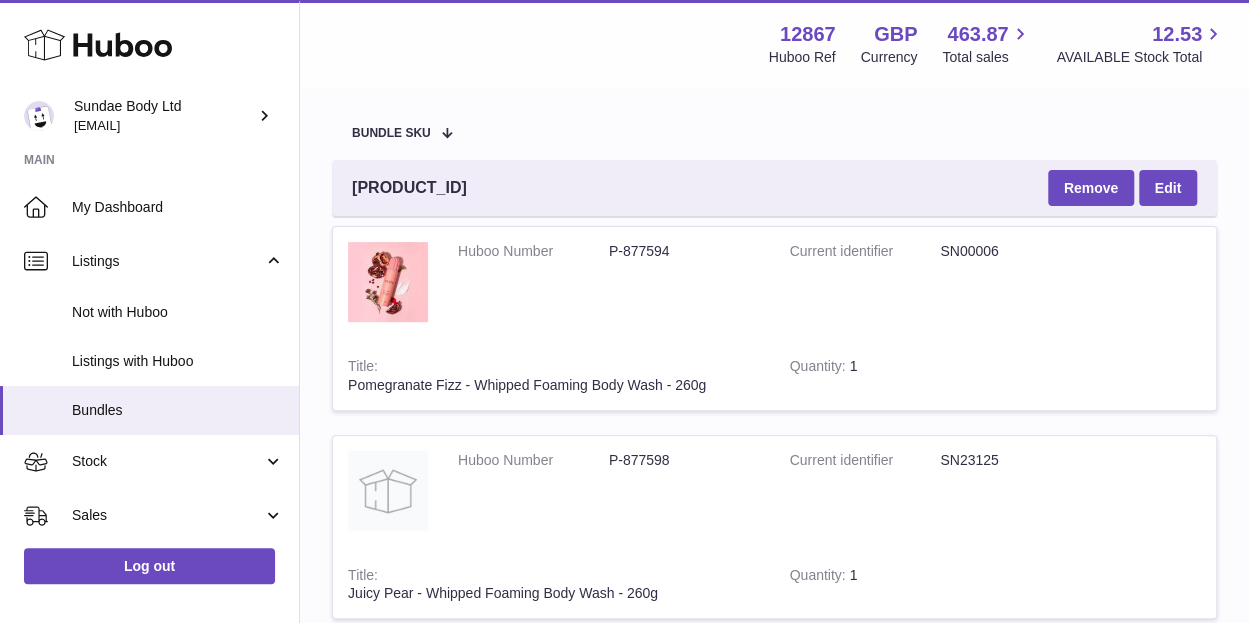 scroll, scrollTop: 0, scrollLeft: 0, axis: both 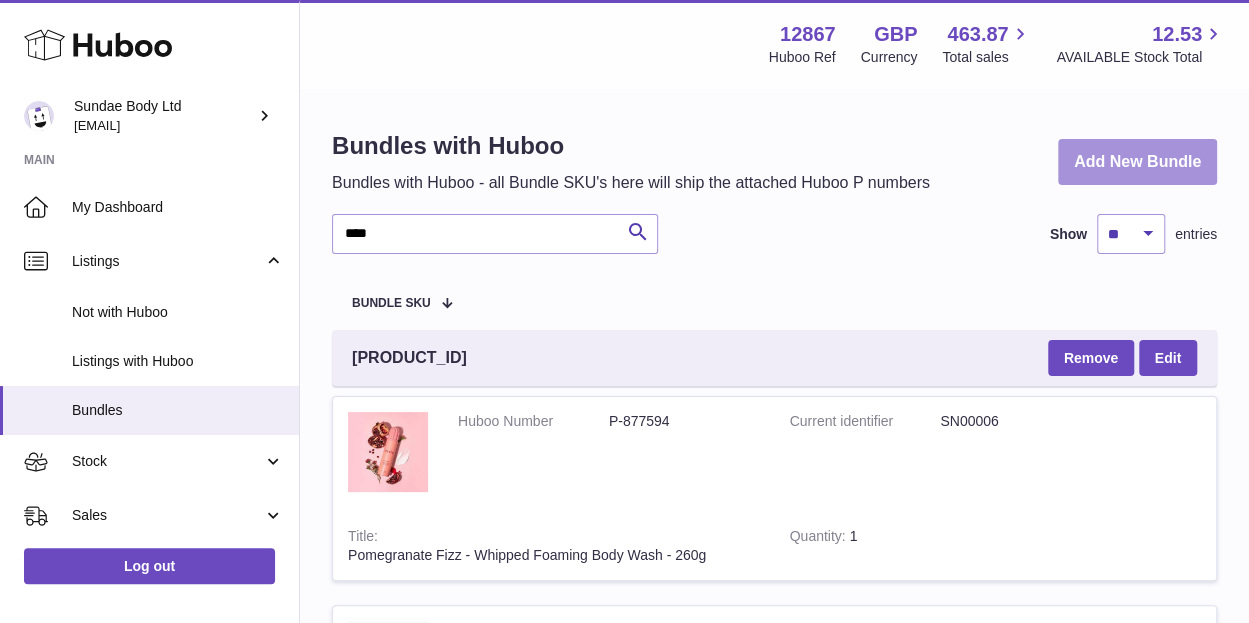 click on "Add New Bundle" at bounding box center (1137, 162) 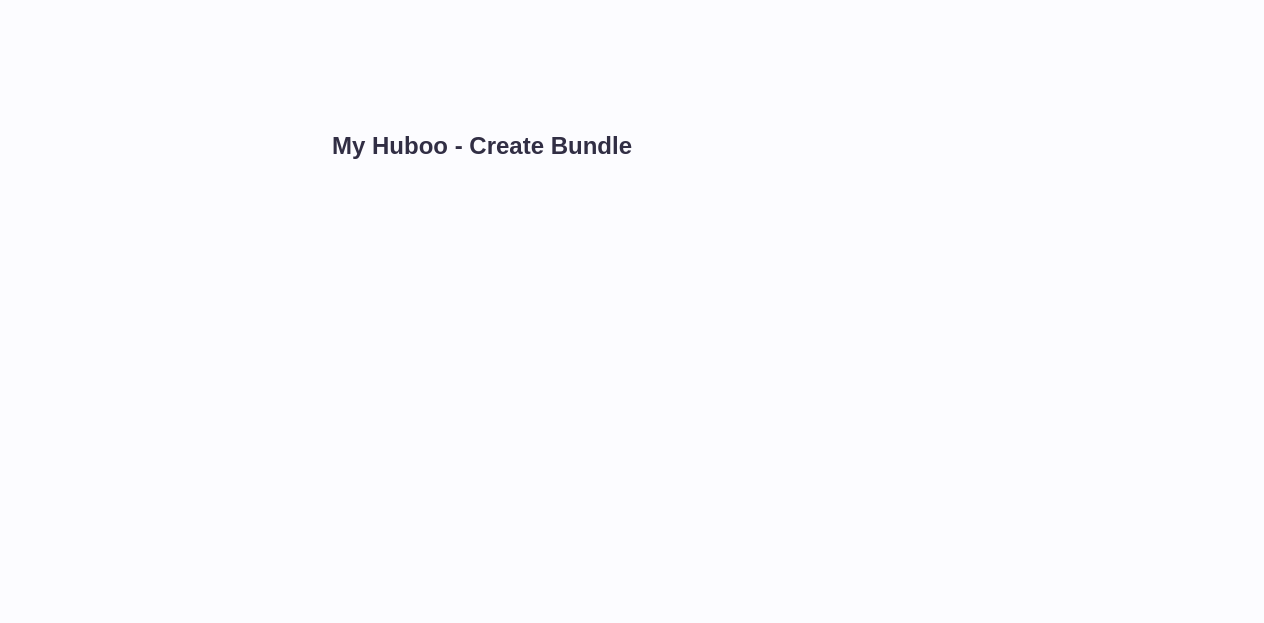 scroll, scrollTop: 0, scrollLeft: 0, axis: both 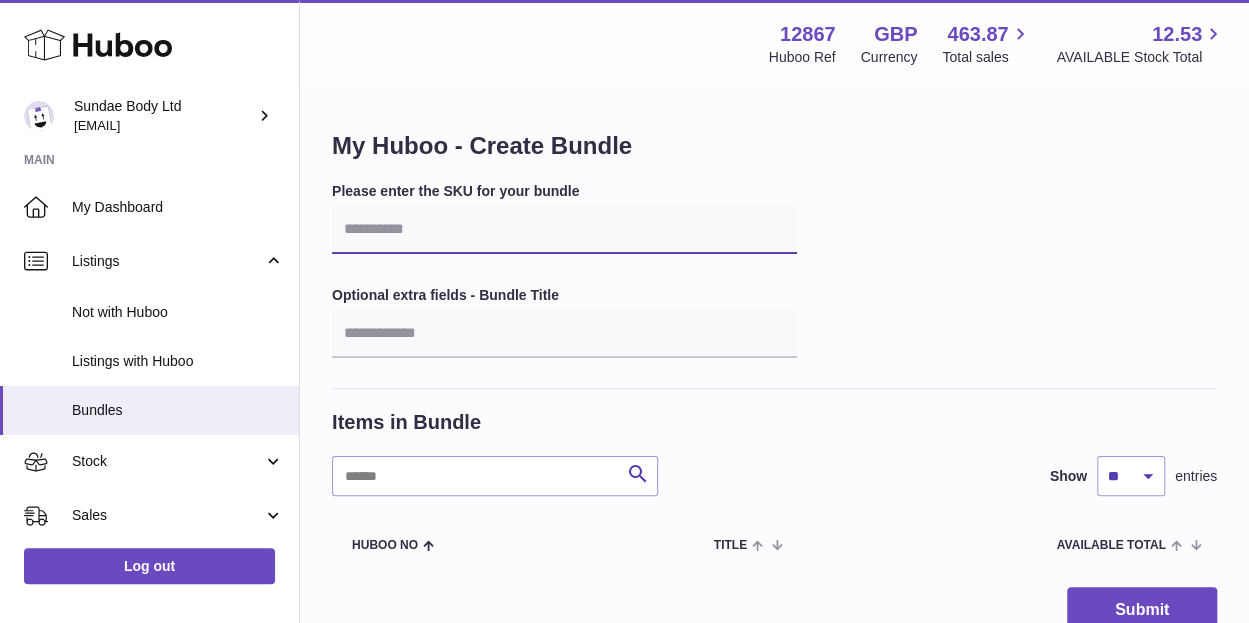 click at bounding box center [564, 230] 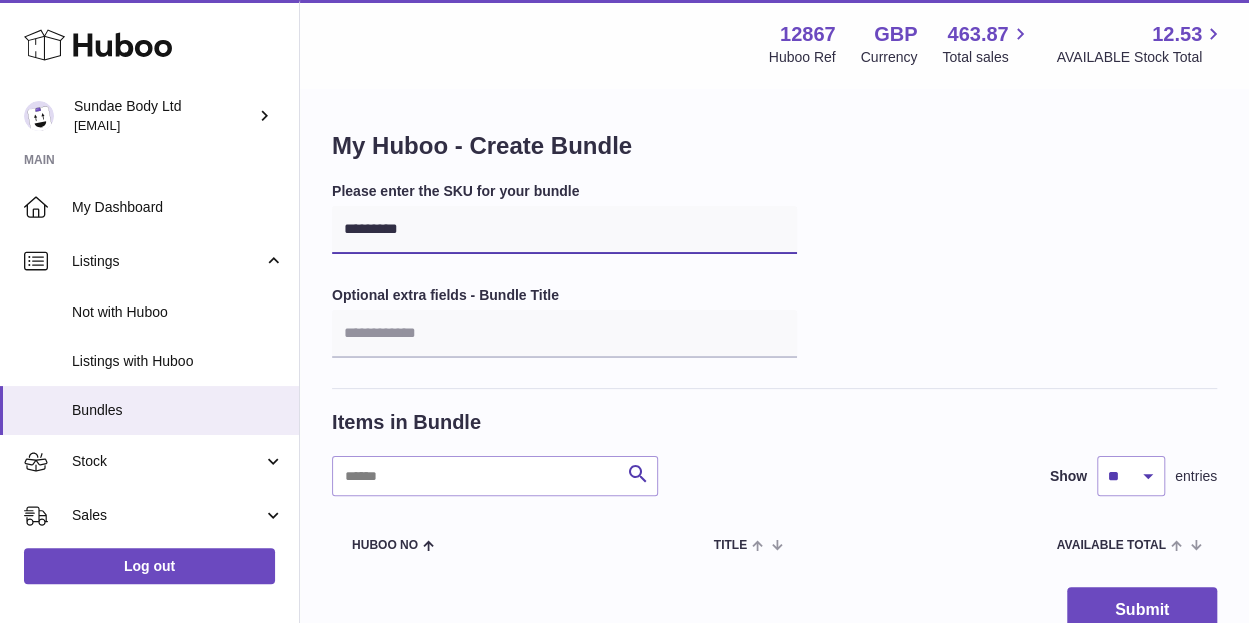 type on "*********" 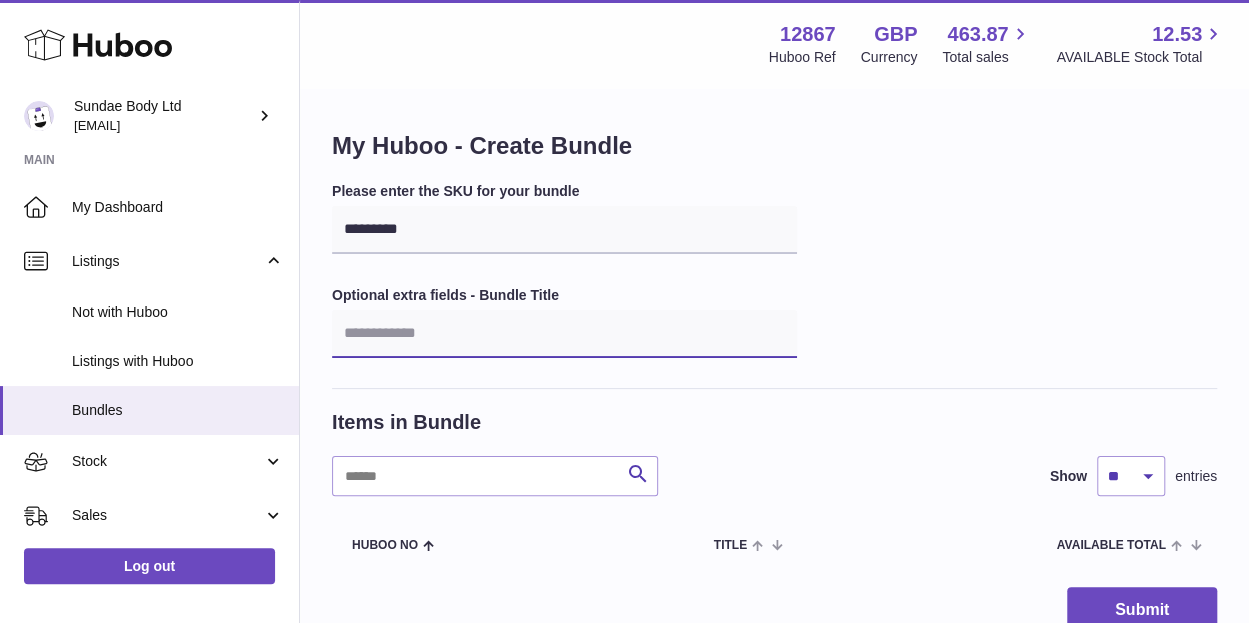 click at bounding box center [564, 334] 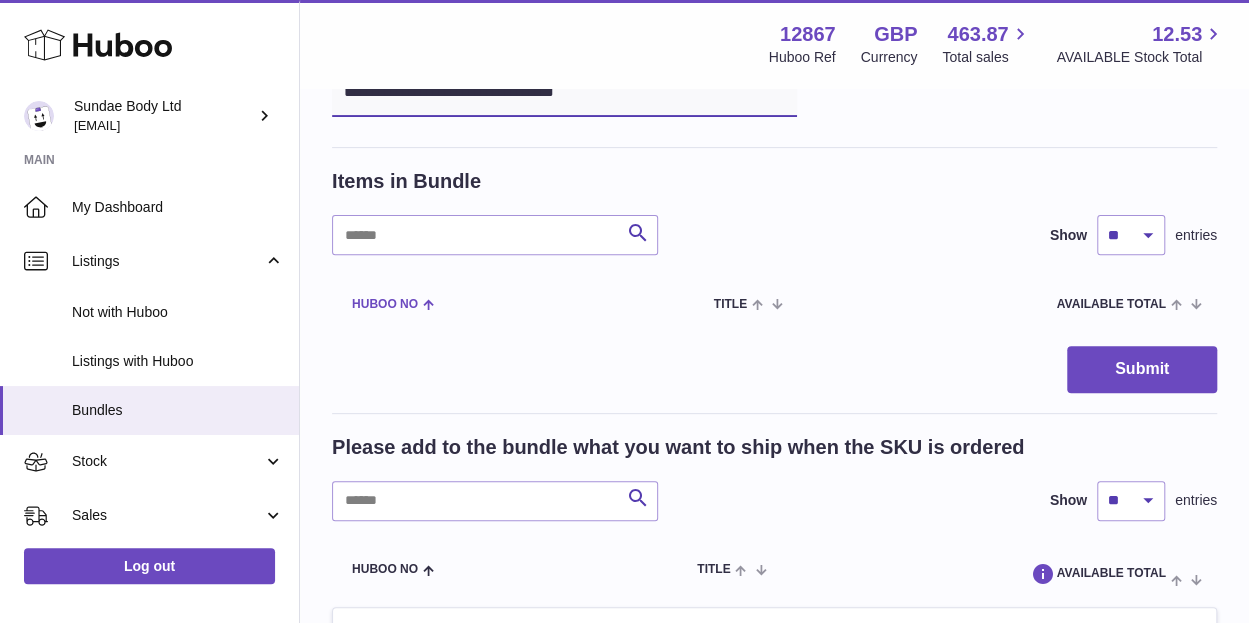 scroll, scrollTop: 258, scrollLeft: 0, axis: vertical 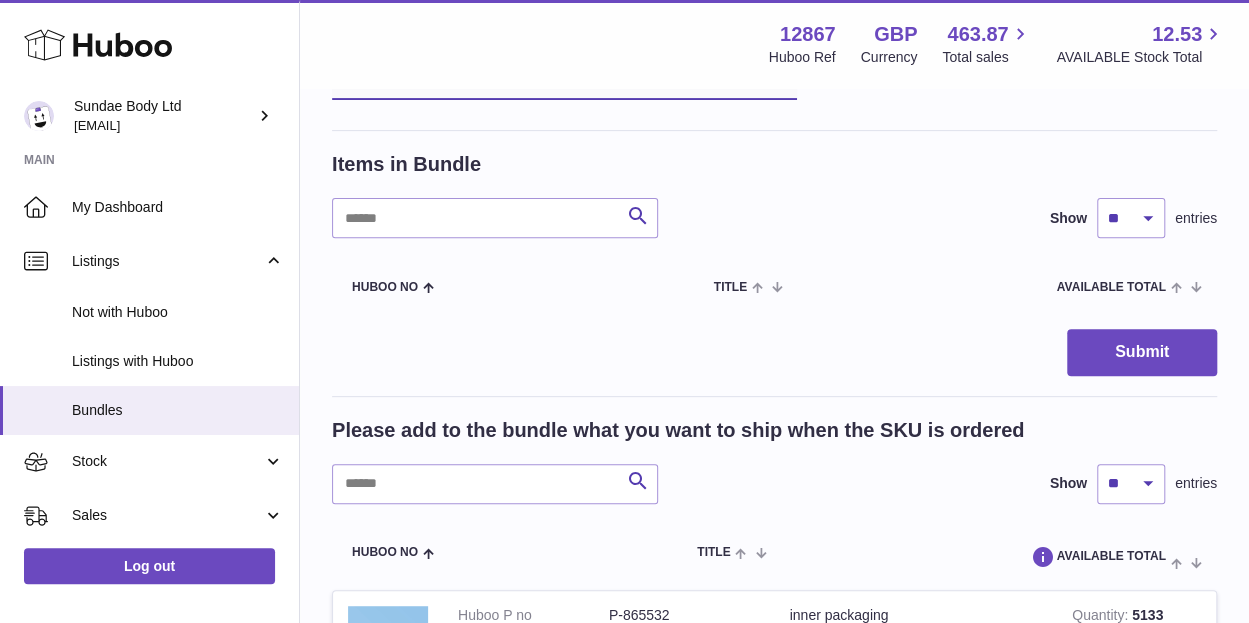 type on "**********" 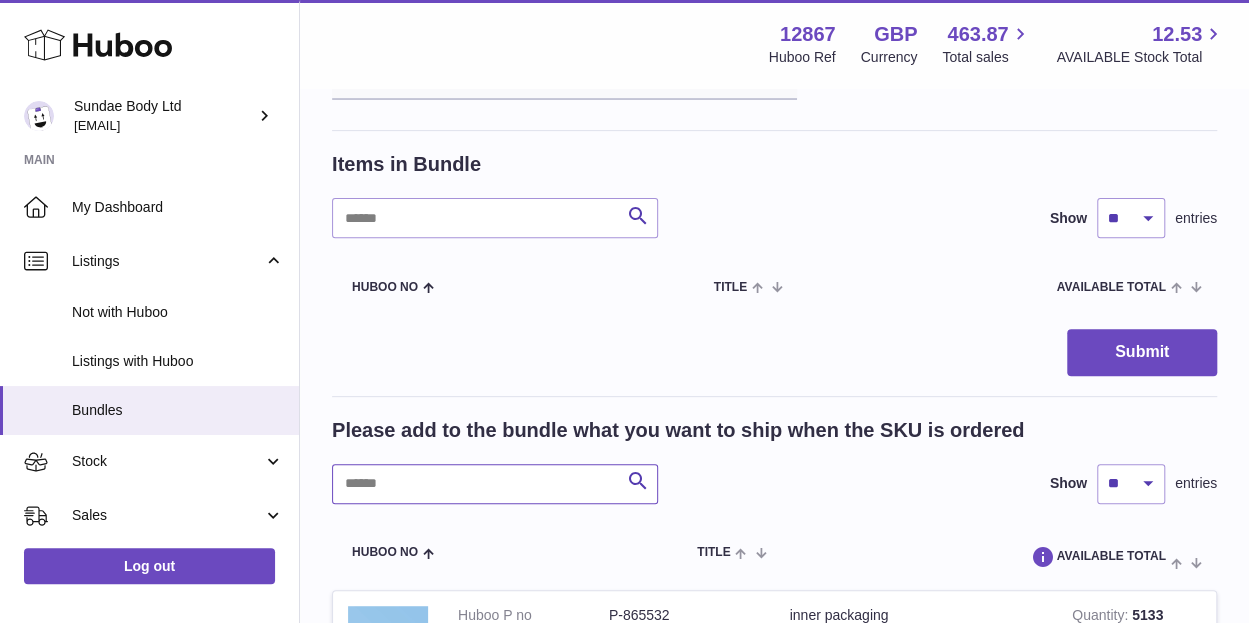 click at bounding box center [495, 484] 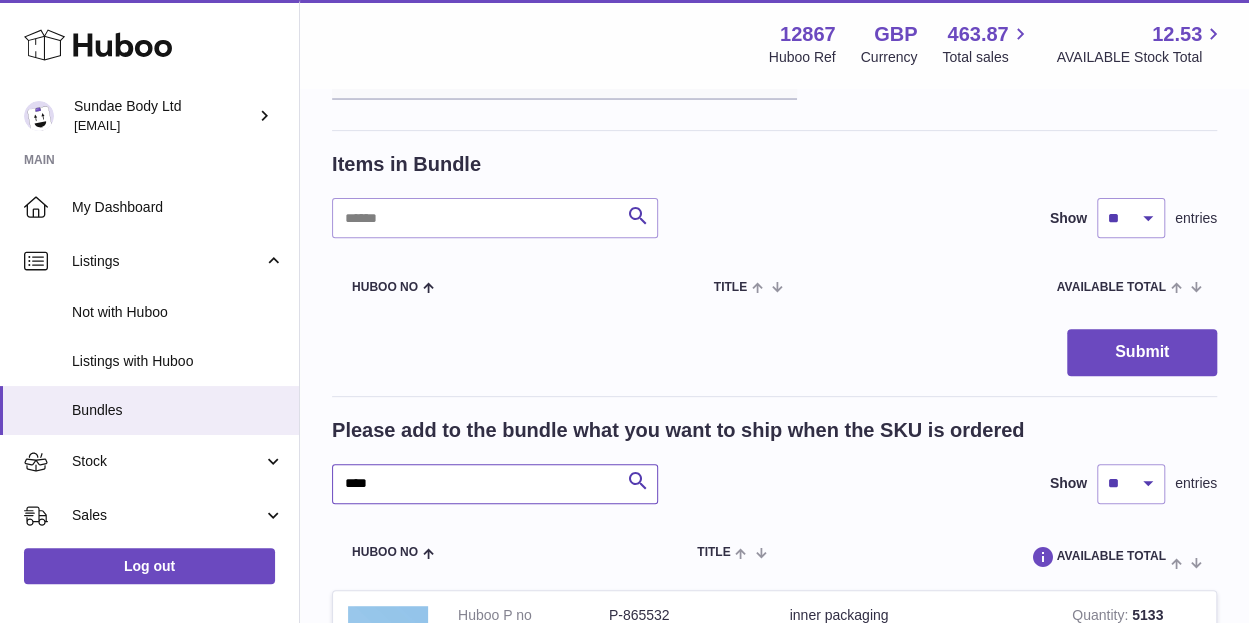scroll, scrollTop: 259, scrollLeft: 0, axis: vertical 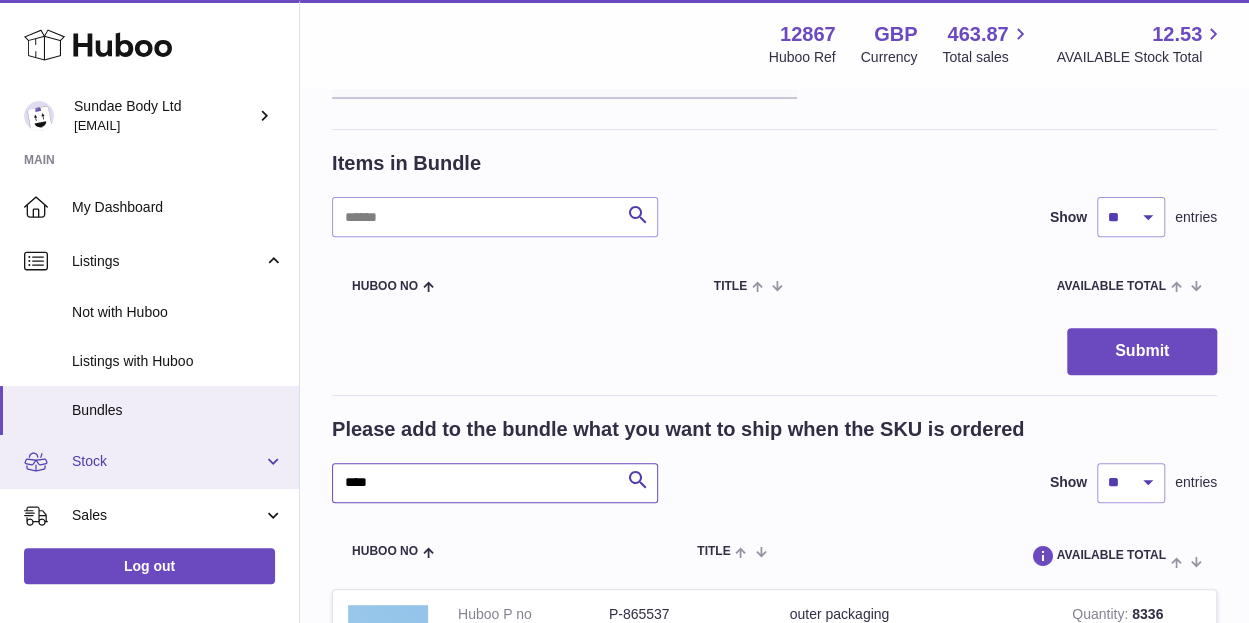 drag, startPoint x: 380, startPoint y: 486, endPoint x: 290, endPoint y: 485, distance: 90.005554 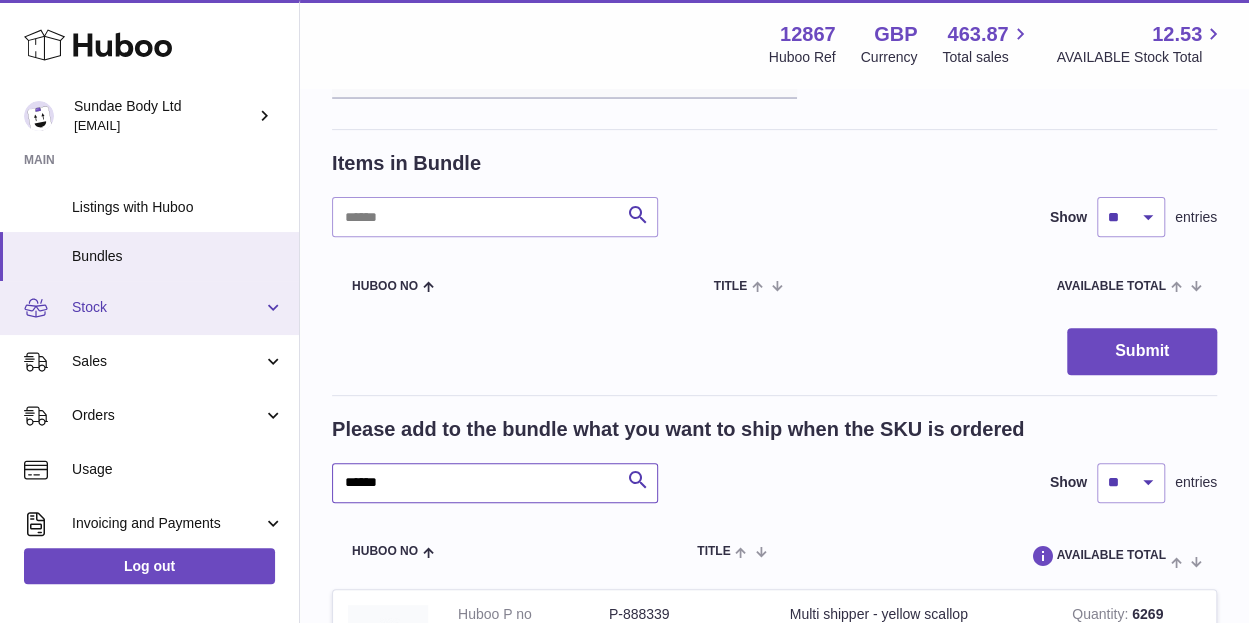 scroll, scrollTop: 174, scrollLeft: 0, axis: vertical 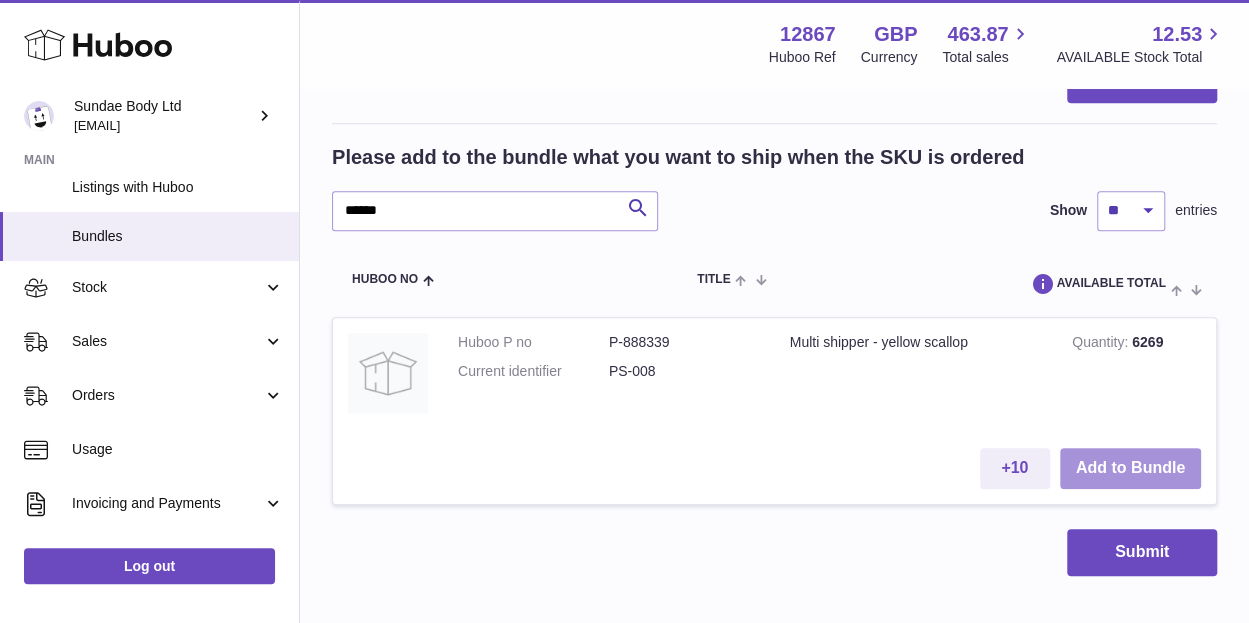 click on "Add to Bundle" at bounding box center (1130, 468) 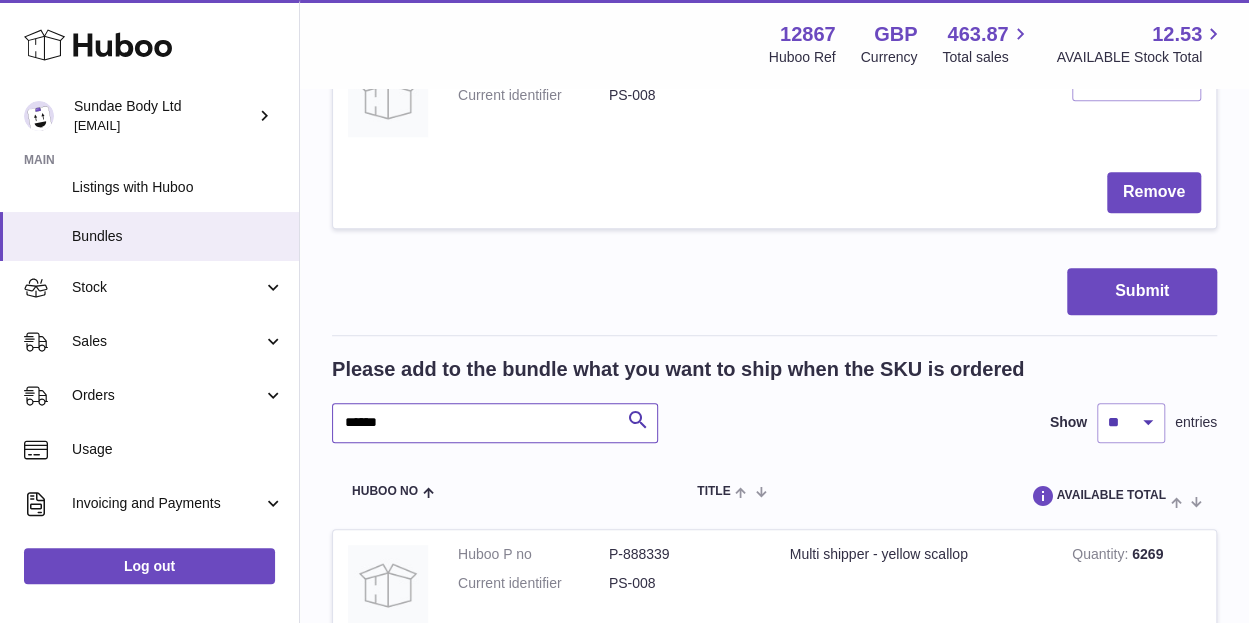 drag, startPoint x: 398, startPoint y: 429, endPoint x: 302, endPoint y: 425, distance: 96.0833 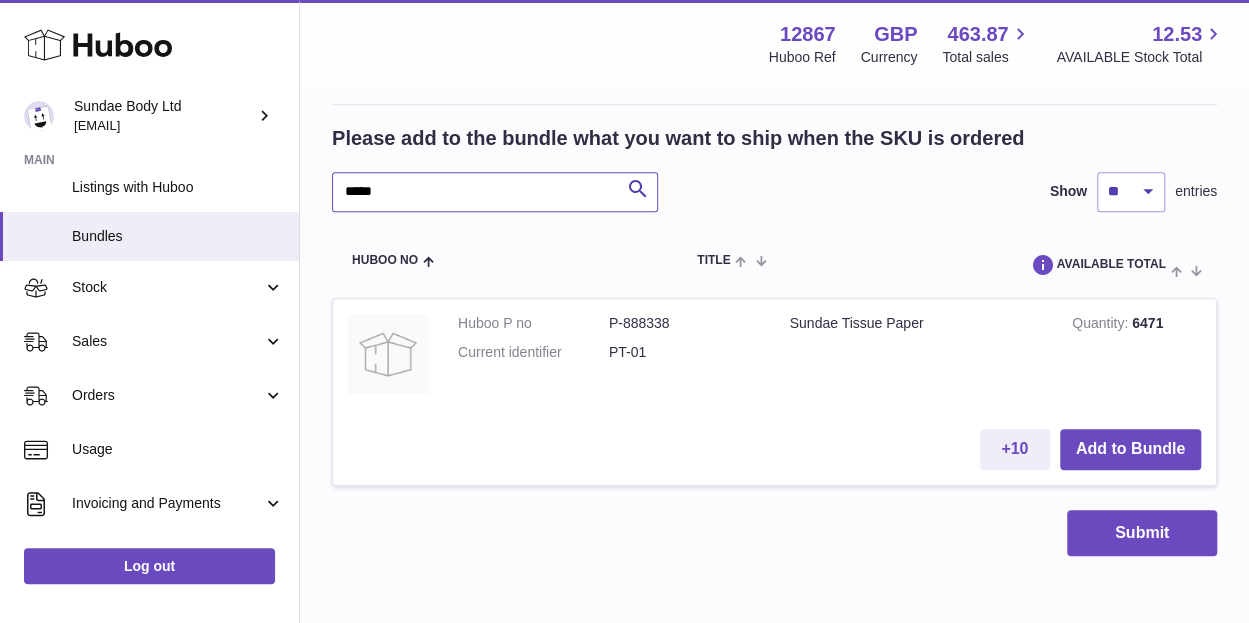 scroll, scrollTop: 773, scrollLeft: 0, axis: vertical 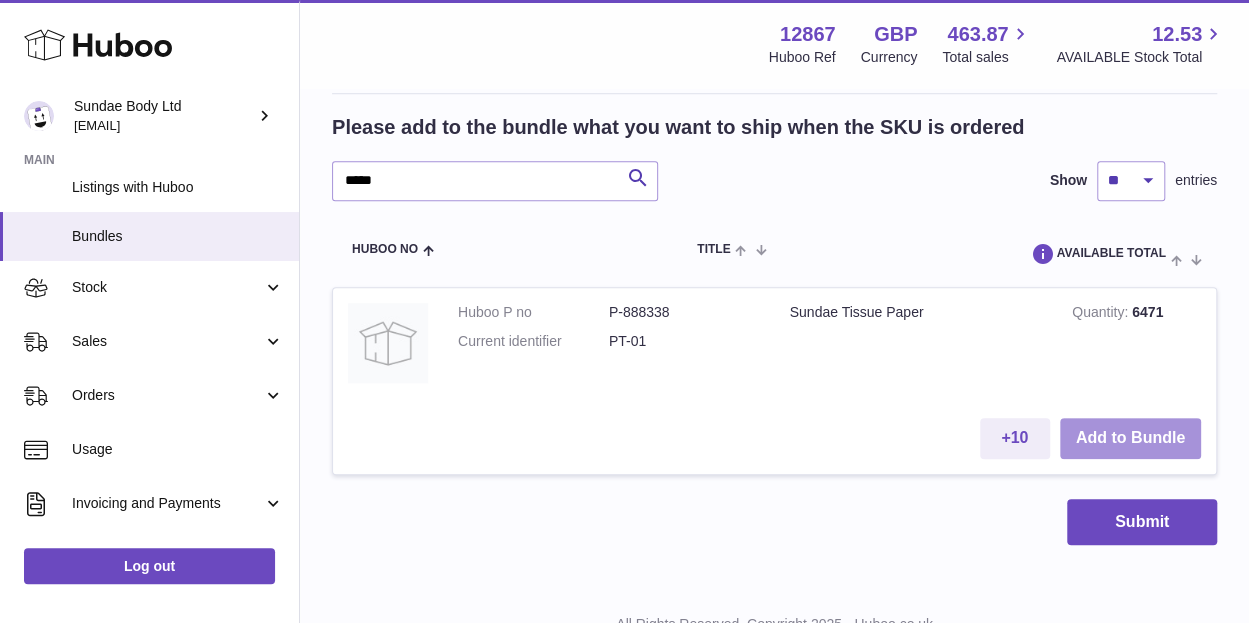 click on "Add to Bundle" at bounding box center (1130, 438) 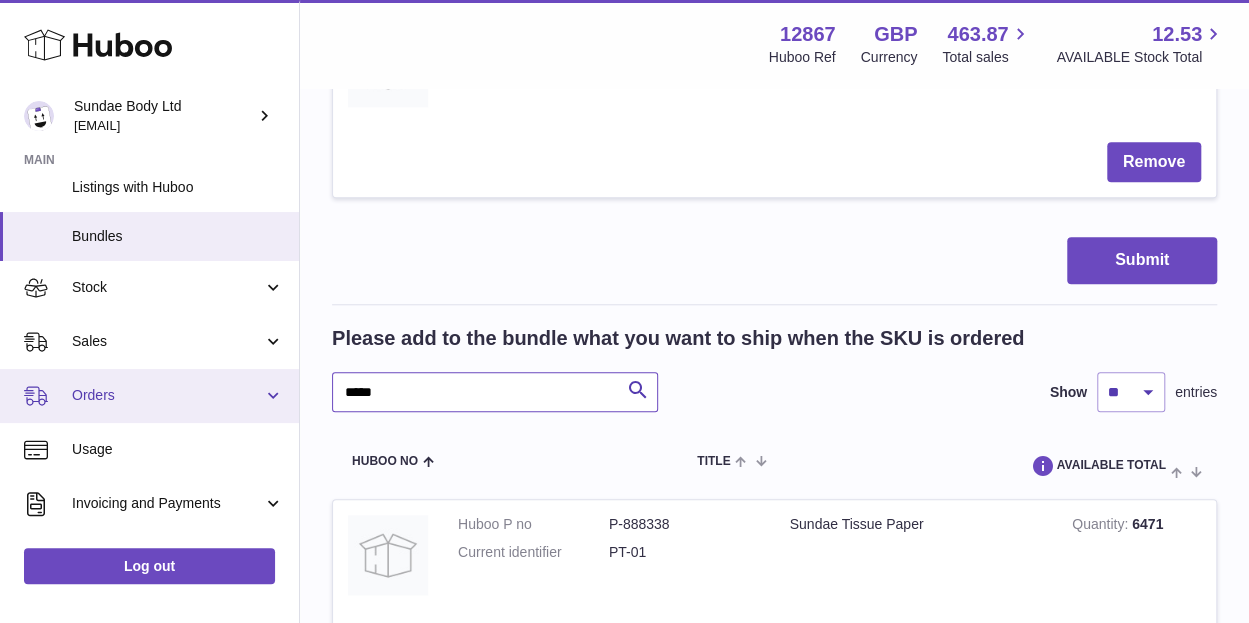 drag, startPoint x: 396, startPoint y: 399, endPoint x: 263, endPoint y: 396, distance: 133.03383 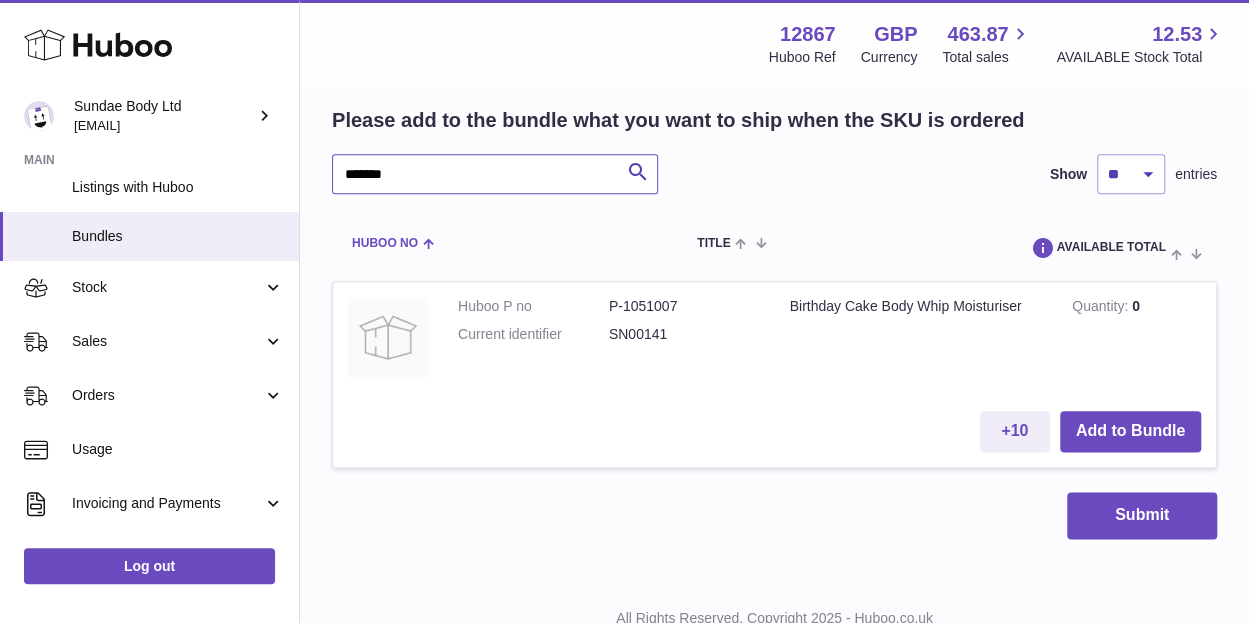 scroll, scrollTop: 992, scrollLeft: 0, axis: vertical 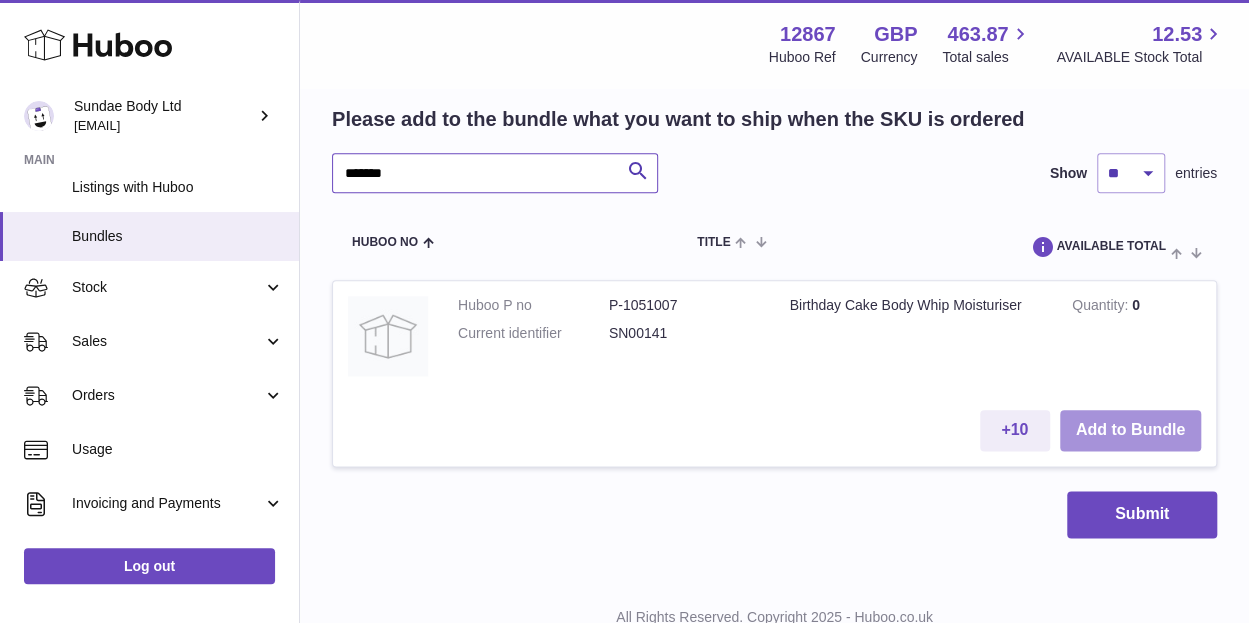 type on "*******" 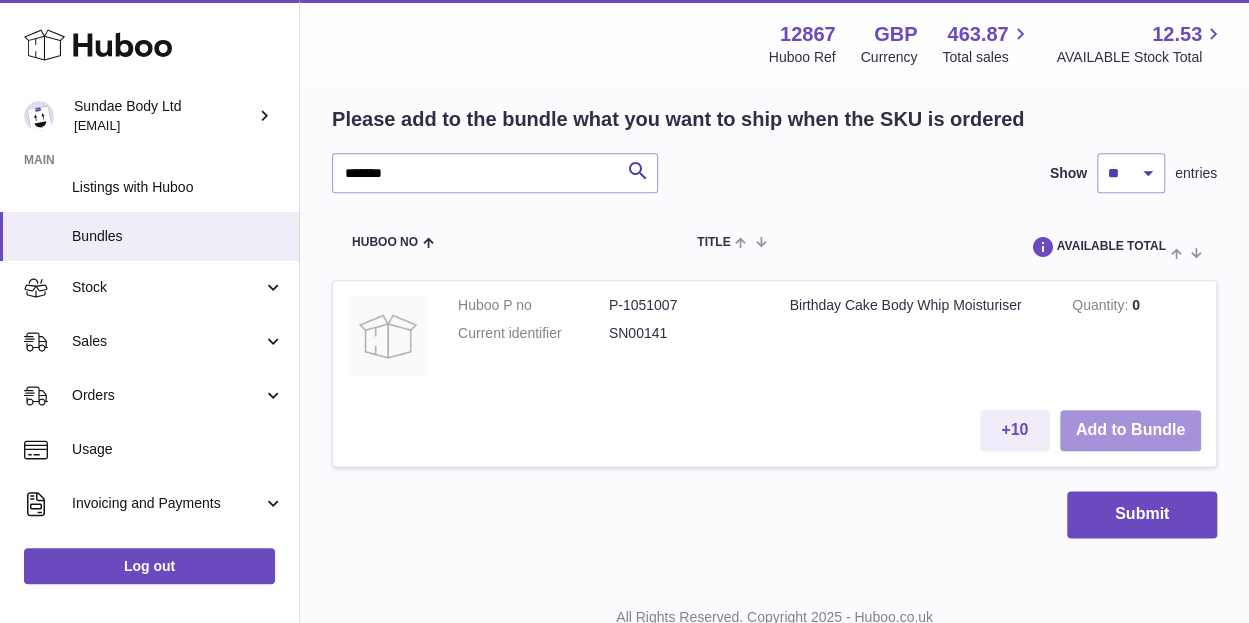 click on "Add to Bundle" at bounding box center [1130, 430] 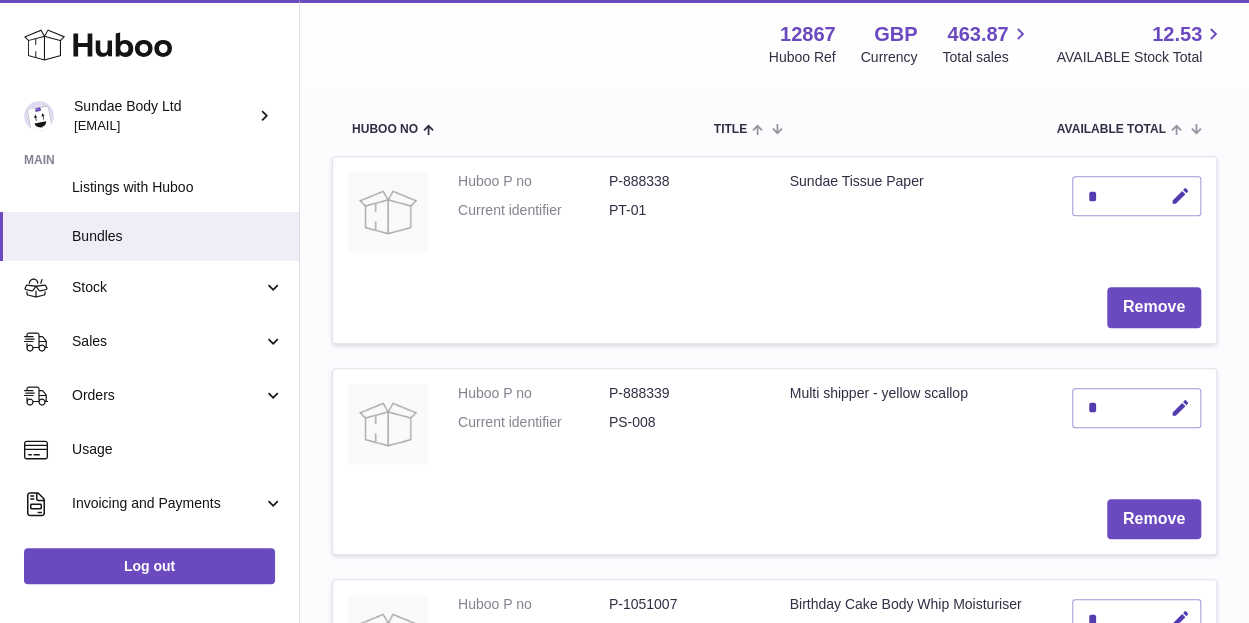 scroll, scrollTop: 279, scrollLeft: 0, axis: vertical 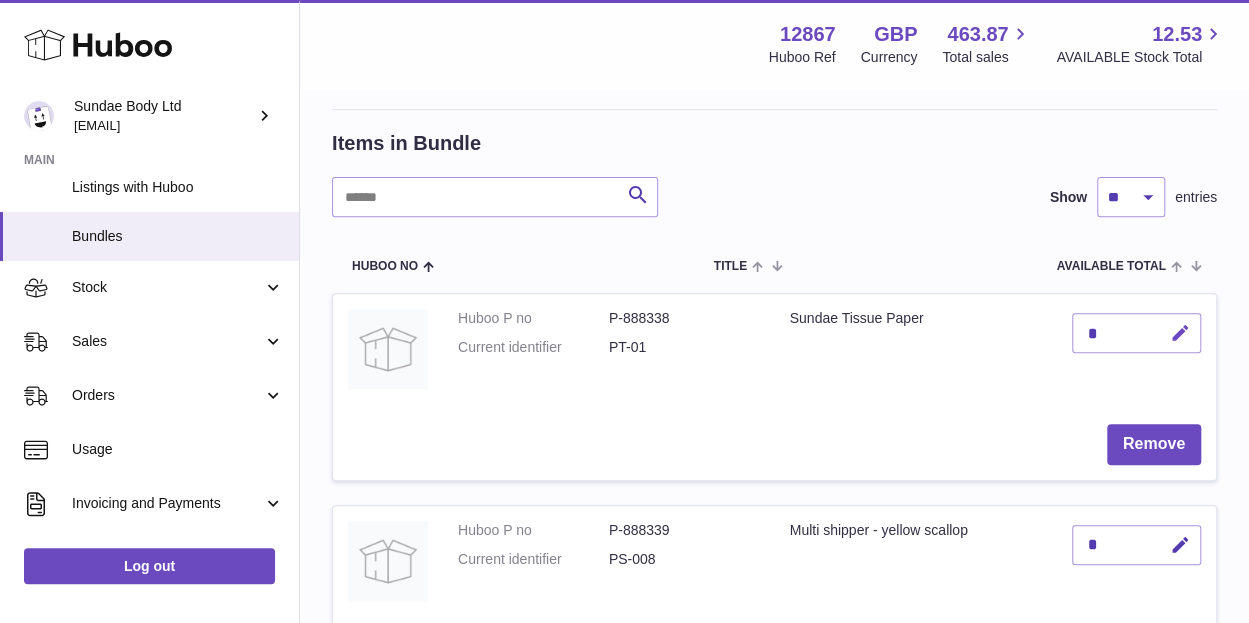 click at bounding box center [1180, 333] 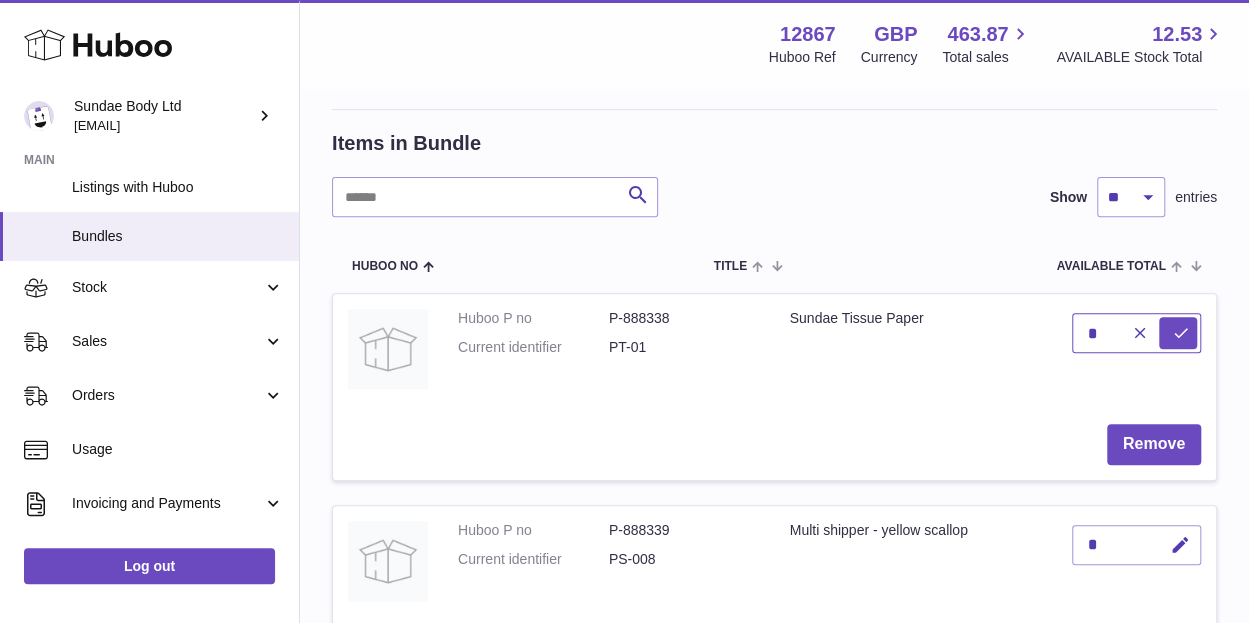 type on "*" 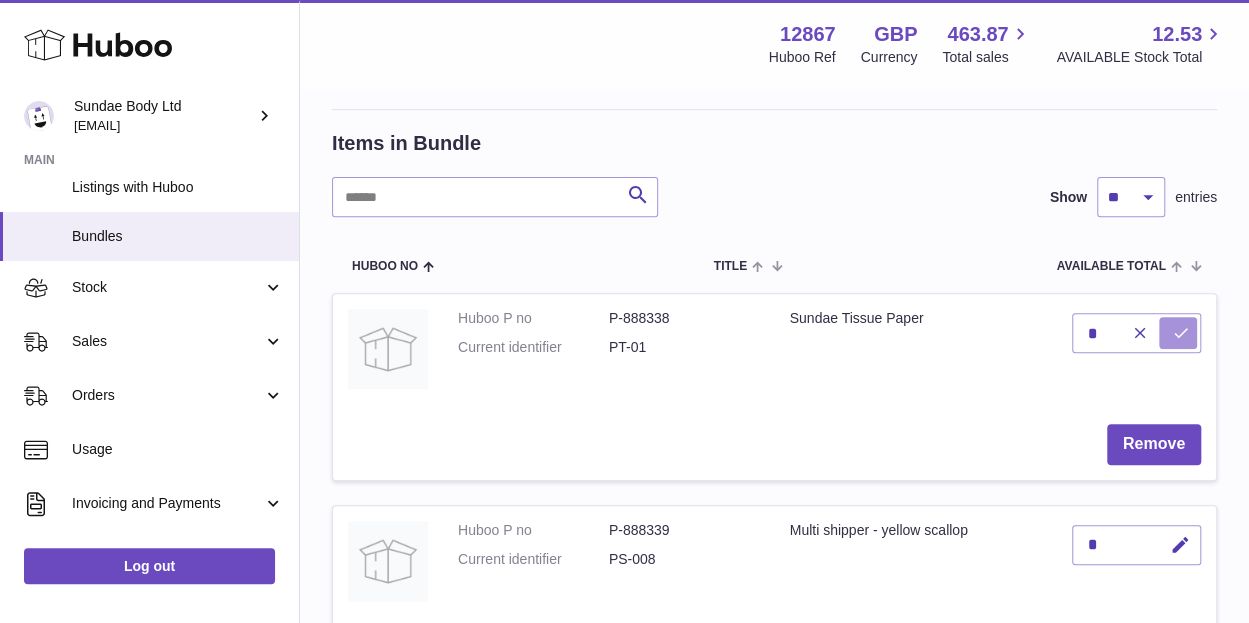 click at bounding box center [1181, 333] 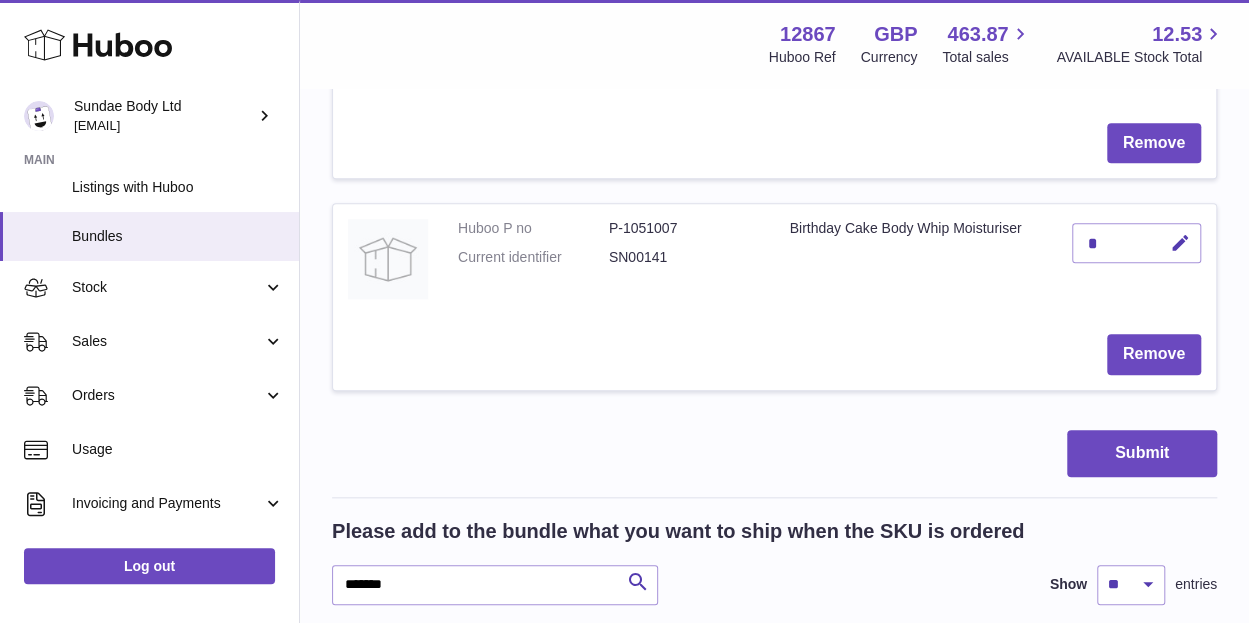 scroll, scrollTop: 800, scrollLeft: 0, axis: vertical 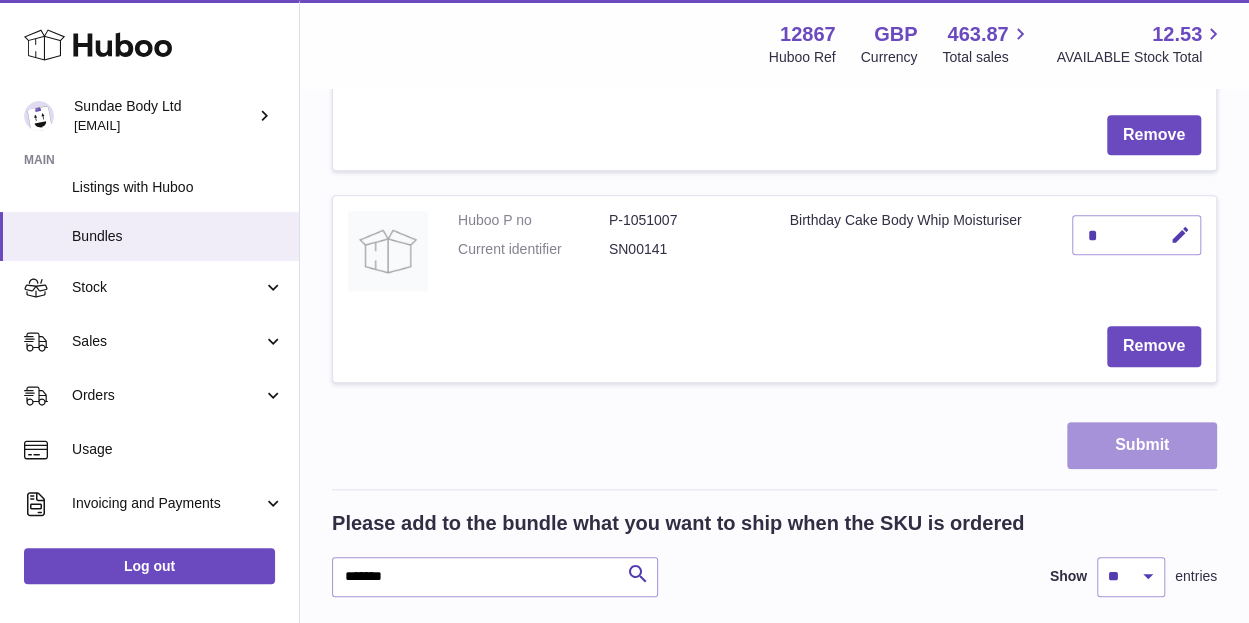click on "Submit" at bounding box center (1142, 445) 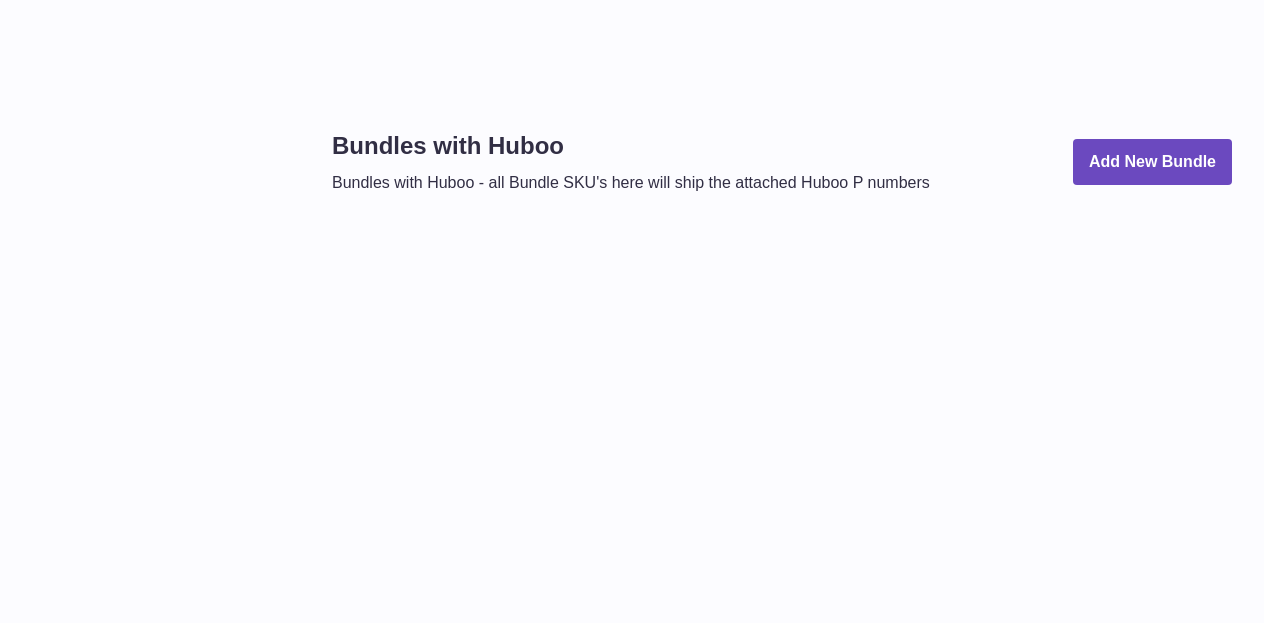 scroll, scrollTop: 0, scrollLeft: 0, axis: both 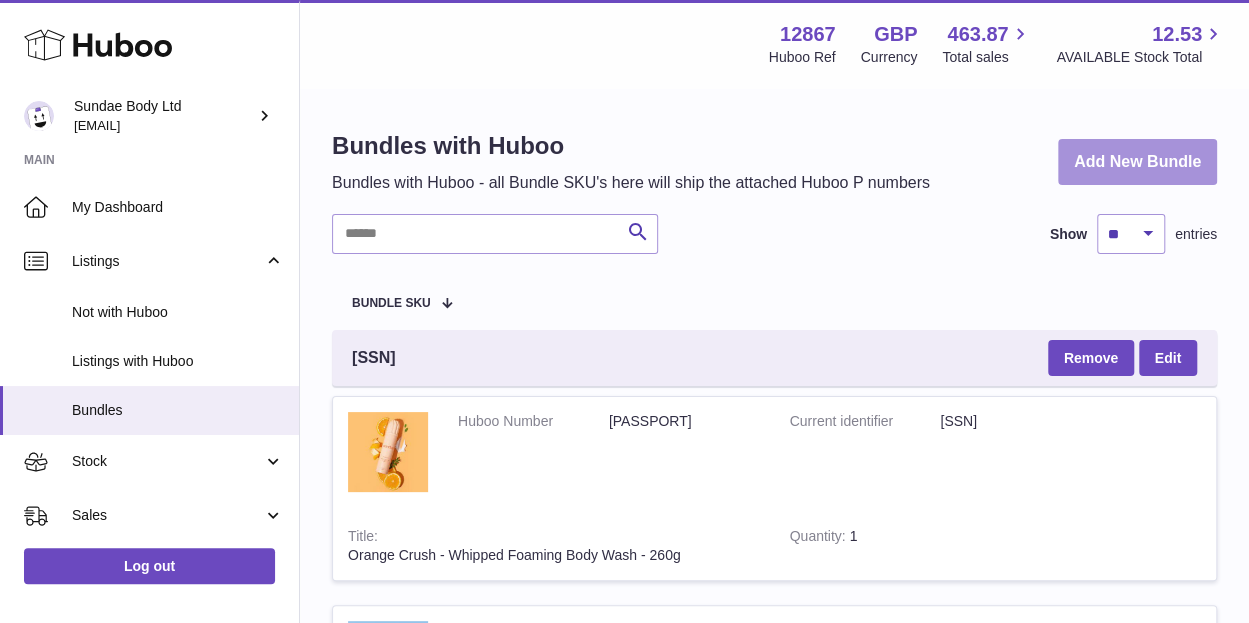 click on "Add New Bundle" at bounding box center [1137, 162] 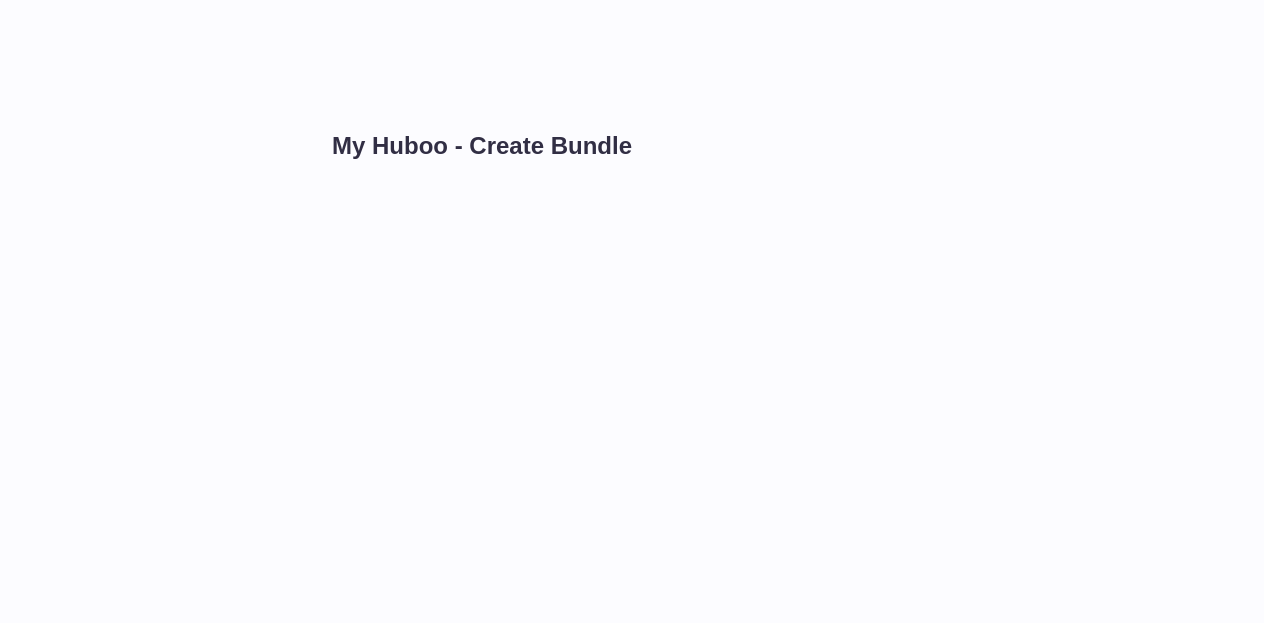 scroll, scrollTop: 0, scrollLeft: 0, axis: both 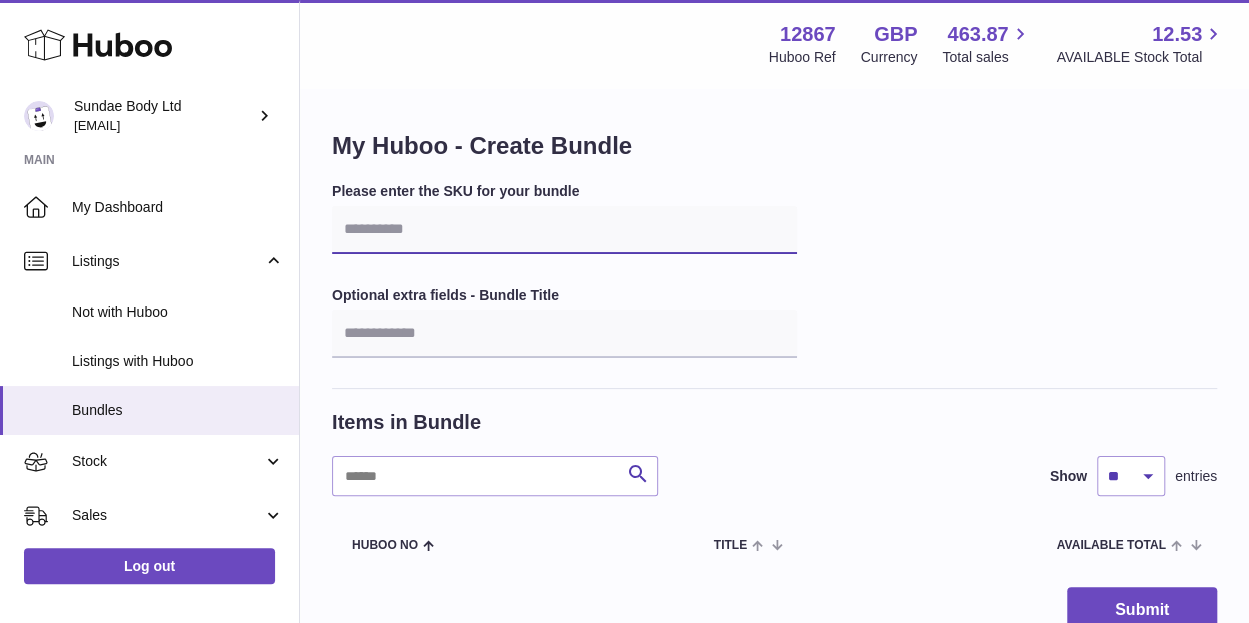 click at bounding box center (564, 230) 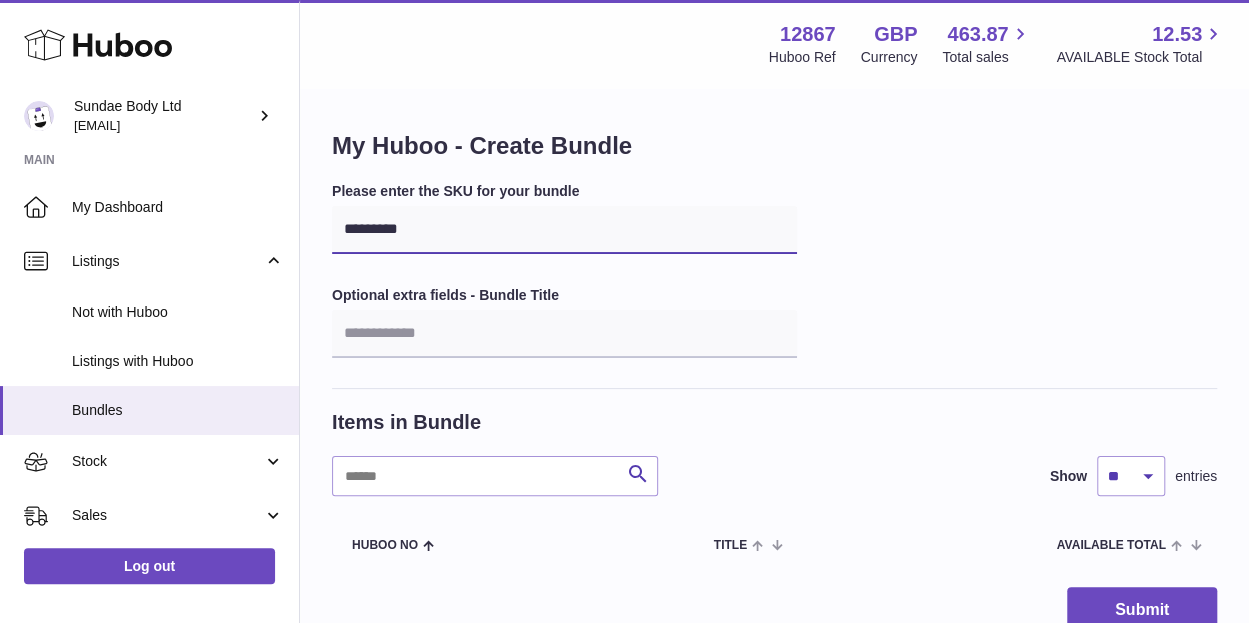 type on "*********" 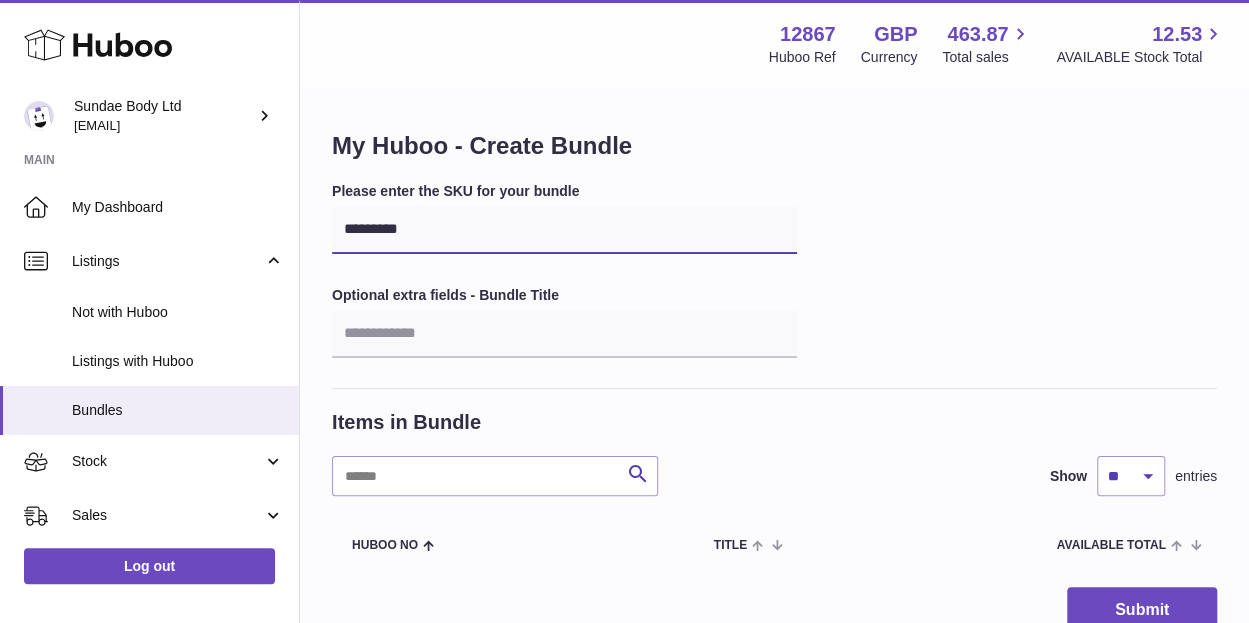 click on "Submit" at bounding box center (1142, 610) 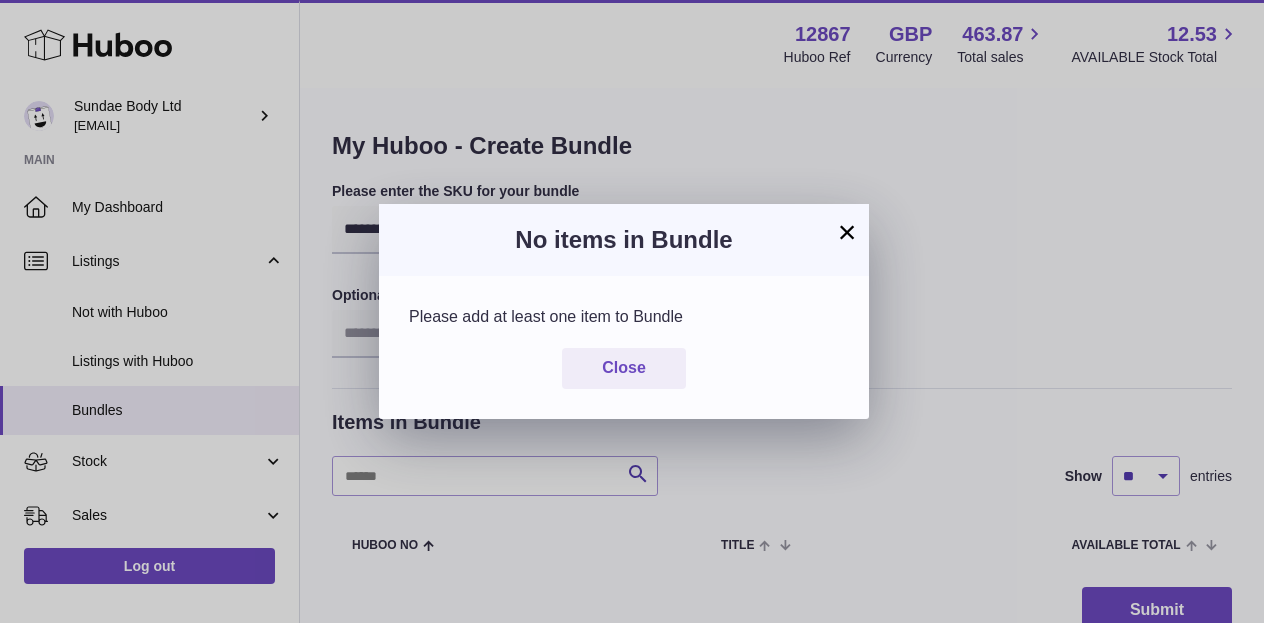 click on "×" at bounding box center (847, 232) 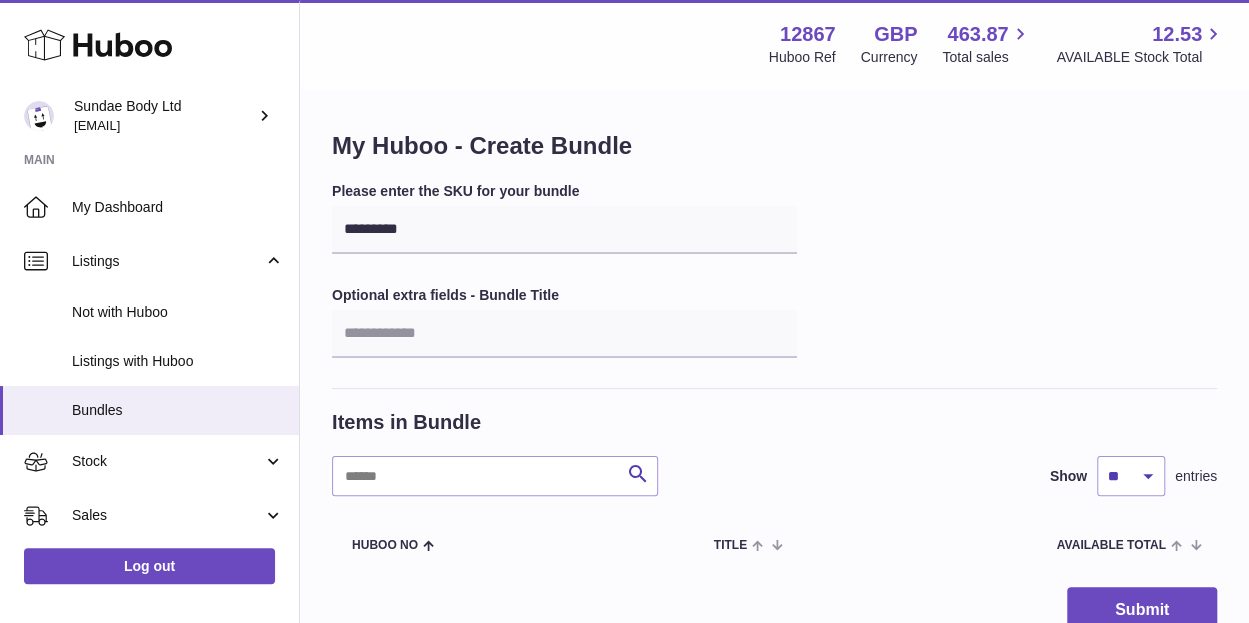 scroll, scrollTop: 165, scrollLeft: 0, axis: vertical 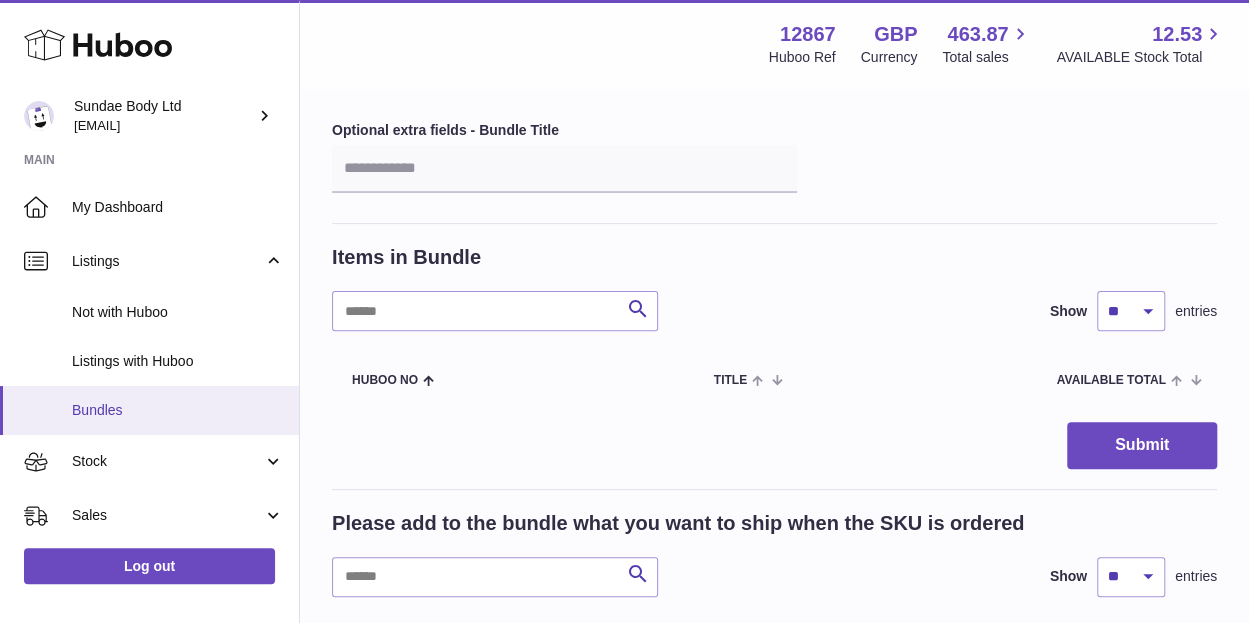 click on "Bundles" at bounding box center [178, 410] 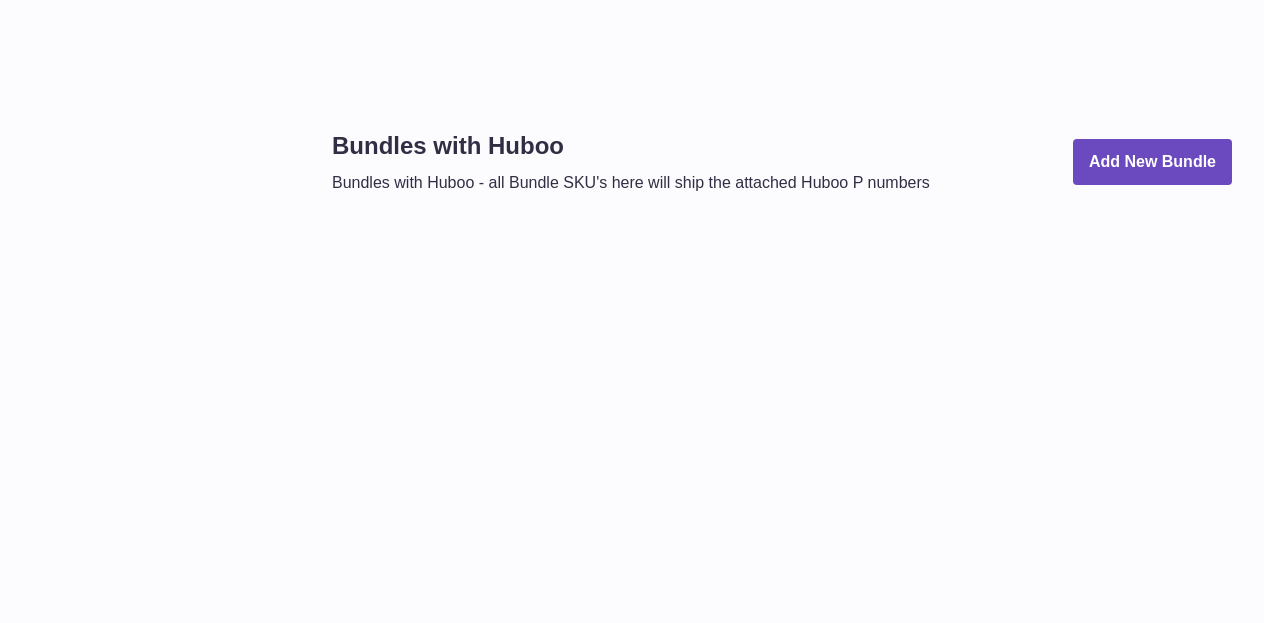 scroll, scrollTop: 0, scrollLeft: 0, axis: both 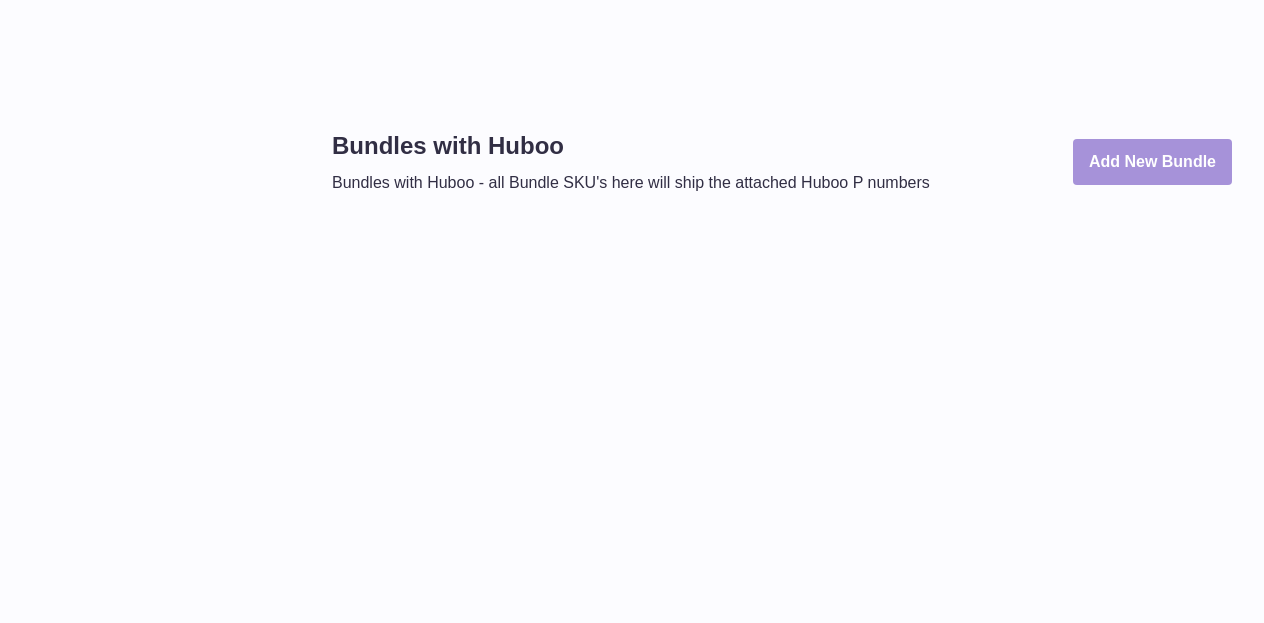 click on "Add New Bundle" at bounding box center [1152, 162] 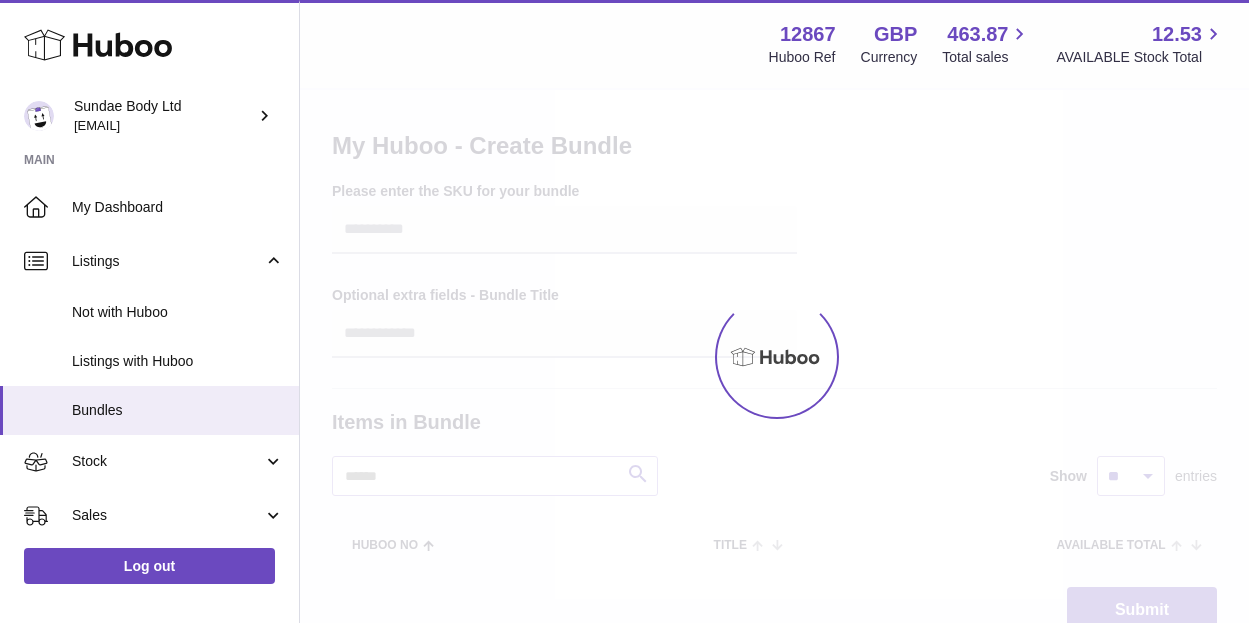 scroll, scrollTop: 0, scrollLeft: 0, axis: both 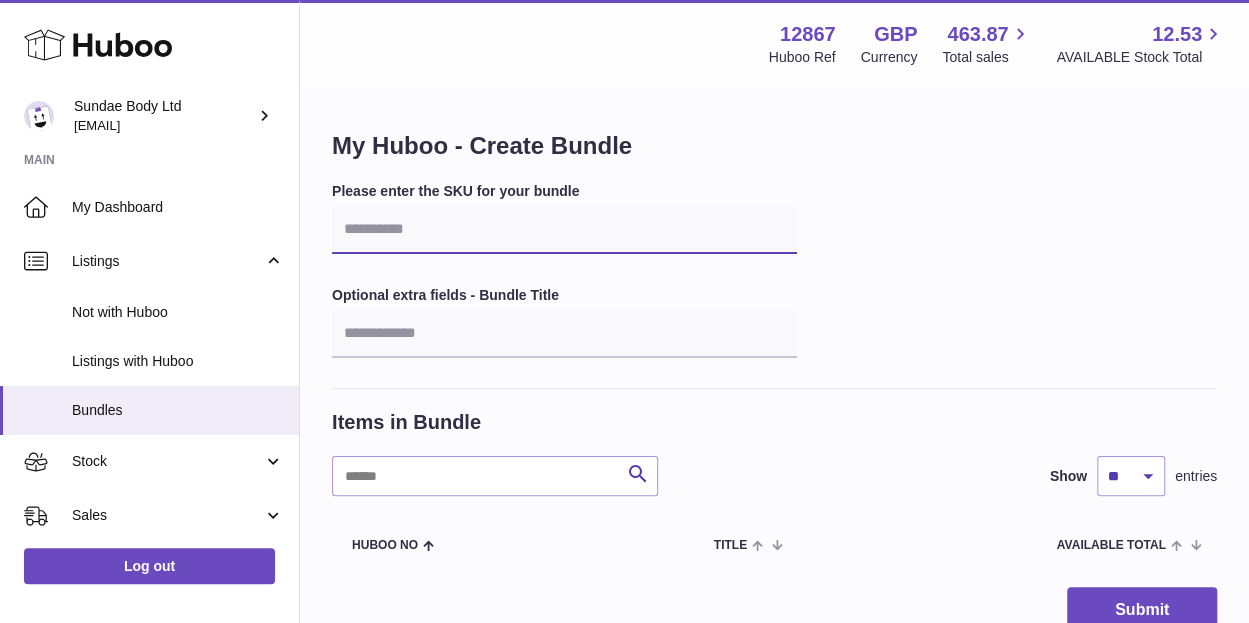 click at bounding box center (564, 230) 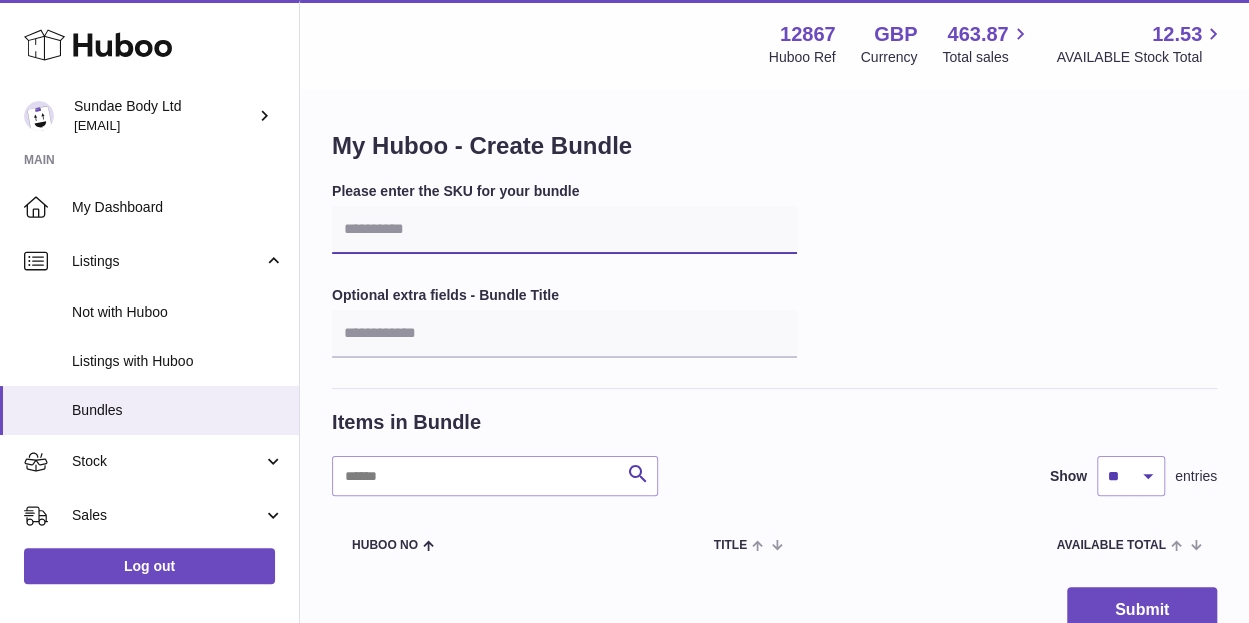 type on "*" 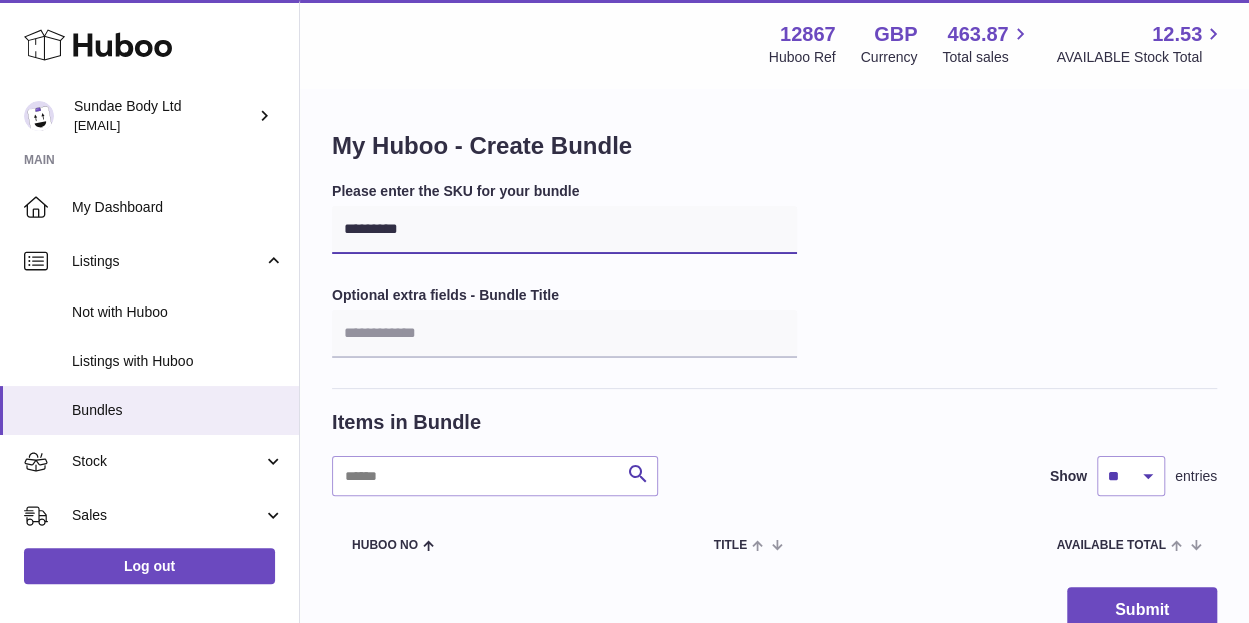type on "*********" 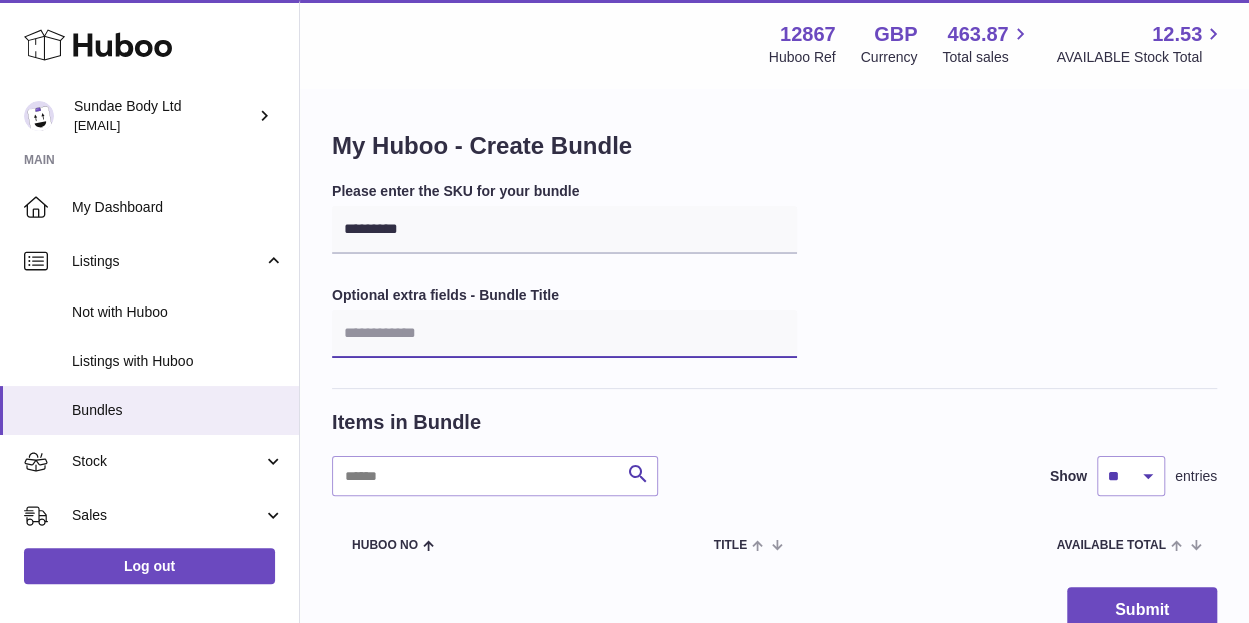 click at bounding box center [564, 334] 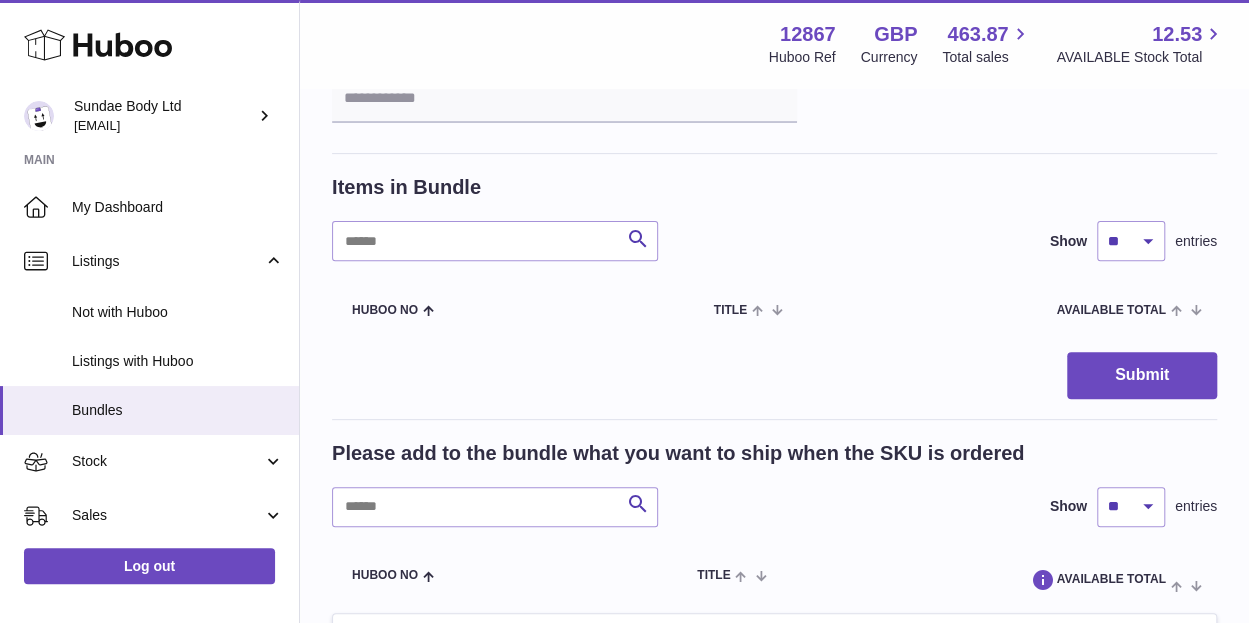 scroll, scrollTop: 234, scrollLeft: 0, axis: vertical 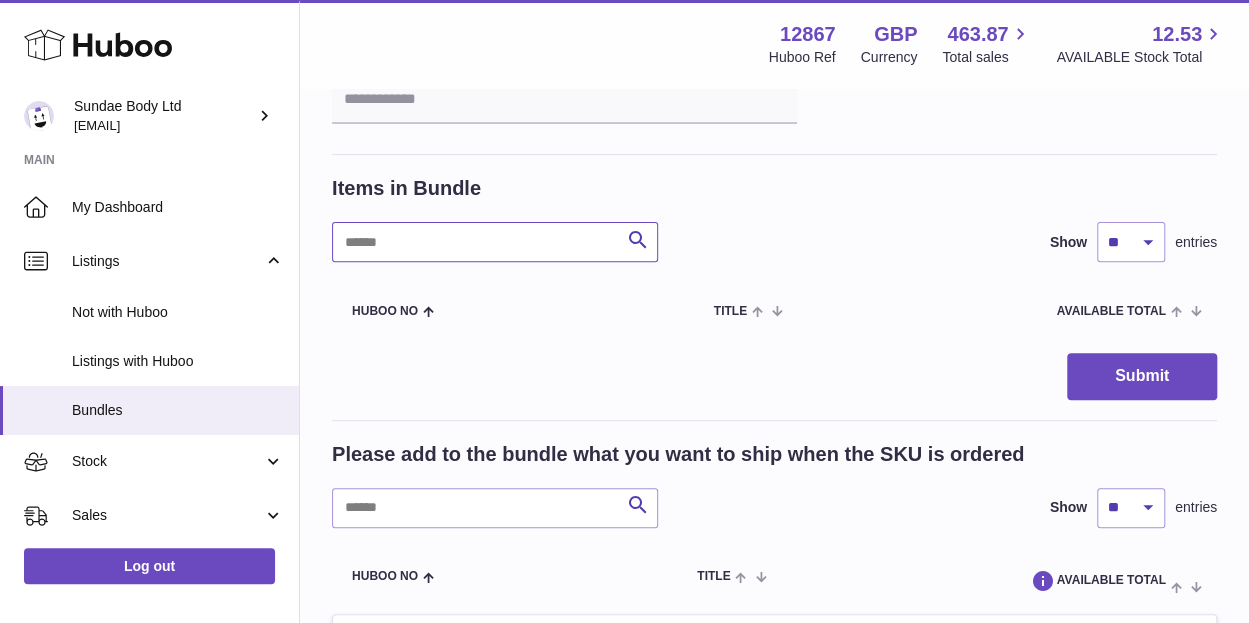 click at bounding box center (495, 242) 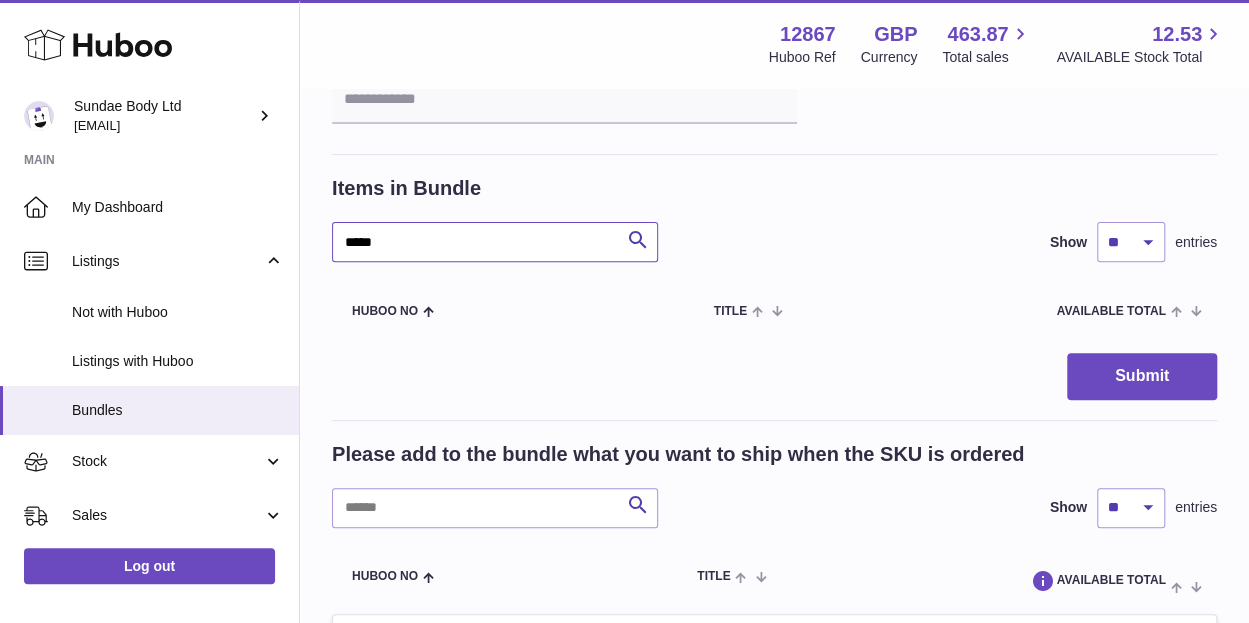 type on "******" 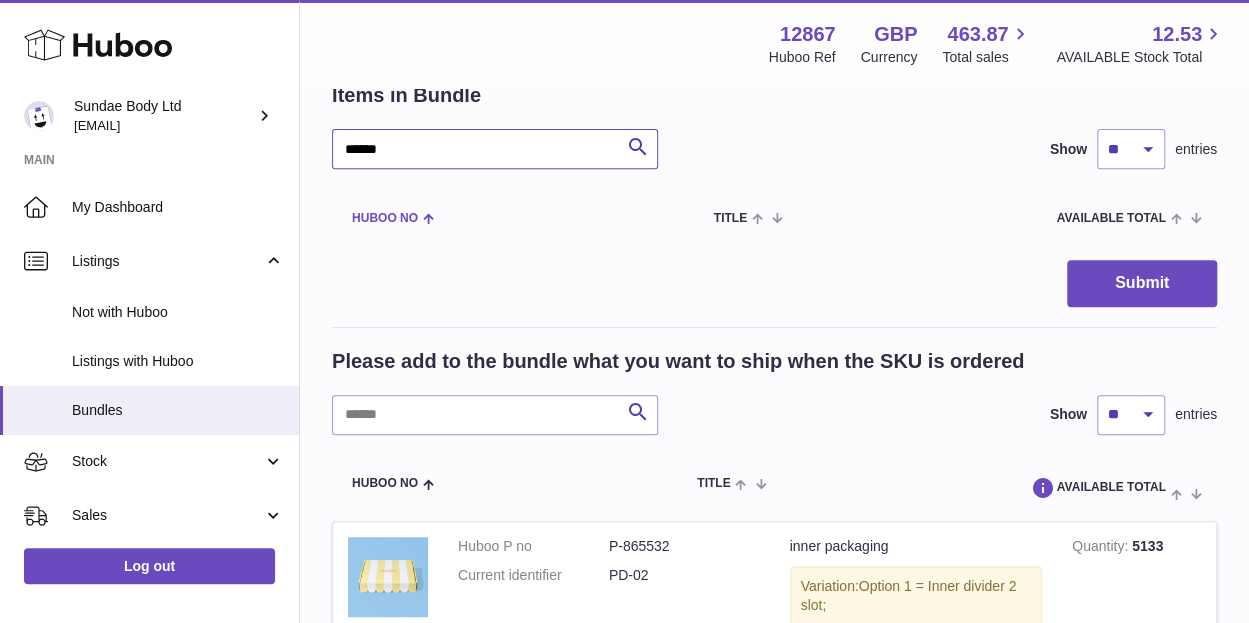 scroll, scrollTop: 273, scrollLeft: 0, axis: vertical 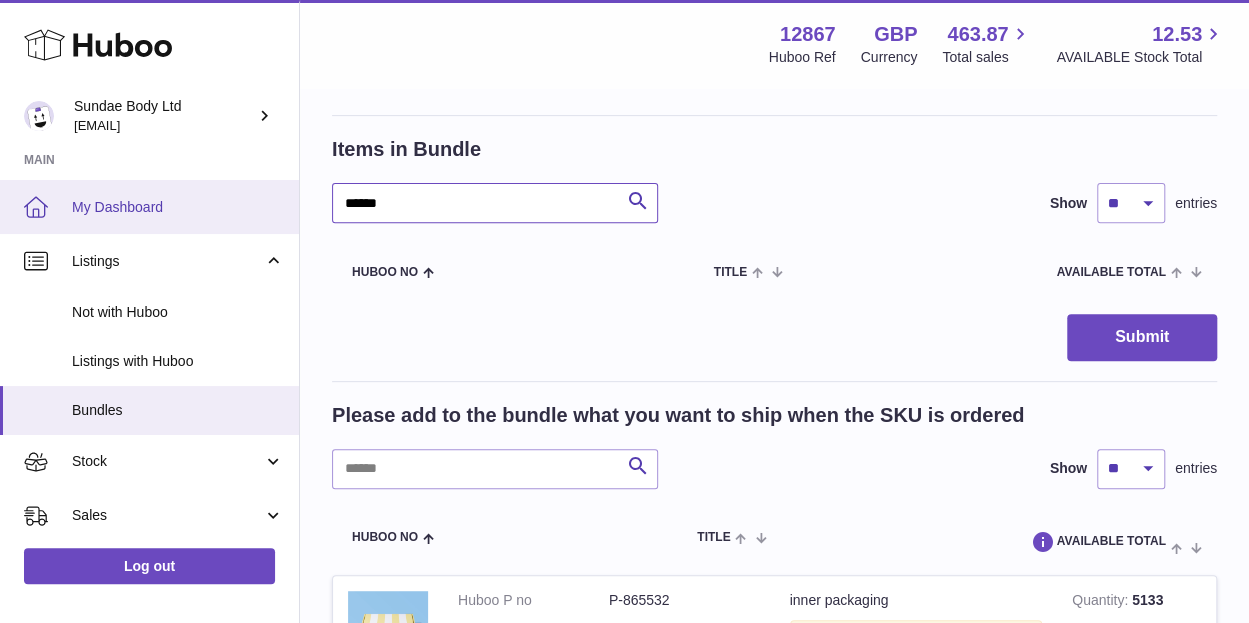 drag, startPoint x: 406, startPoint y: 203, endPoint x: 253, endPoint y: 197, distance: 153.1176 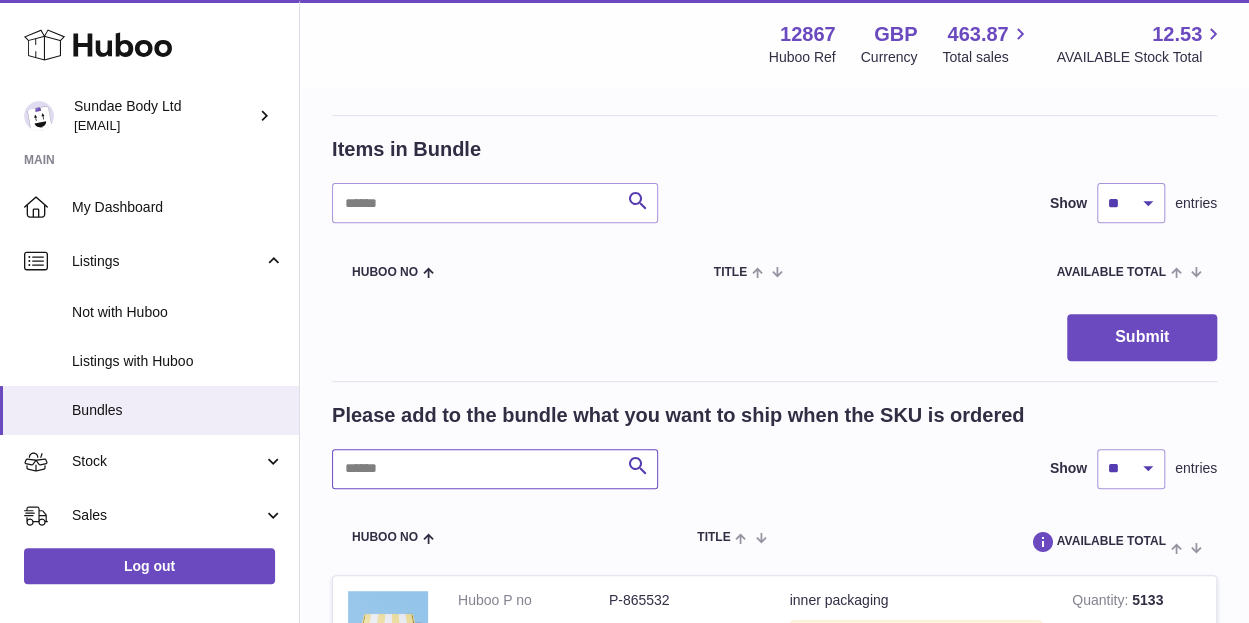 click at bounding box center (495, 469) 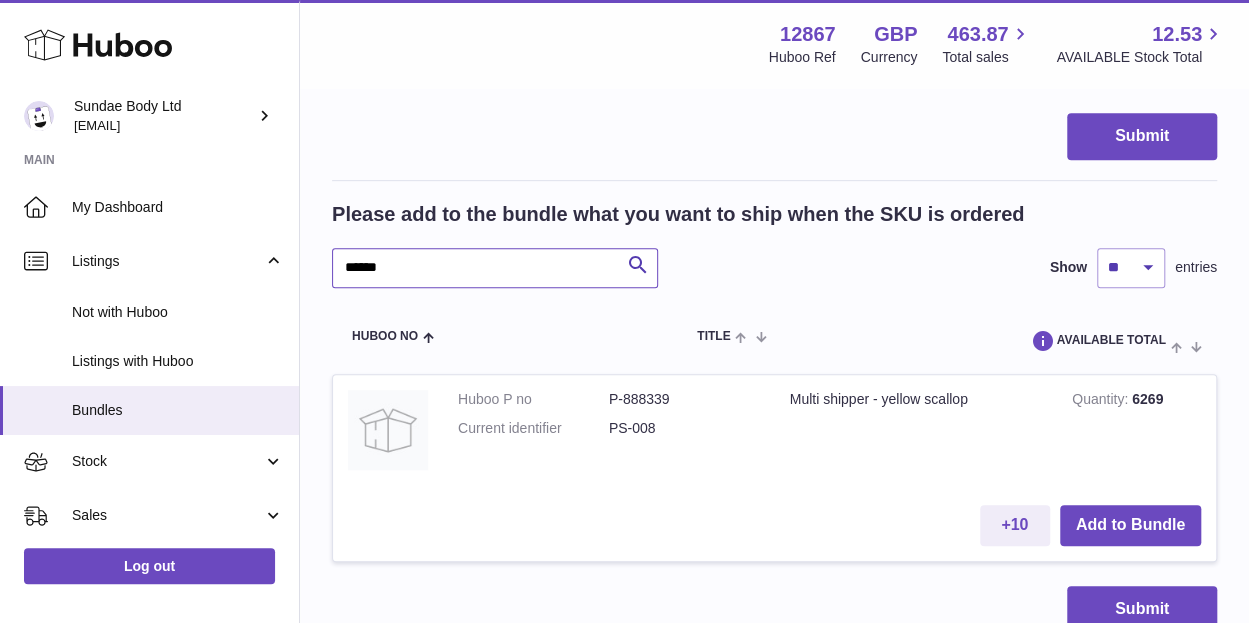 scroll, scrollTop: 476, scrollLeft: 0, axis: vertical 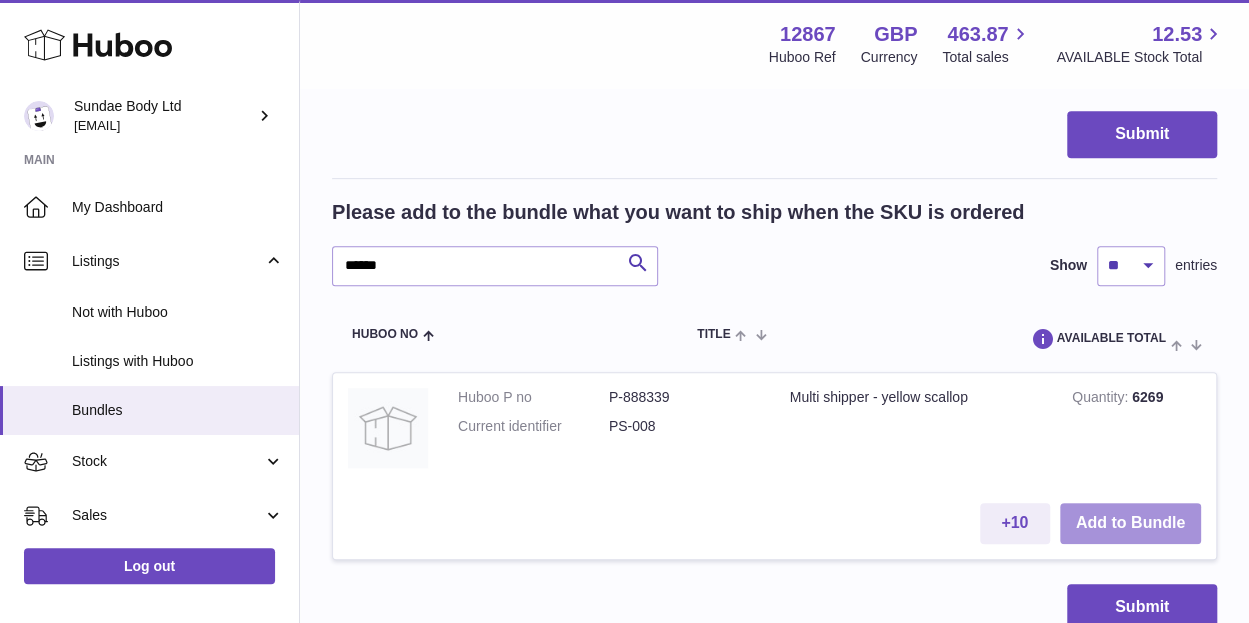 click on "Add to Bundle" at bounding box center (1130, 523) 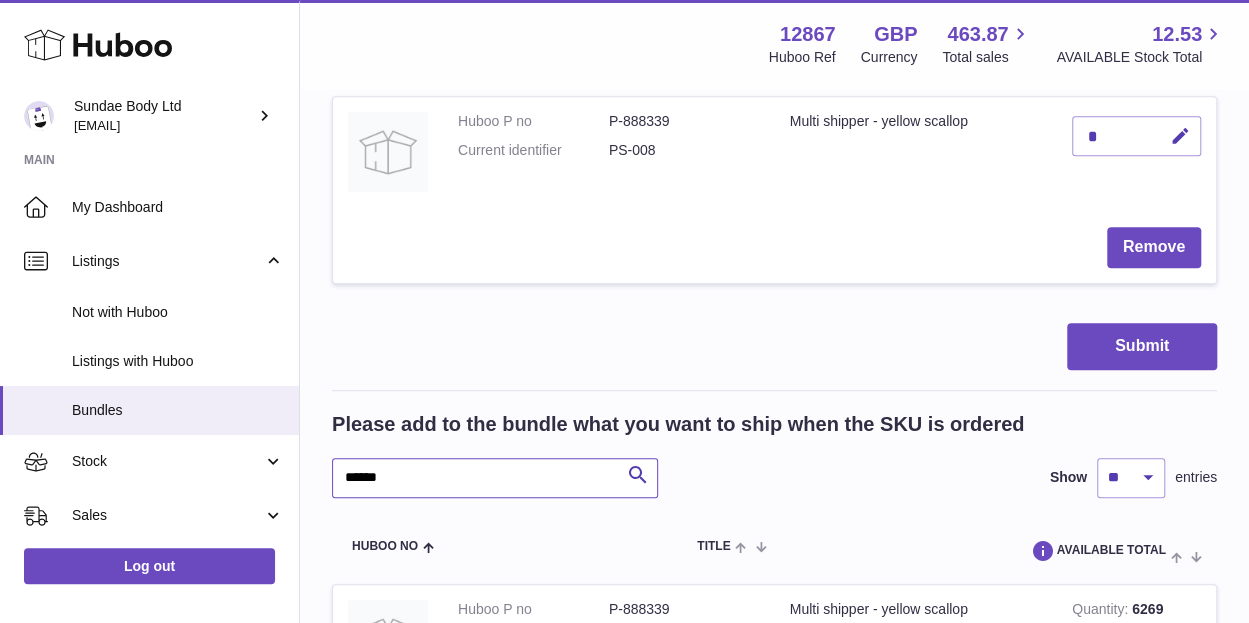 drag, startPoint x: 400, startPoint y: 477, endPoint x: 318, endPoint y: 478, distance: 82.006096 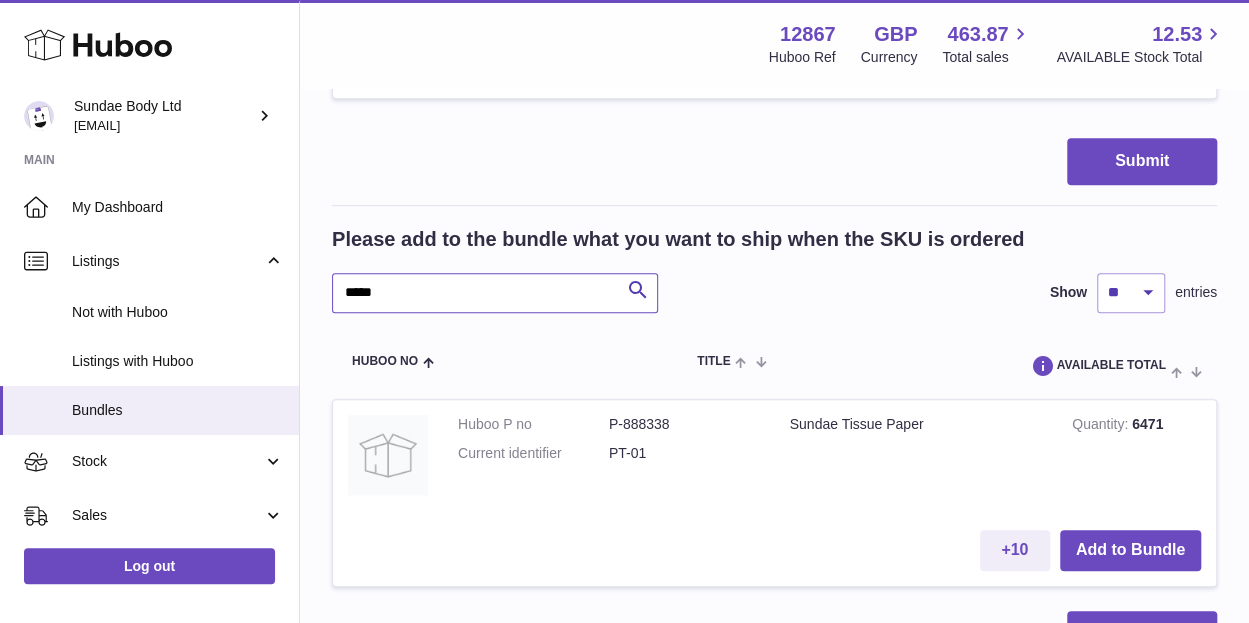 scroll, scrollTop: 662, scrollLeft: 0, axis: vertical 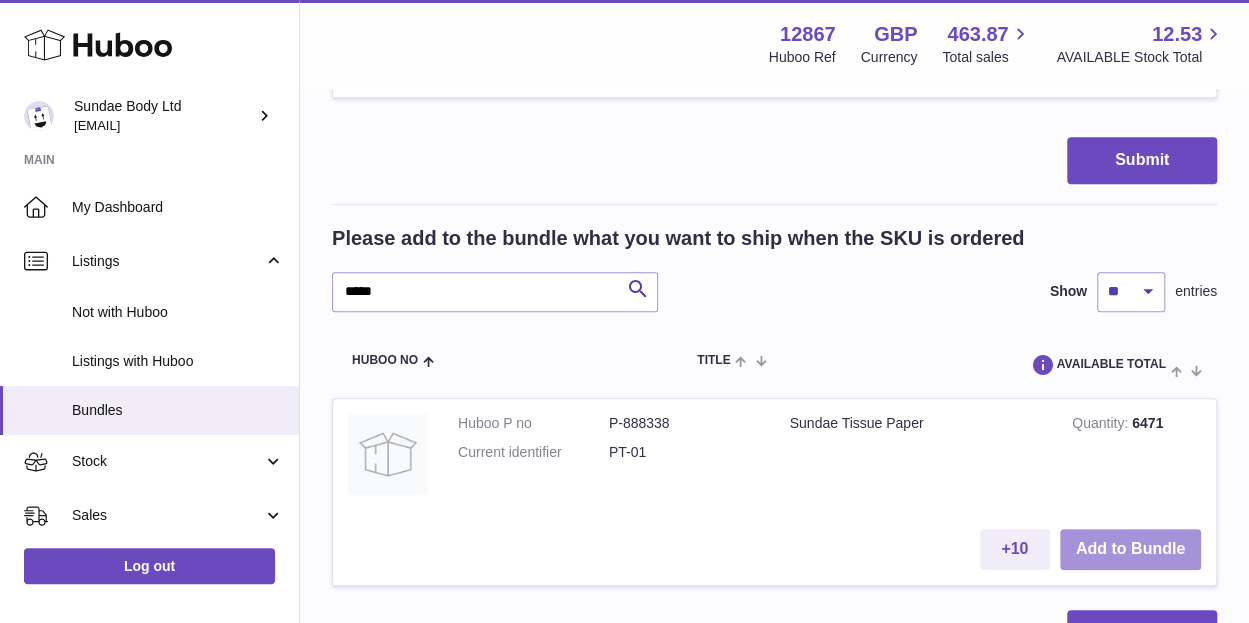click on "Add to Bundle" at bounding box center (1130, 549) 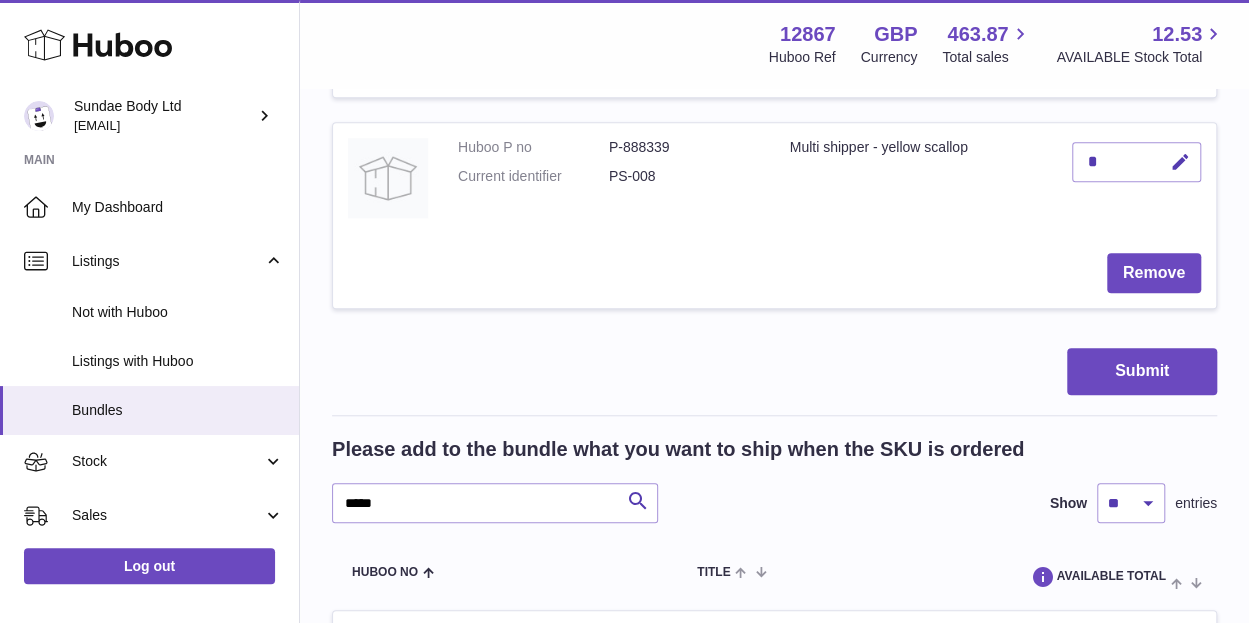 scroll, scrollTop: 873, scrollLeft: 0, axis: vertical 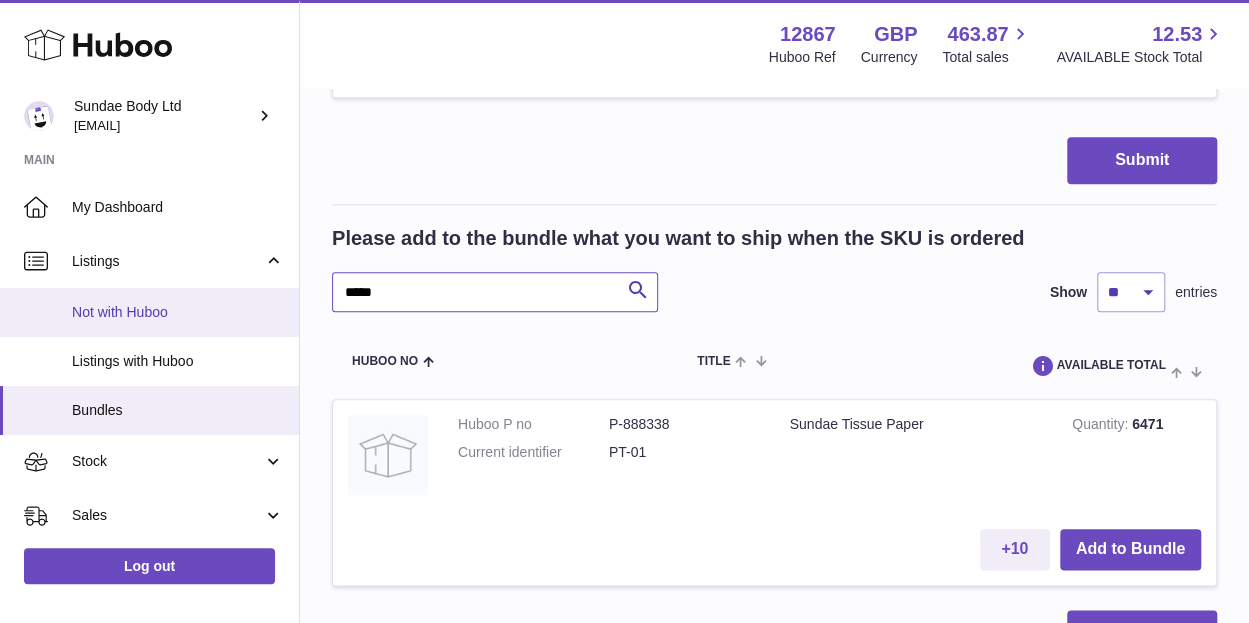 drag, startPoint x: 424, startPoint y: 291, endPoint x: 281, endPoint y: 289, distance: 143.01399 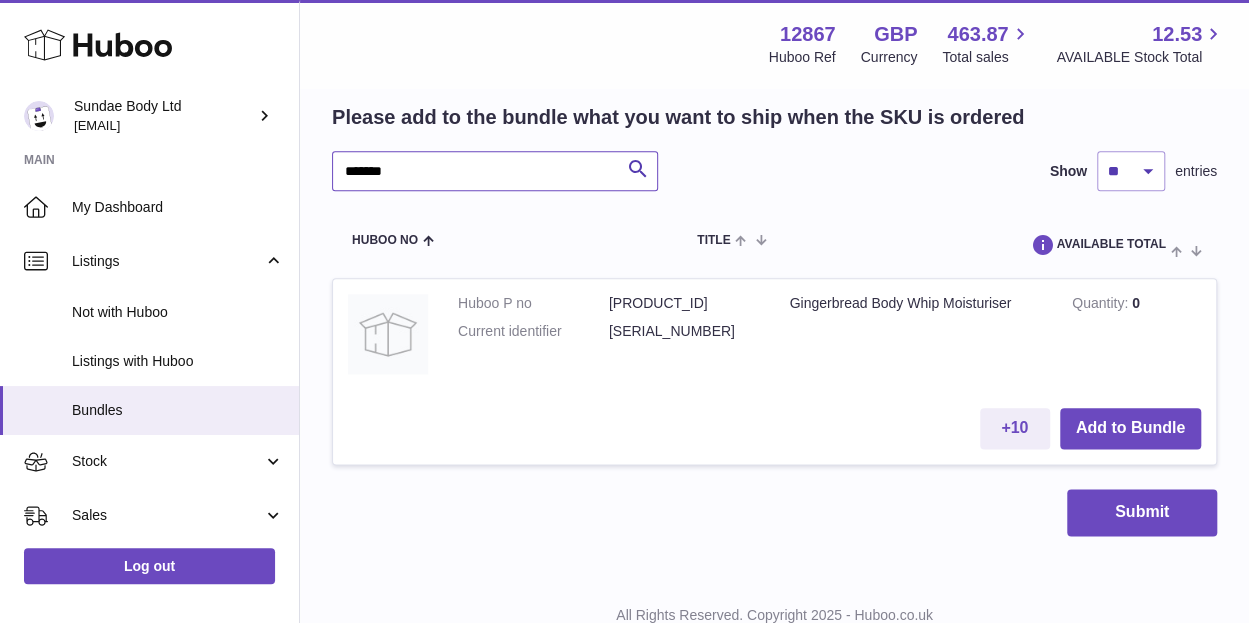 scroll, scrollTop: 996, scrollLeft: 0, axis: vertical 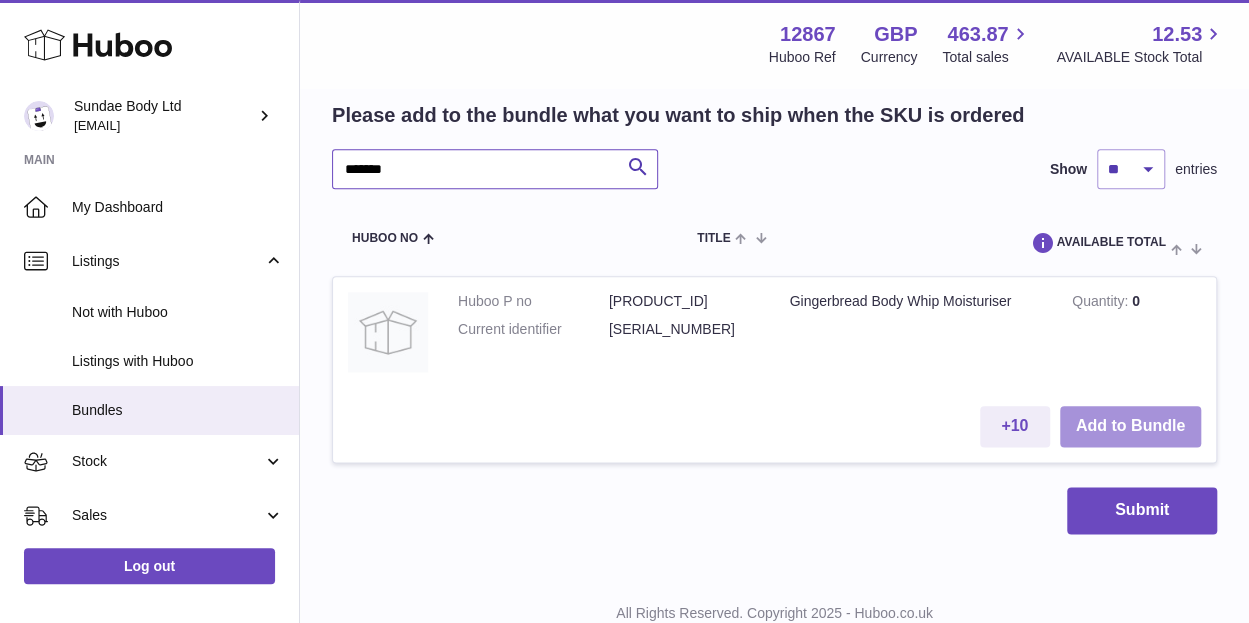 type on "*******" 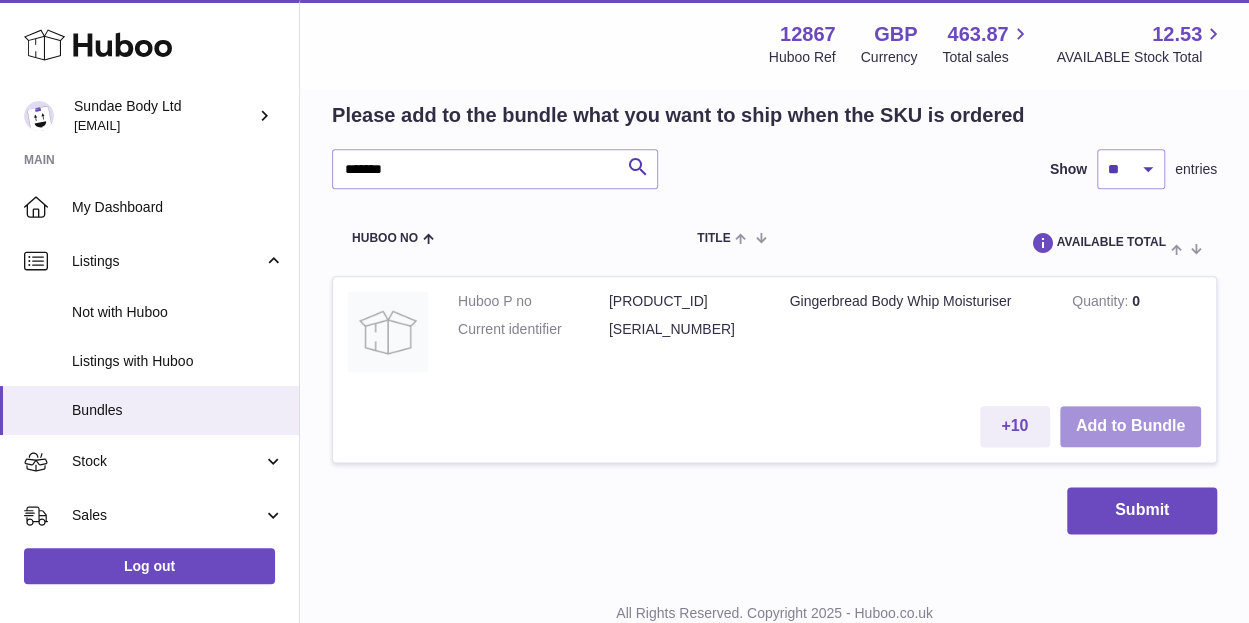 click on "Add to Bundle" at bounding box center (1130, 426) 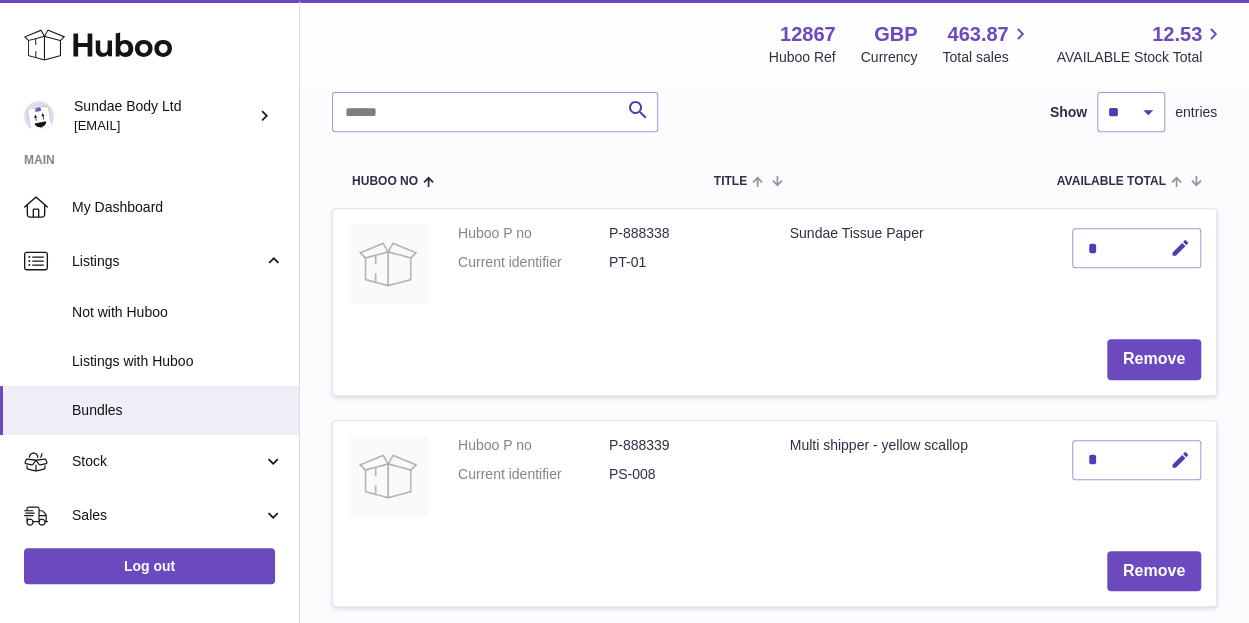 scroll, scrollTop: 356, scrollLeft: 0, axis: vertical 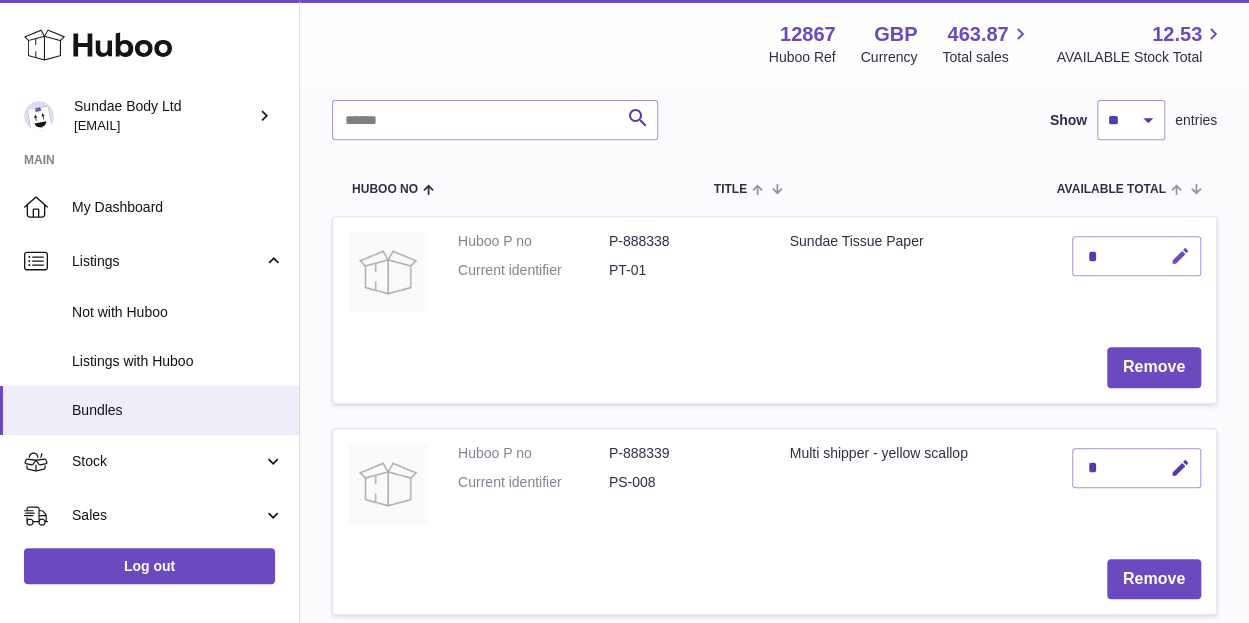 click at bounding box center [1180, 256] 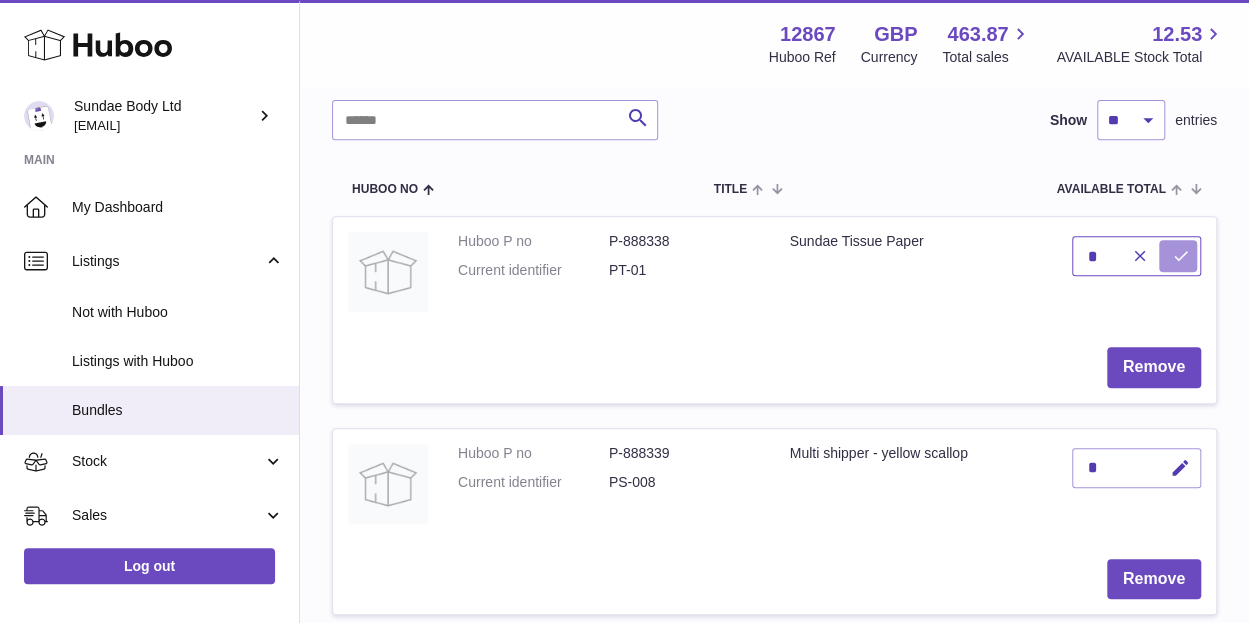 type on "*" 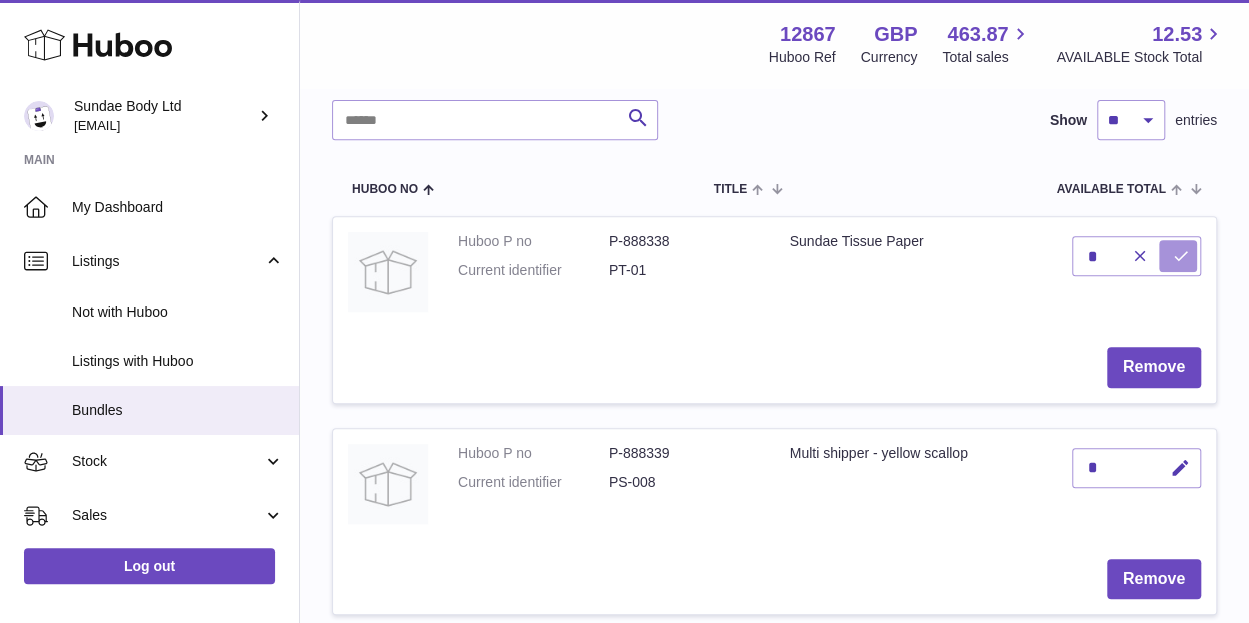click at bounding box center [1181, 256] 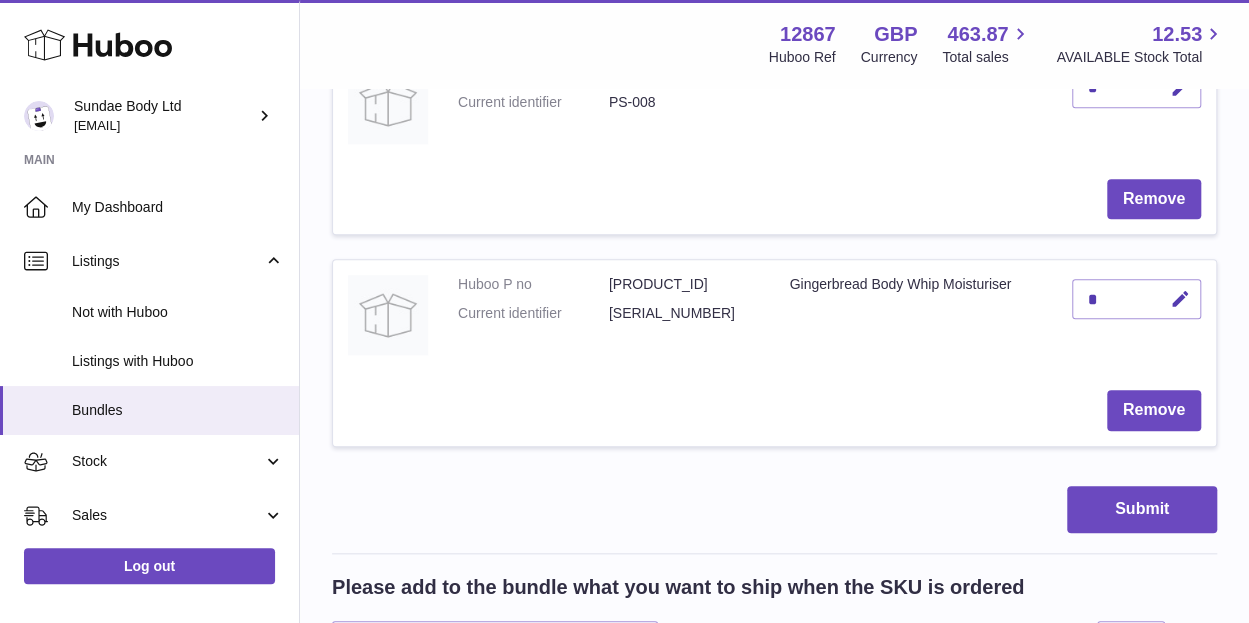 scroll, scrollTop: 740, scrollLeft: 0, axis: vertical 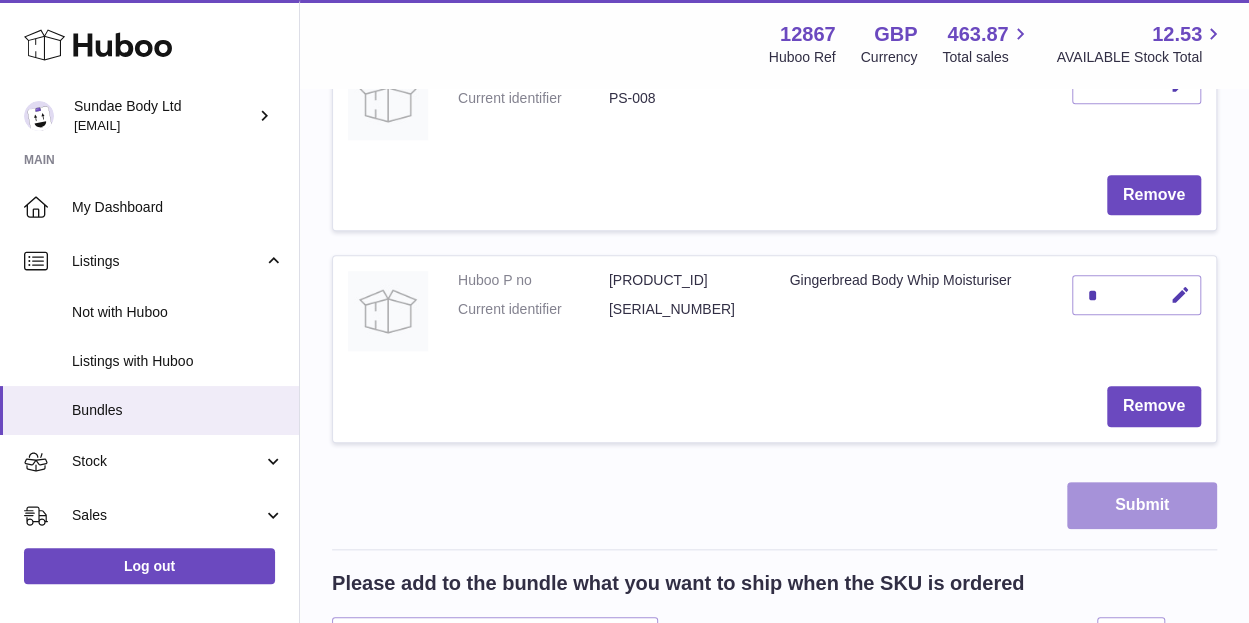 click on "Submit" at bounding box center (1142, 505) 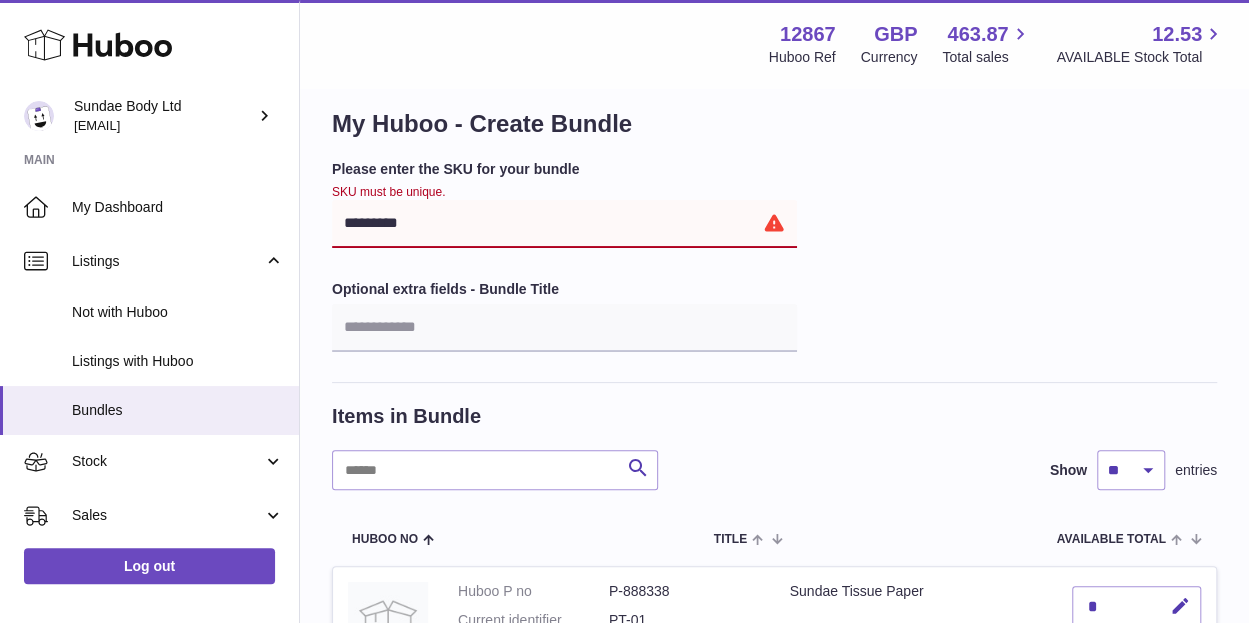 scroll, scrollTop: 0, scrollLeft: 0, axis: both 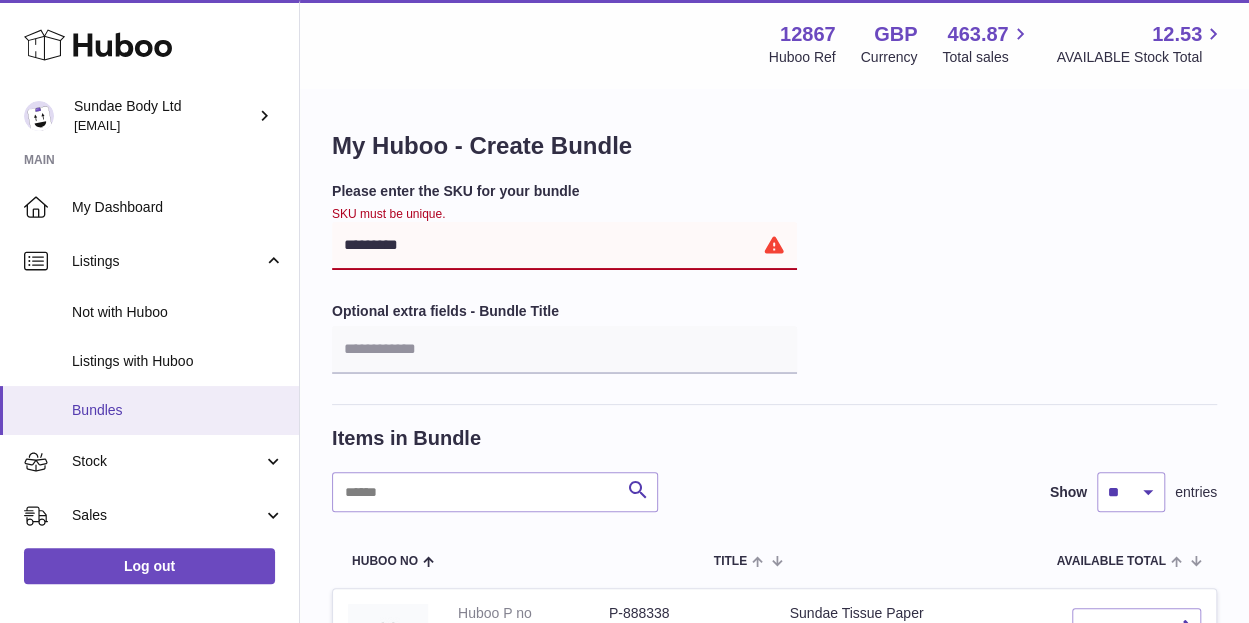 click on "Bundles" at bounding box center [178, 410] 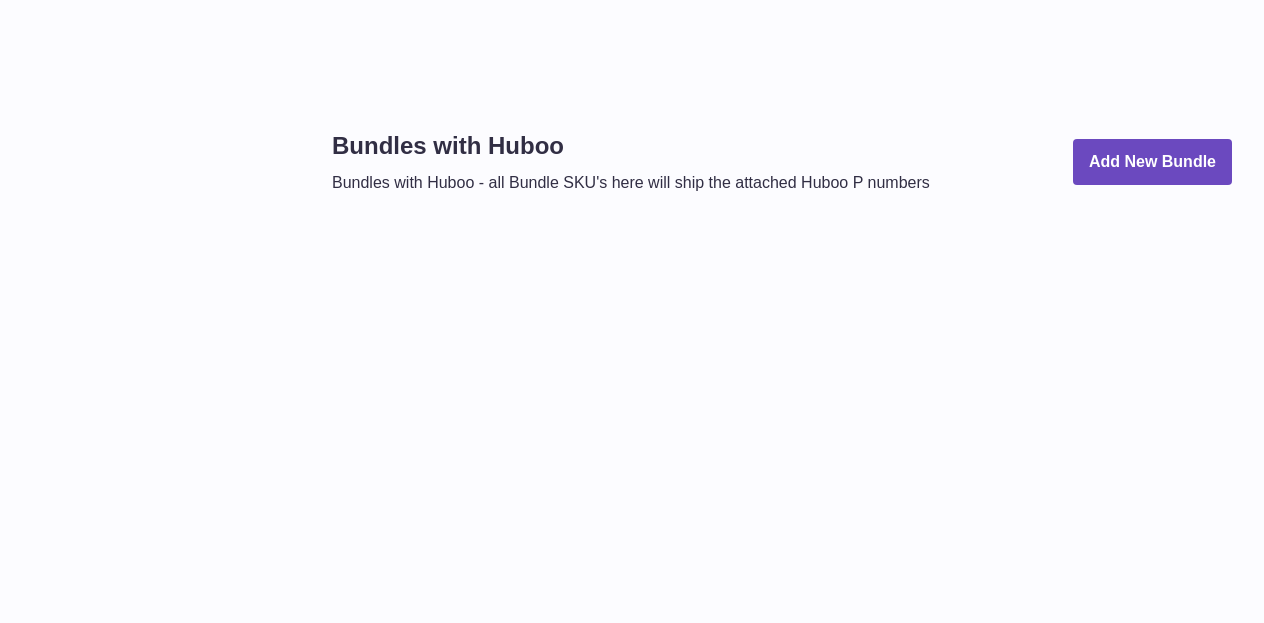 scroll, scrollTop: 0, scrollLeft: 0, axis: both 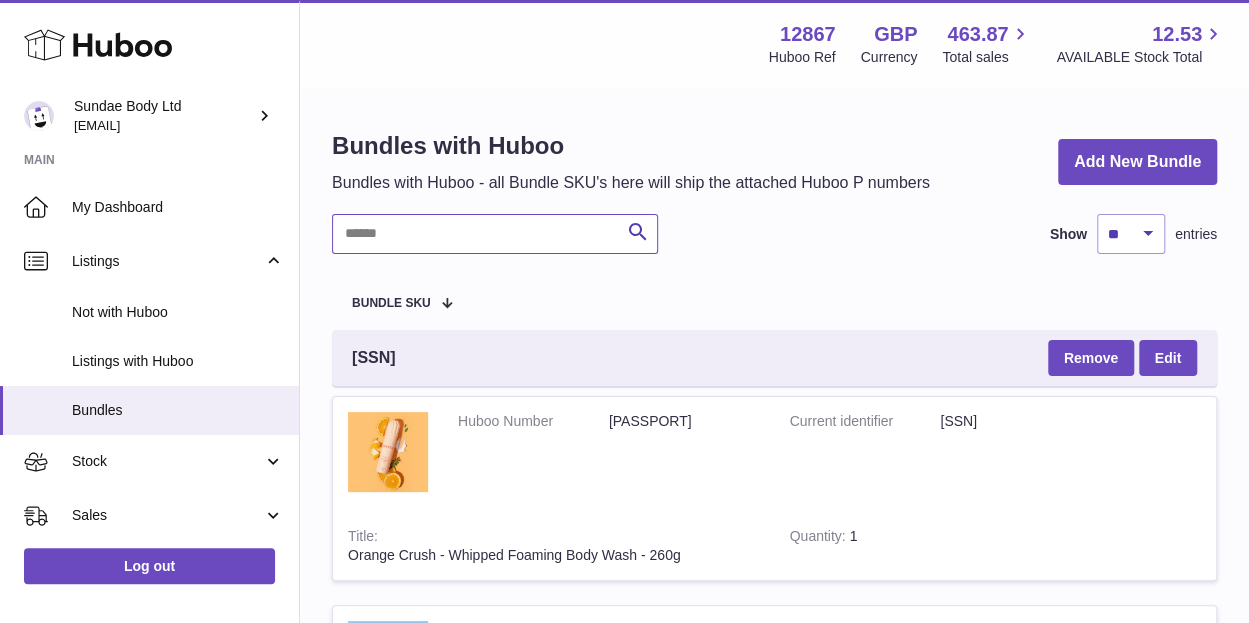 click at bounding box center [495, 234] 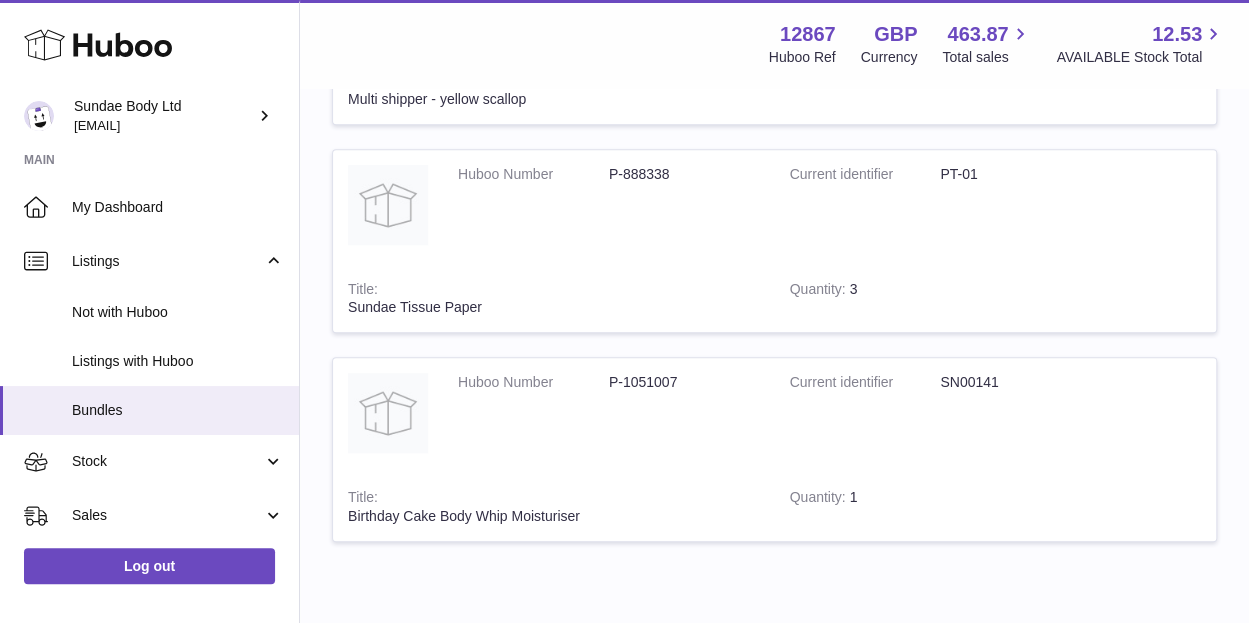 scroll, scrollTop: 530, scrollLeft: 0, axis: vertical 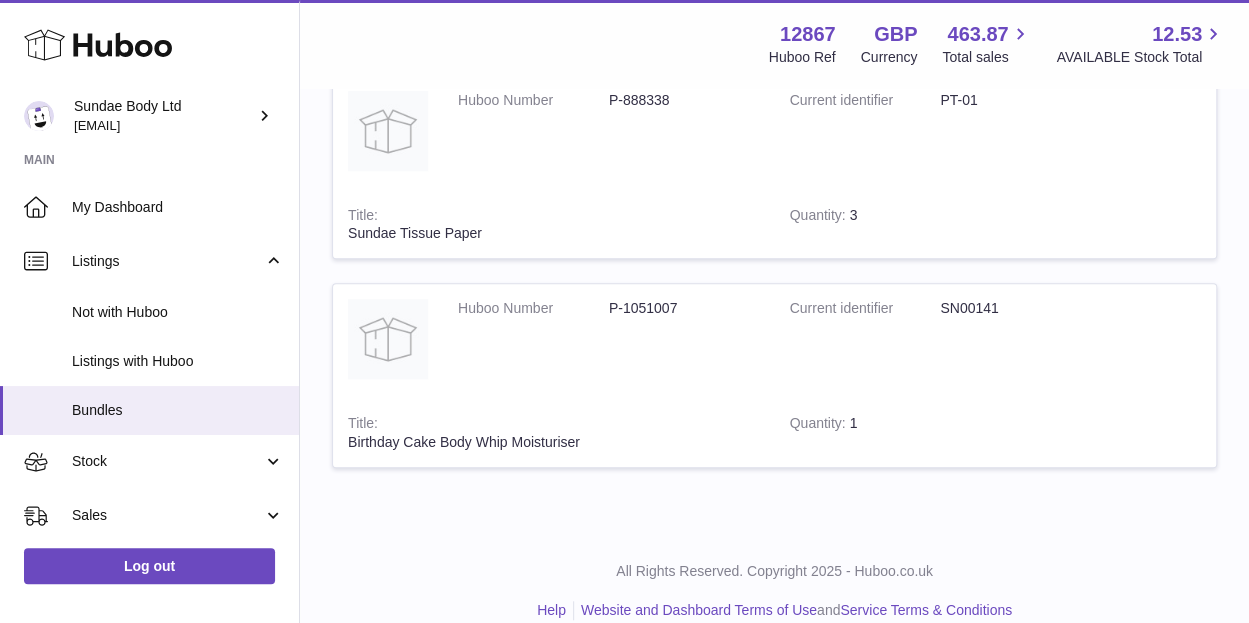type on "*********" 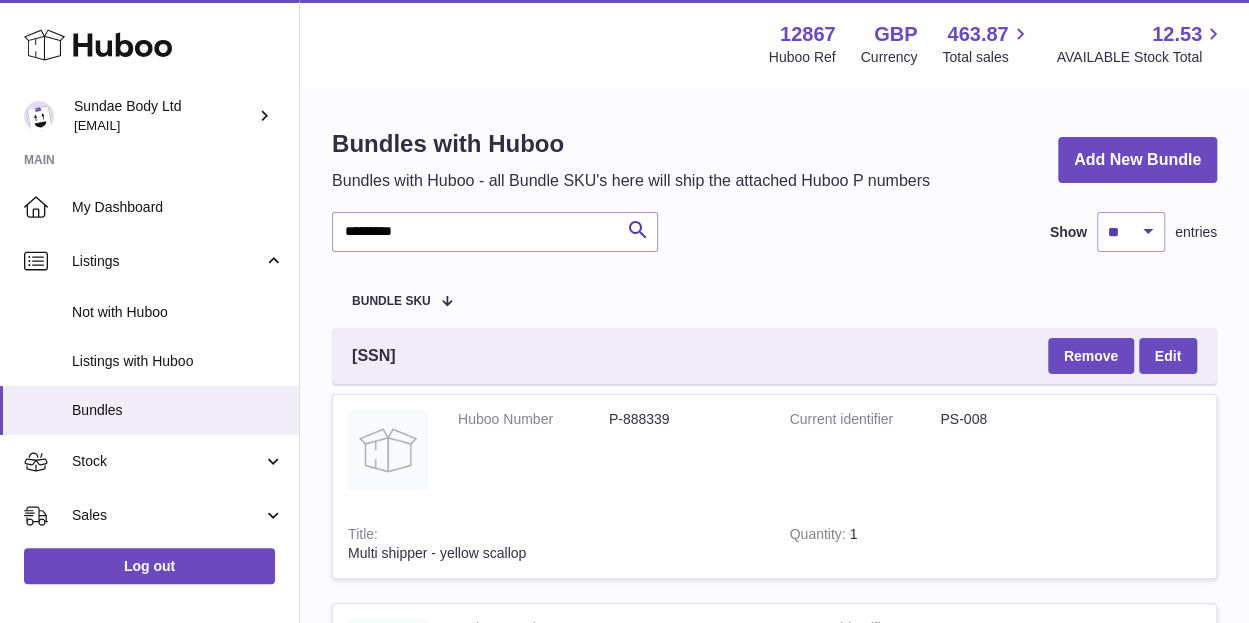 scroll, scrollTop: 0, scrollLeft: 0, axis: both 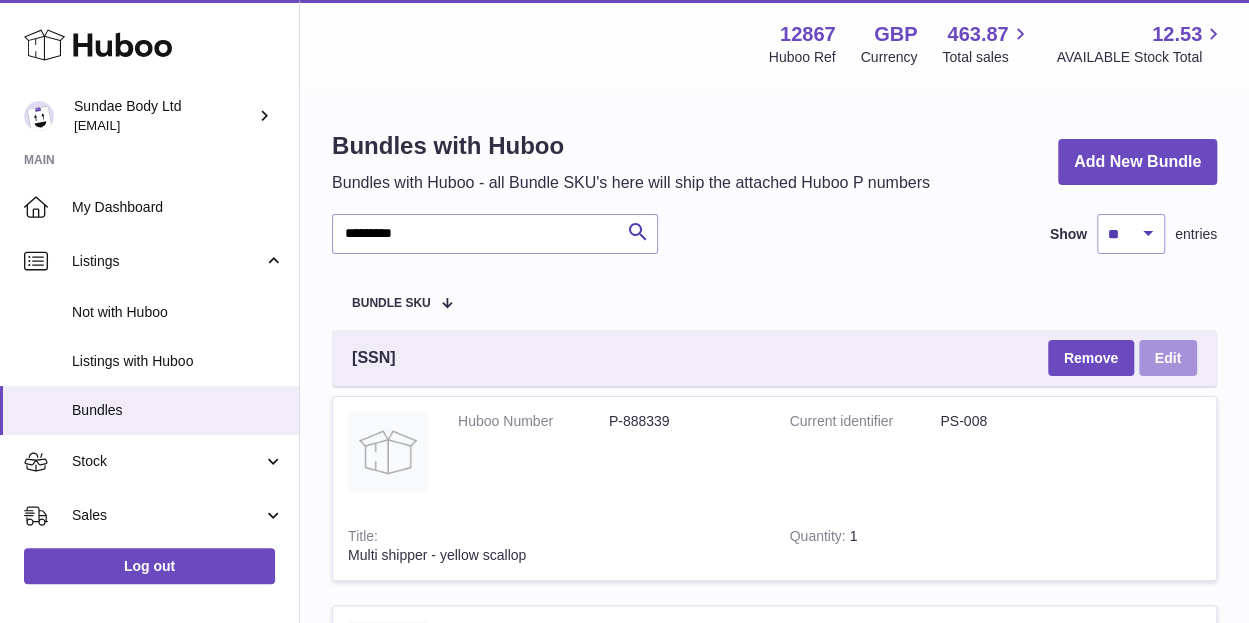 click on "Edit" at bounding box center [1168, 358] 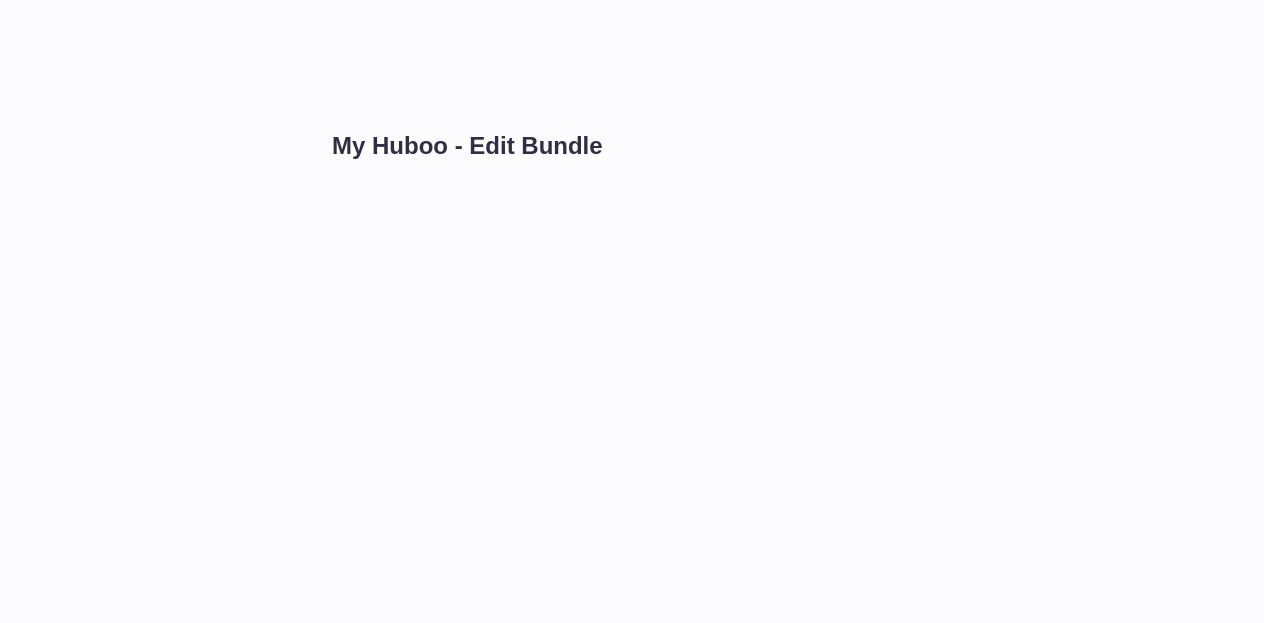 scroll, scrollTop: 0, scrollLeft: 0, axis: both 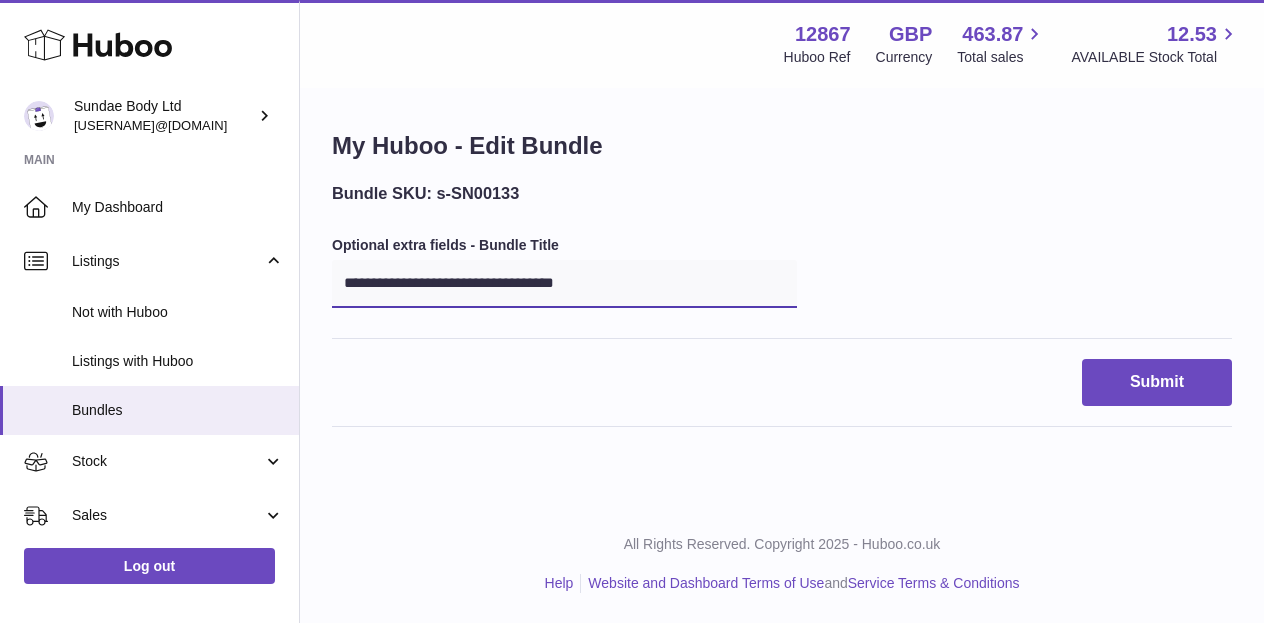 click on "**********" at bounding box center (564, 284) 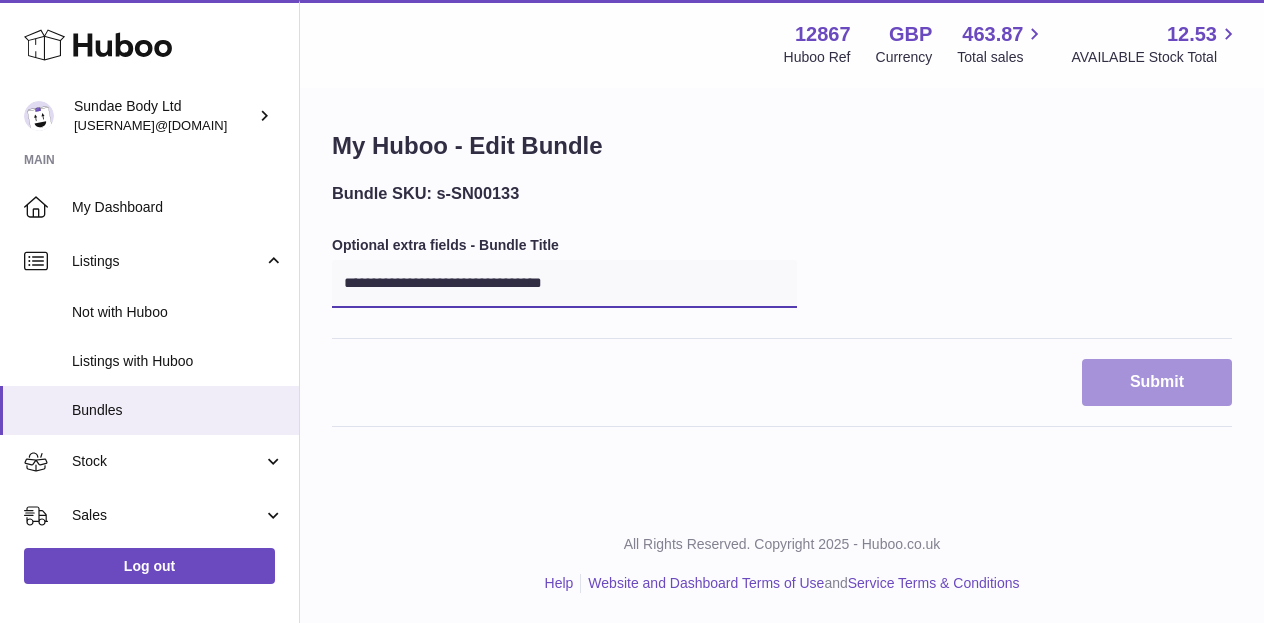 type on "**********" 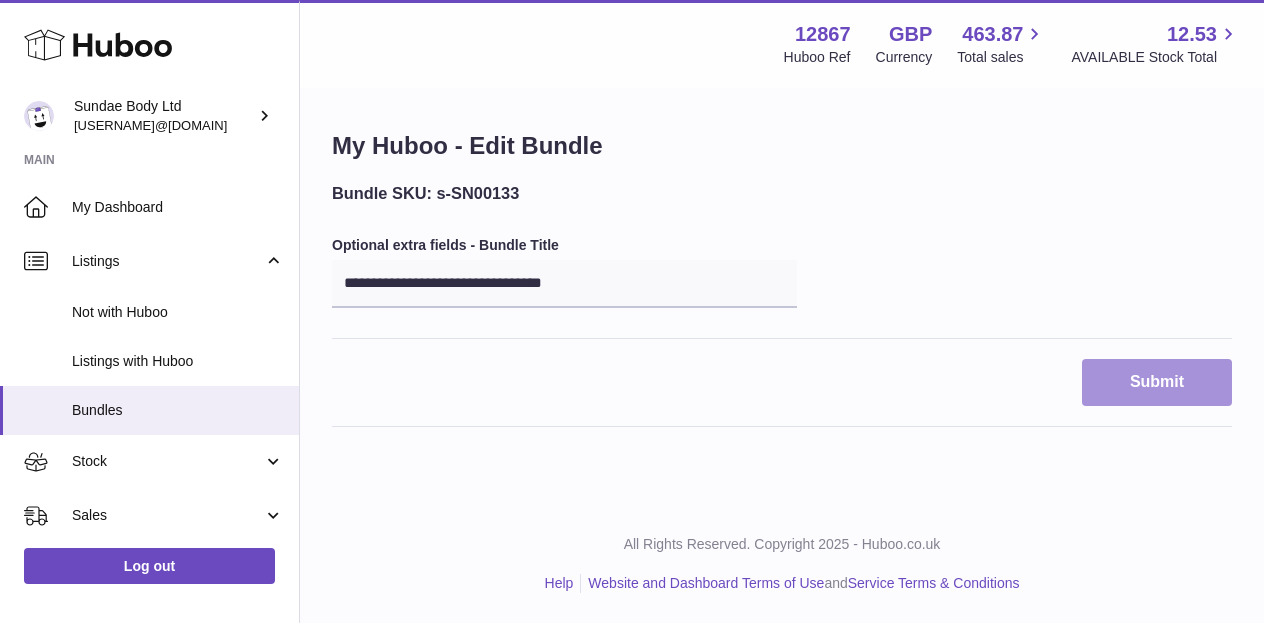 click on "Submit" at bounding box center [1157, 382] 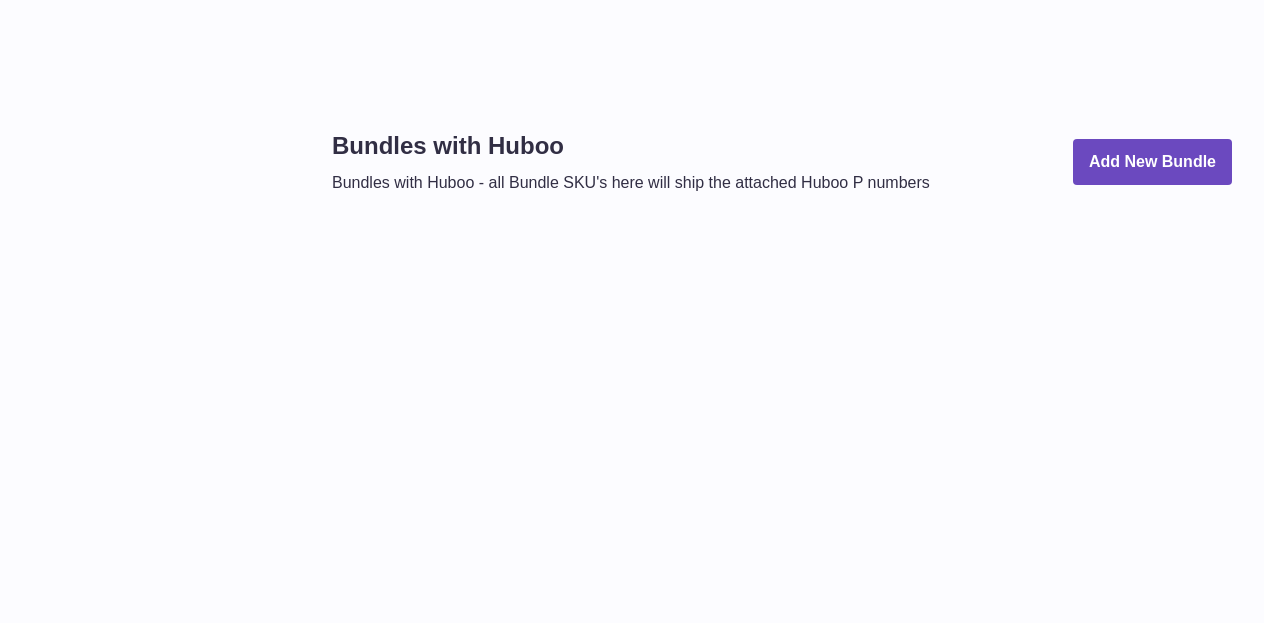 scroll, scrollTop: 0, scrollLeft: 0, axis: both 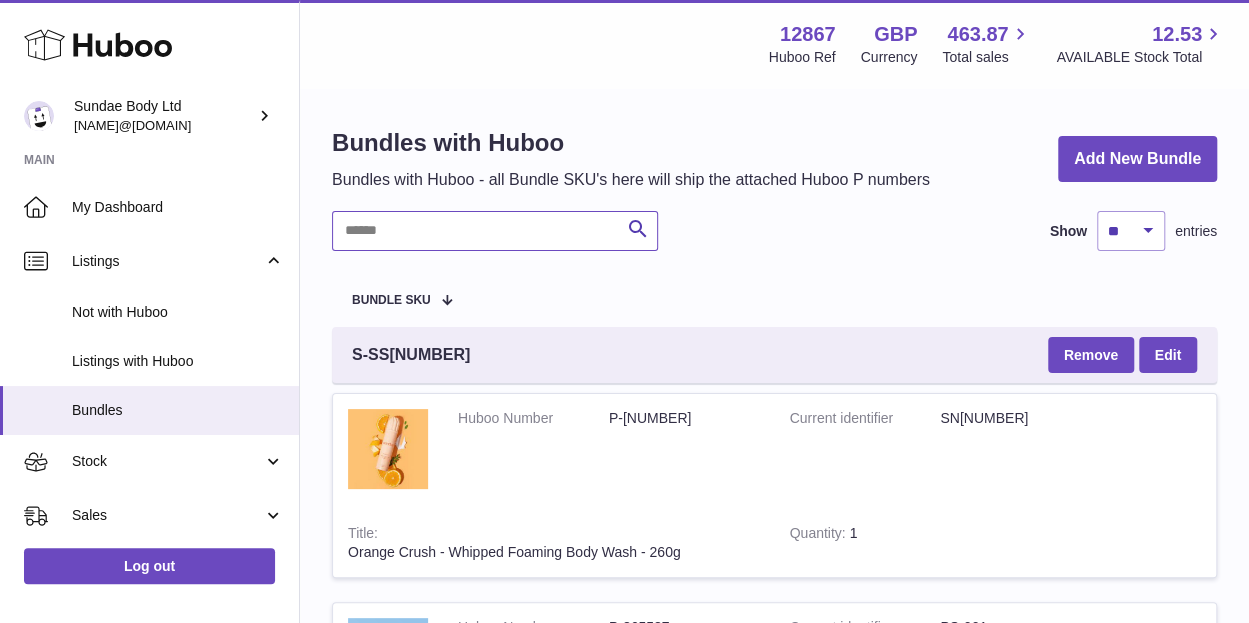 click at bounding box center [495, 231] 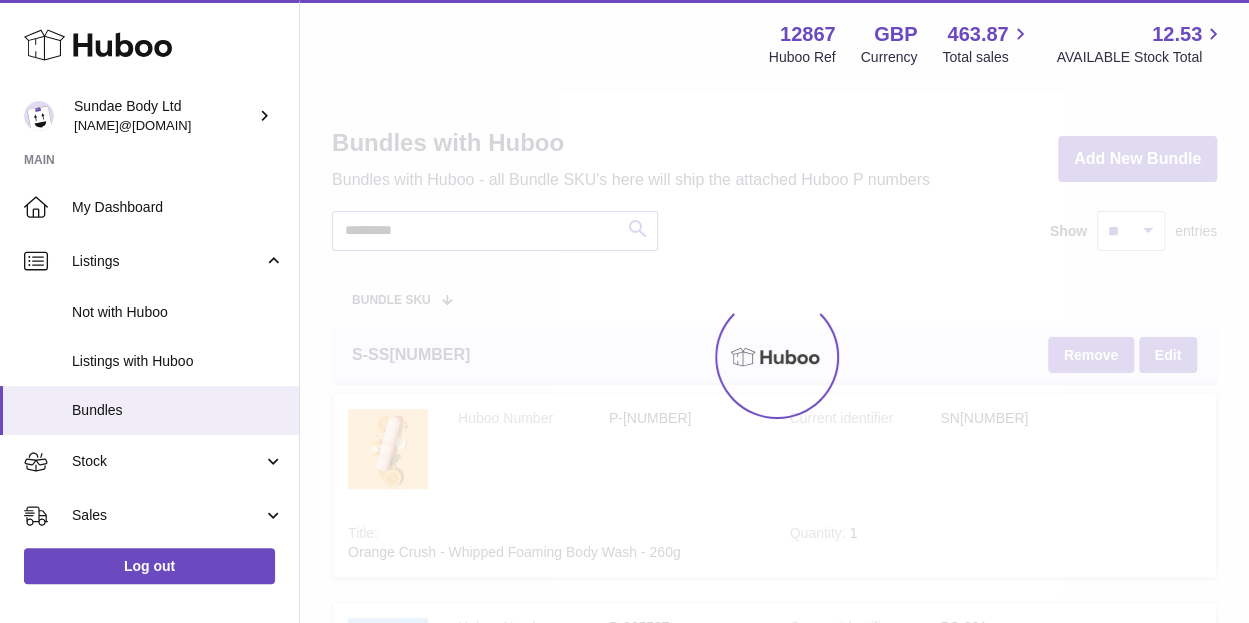 type on "*********" 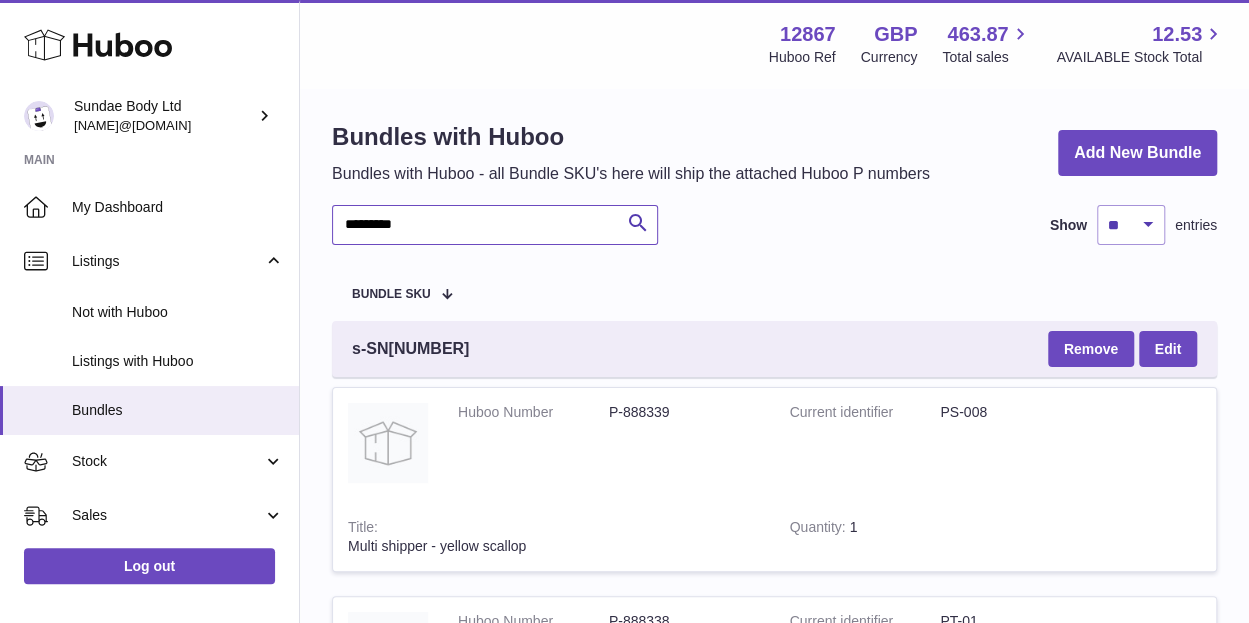 scroll, scrollTop: 8, scrollLeft: 0, axis: vertical 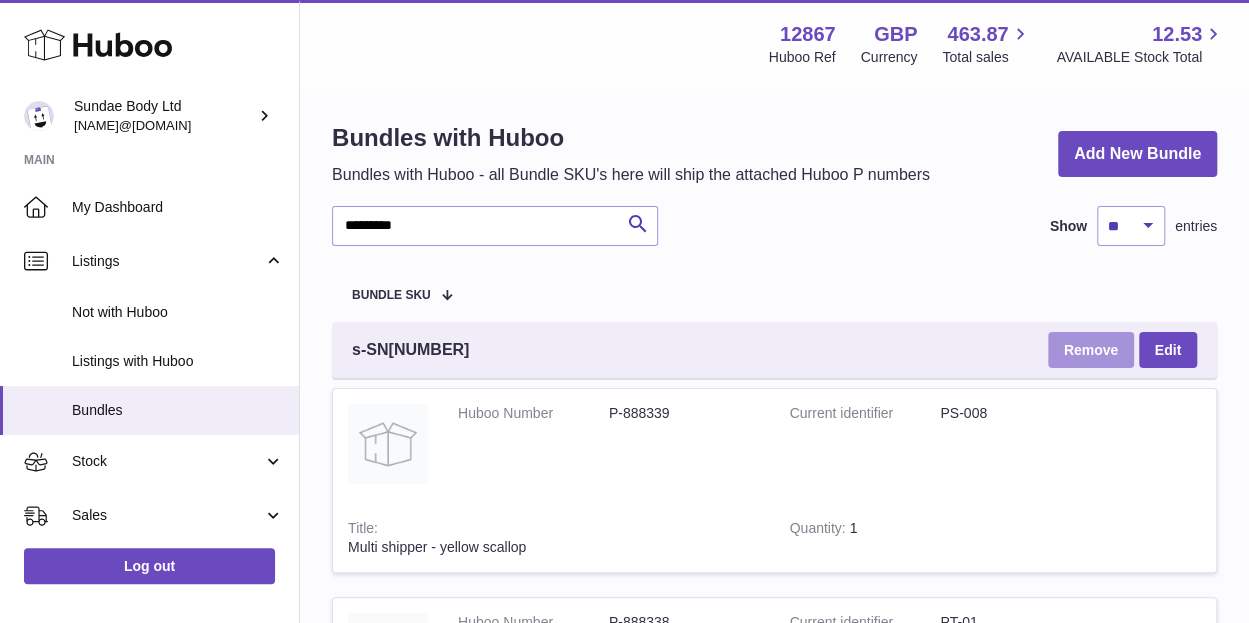 click on "Remove" at bounding box center [1091, 350] 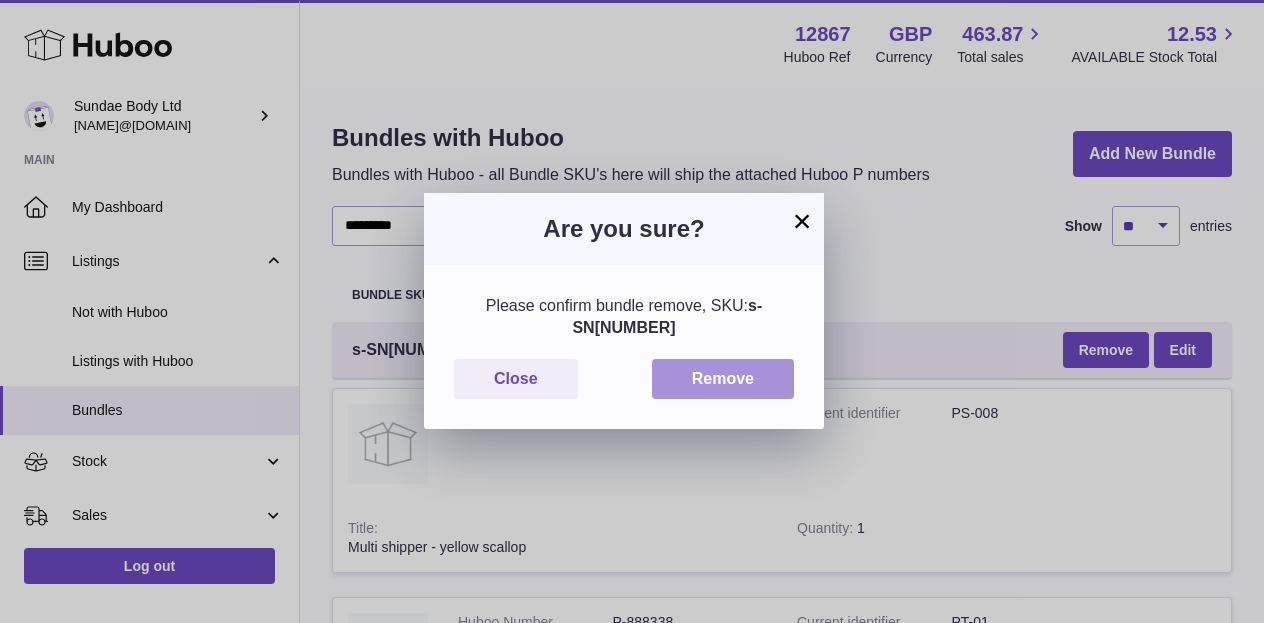 click on "Remove" at bounding box center [723, 379] 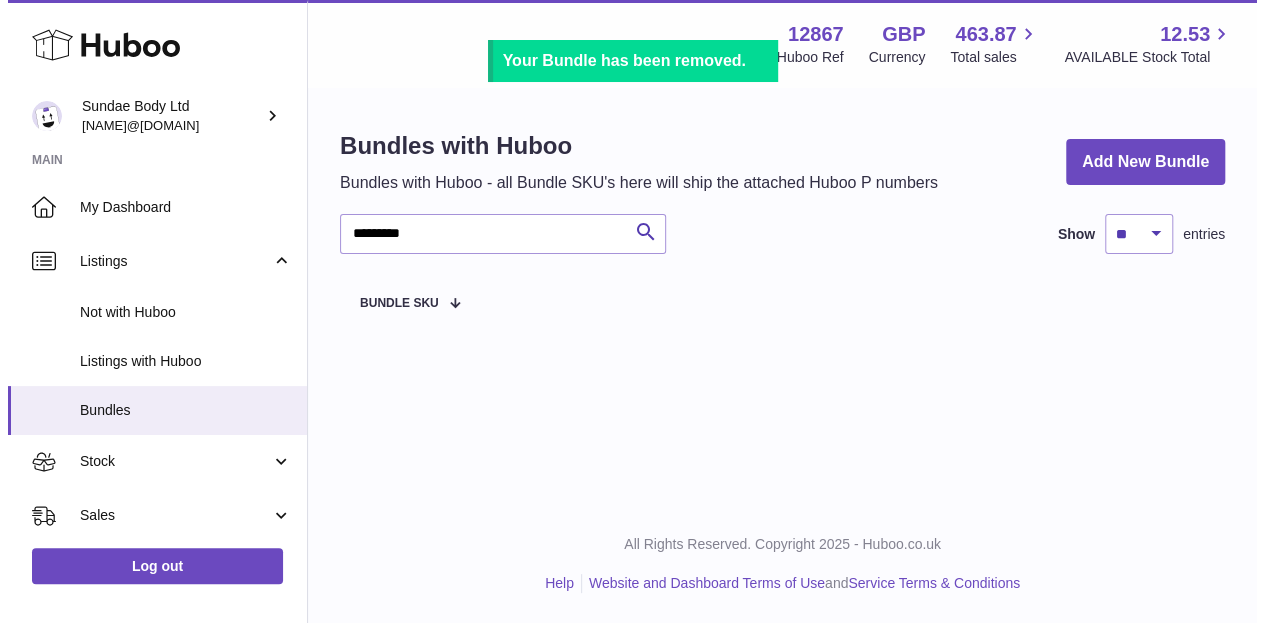 scroll, scrollTop: 0, scrollLeft: 0, axis: both 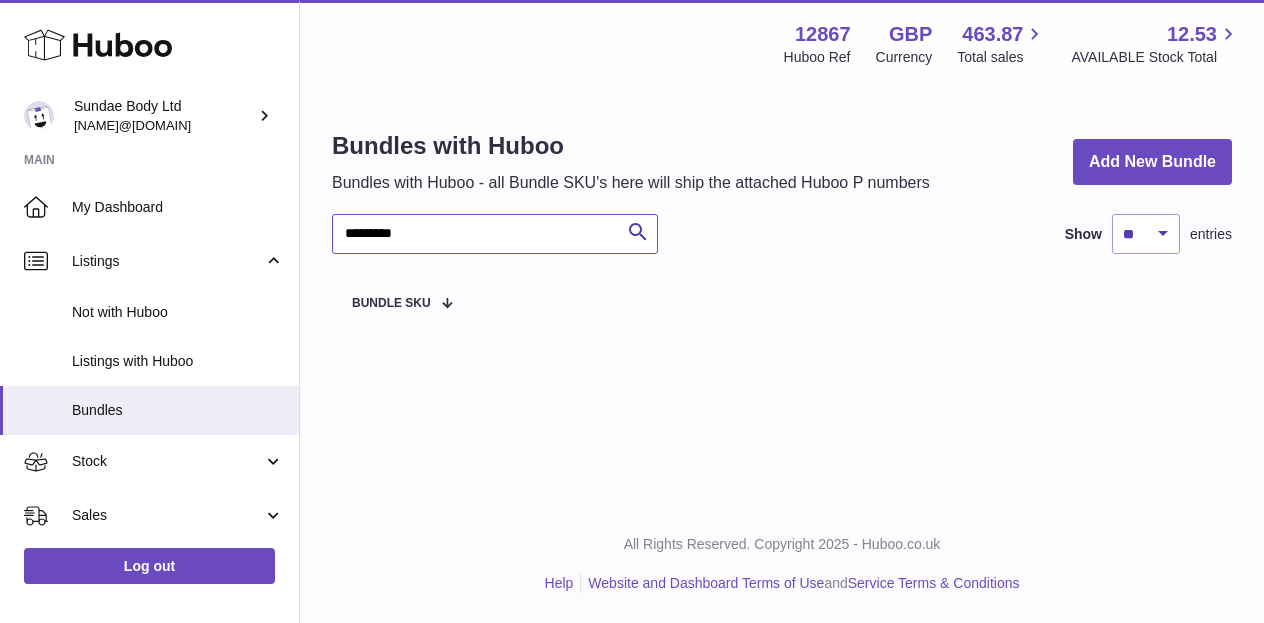 click on "*********" at bounding box center [495, 234] 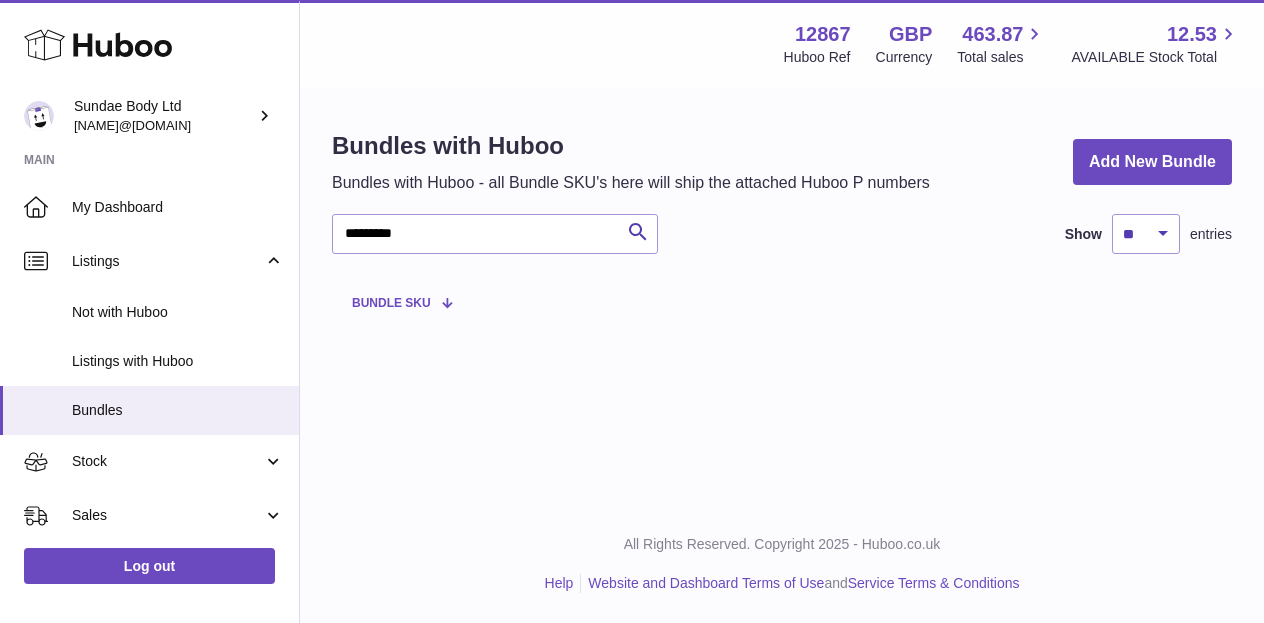 click on "Bundle SKU" at bounding box center [391, 303] 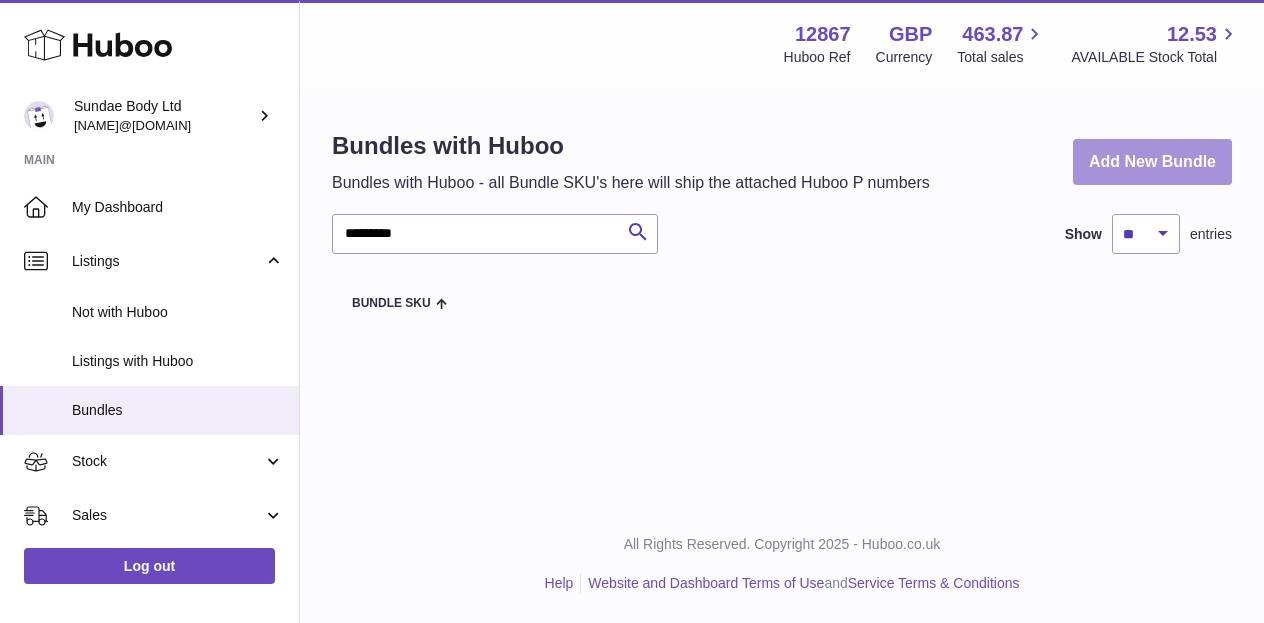 click on "Add New Bundle" at bounding box center [1152, 162] 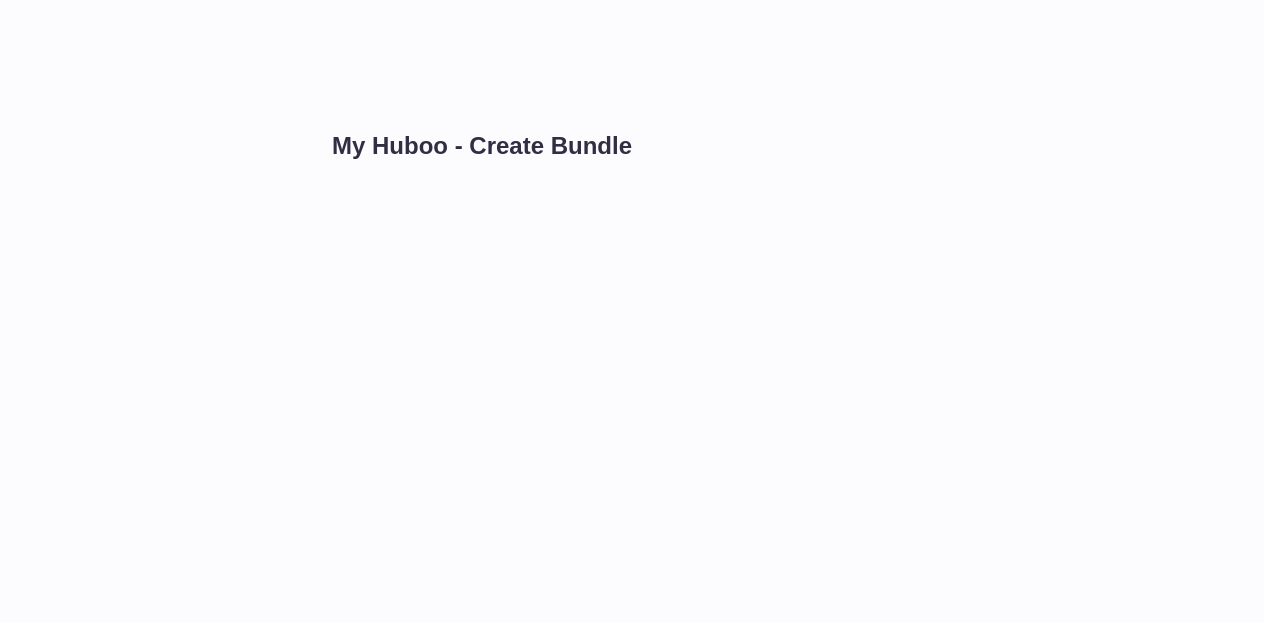 scroll, scrollTop: 0, scrollLeft: 0, axis: both 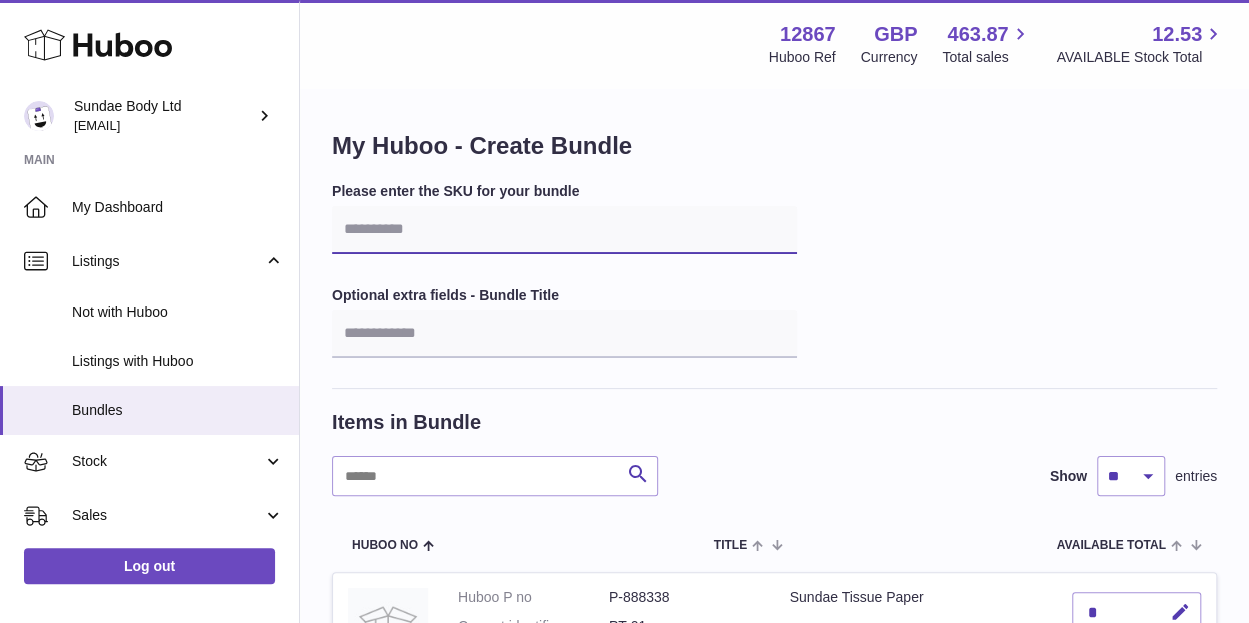 click at bounding box center [564, 230] 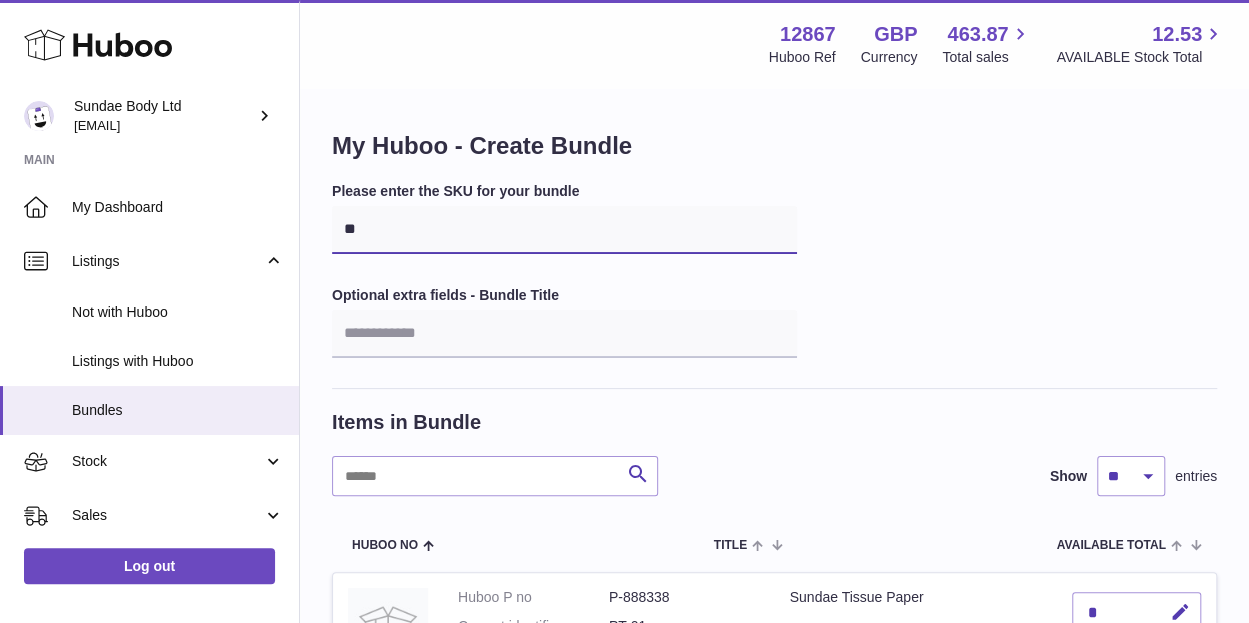 type on "*" 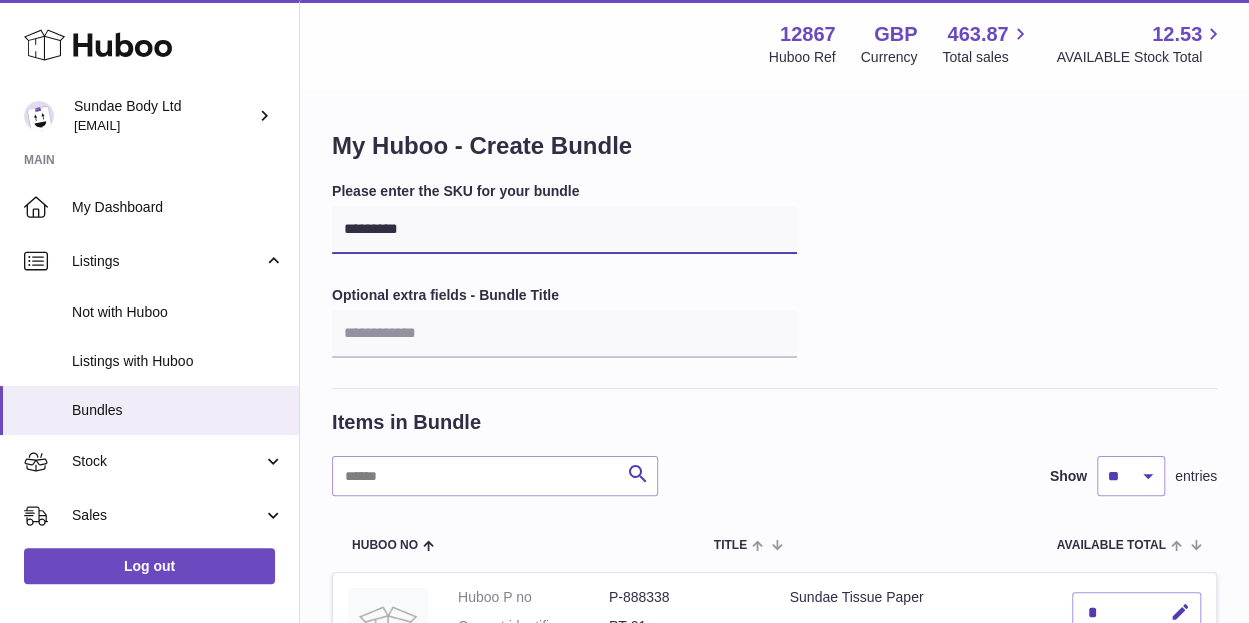 type on "*********" 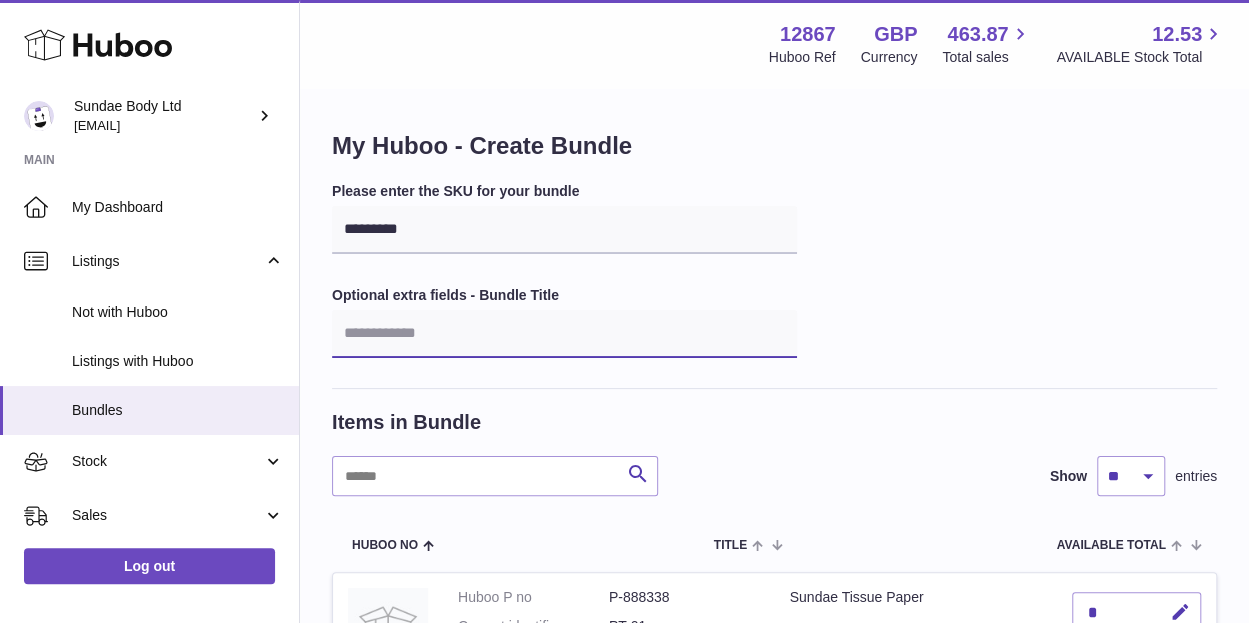 click at bounding box center [564, 334] 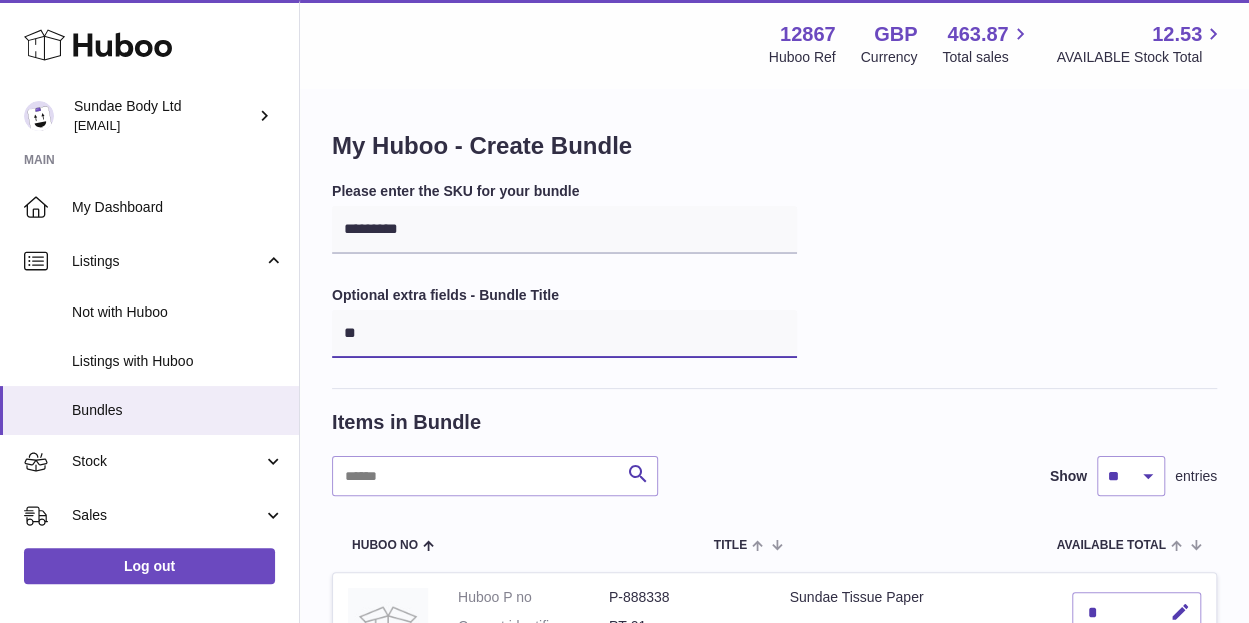 type on "*" 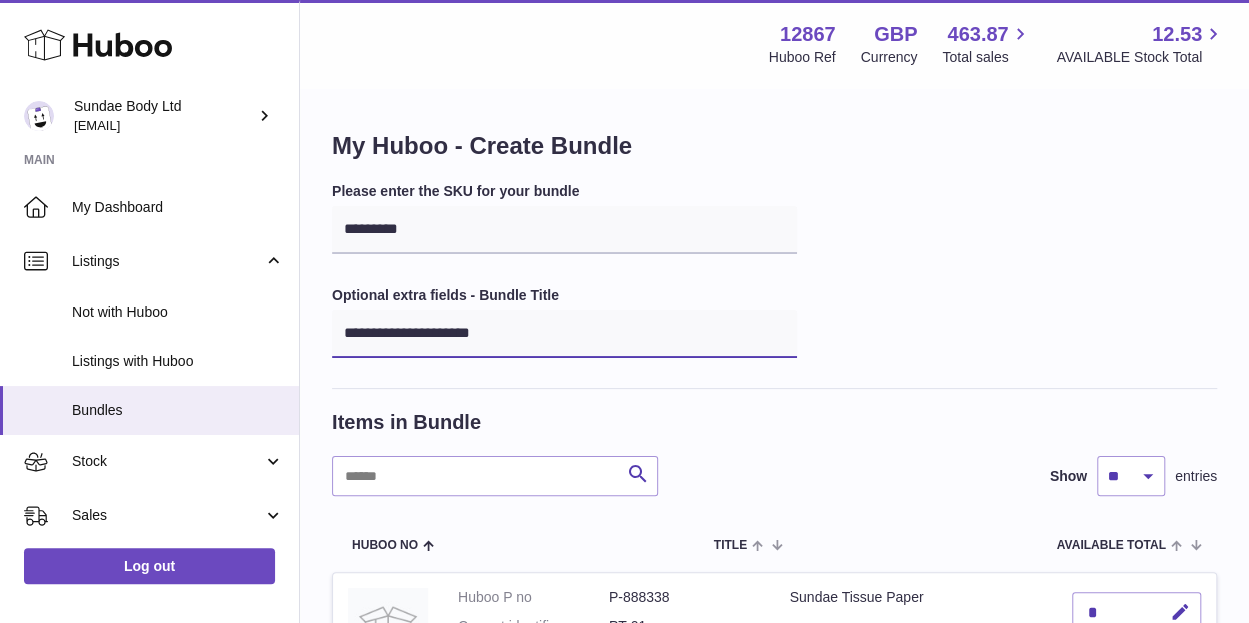 type on "**********" 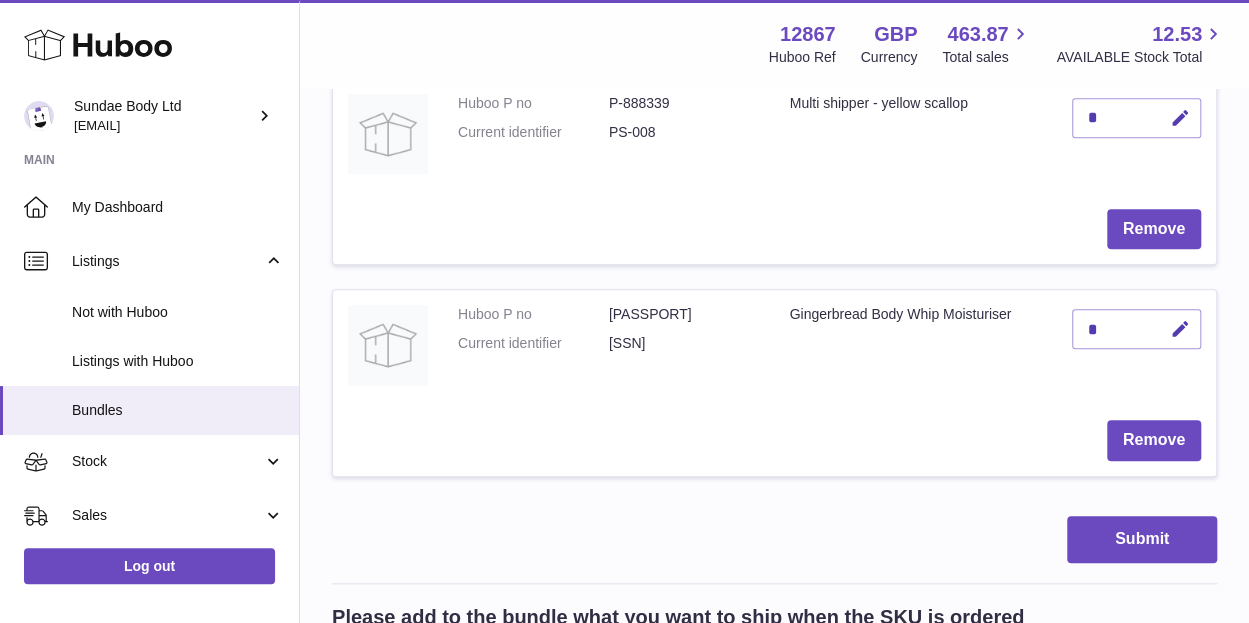 scroll, scrollTop: 708, scrollLeft: 0, axis: vertical 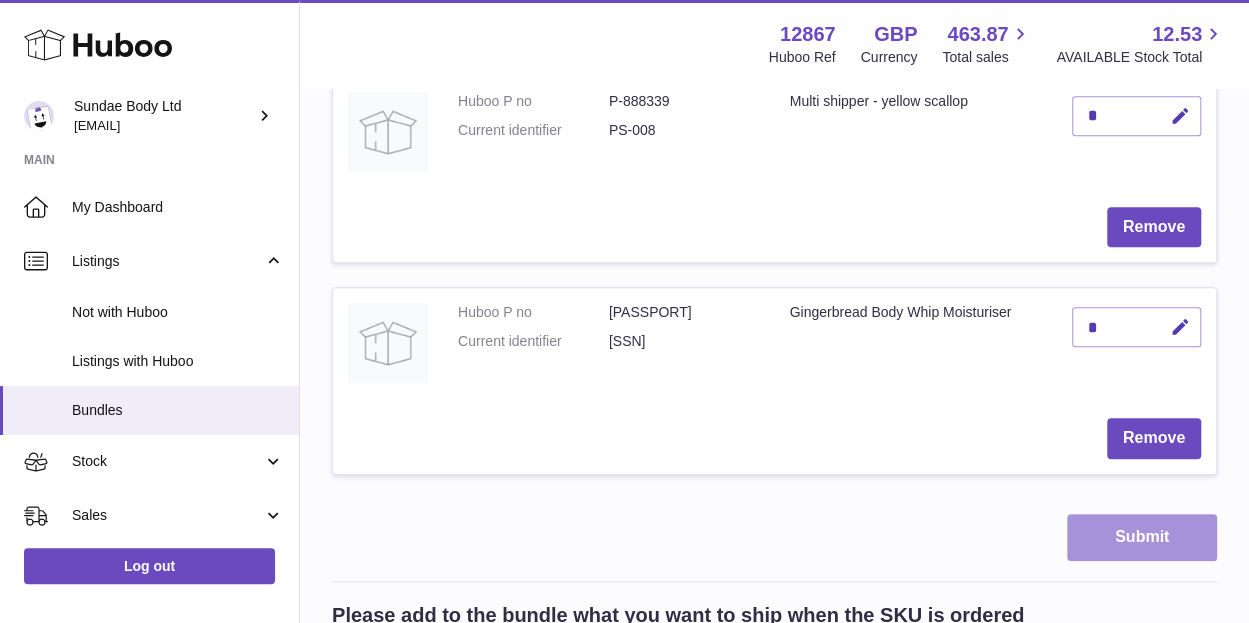 click on "Submit" at bounding box center (1142, 537) 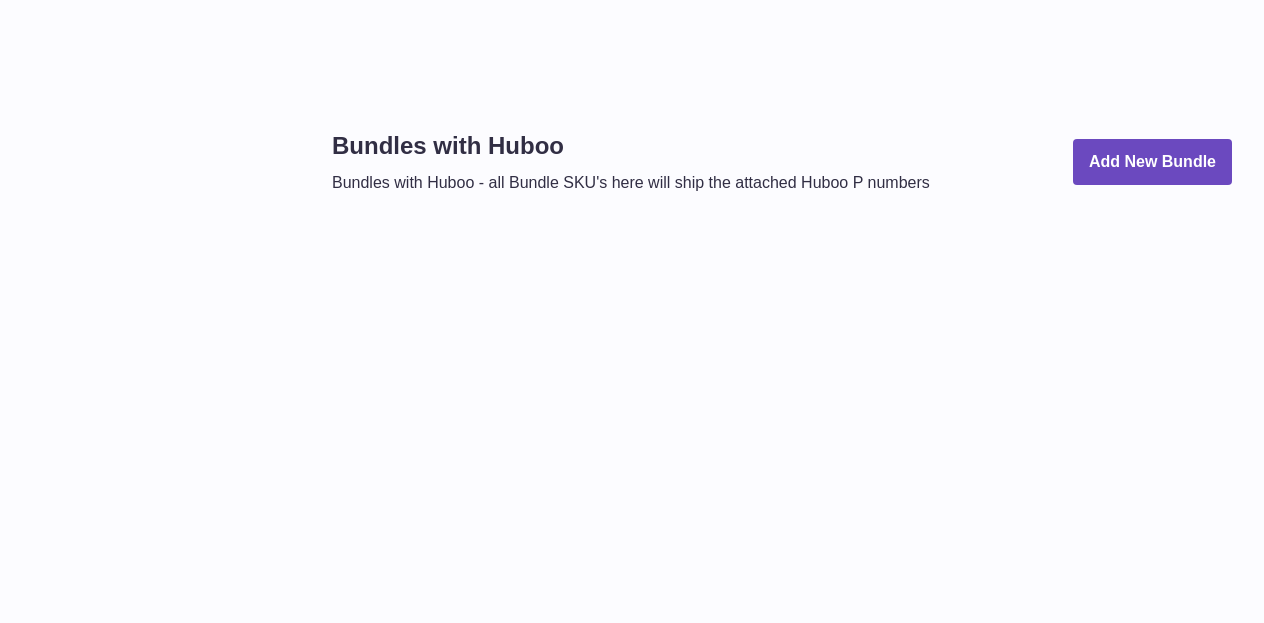 scroll, scrollTop: 0, scrollLeft: 0, axis: both 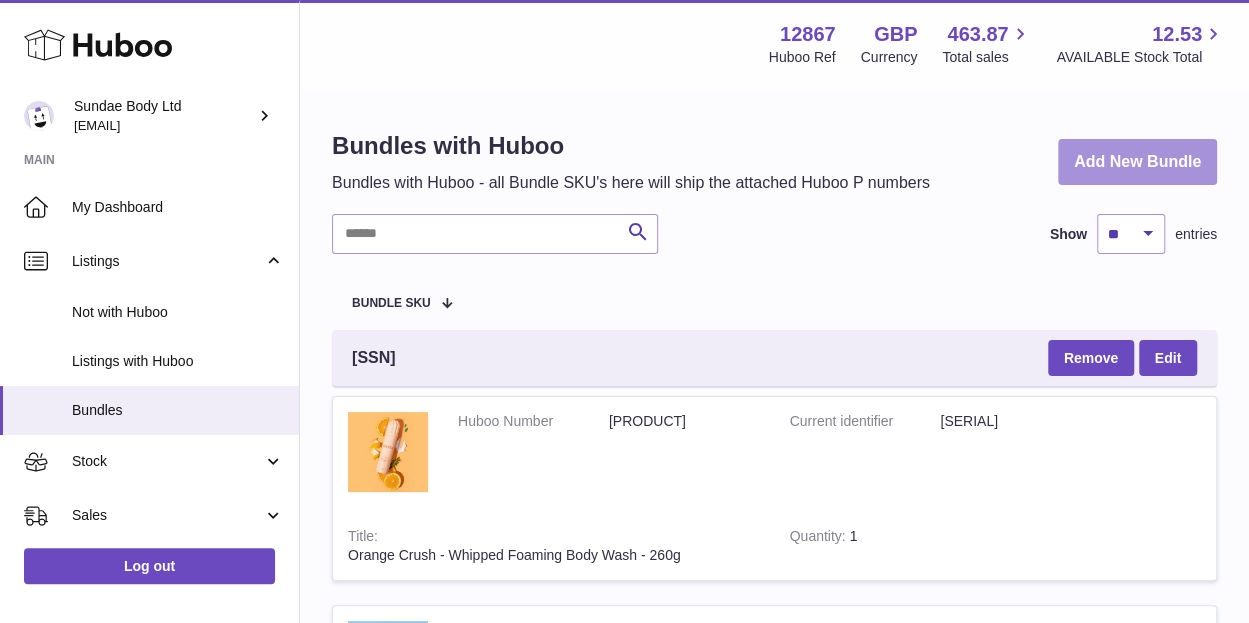 click on "Add New Bundle" at bounding box center (1137, 162) 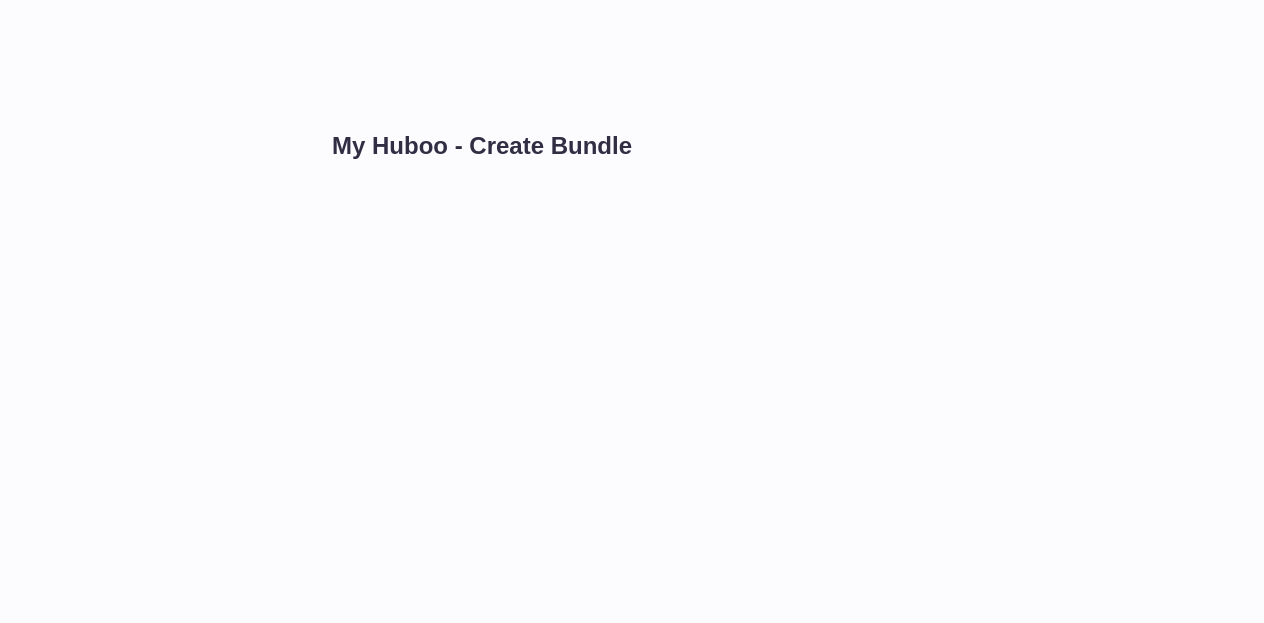 scroll, scrollTop: 0, scrollLeft: 0, axis: both 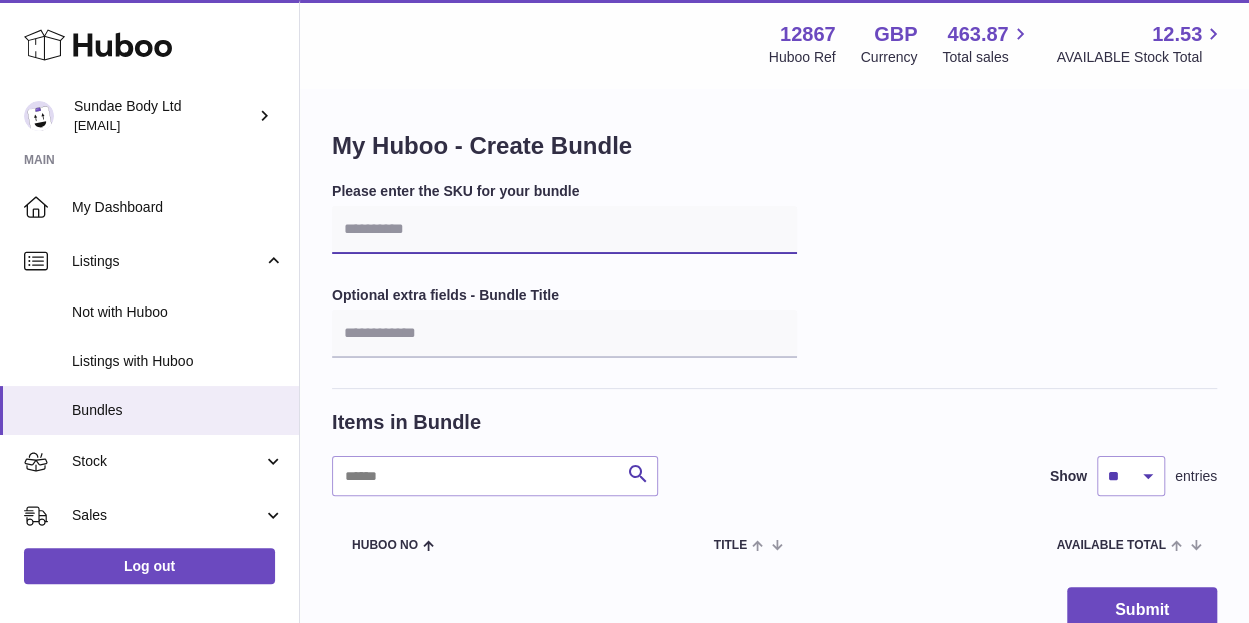 click at bounding box center (564, 230) 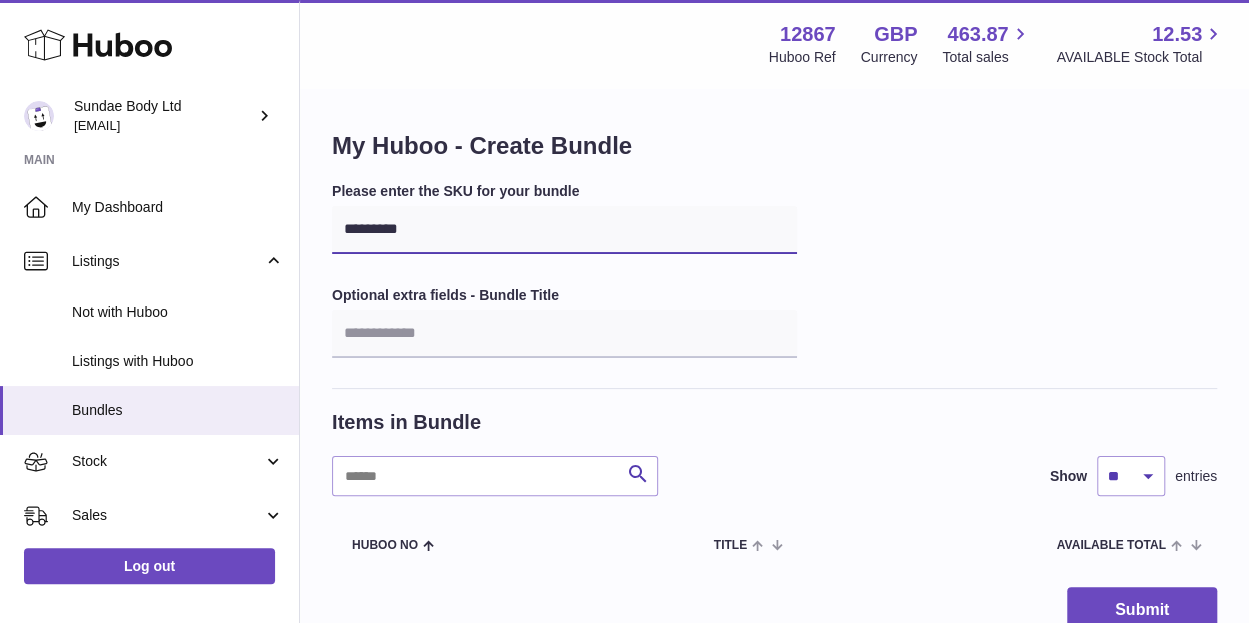 type on "*********" 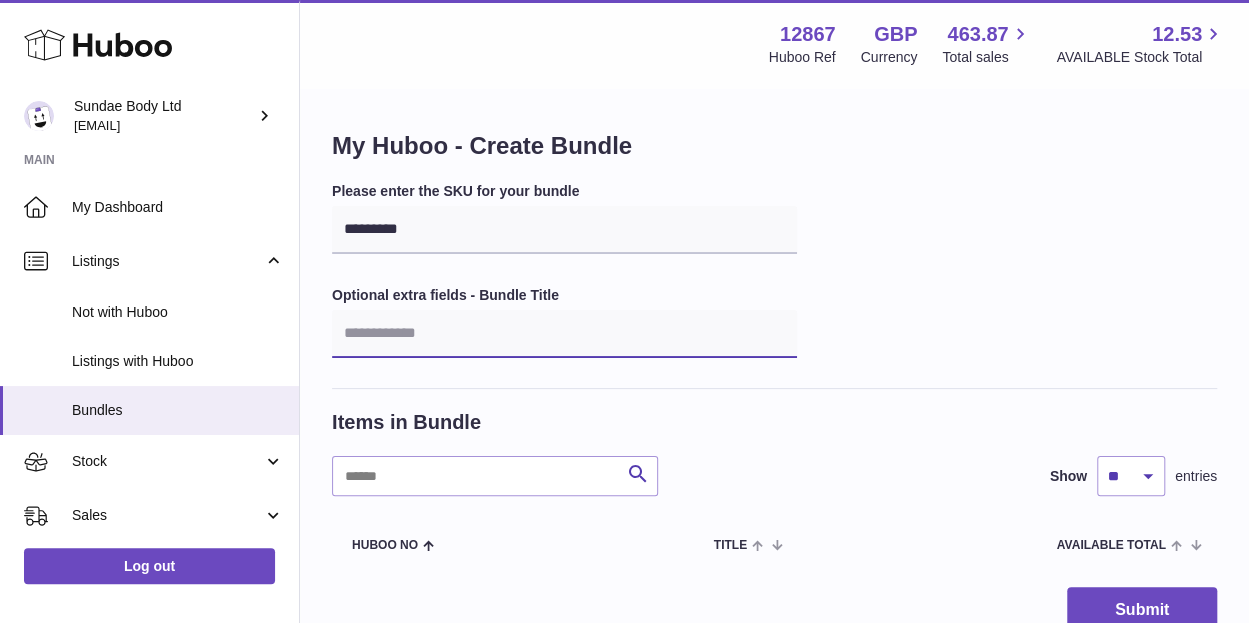 click at bounding box center [564, 334] 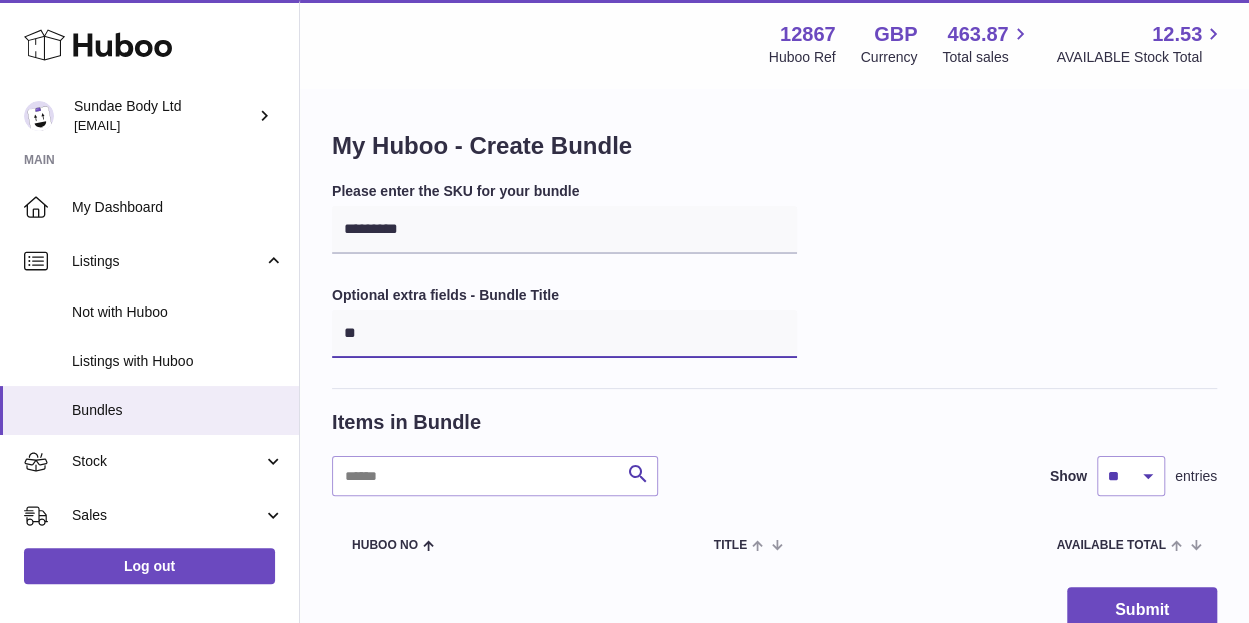type on "*" 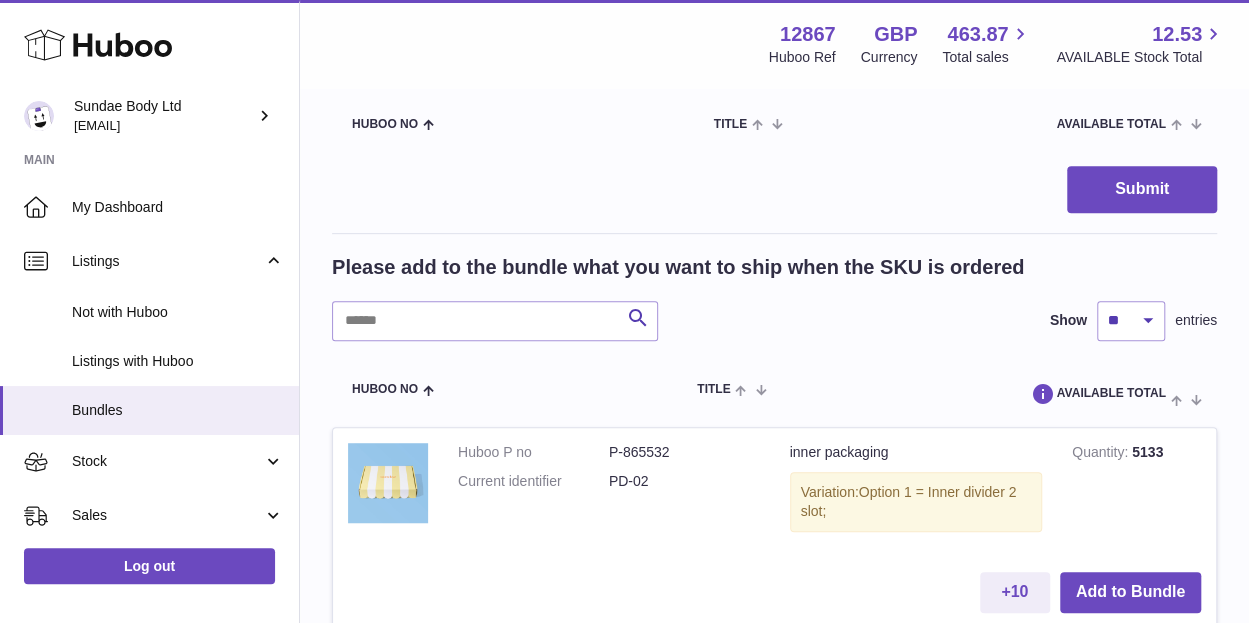 scroll, scrollTop: 422, scrollLeft: 0, axis: vertical 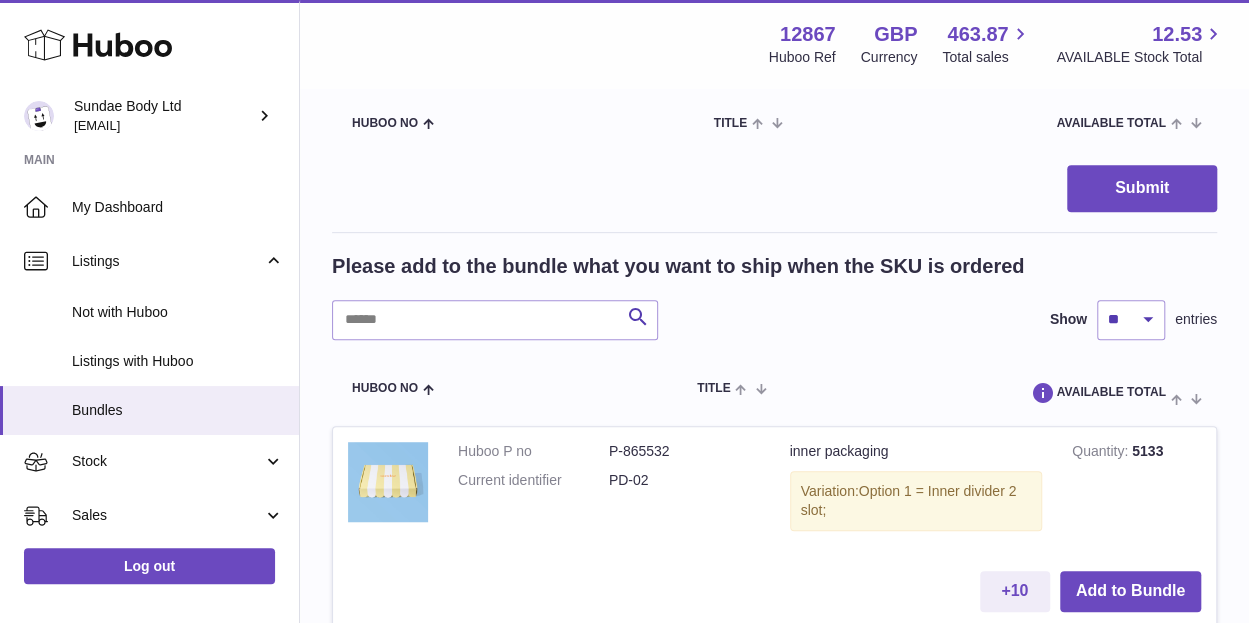 type on "**********" 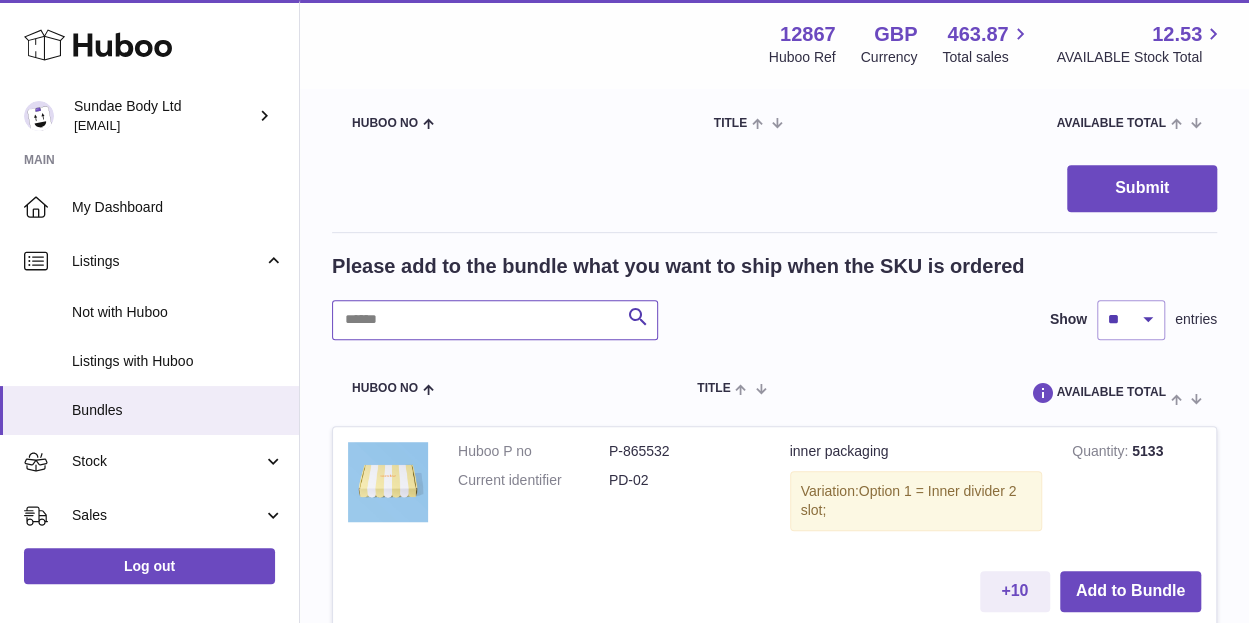 click at bounding box center [495, 320] 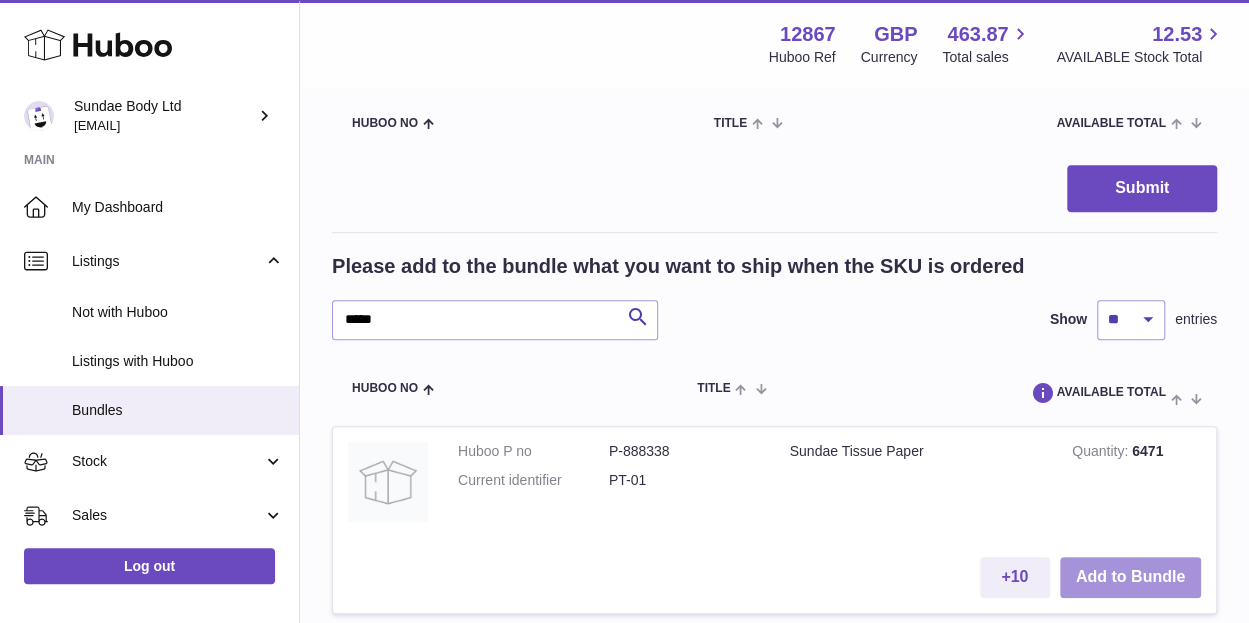 click on "Add to Bundle" at bounding box center [1130, 577] 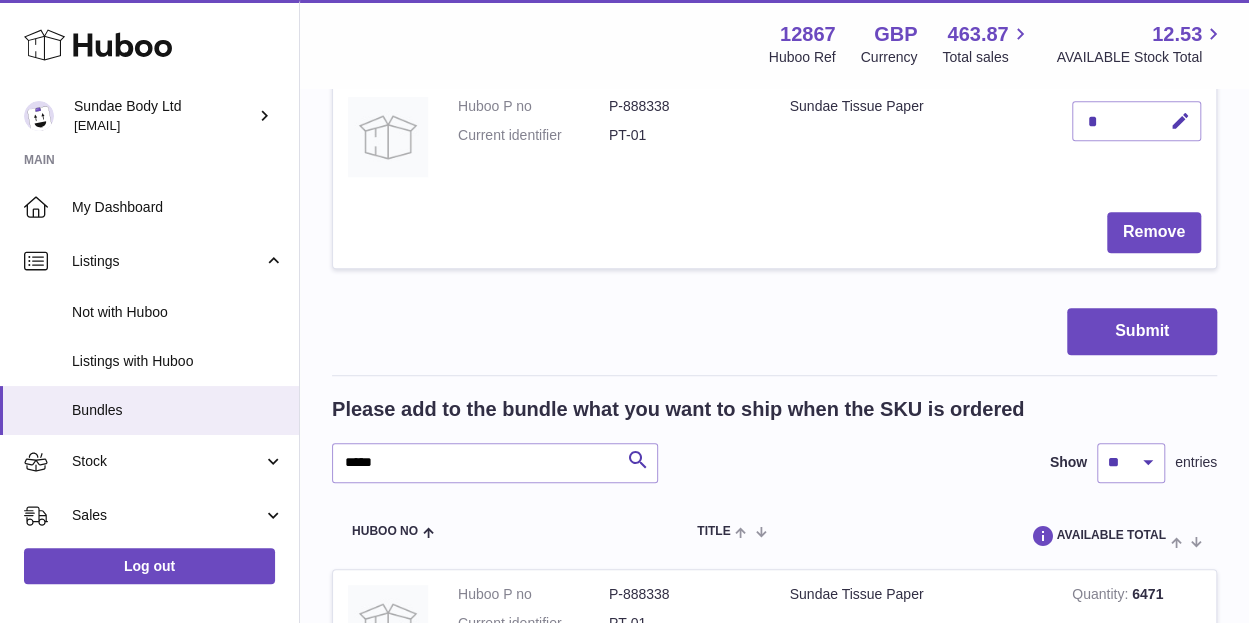 scroll, scrollTop: 492, scrollLeft: 0, axis: vertical 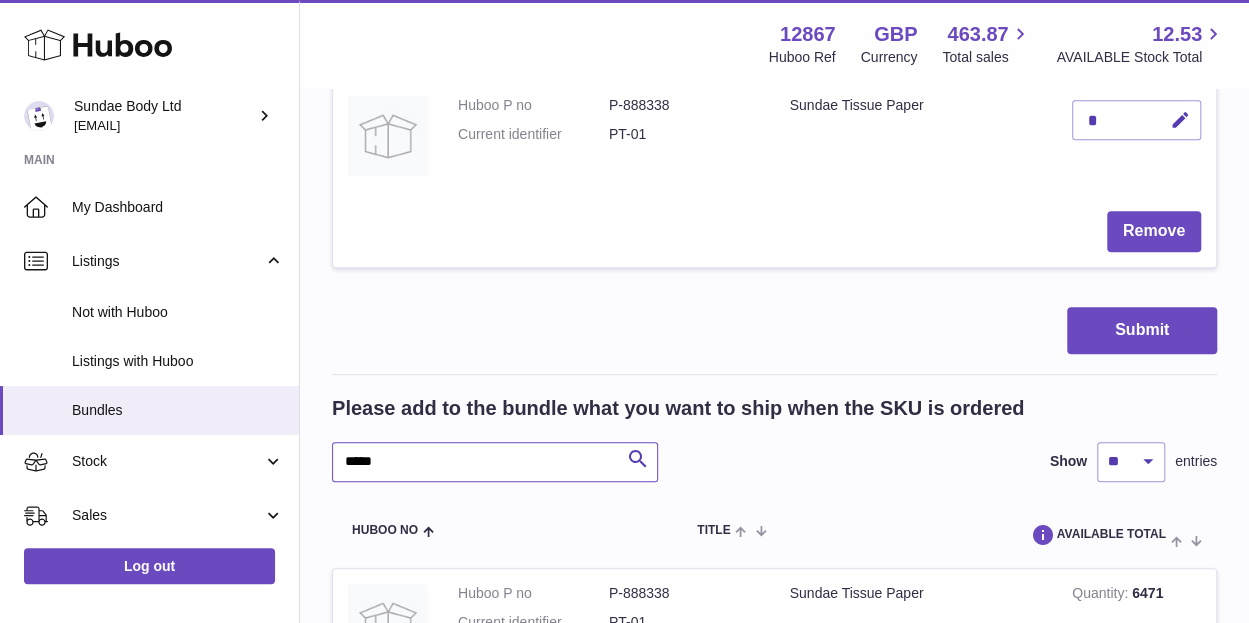 click on "*****" at bounding box center (495, 462) 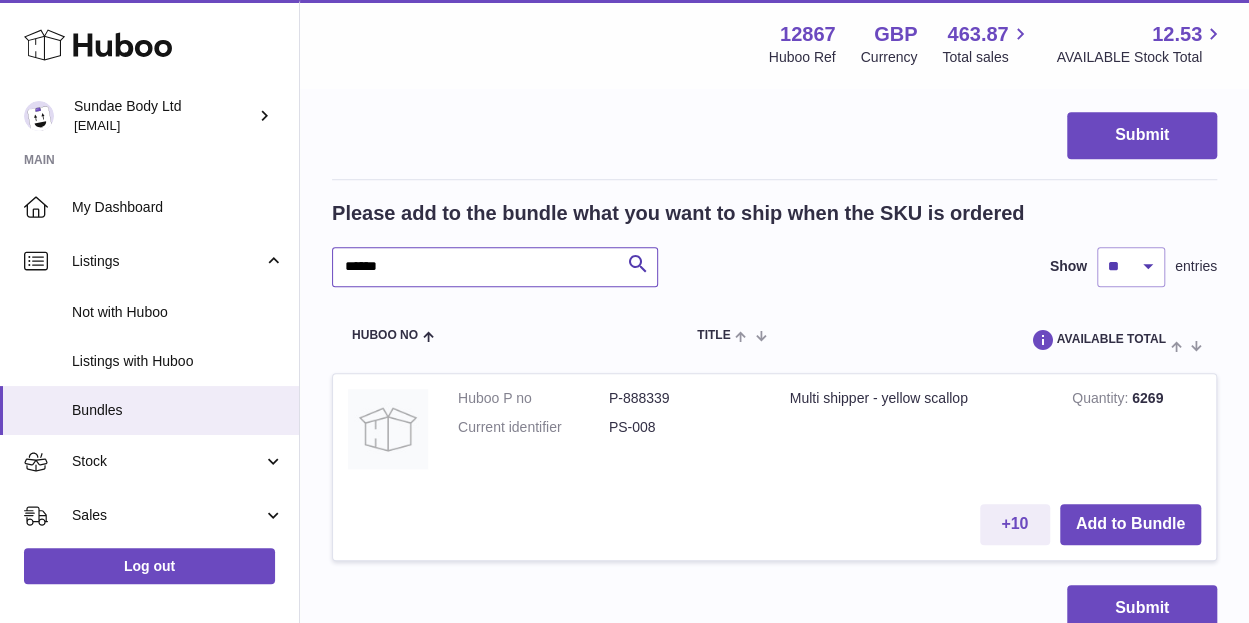 scroll, scrollTop: 690, scrollLeft: 0, axis: vertical 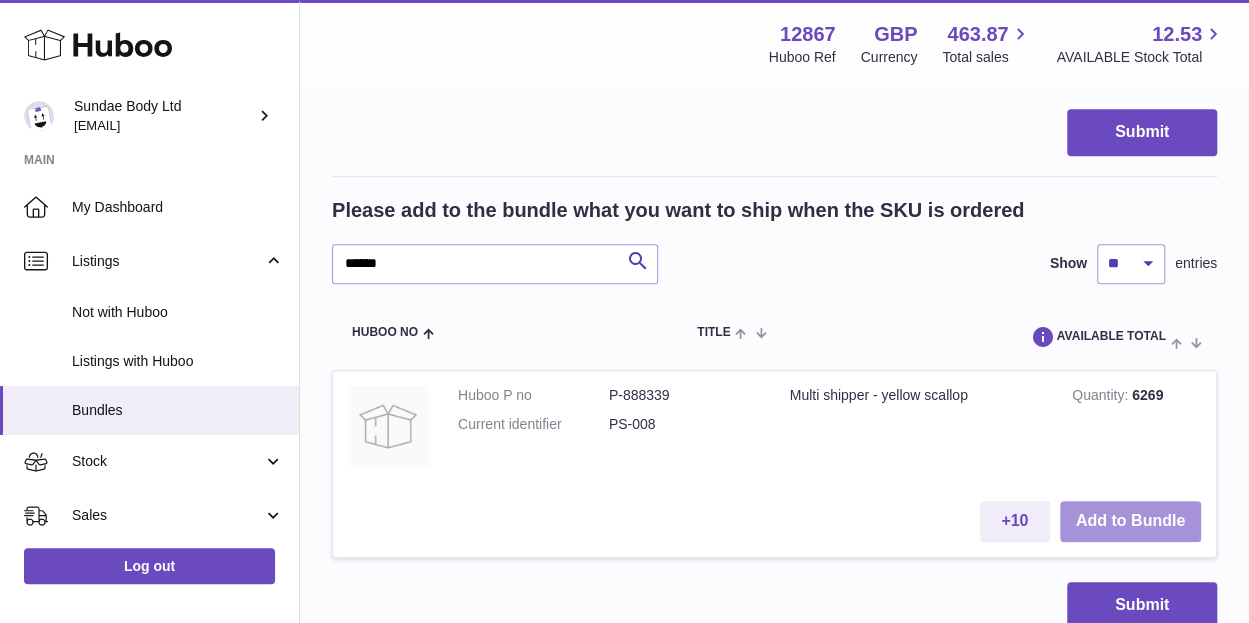 click on "Add to Bundle" at bounding box center [1130, 521] 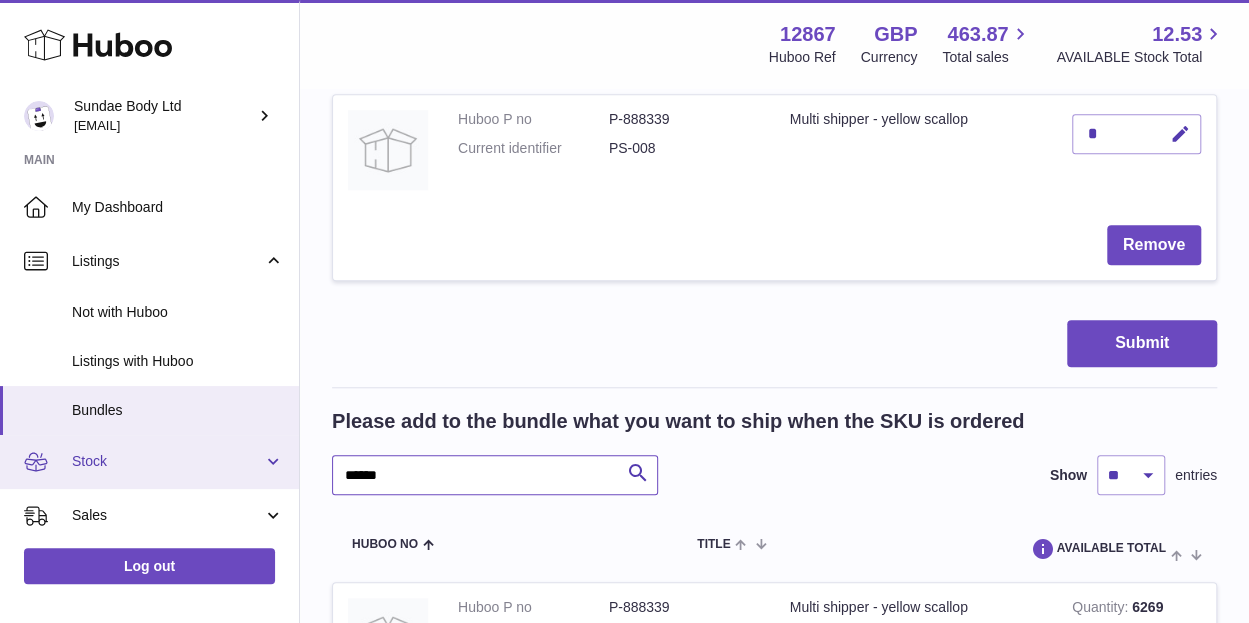 drag, startPoint x: 408, startPoint y: 469, endPoint x: 294, endPoint y: 463, distance: 114.15778 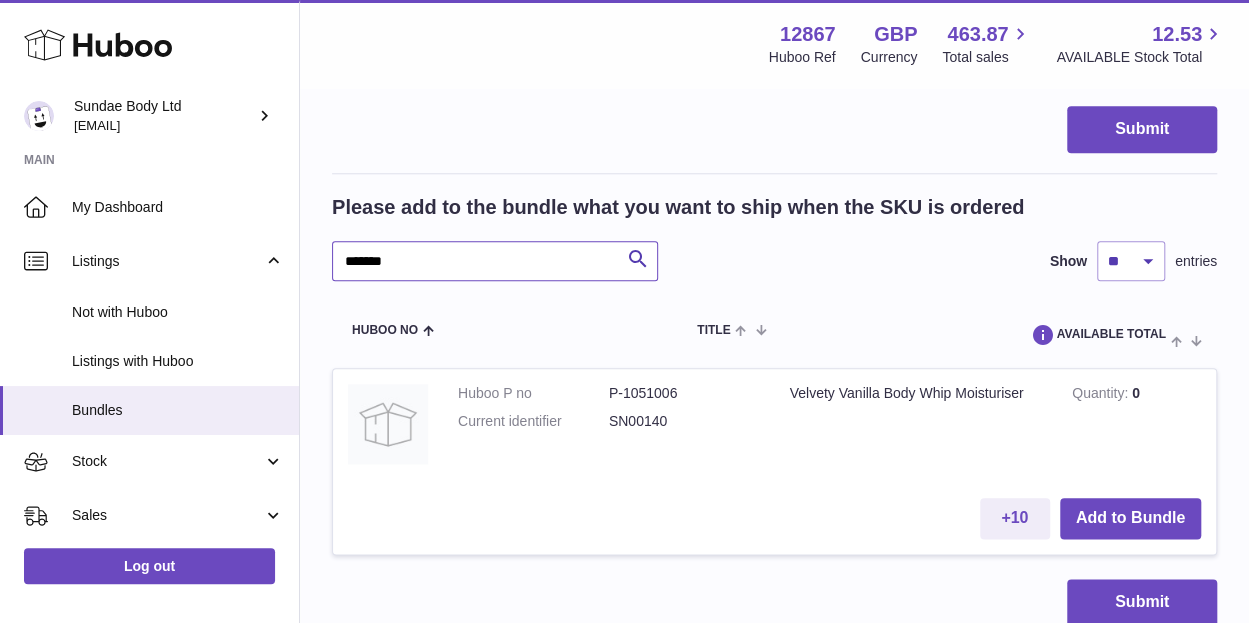 scroll, scrollTop: 905, scrollLeft: 0, axis: vertical 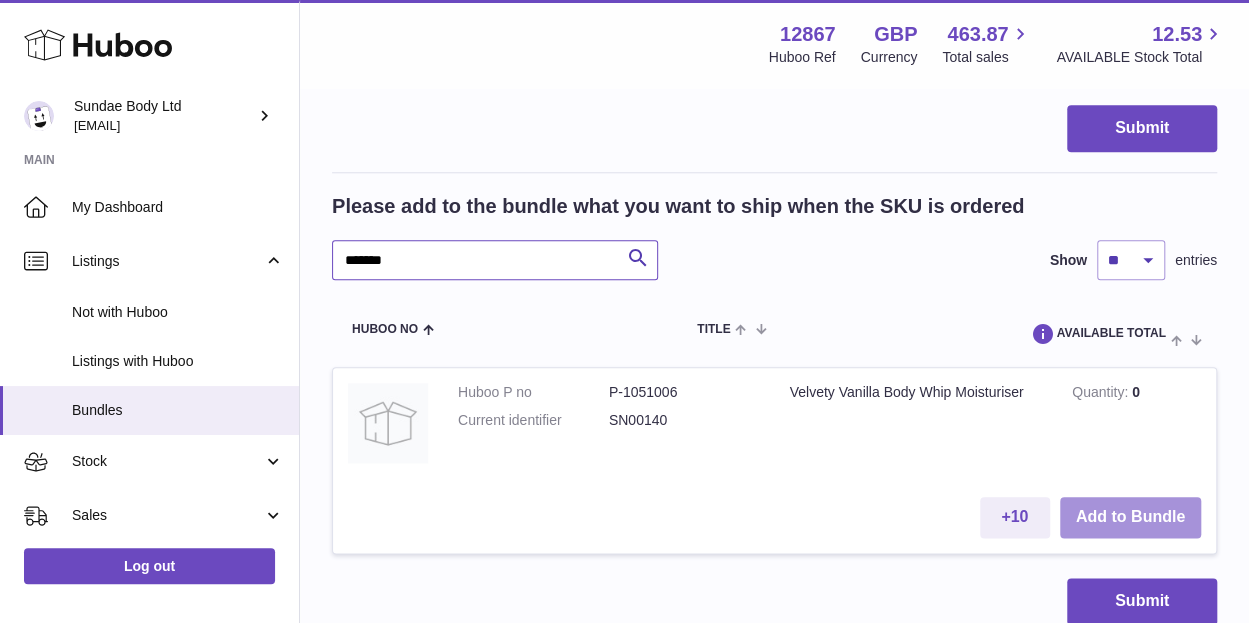 type on "*******" 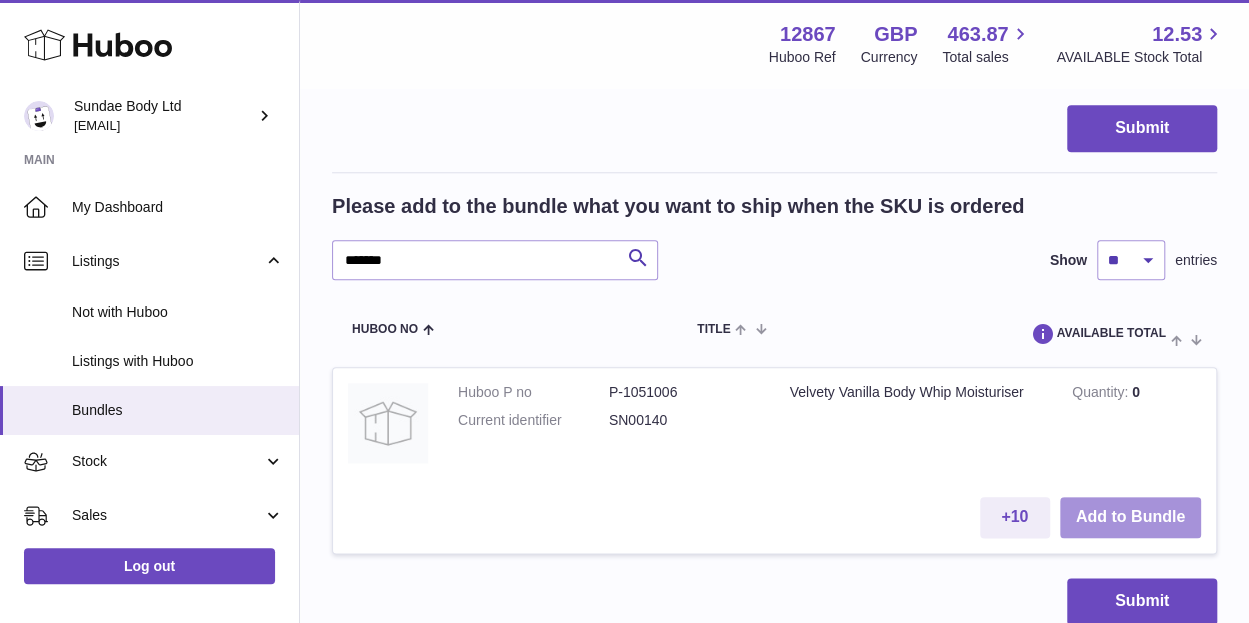 click on "Add to Bundle" at bounding box center (1130, 517) 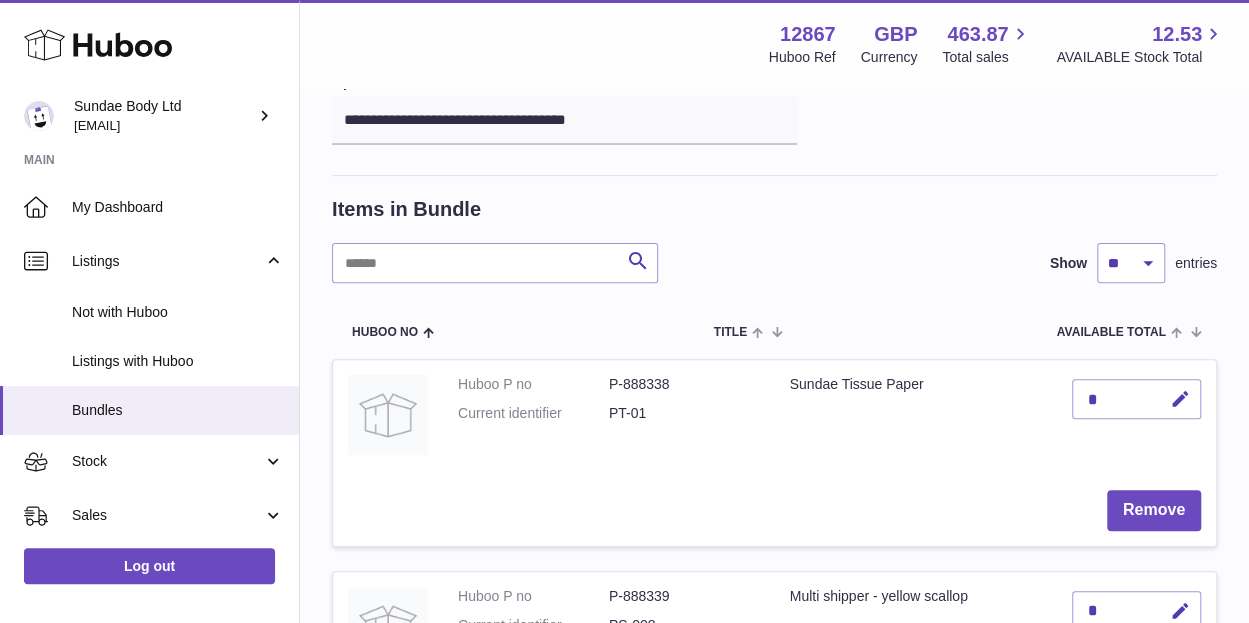 scroll, scrollTop: 211, scrollLeft: 0, axis: vertical 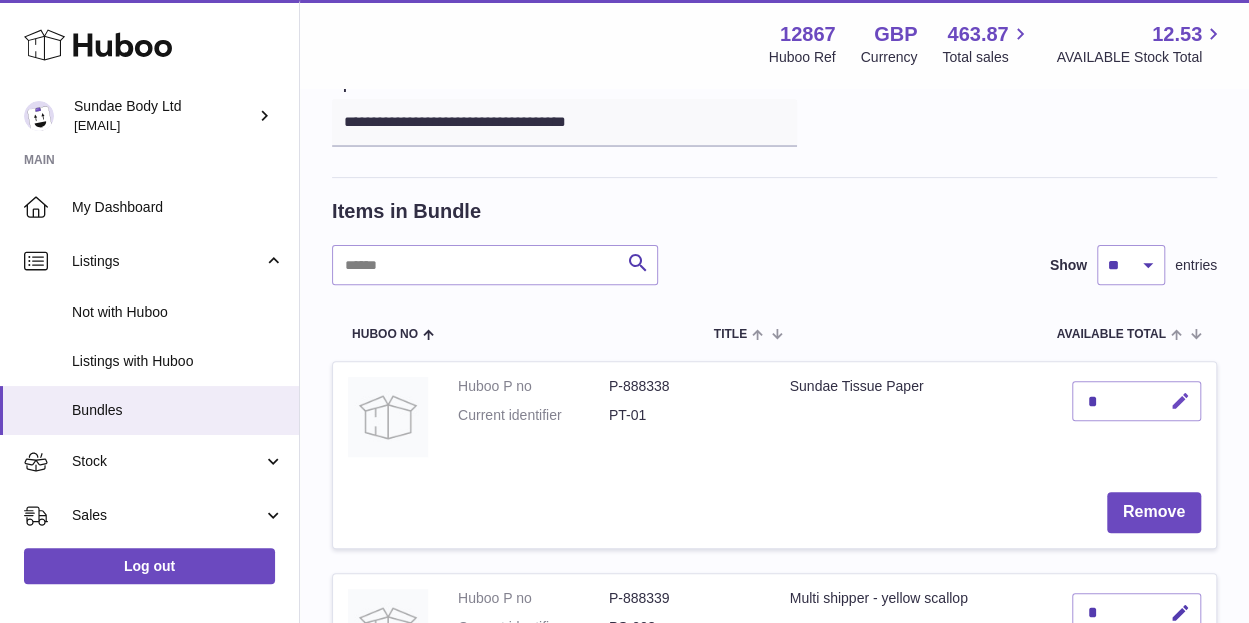click at bounding box center (1180, 401) 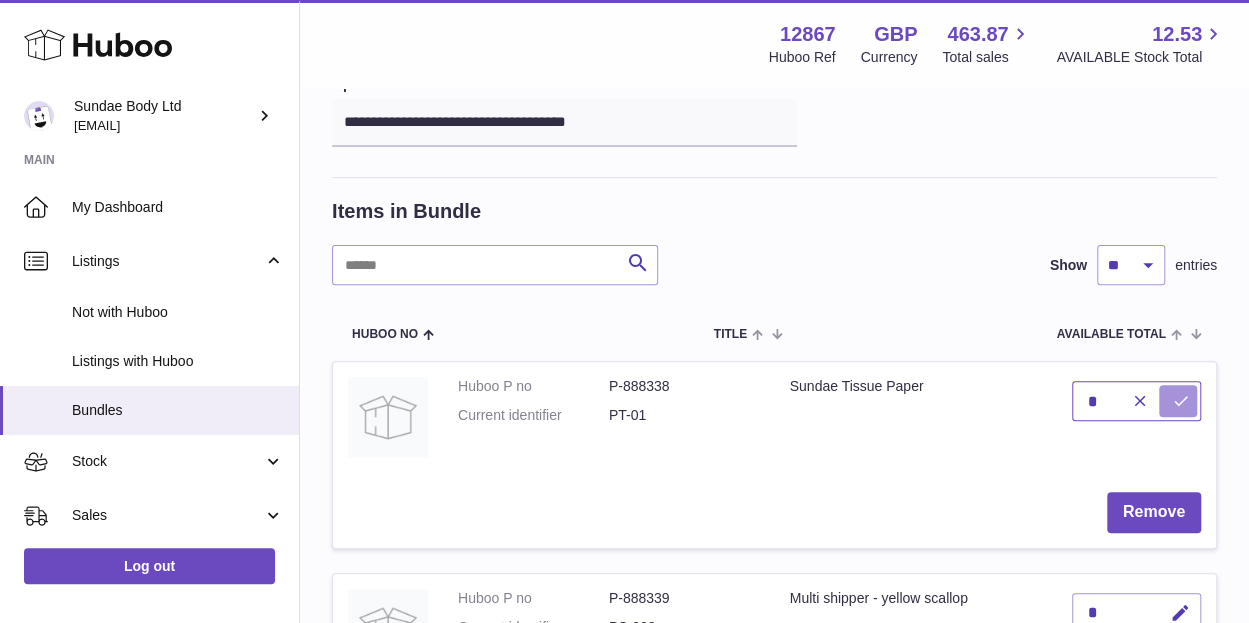 type on "*" 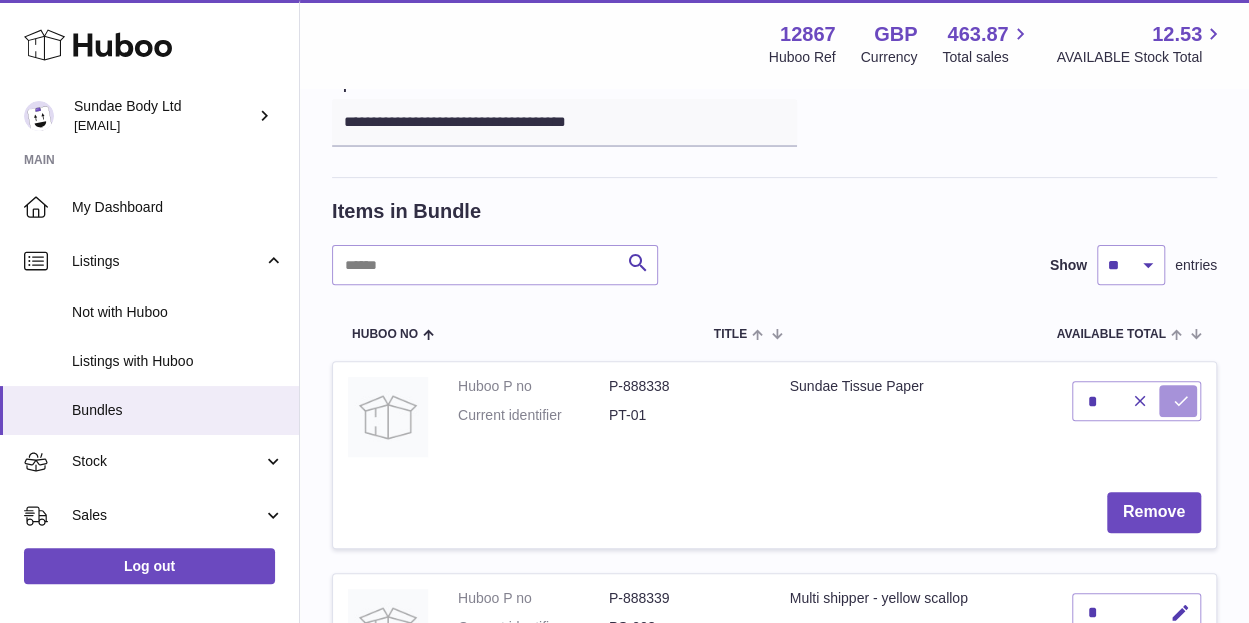 click at bounding box center (1181, 401) 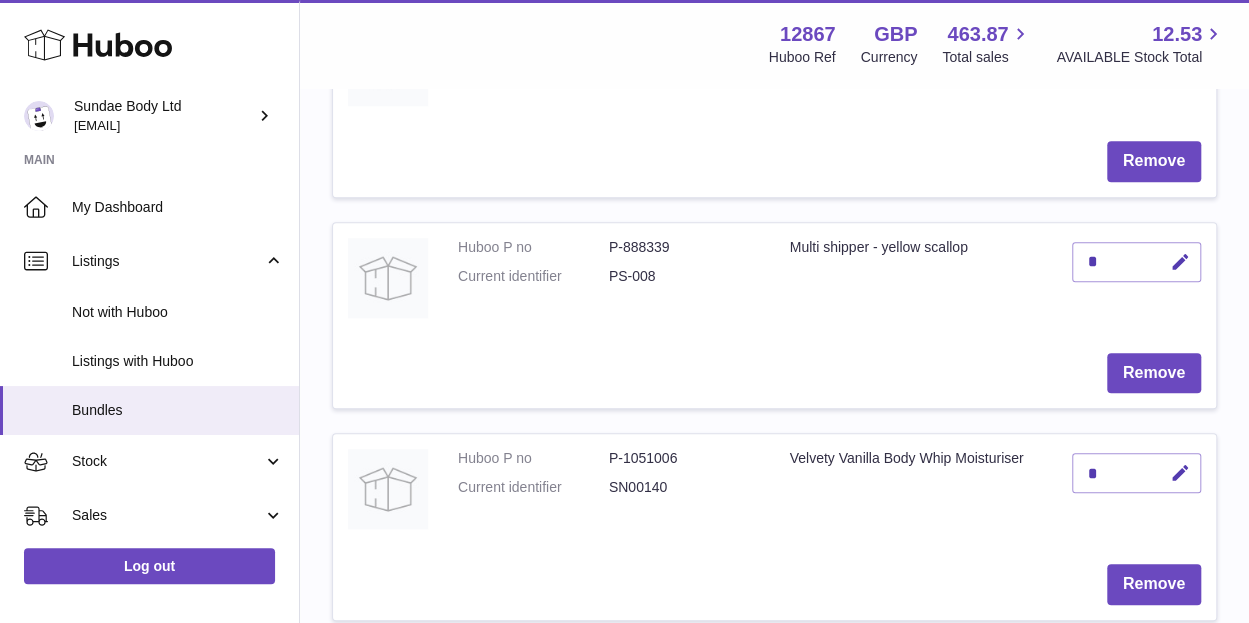 scroll, scrollTop: 789, scrollLeft: 0, axis: vertical 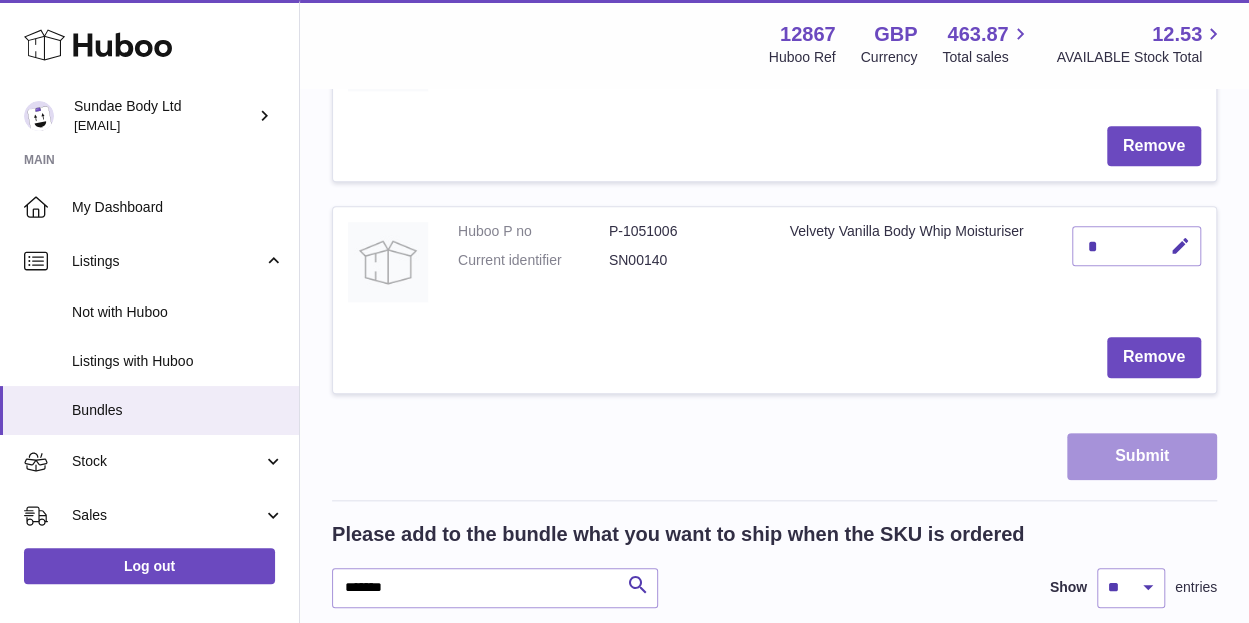 click on "Submit" at bounding box center [1142, 456] 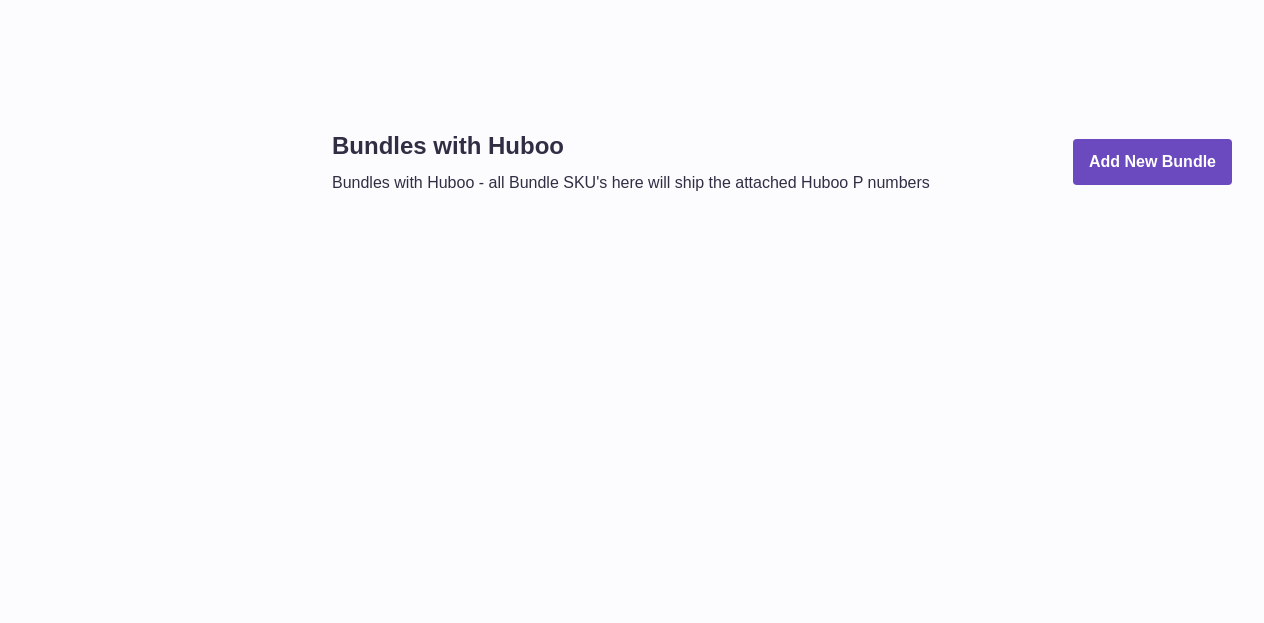 scroll, scrollTop: 0, scrollLeft: 0, axis: both 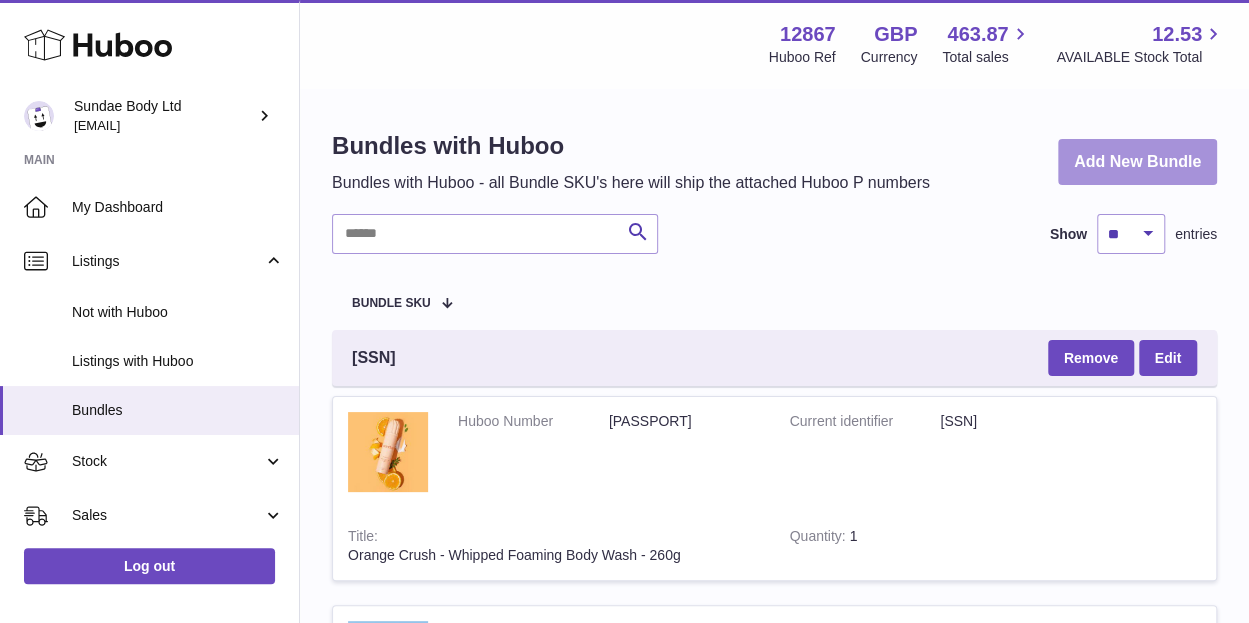 click on "Add New Bundle" at bounding box center (1137, 162) 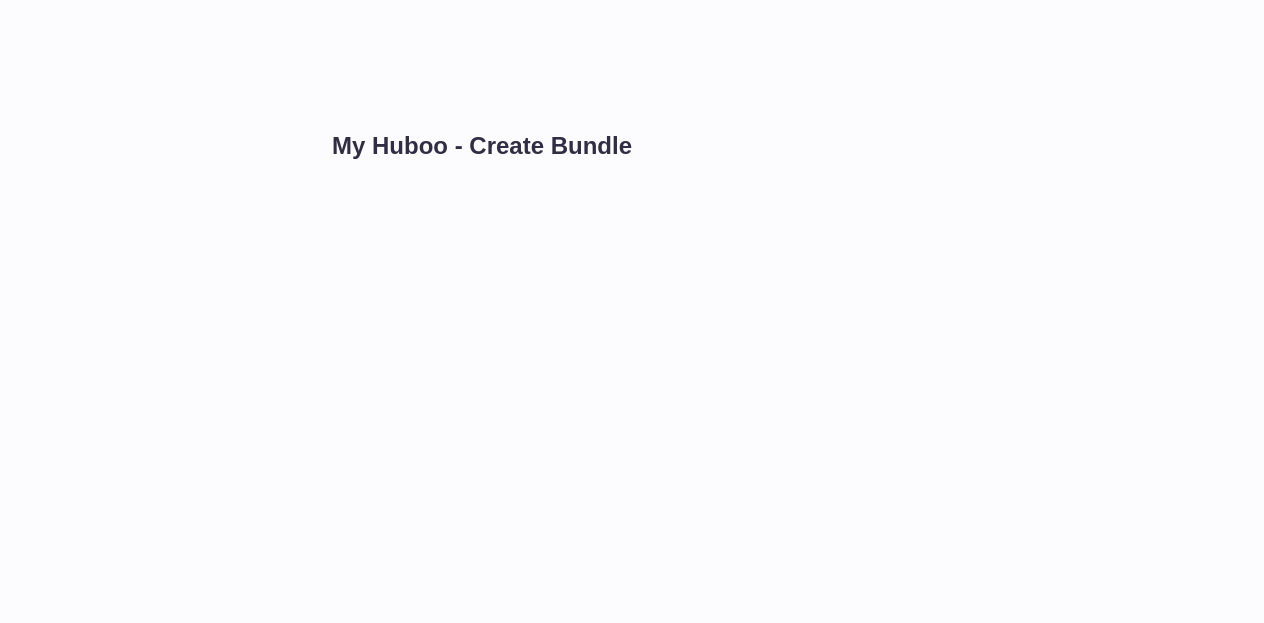 scroll, scrollTop: 0, scrollLeft: 0, axis: both 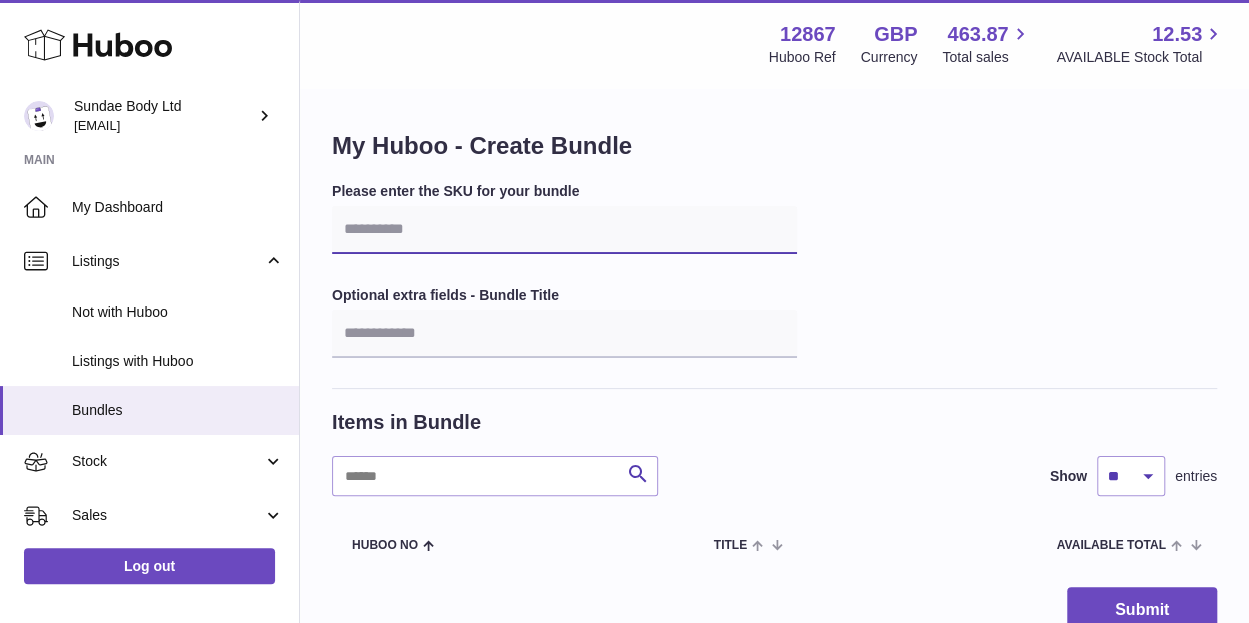 click at bounding box center [564, 230] 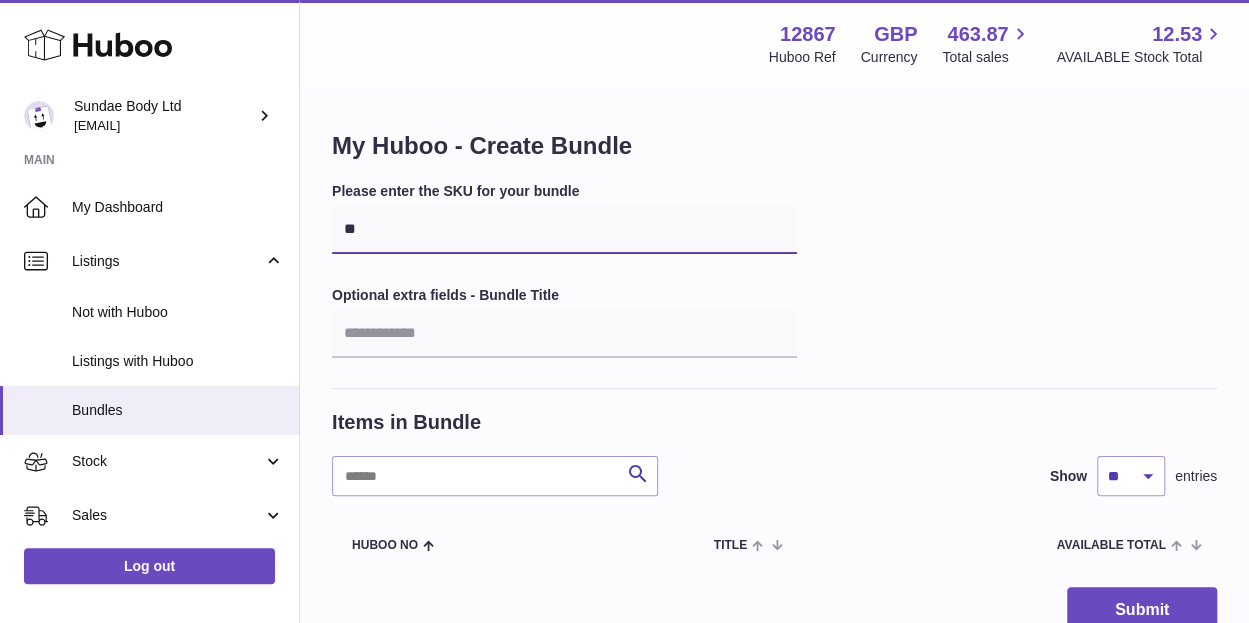 type on "*" 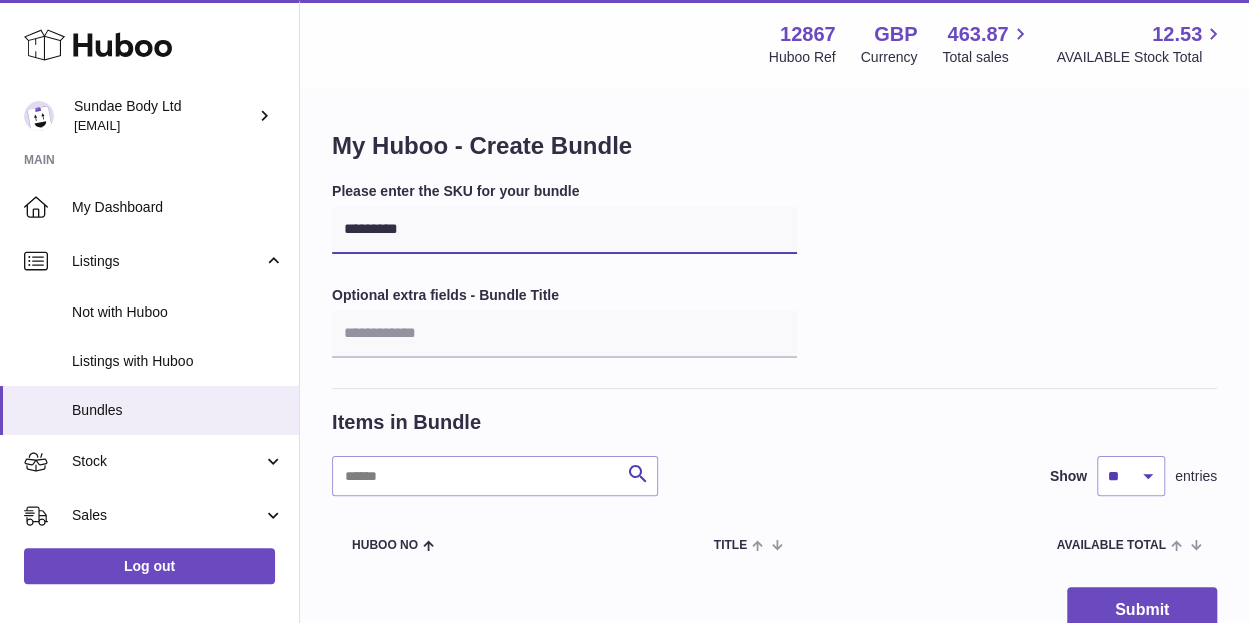 type on "*********" 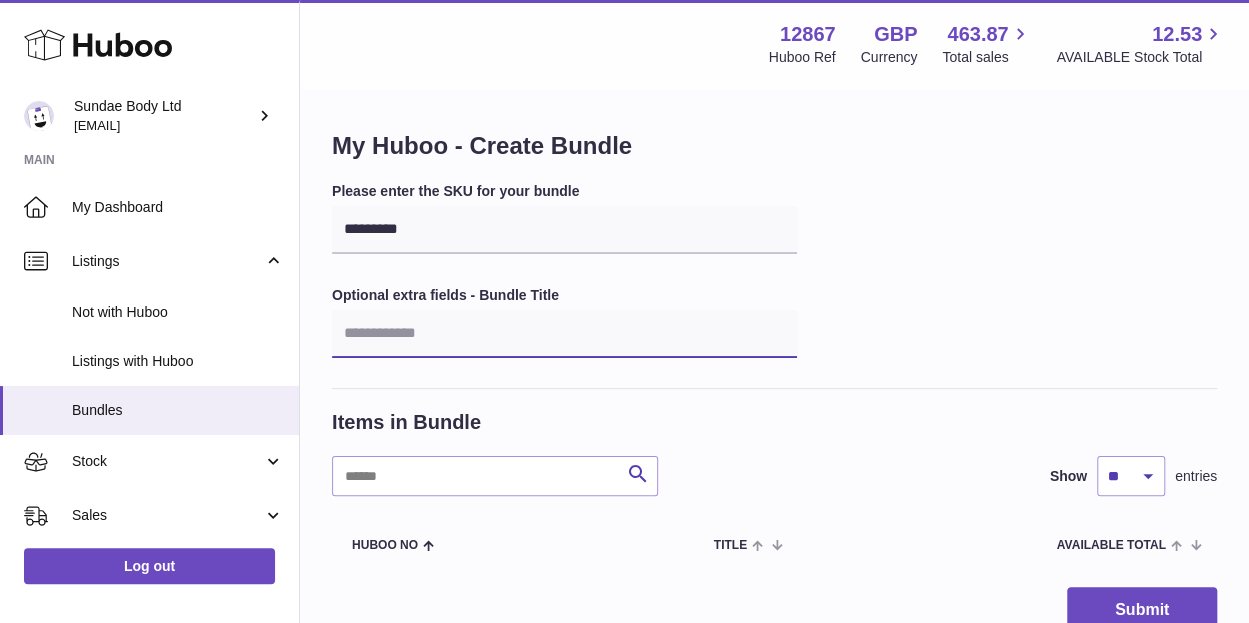 click at bounding box center (564, 334) 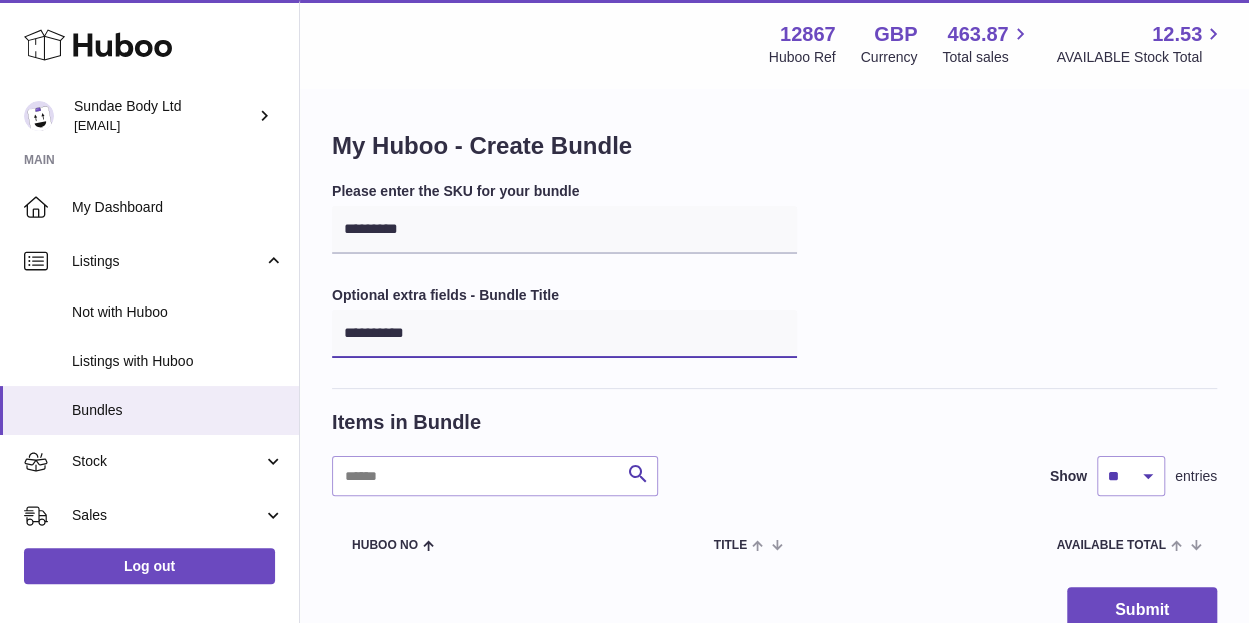 type on "**********" 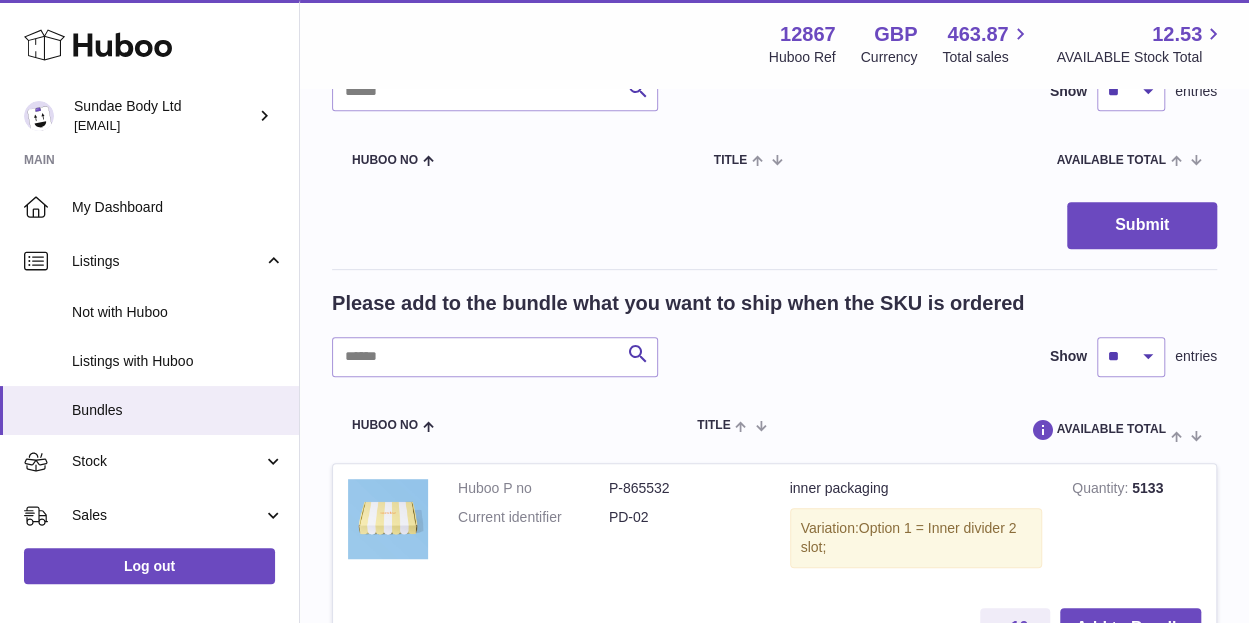 scroll, scrollTop: 344, scrollLeft: 0, axis: vertical 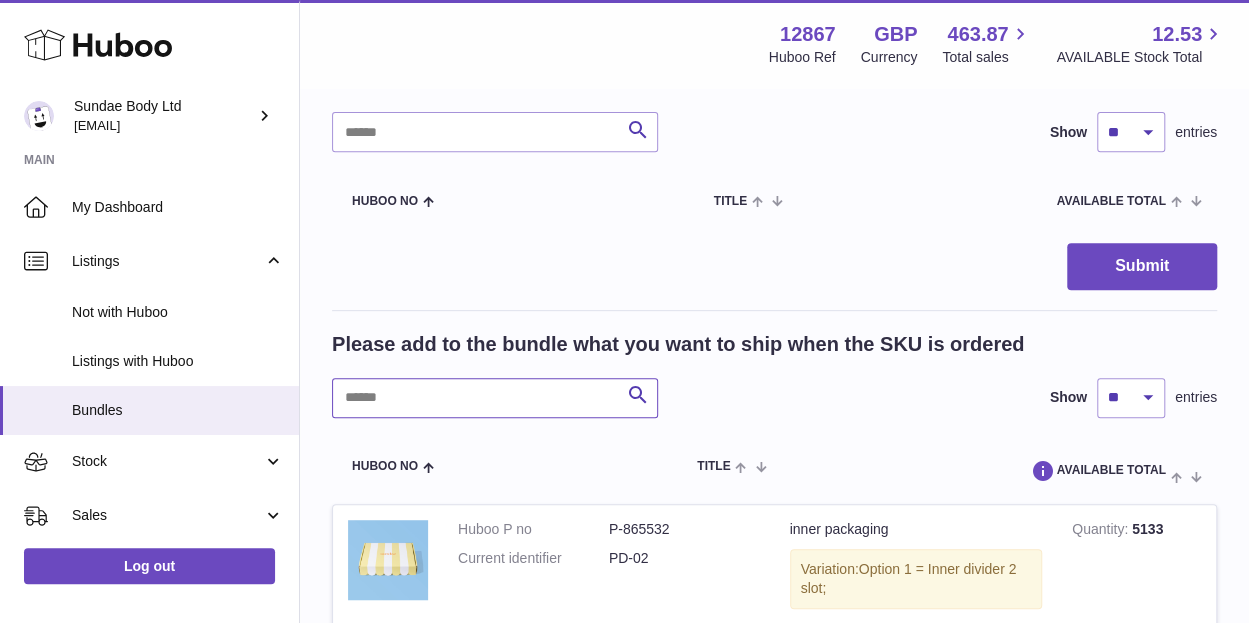 click at bounding box center [495, 398] 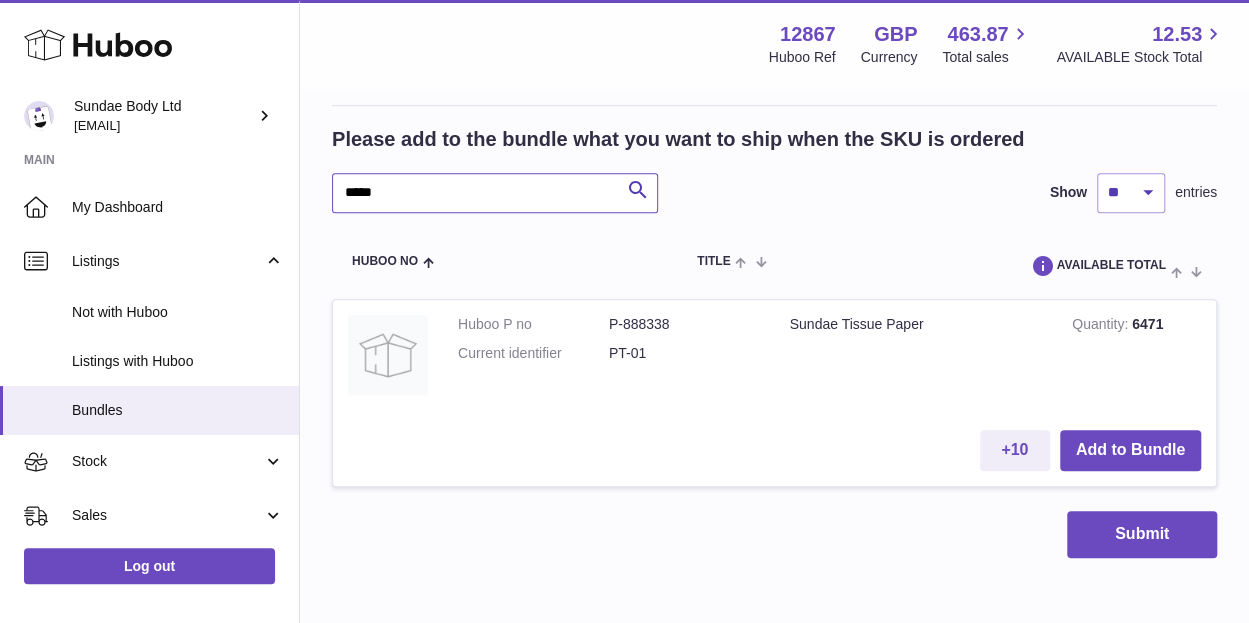 scroll, scrollTop: 550, scrollLeft: 0, axis: vertical 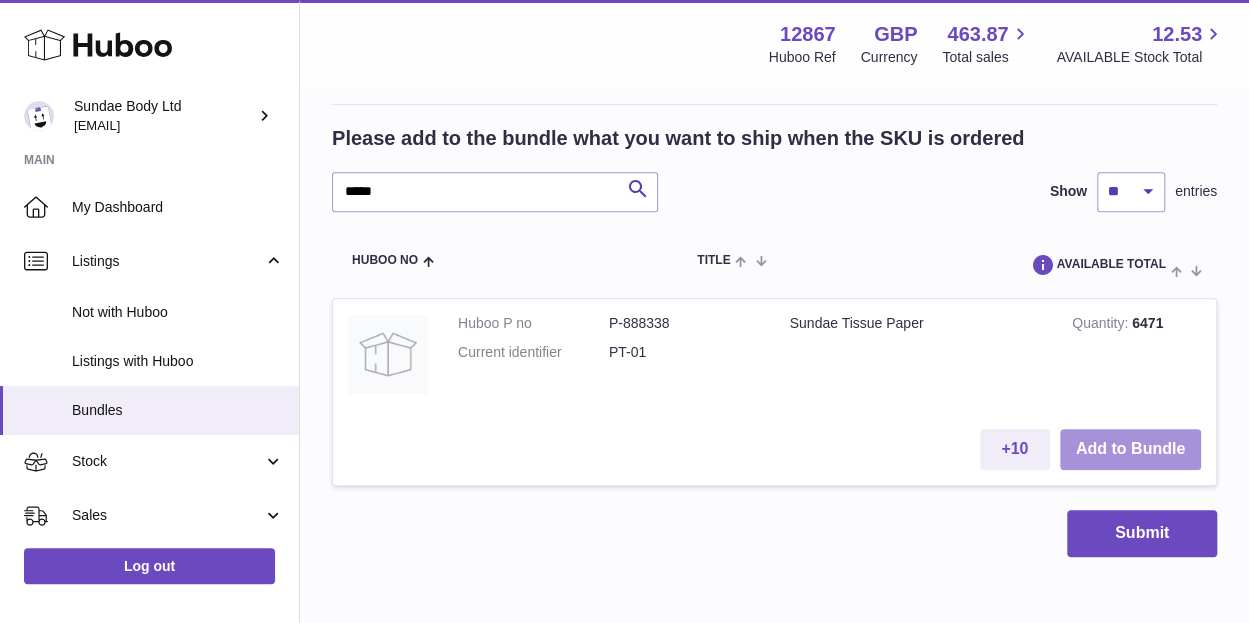 click on "Add to Bundle" at bounding box center (1130, 449) 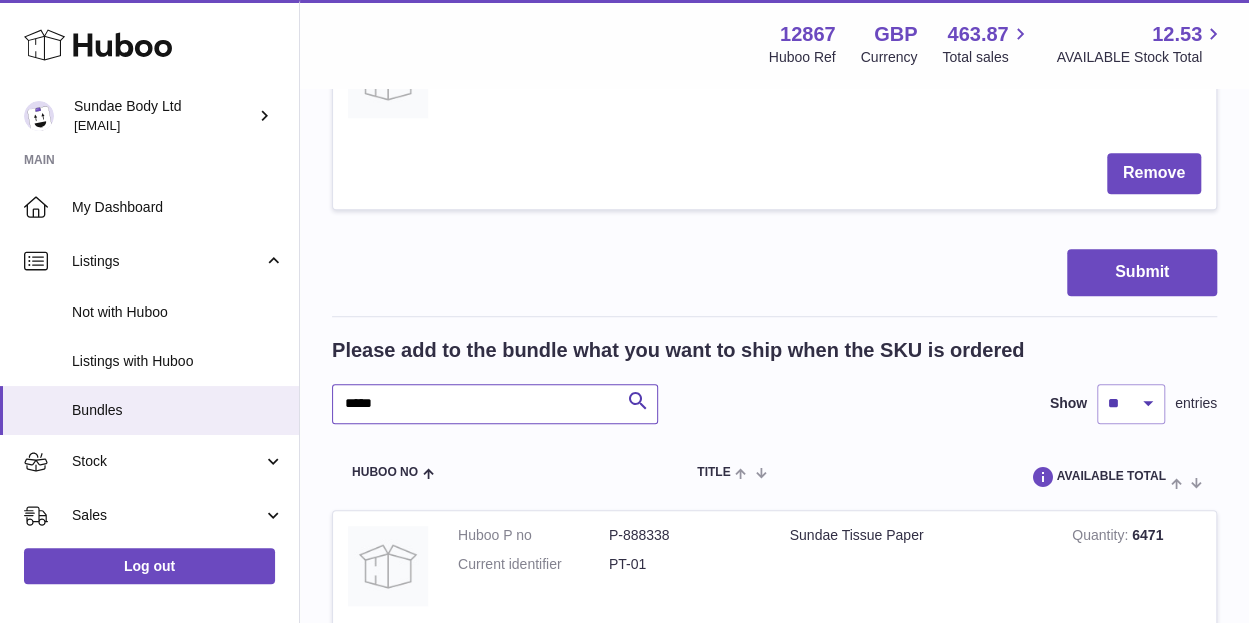 click on "*****" at bounding box center (495, 404) 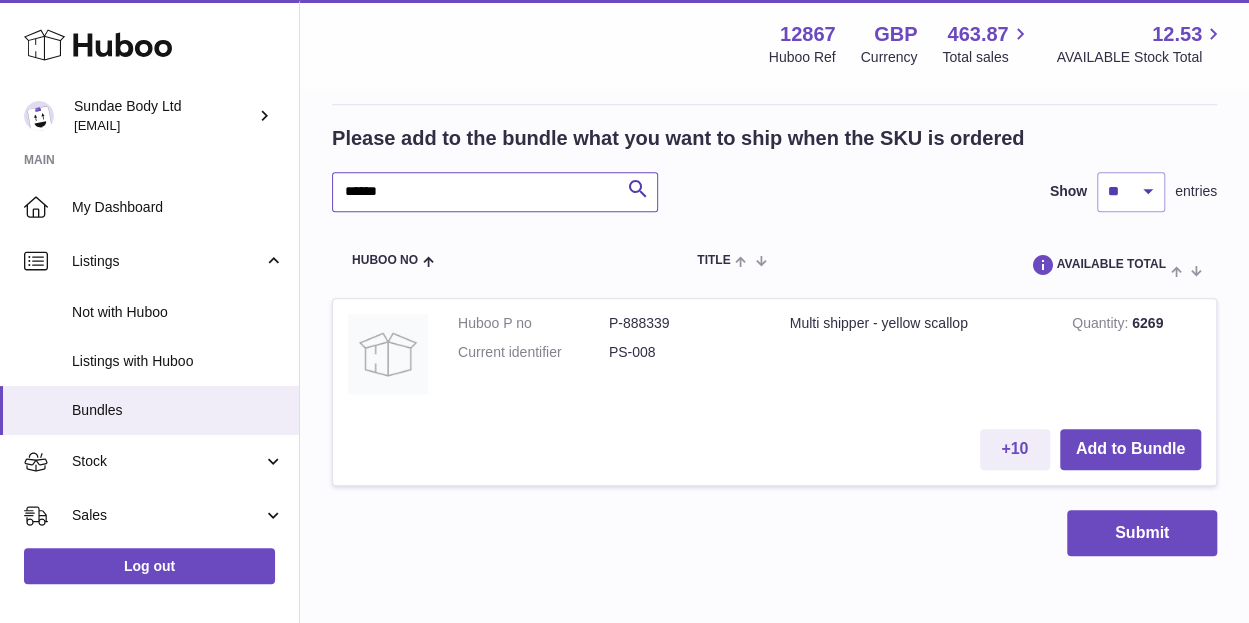 scroll, scrollTop: 764, scrollLeft: 0, axis: vertical 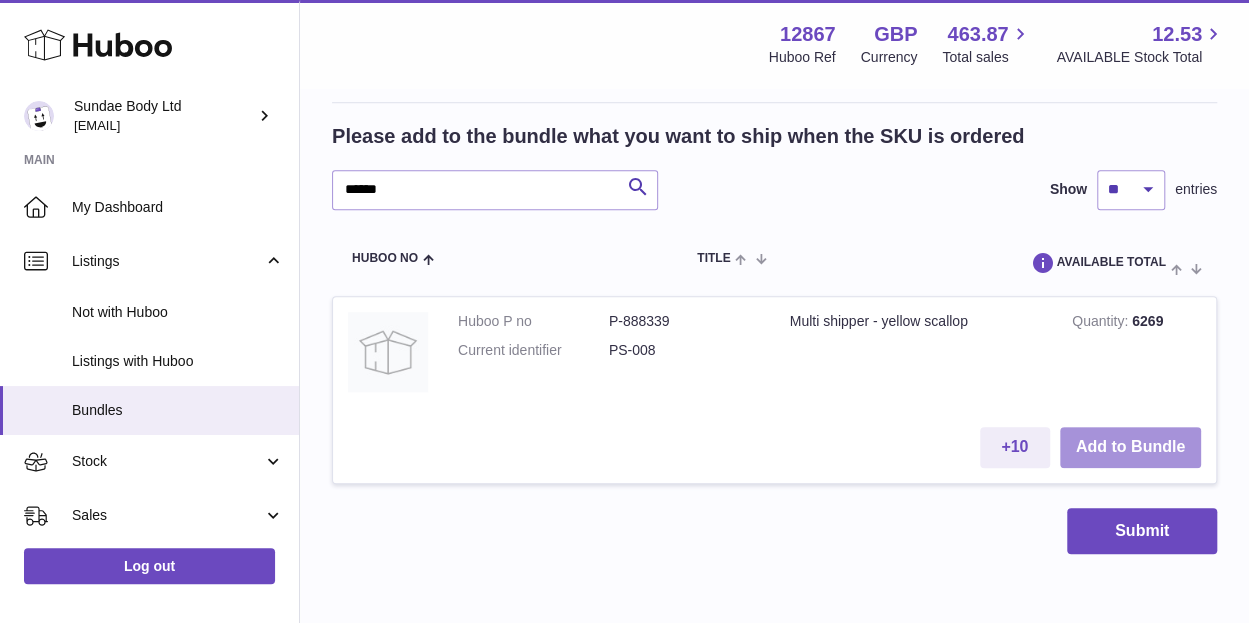 click on "Add to Bundle" at bounding box center [1130, 447] 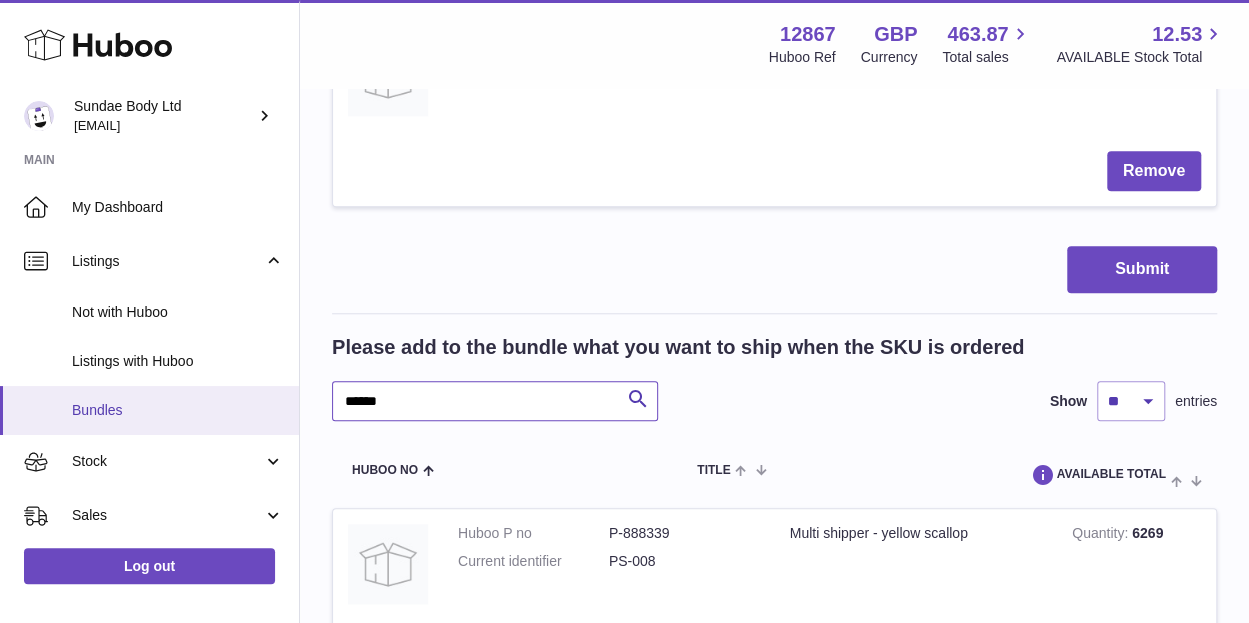drag, startPoint x: 426, startPoint y: 407, endPoint x: 255, endPoint y: 395, distance: 171.42053 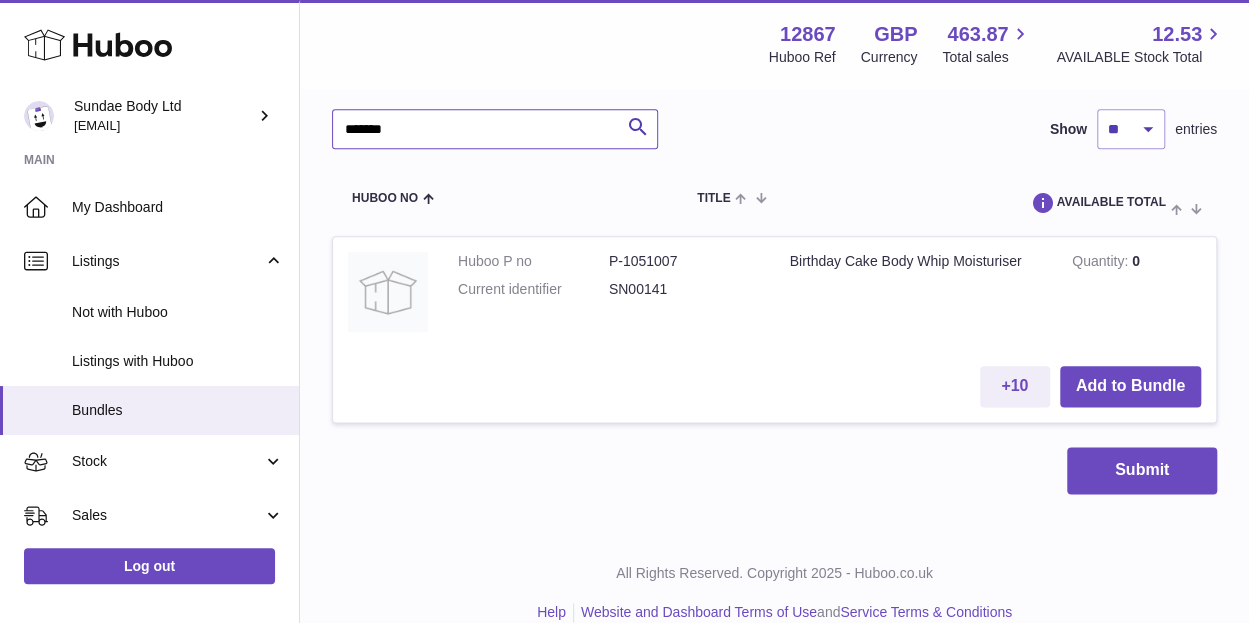 scroll, scrollTop: 1046, scrollLeft: 0, axis: vertical 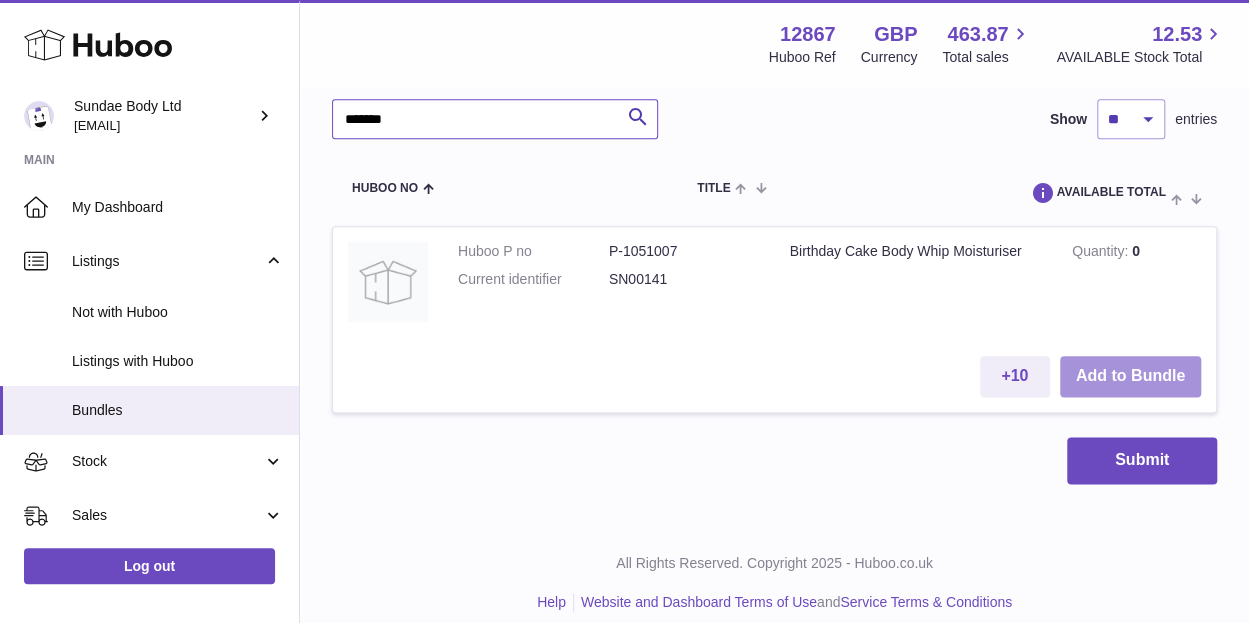 type on "*******" 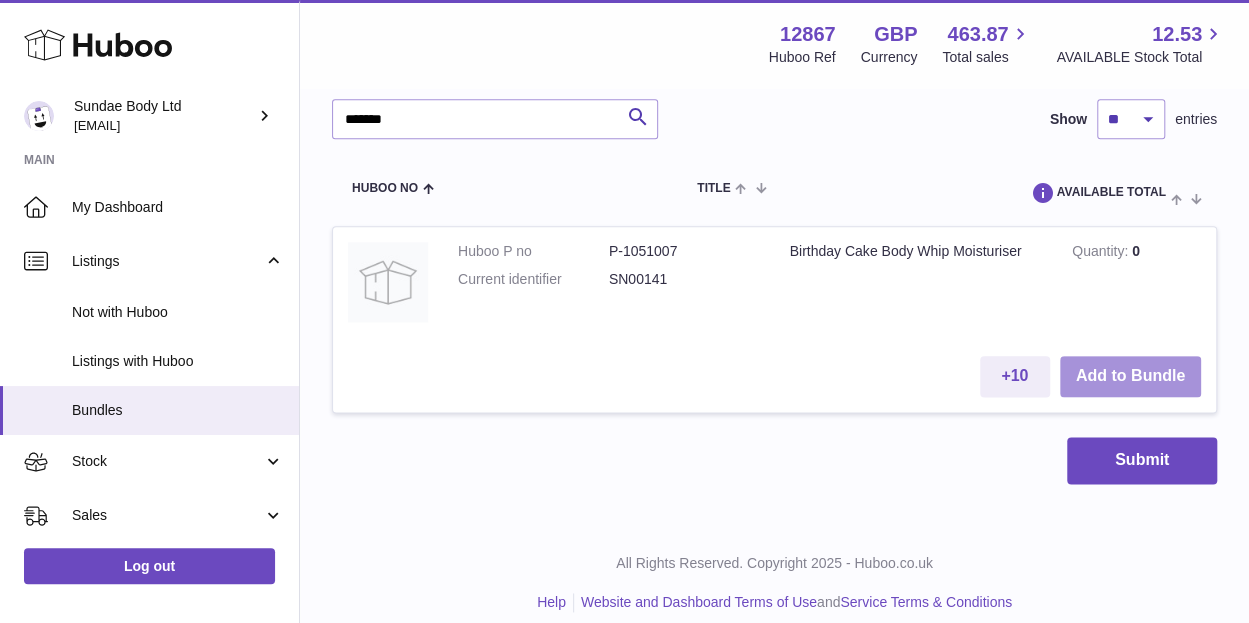 click on "Add to Bundle" at bounding box center (1130, 376) 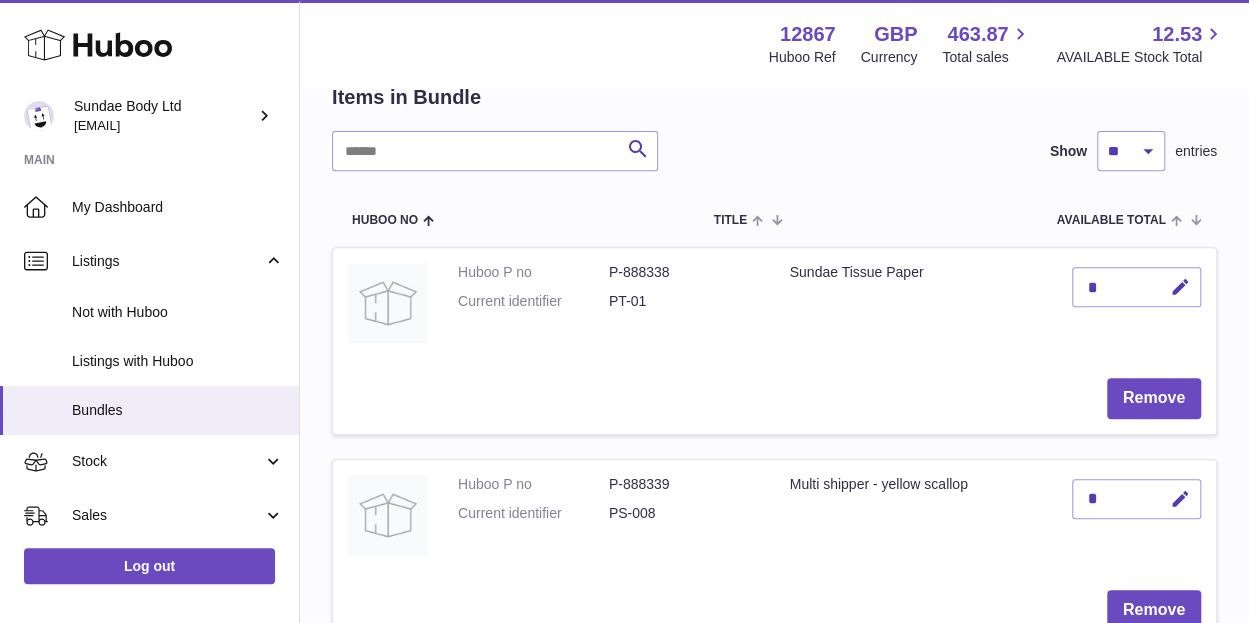scroll, scrollTop: 312, scrollLeft: 0, axis: vertical 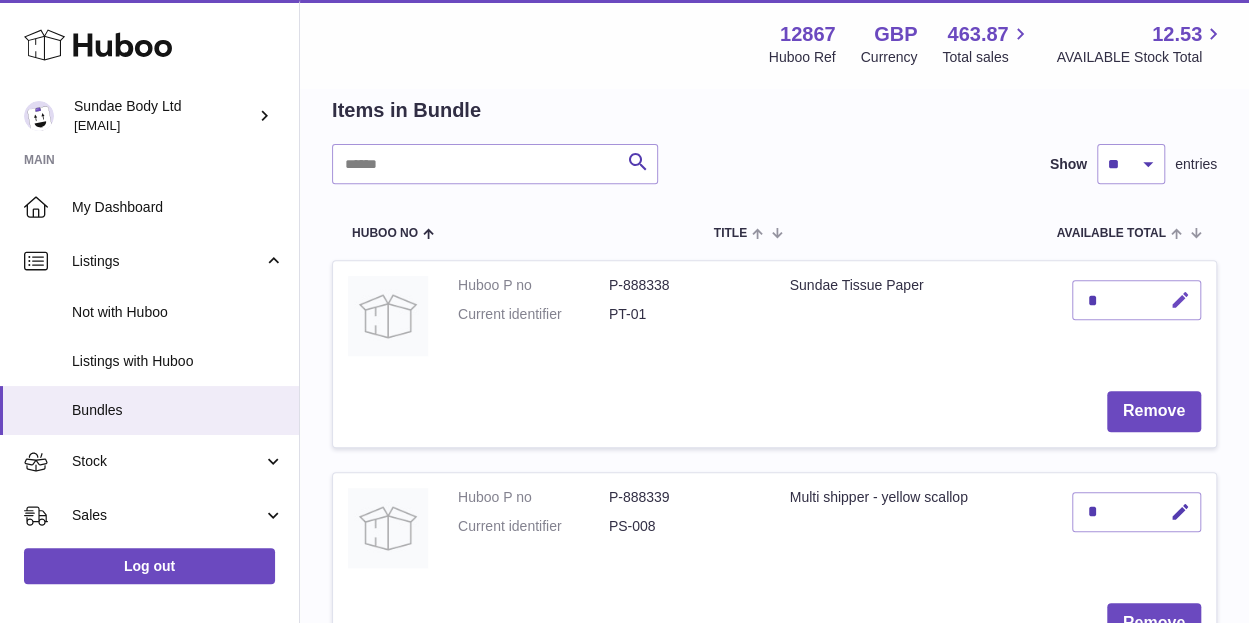 click at bounding box center (1180, 300) 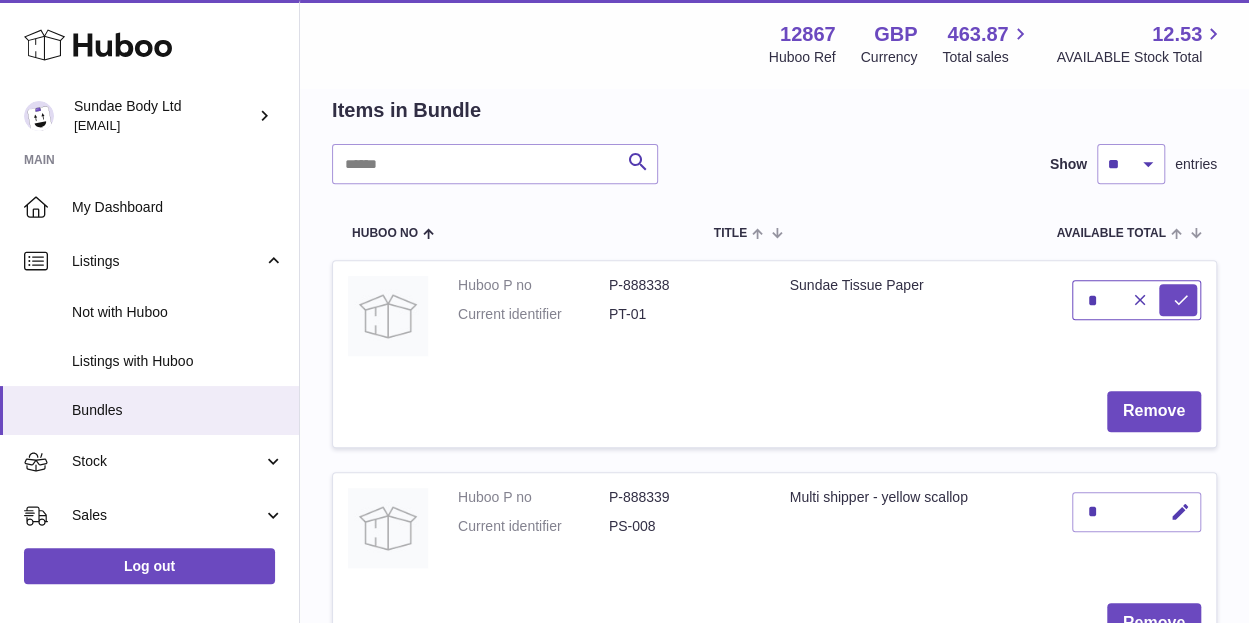 type on "*" 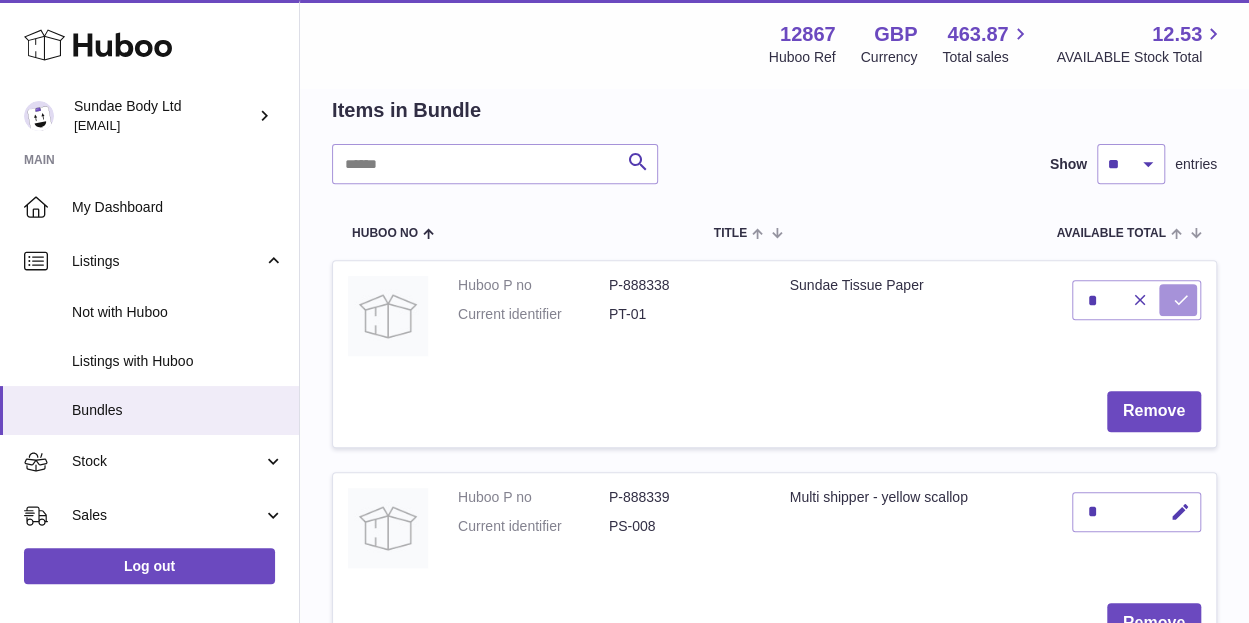 click at bounding box center [1181, 300] 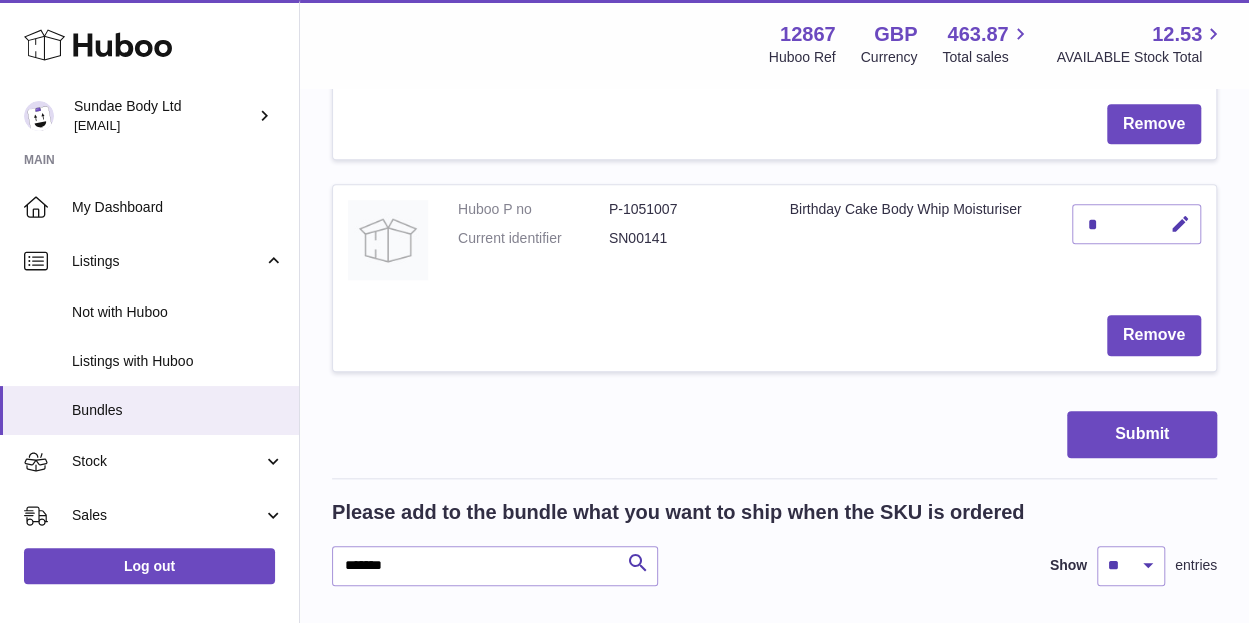 scroll, scrollTop: 812, scrollLeft: 0, axis: vertical 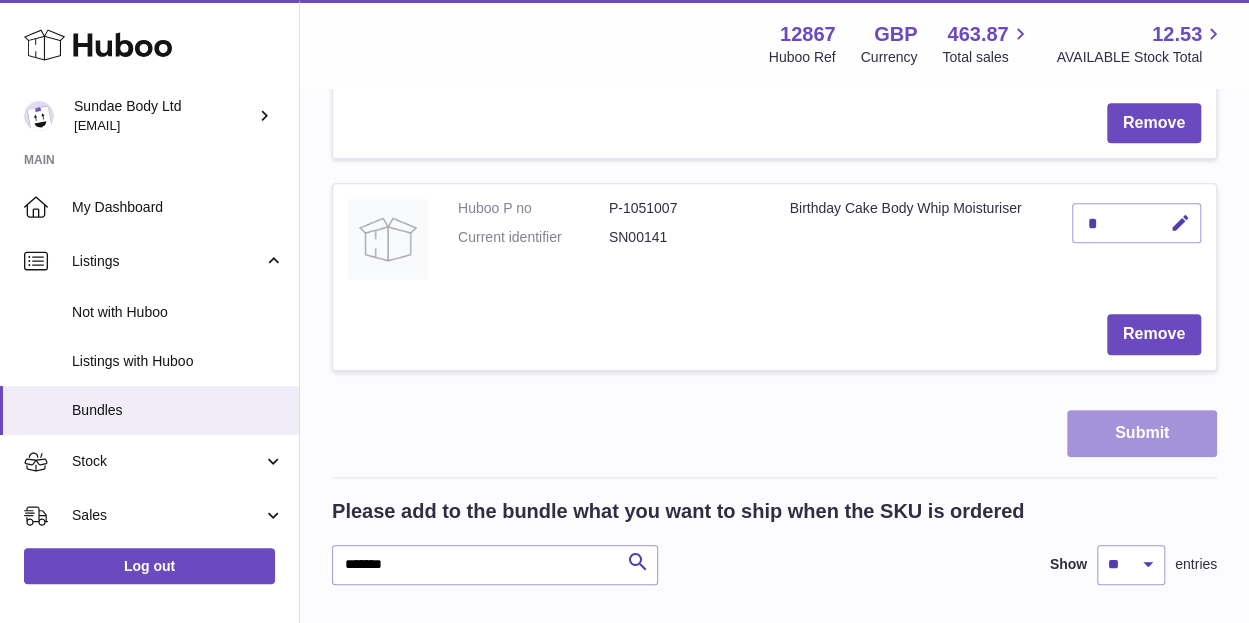 click on "Submit" at bounding box center (1142, 433) 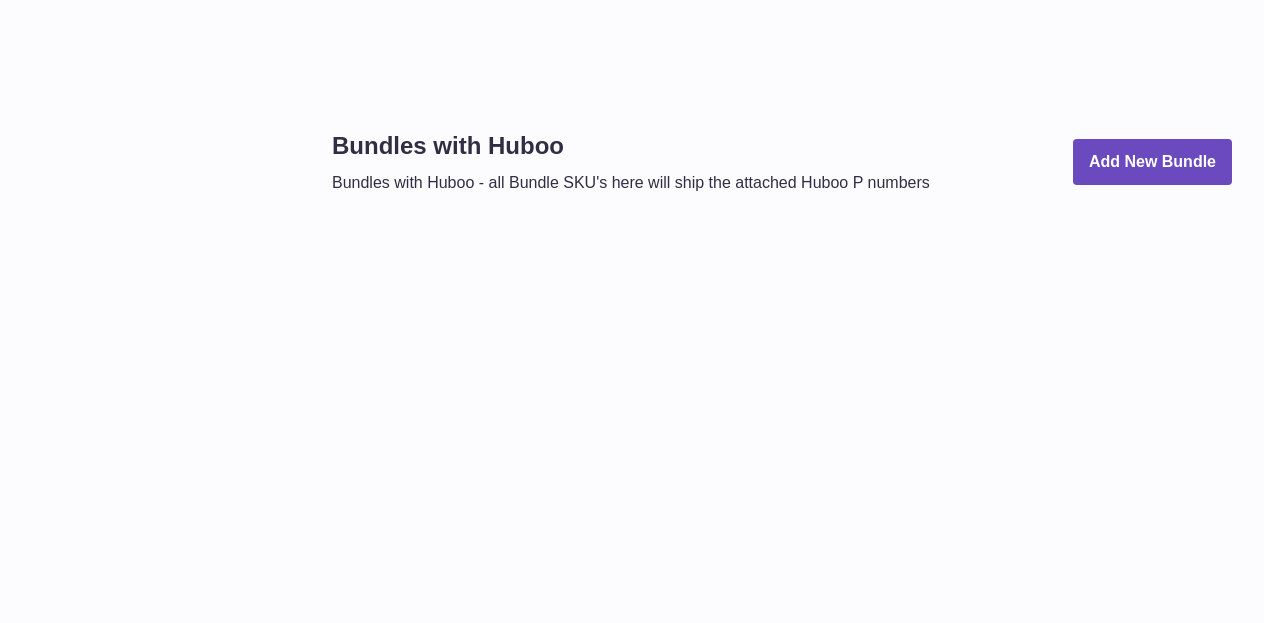 scroll, scrollTop: 0, scrollLeft: 0, axis: both 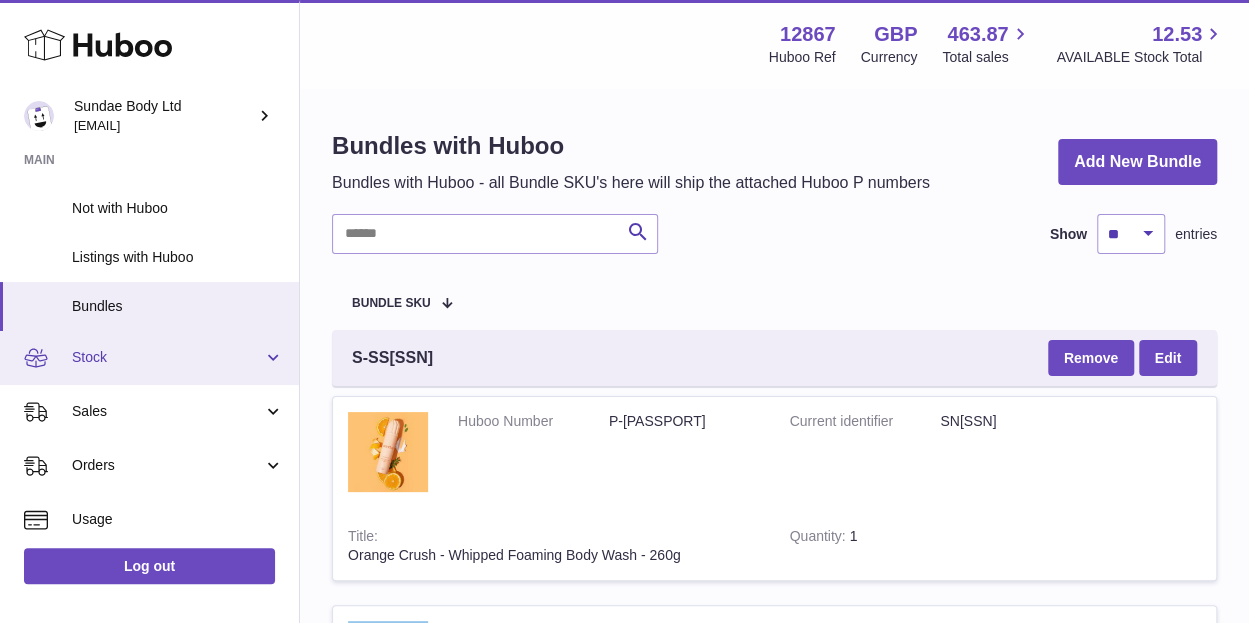 click on "Stock" at bounding box center (167, 357) 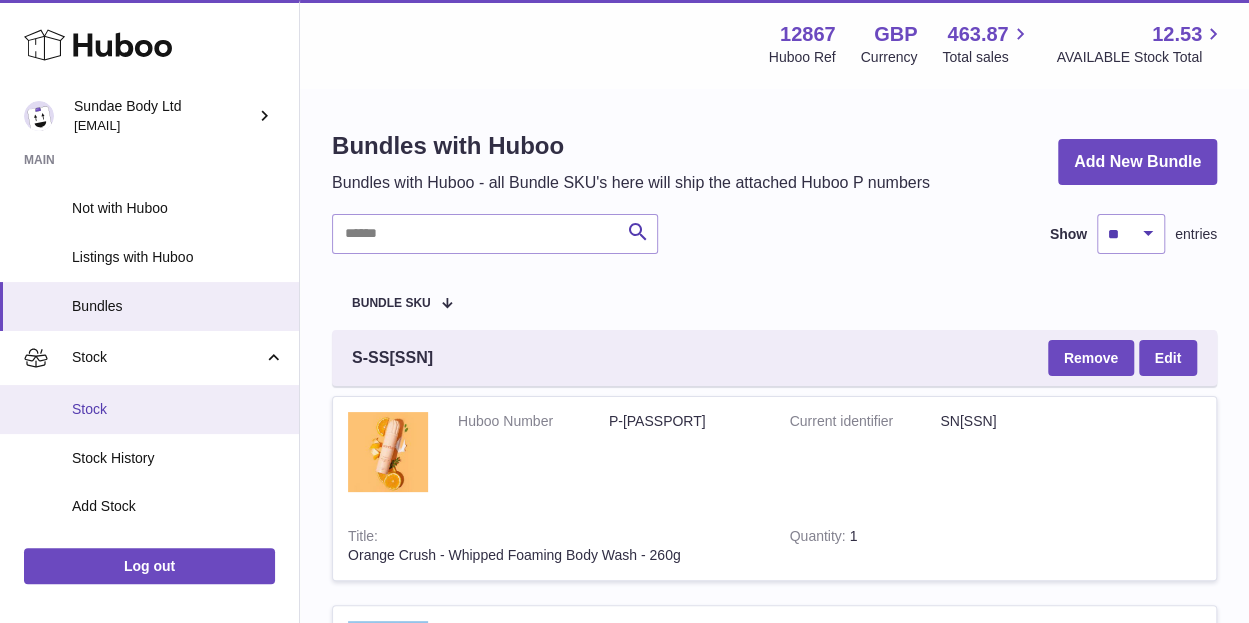 click on "Stock" at bounding box center (178, 409) 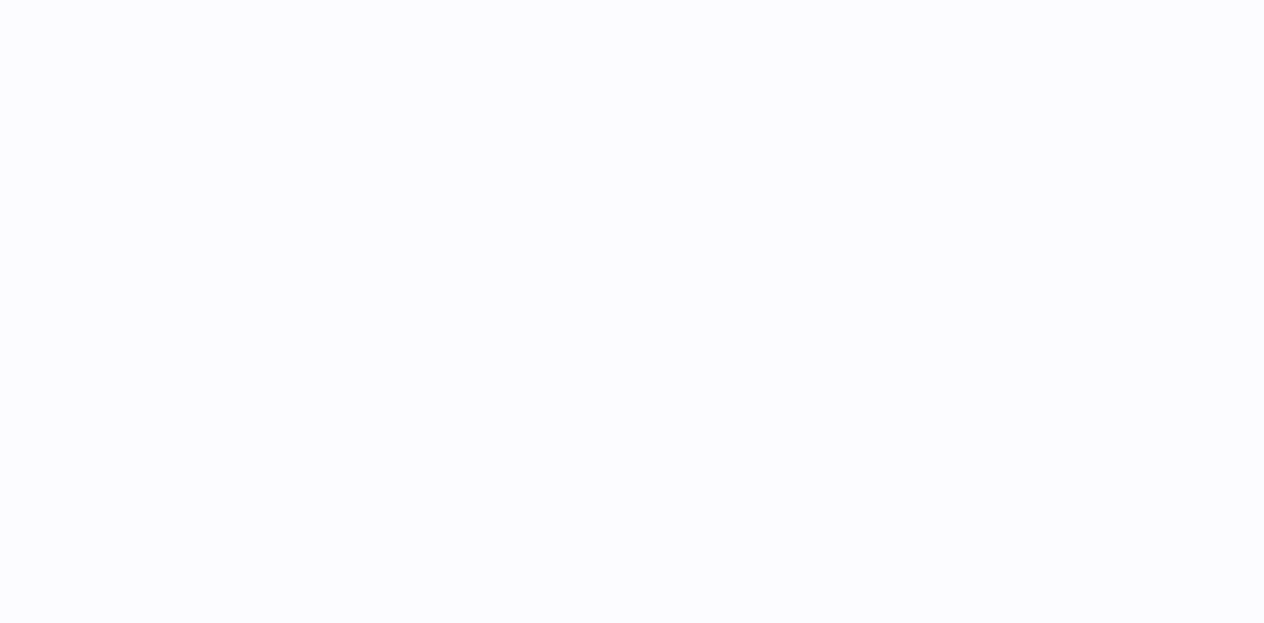 scroll, scrollTop: 0, scrollLeft: 0, axis: both 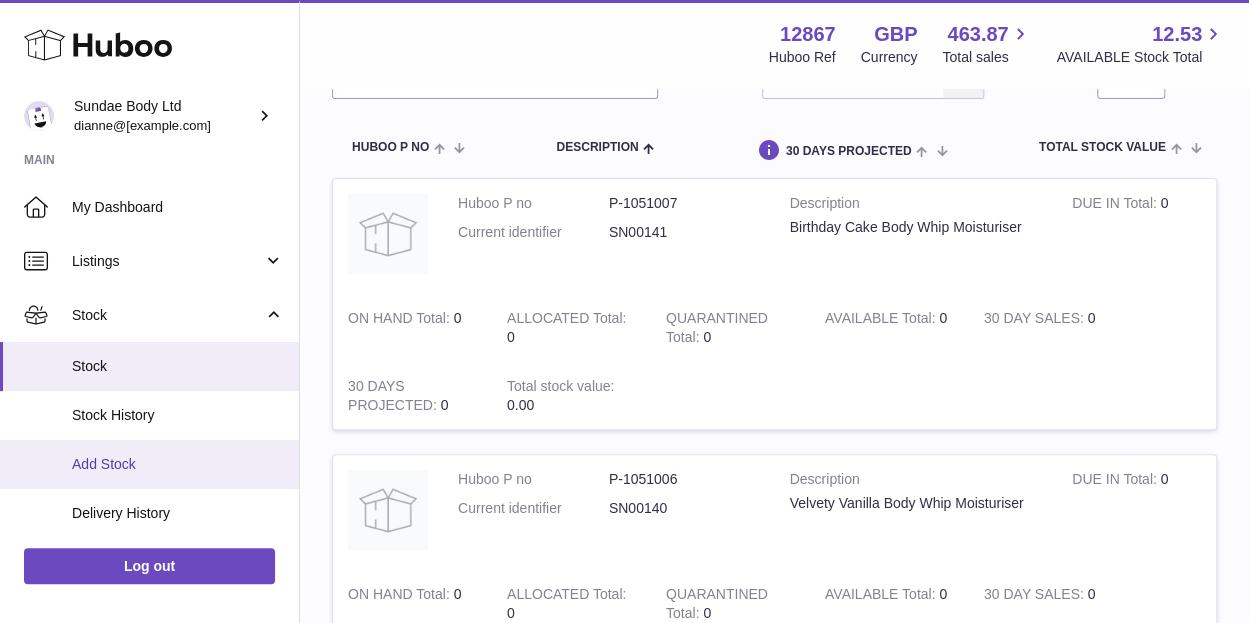 click on "Add Stock" at bounding box center [178, 464] 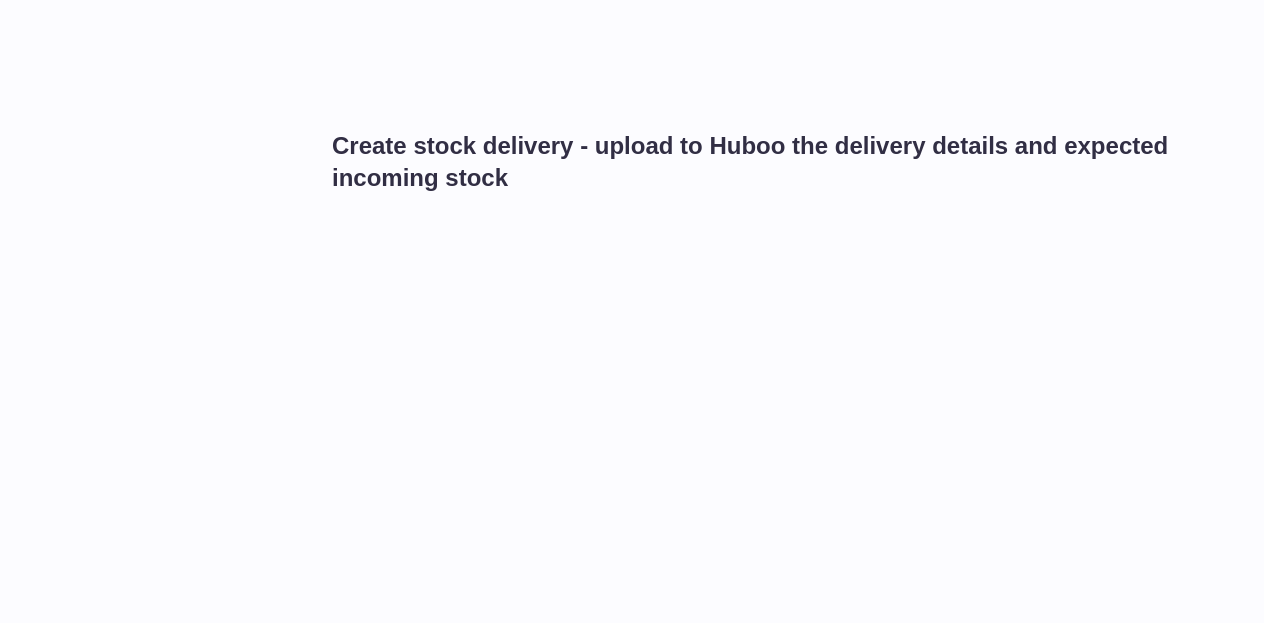 scroll, scrollTop: 0, scrollLeft: 0, axis: both 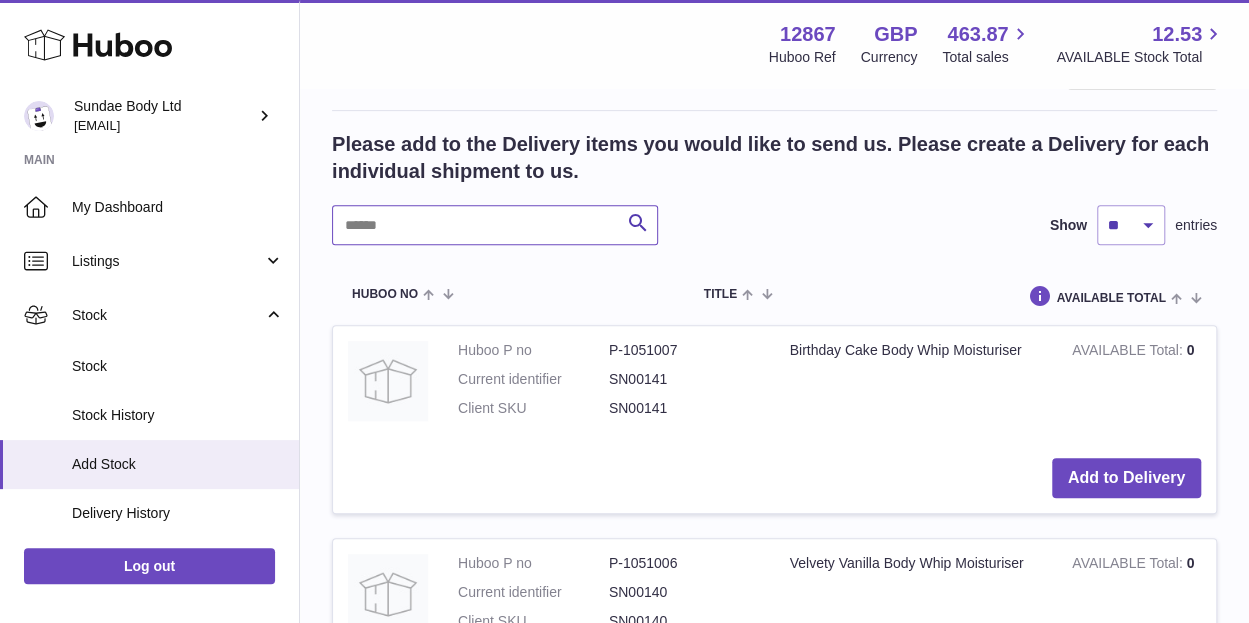 click at bounding box center [495, 225] 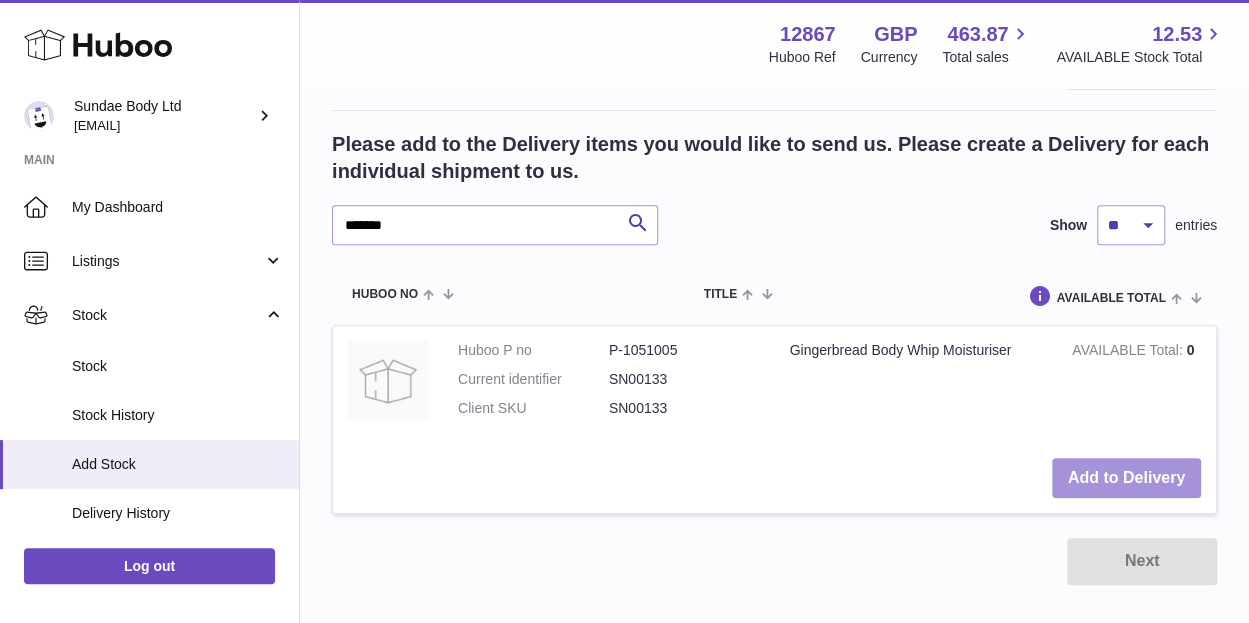 click on "Add to Delivery" at bounding box center [1126, 478] 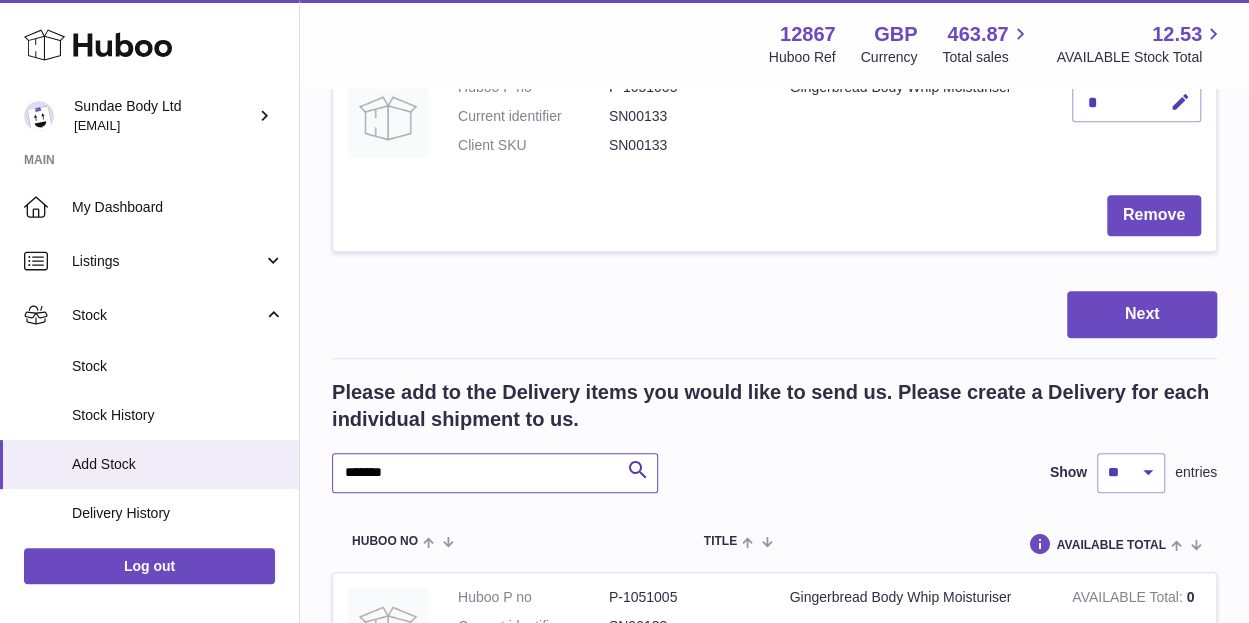 click on "*******" at bounding box center [495, 473] 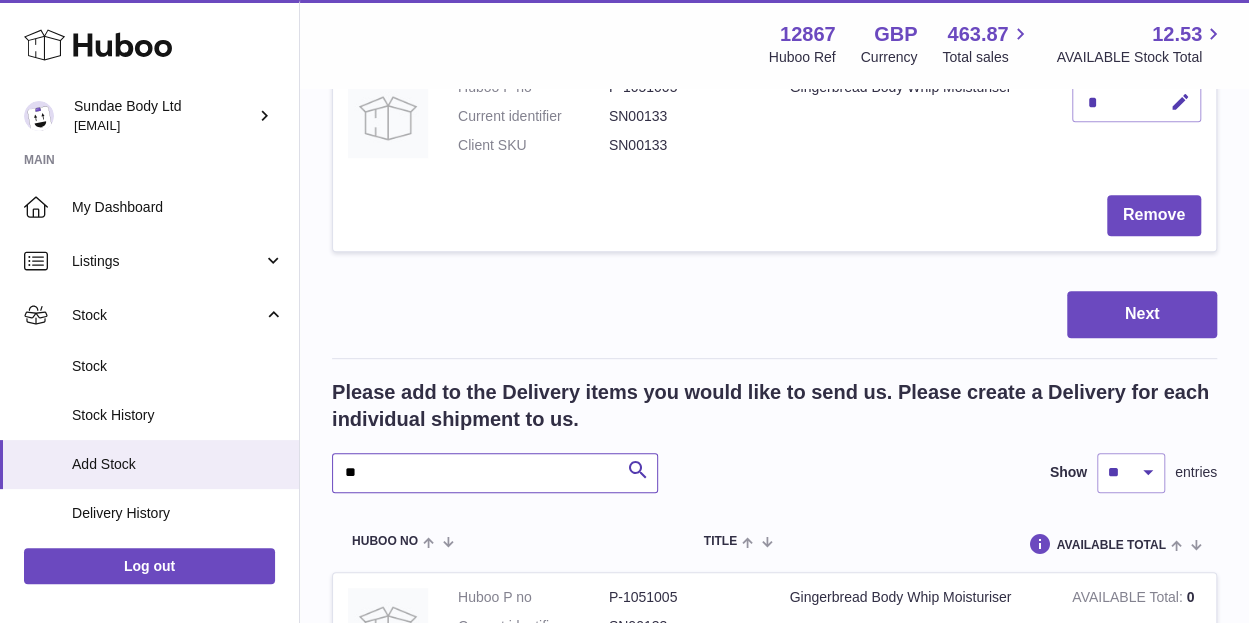 type on "*" 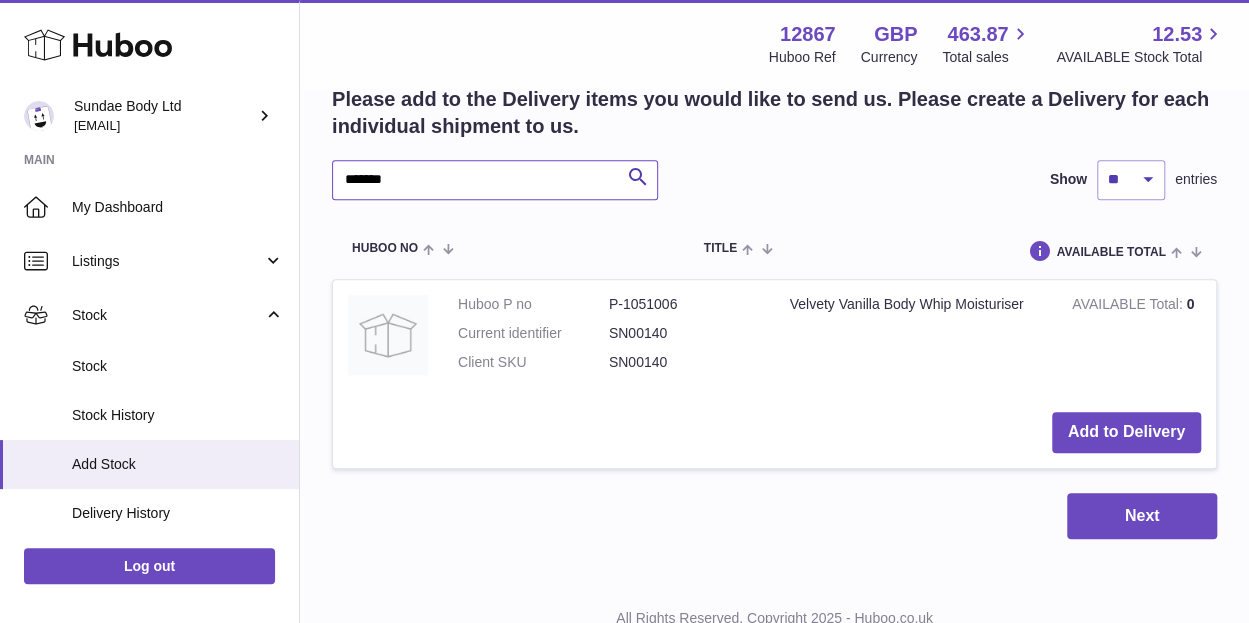 scroll, scrollTop: 670, scrollLeft: 0, axis: vertical 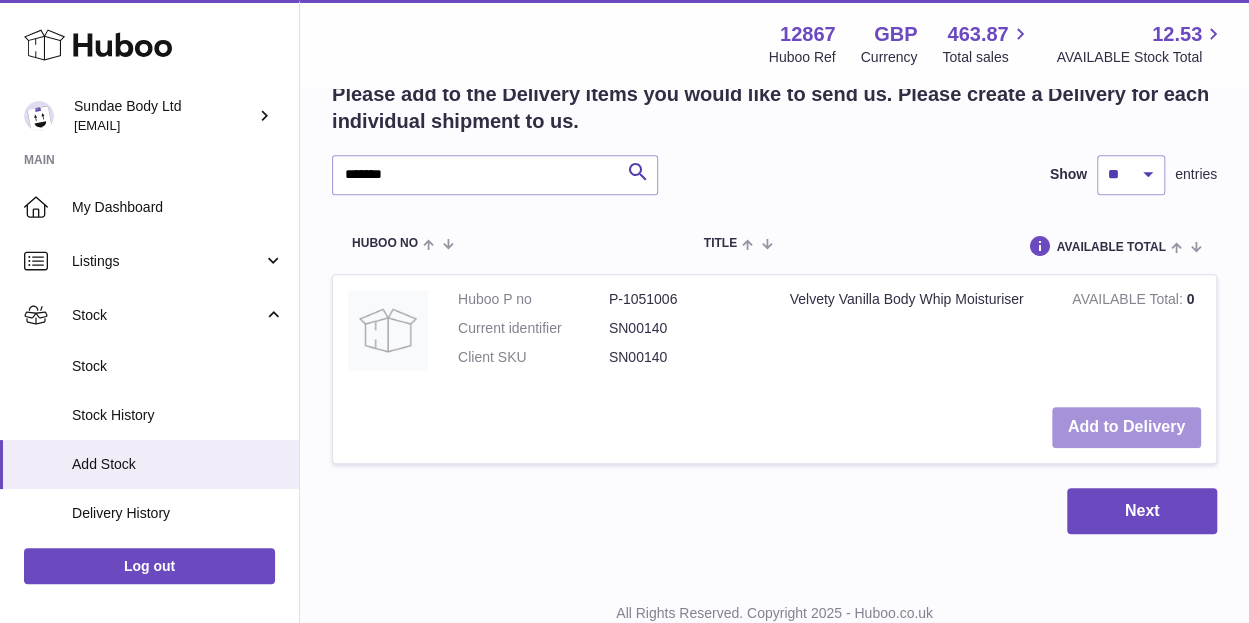 click on "Add to Delivery" at bounding box center (1126, 427) 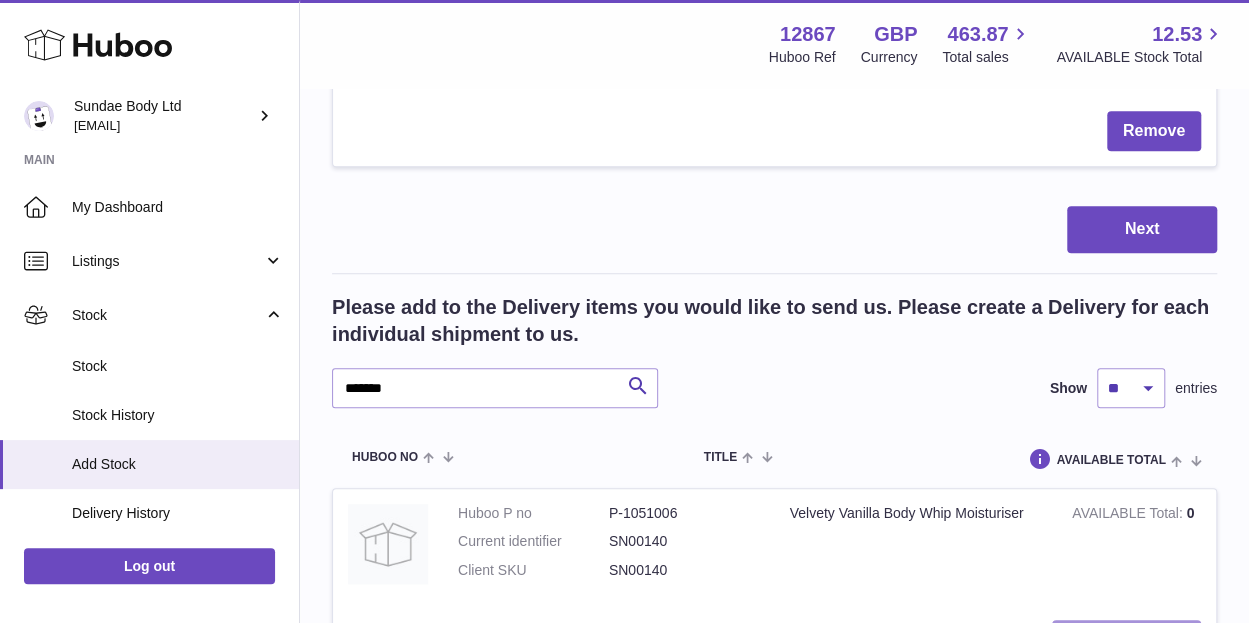 scroll, scrollTop: 882, scrollLeft: 0, axis: vertical 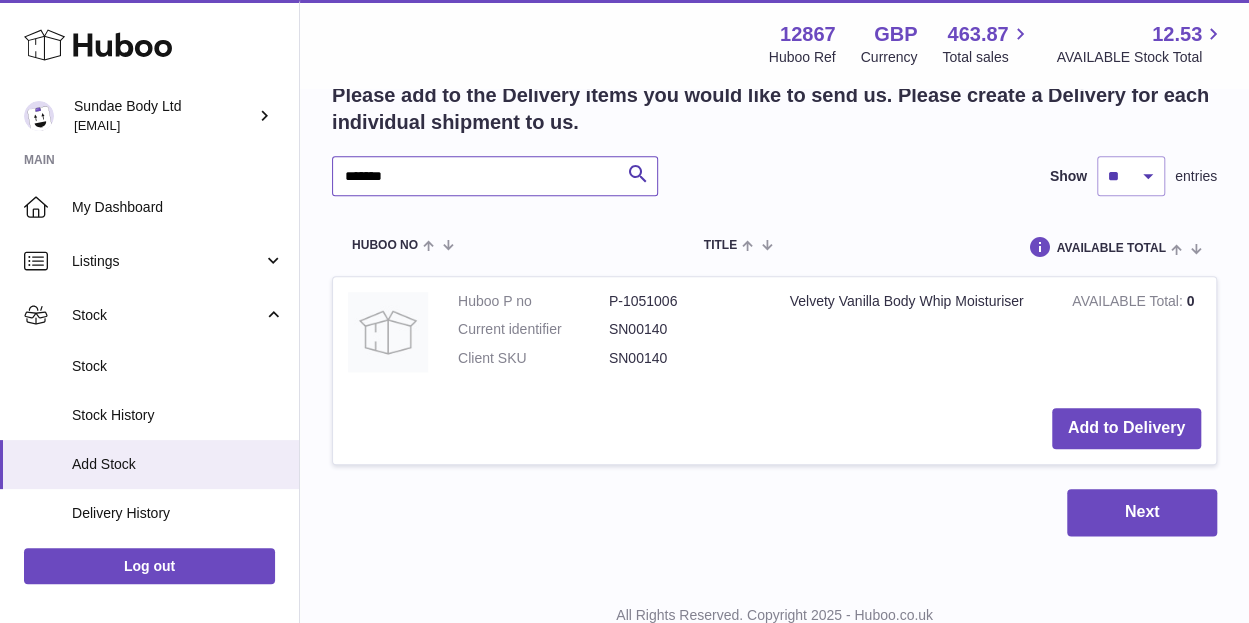 click on "*******" at bounding box center [495, 176] 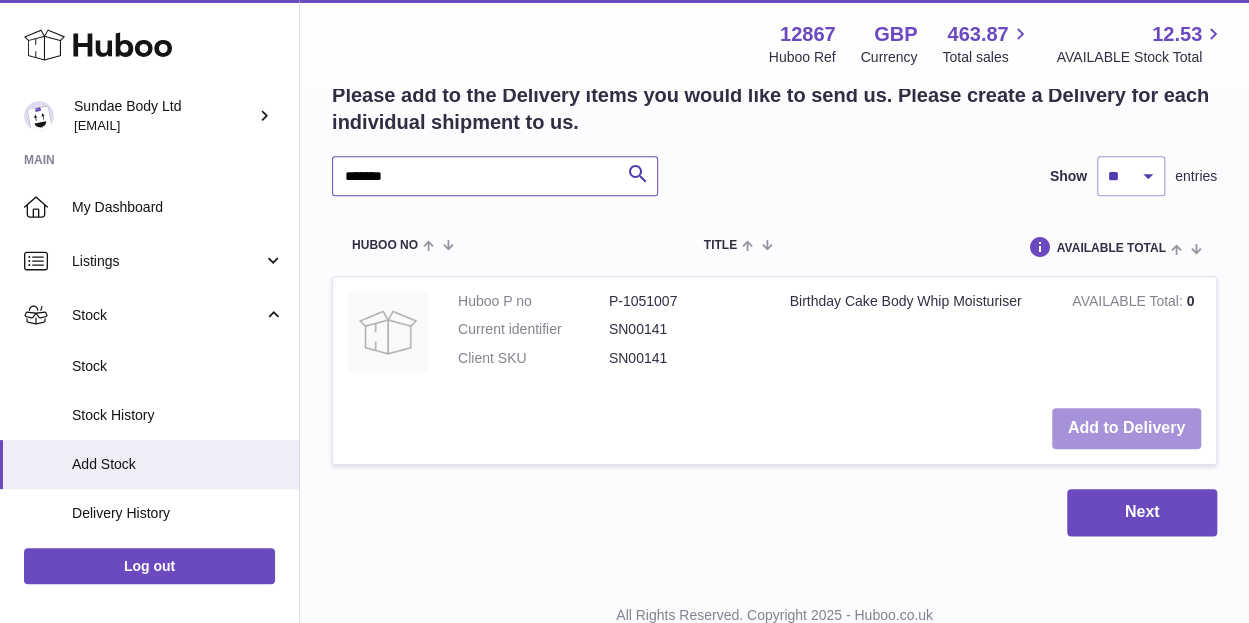 type on "*******" 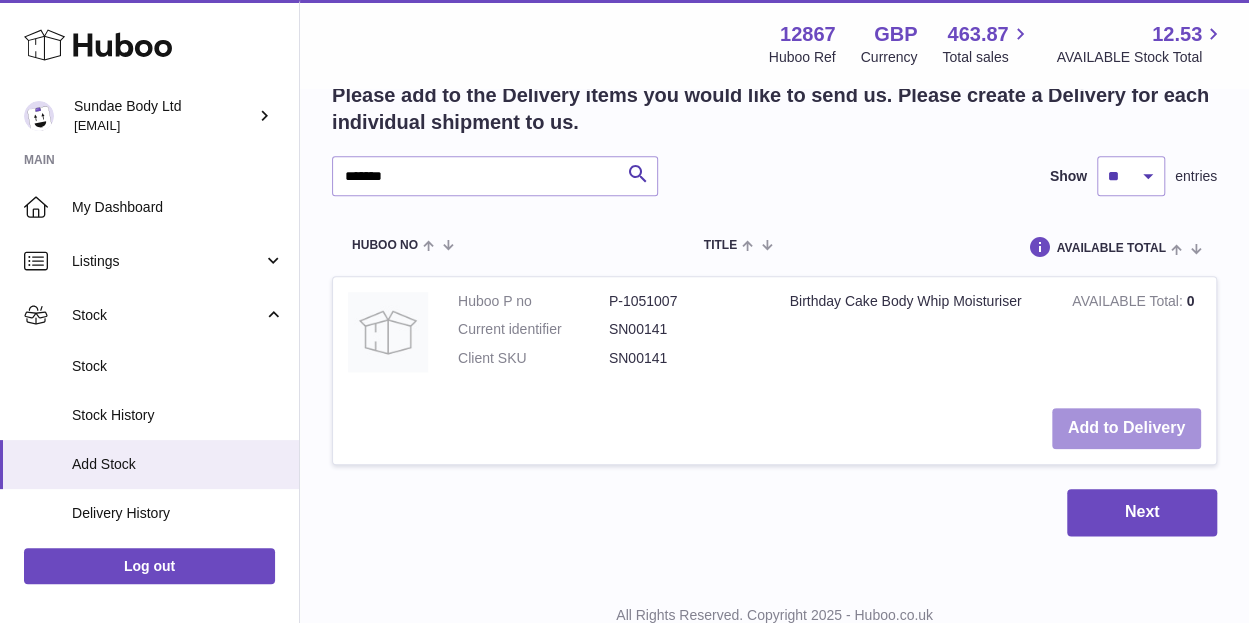 click on "Add to Delivery" at bounding box center (1126, 428) 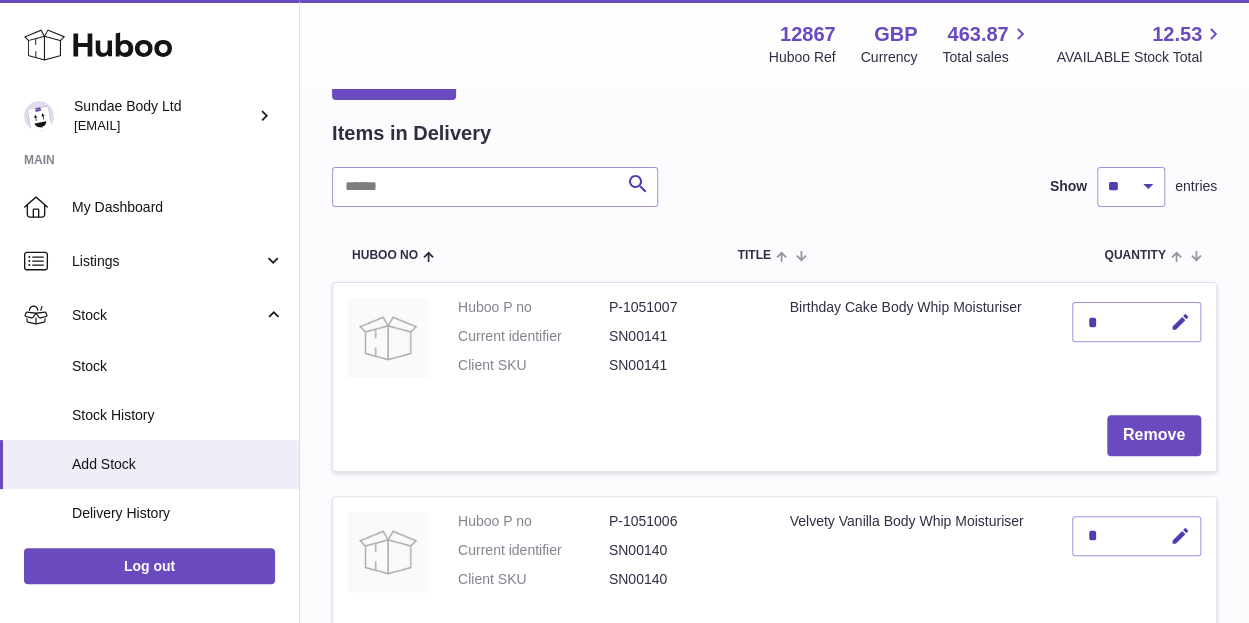 scroll, scrollTop: 151, scrollLeft: 0, axis: vertical 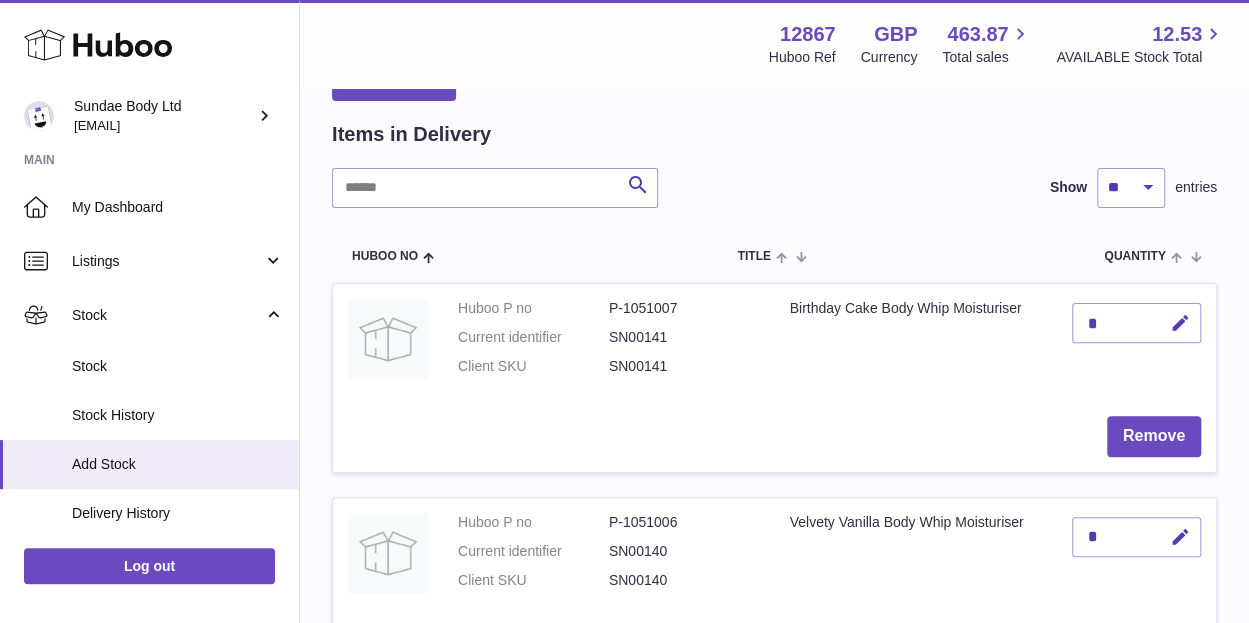 click on "*" at bounding box center (1136, 323) 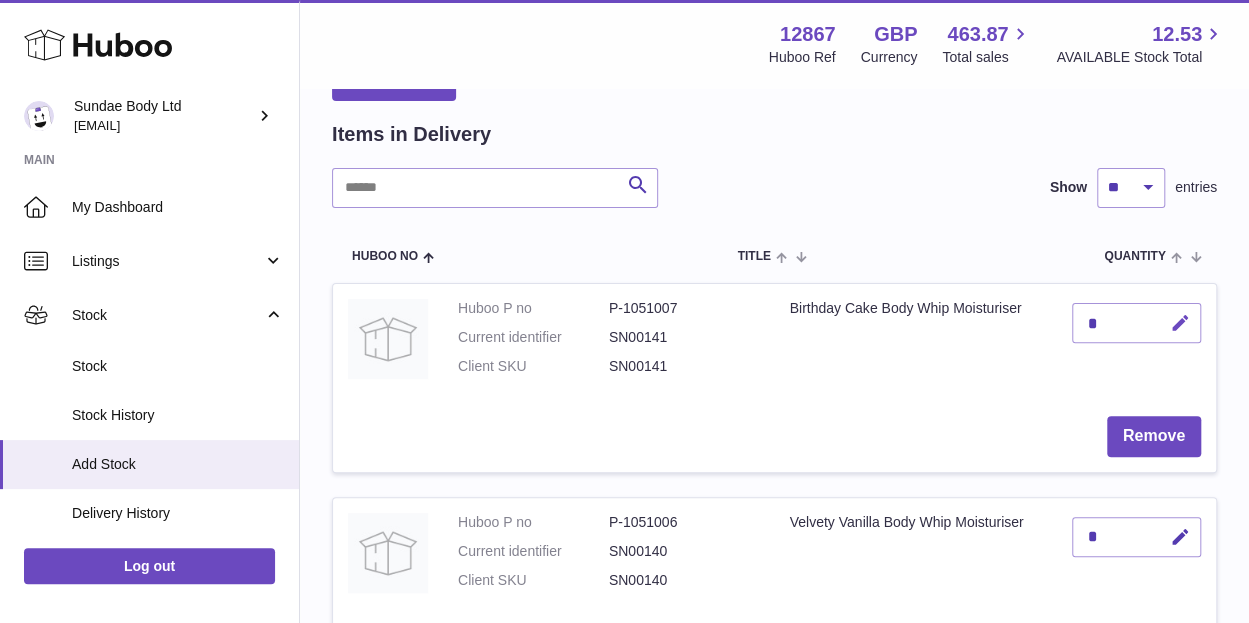 click at bounding box center [1180, 323] 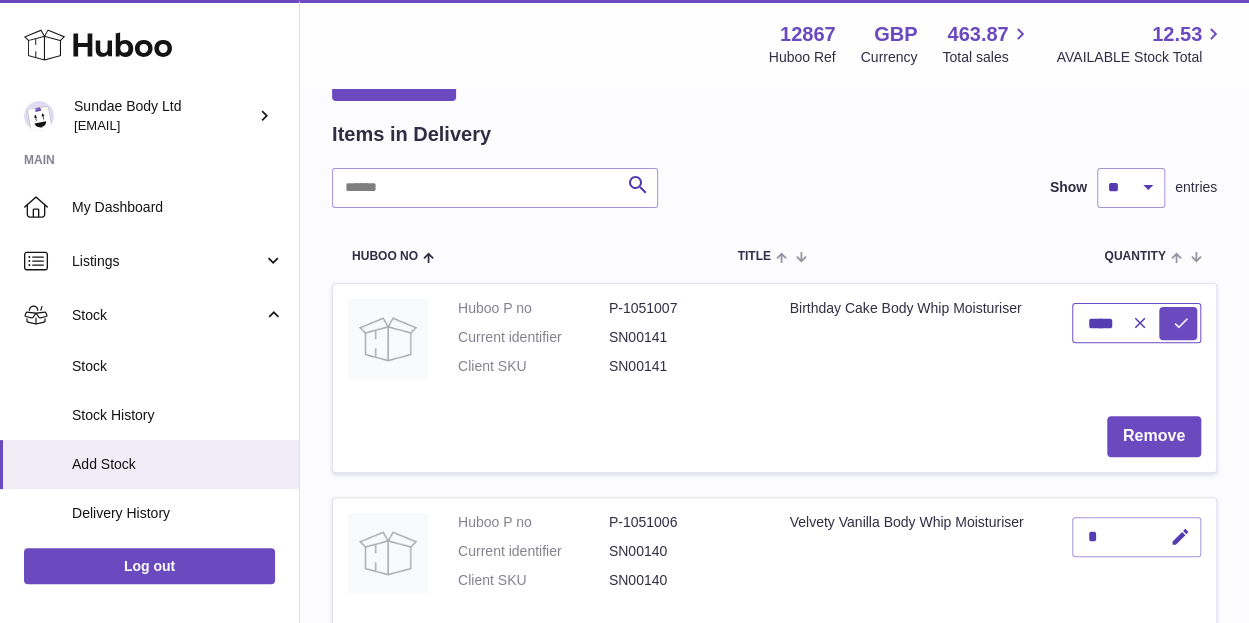 type on "****" 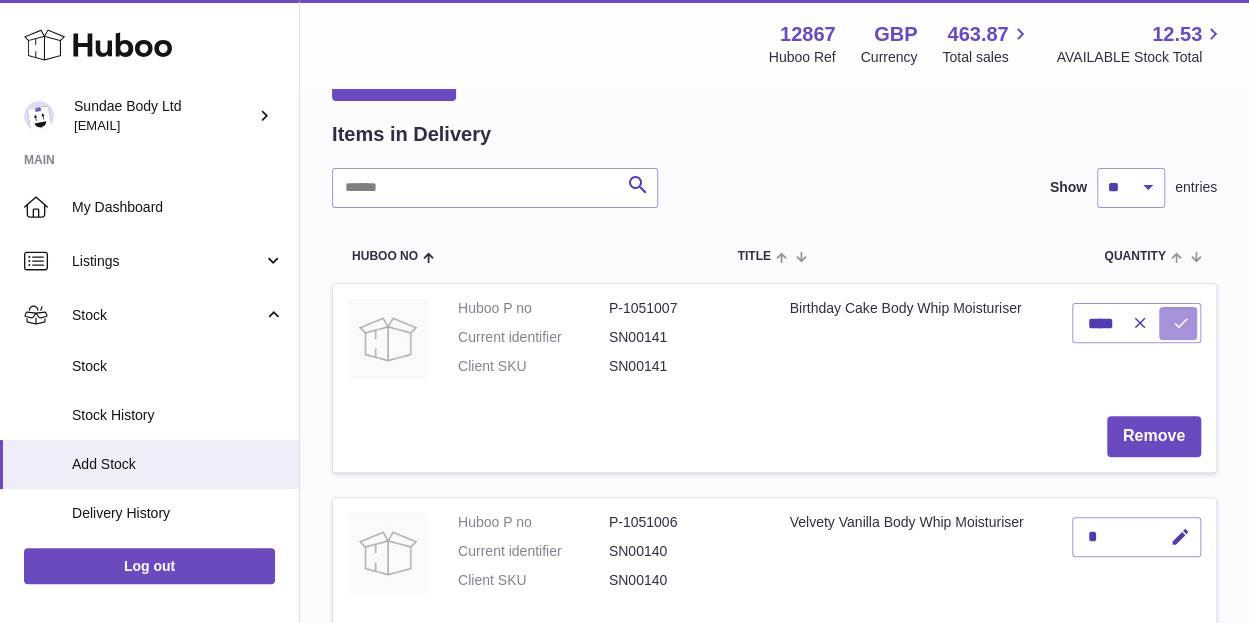 click at bounding box center (1181, 323) 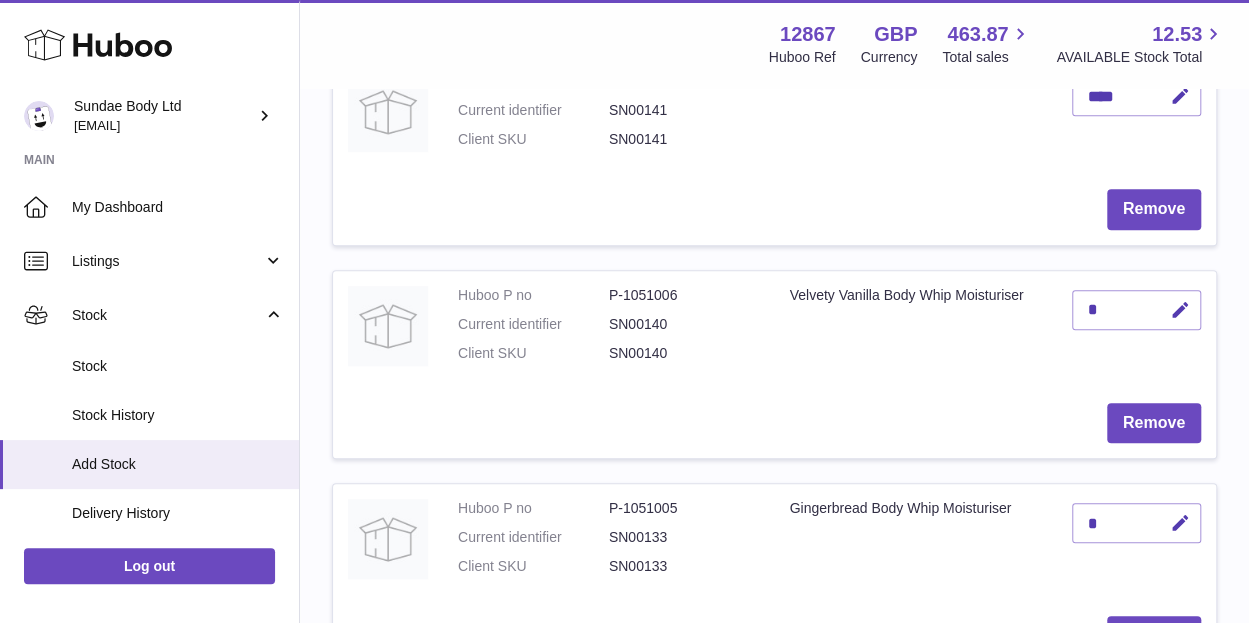 scroll, scrollTop: 379, scrollLeft: 0, axis: vertical 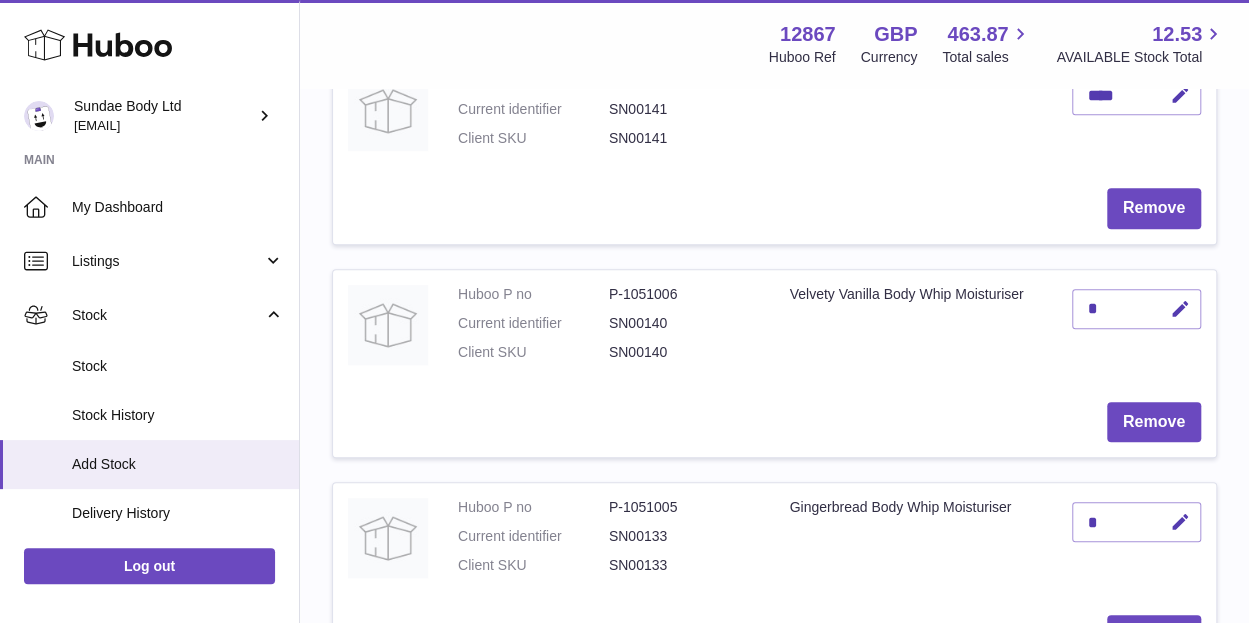 click at bounding box center [1177, 309] 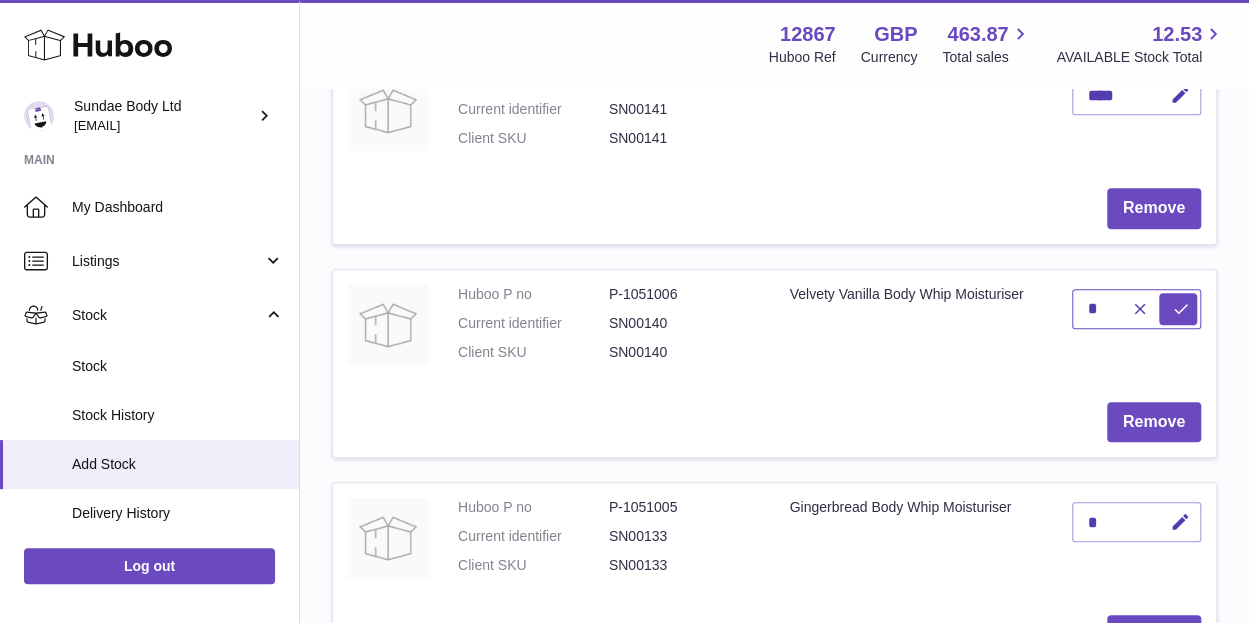 drag, startPoint x: 1111, startPoint y: 307, endPoint x: 1070, endPoint y: 307, distance: 41 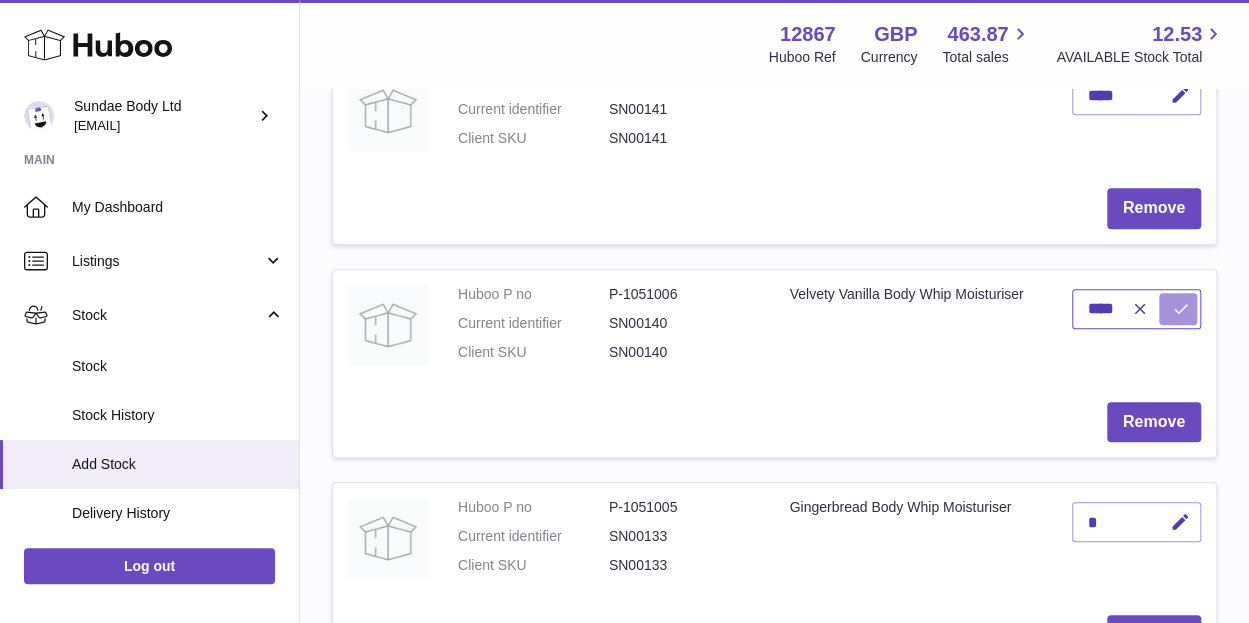 type on "****" 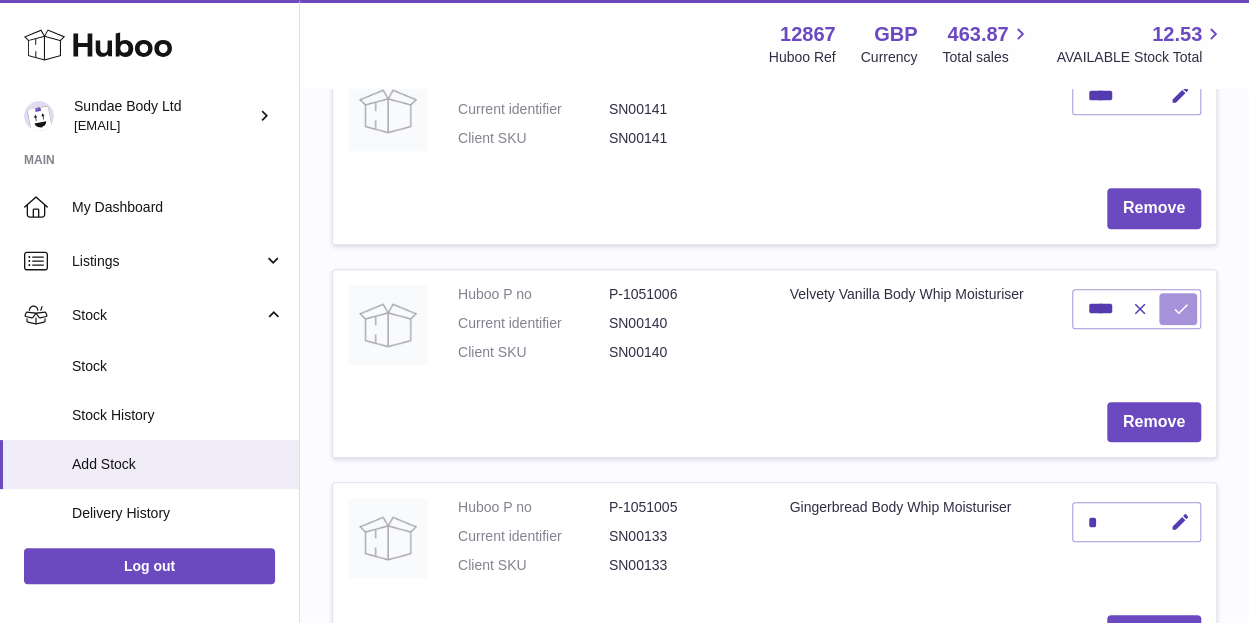 click at bounding box center [1181, 309] 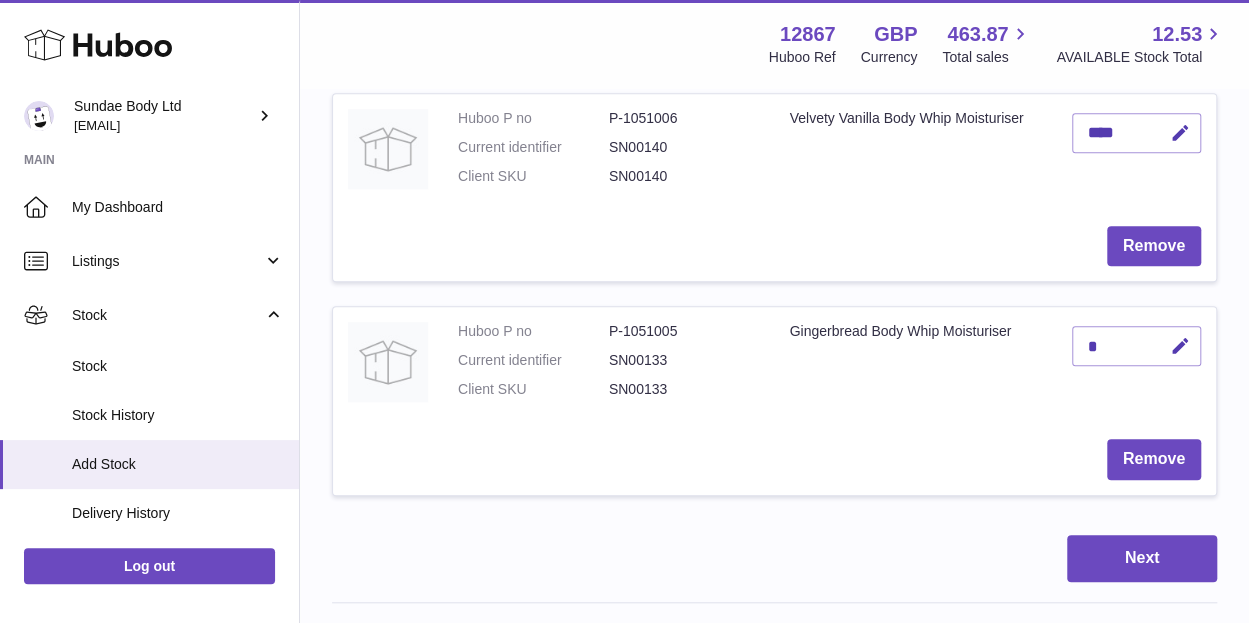 scroll, scrollTop: 560, scrollLeft: 0, axis: vertical 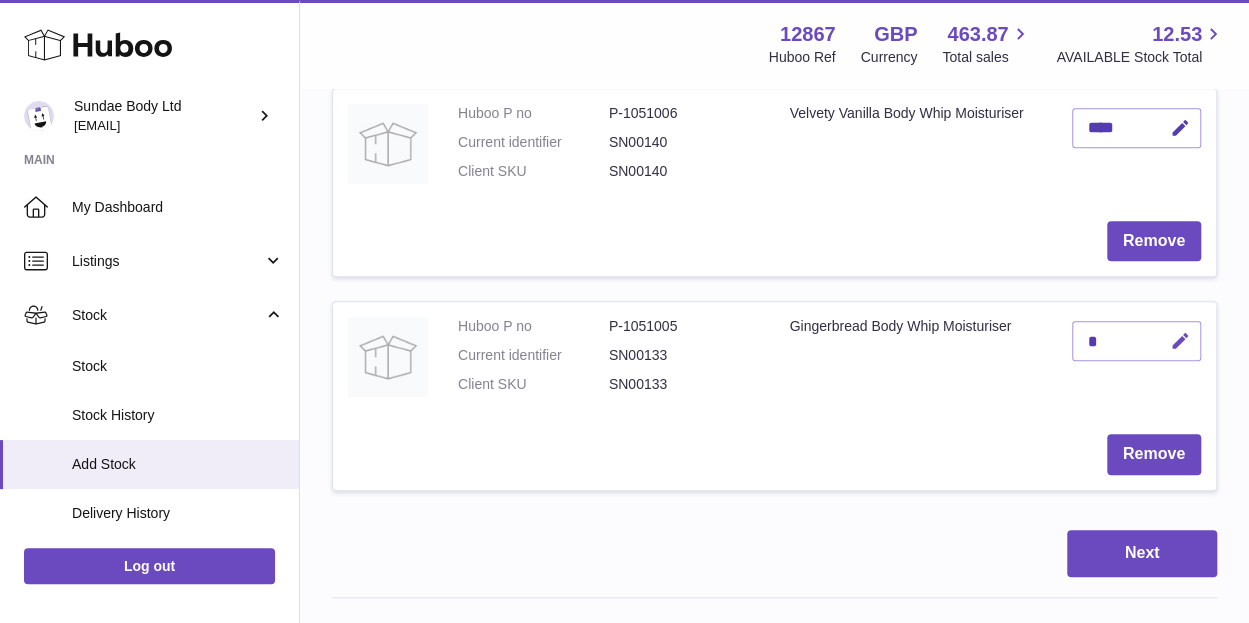 click at bounding box center [1180, 341] 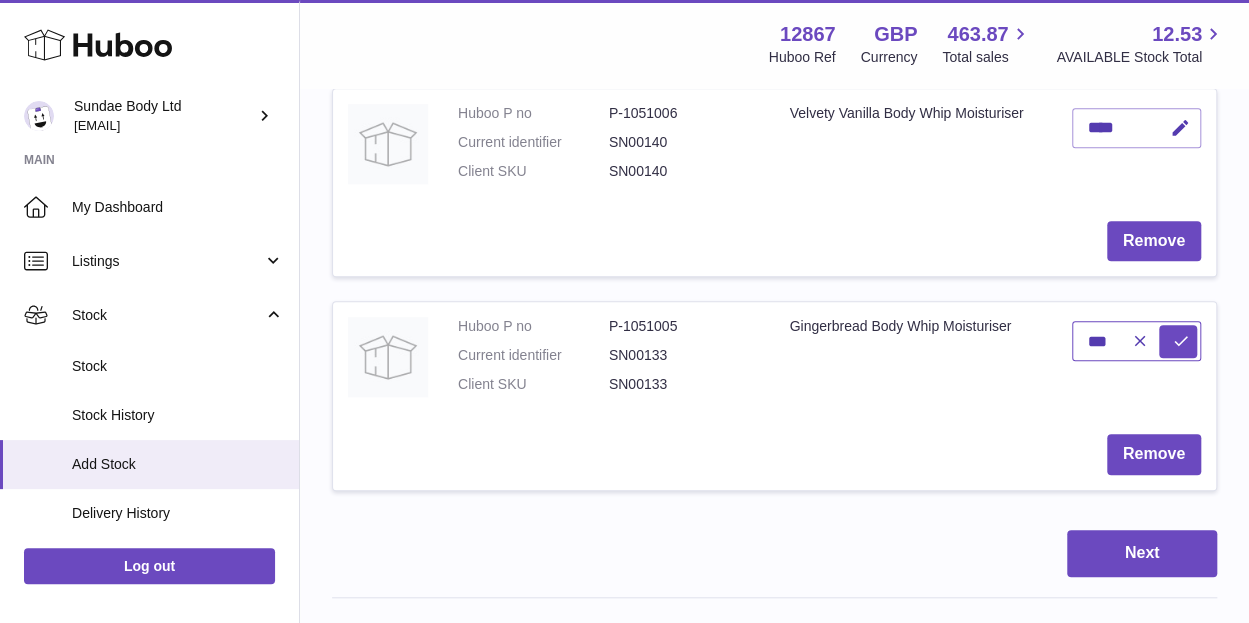 type on "***" 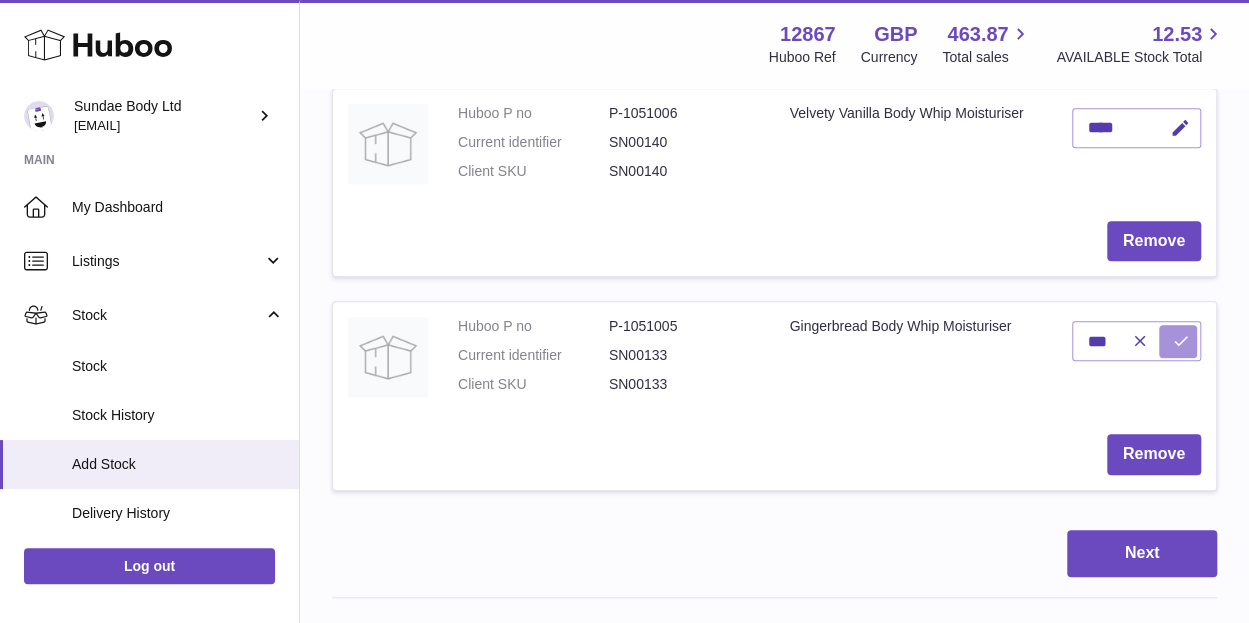 click at bounding box center (1178, 341) 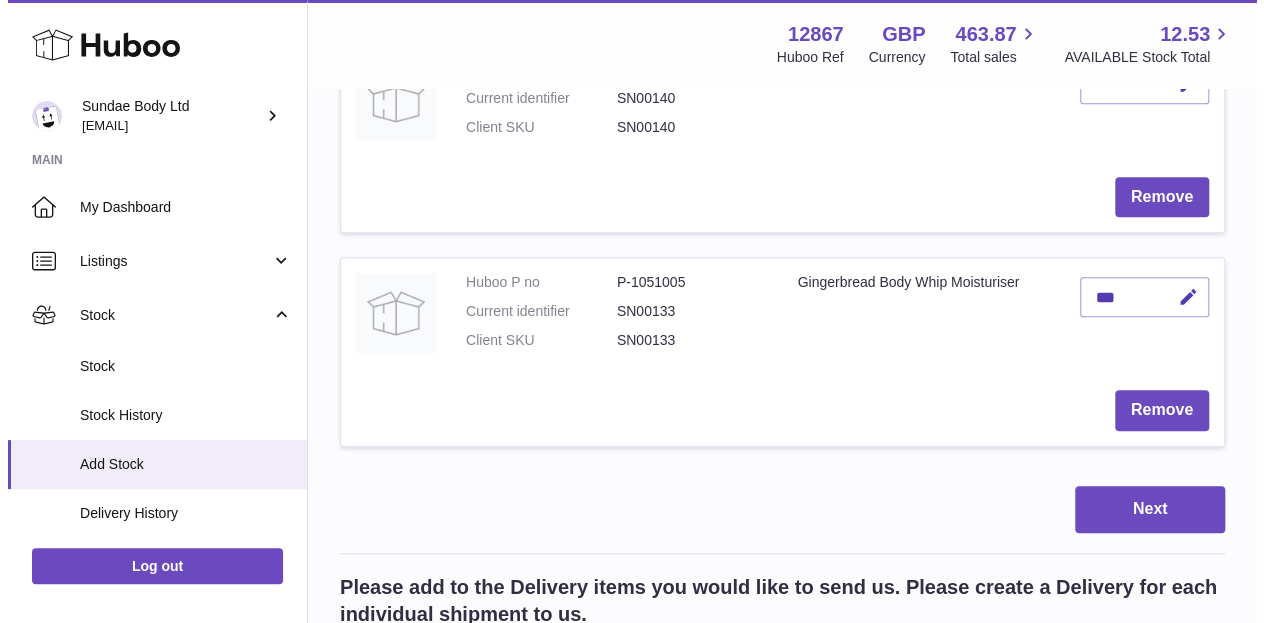 scroll, scrollTop: 598, scrollLeft: 0, axis: vertical 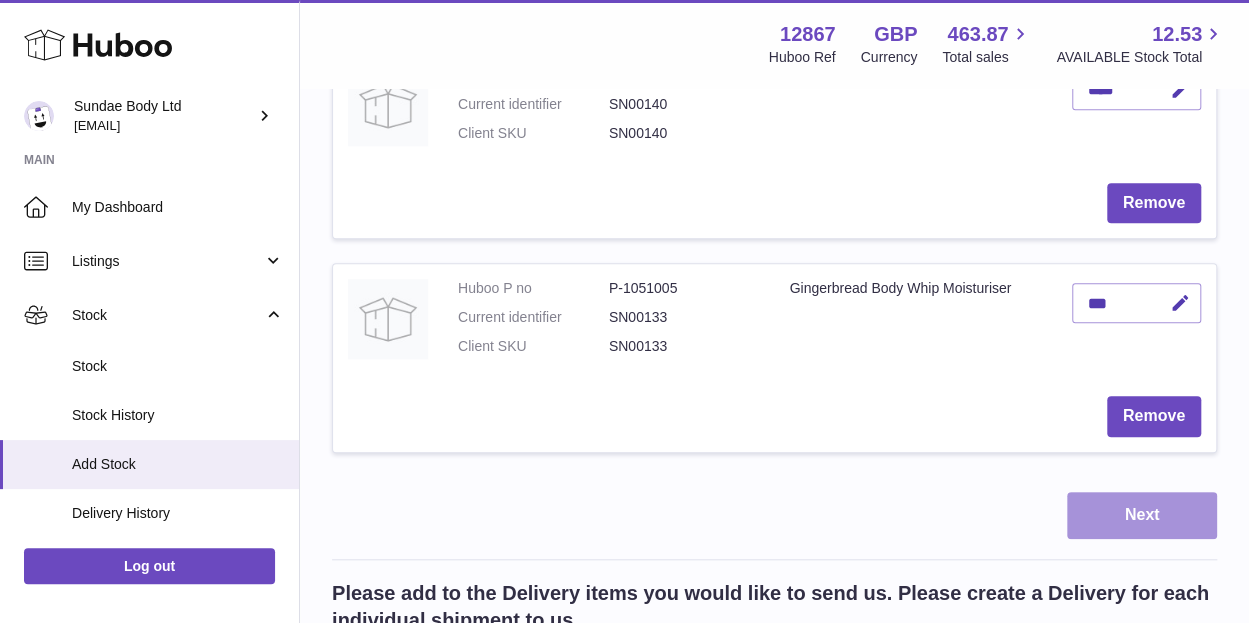 click on "Next" at bounding box center [1142, 515] 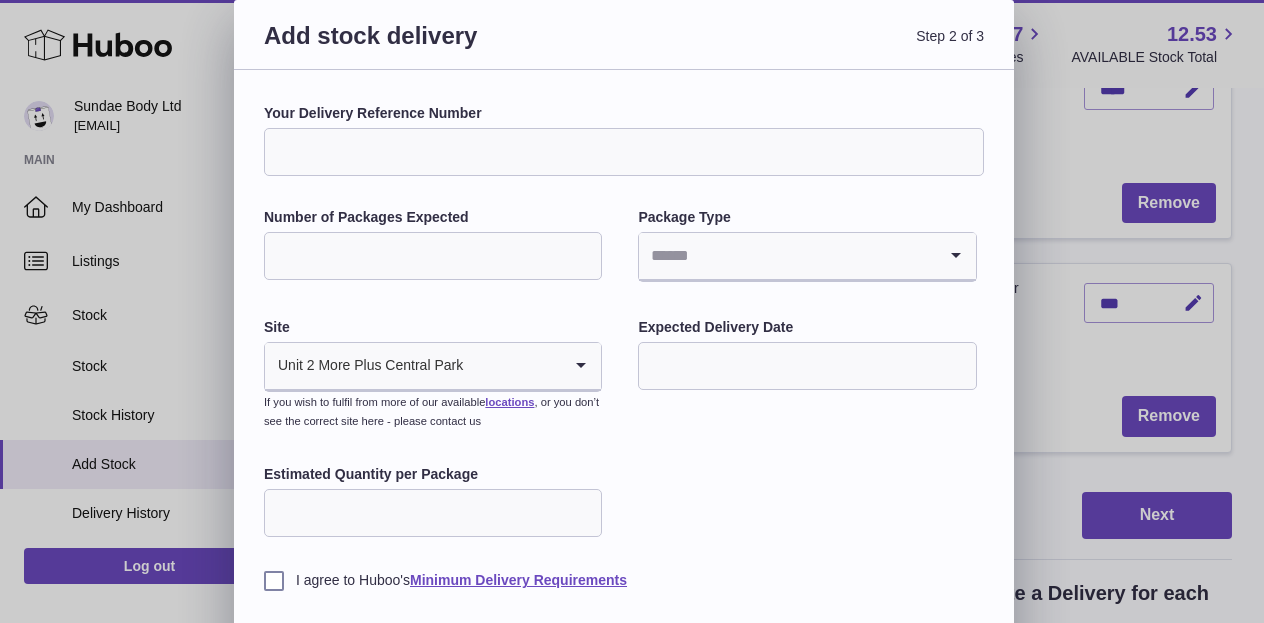 click on "Your Delivery Reference Number" at bounding box center (624, 152) 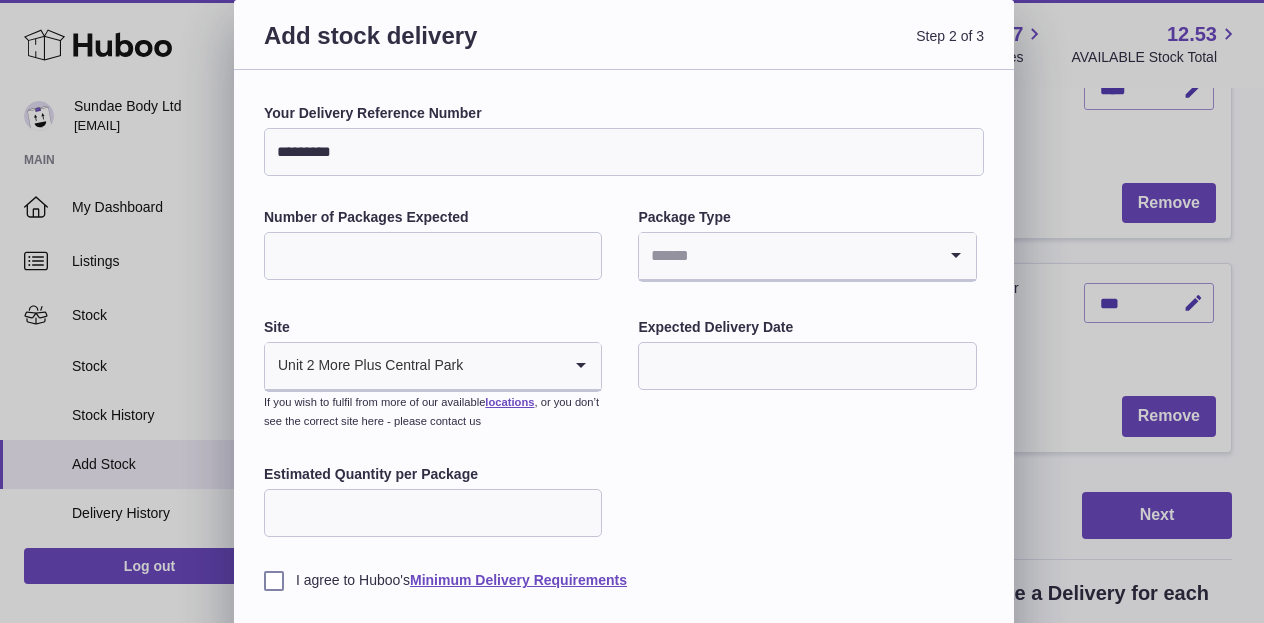 type on "*********" 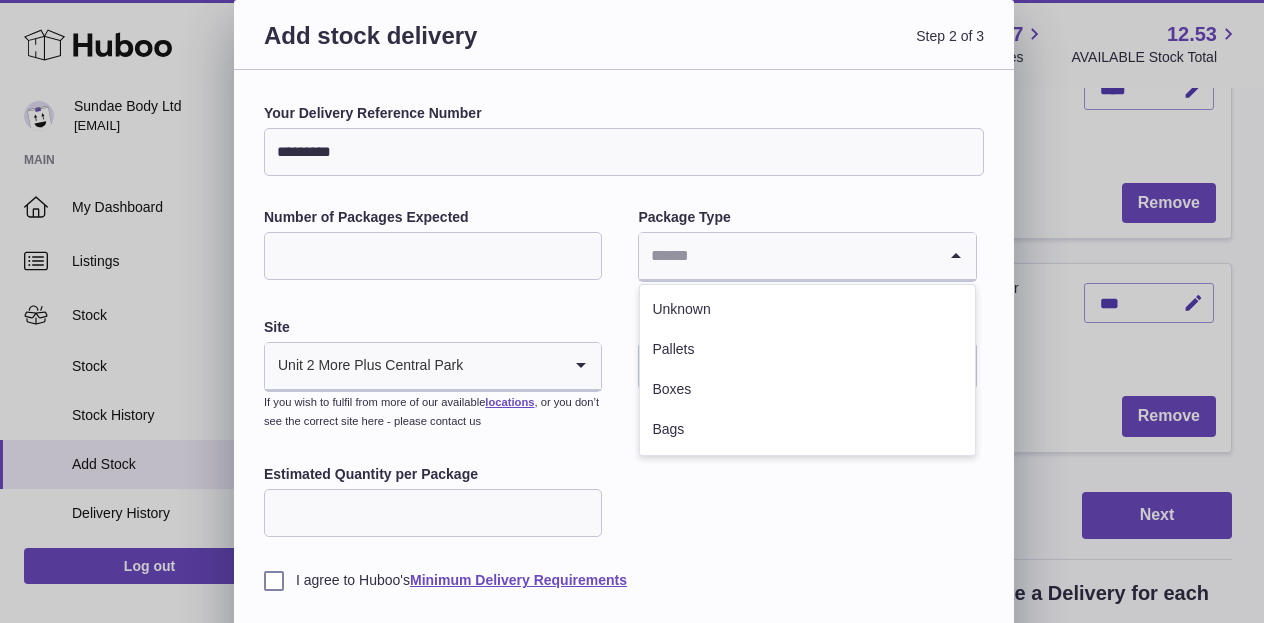 click 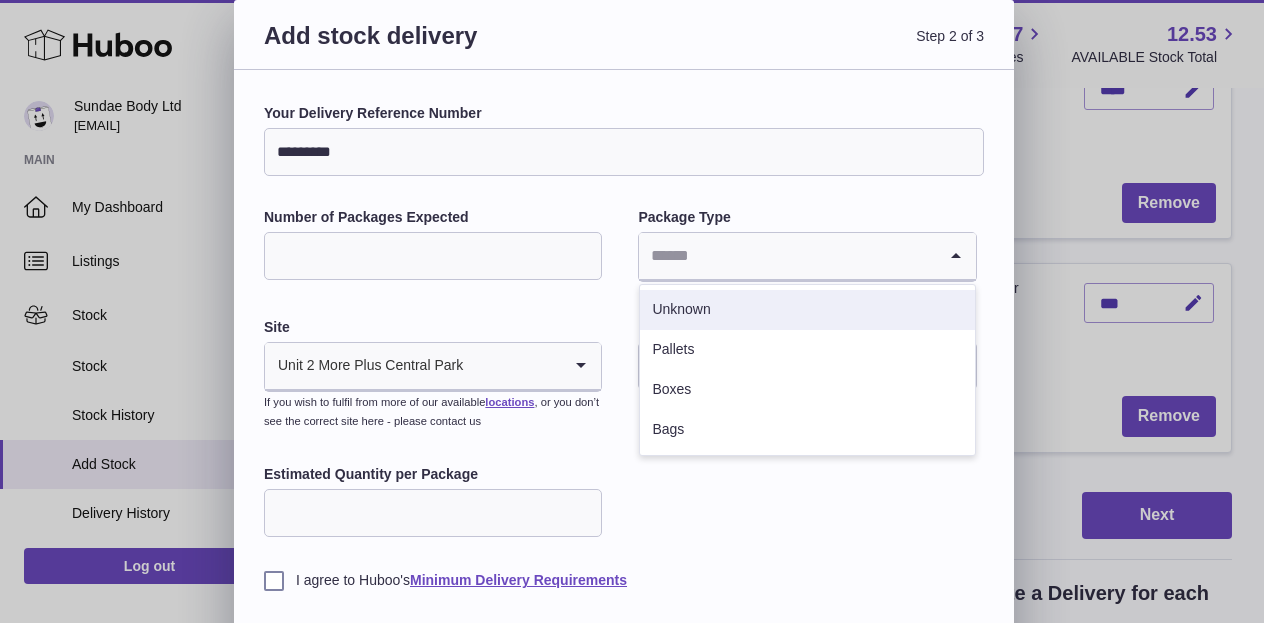 click on "Unknown" at bounding box center (807, 310) 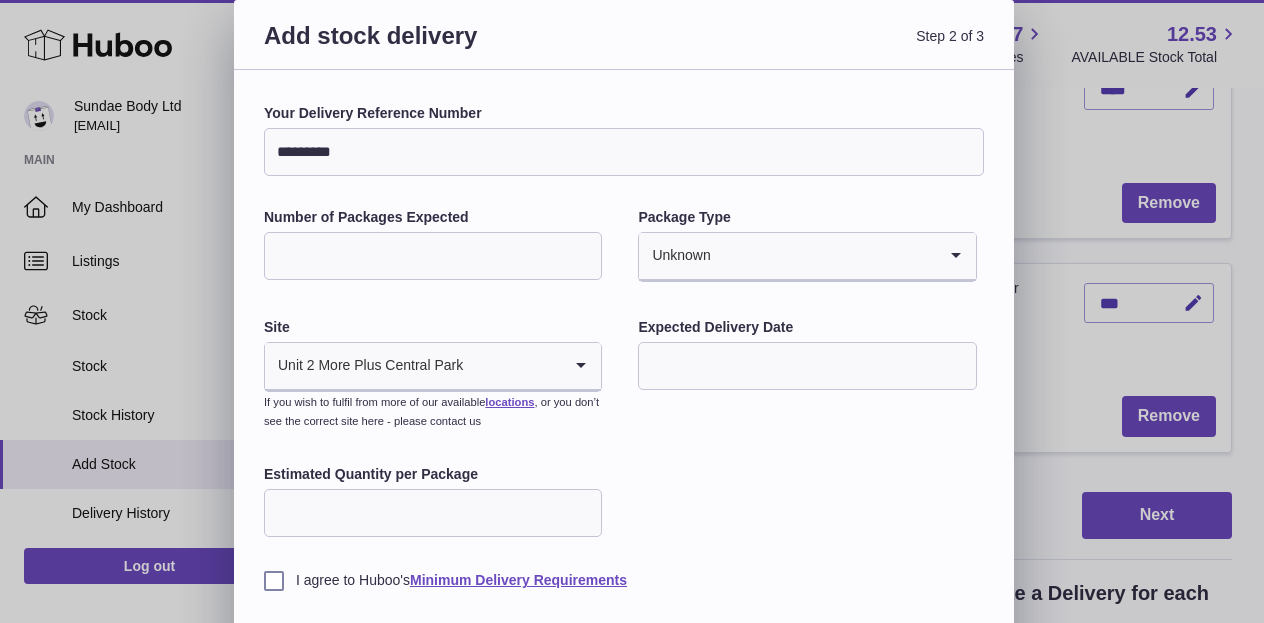 click 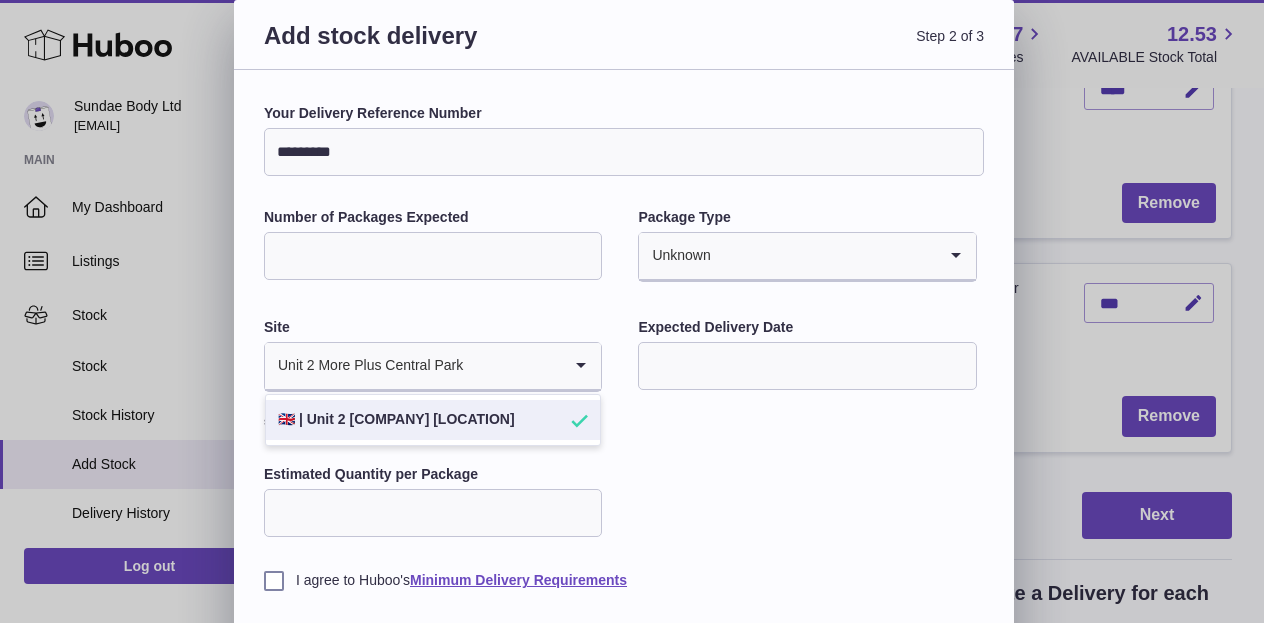 click 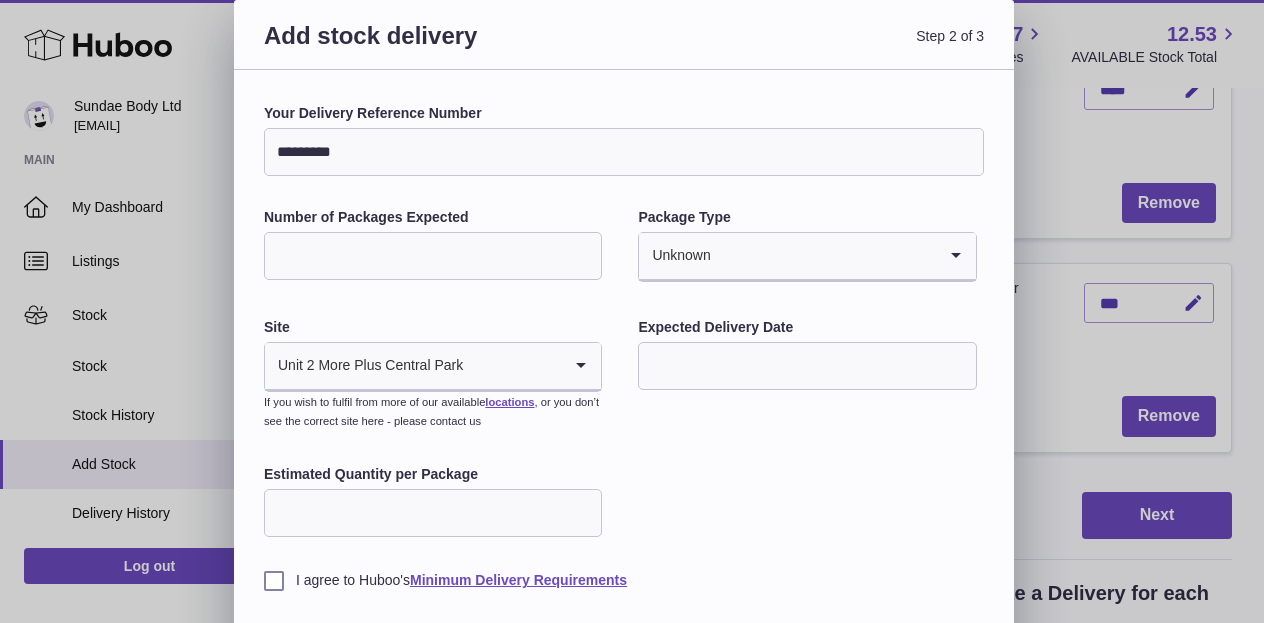click at bounding box center [807, 366] 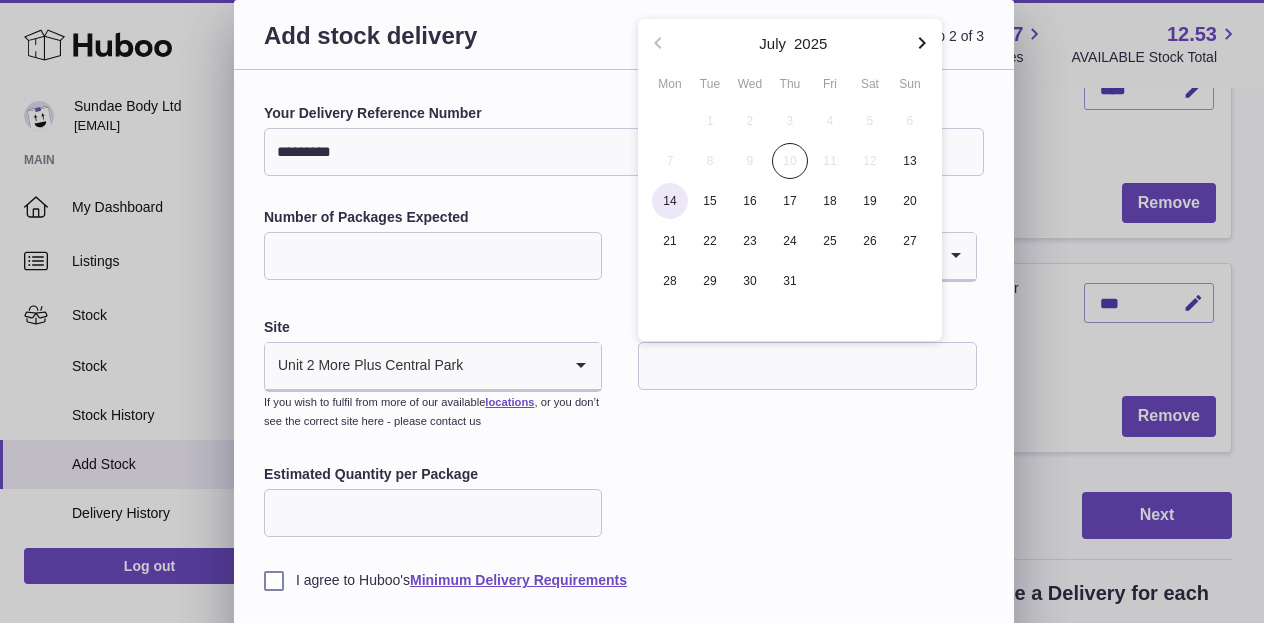 click on "14" at bounding box center (670, 201) 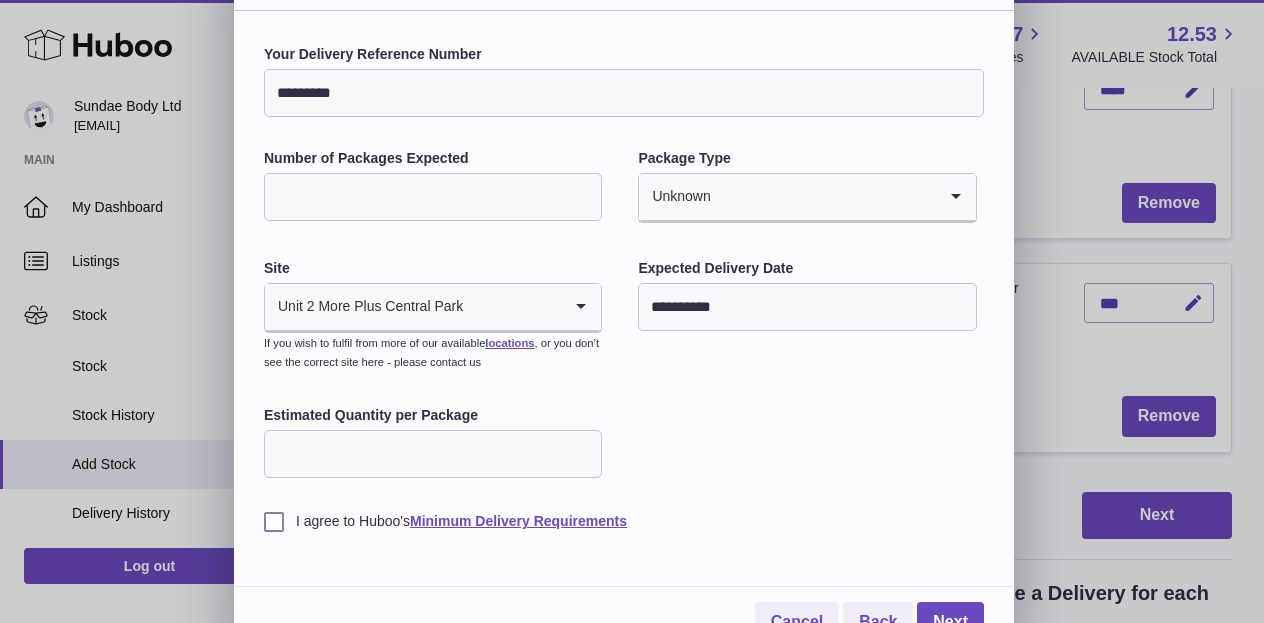 scroll, scrollTop: 89, scrollLeft: 0, axis: vertical 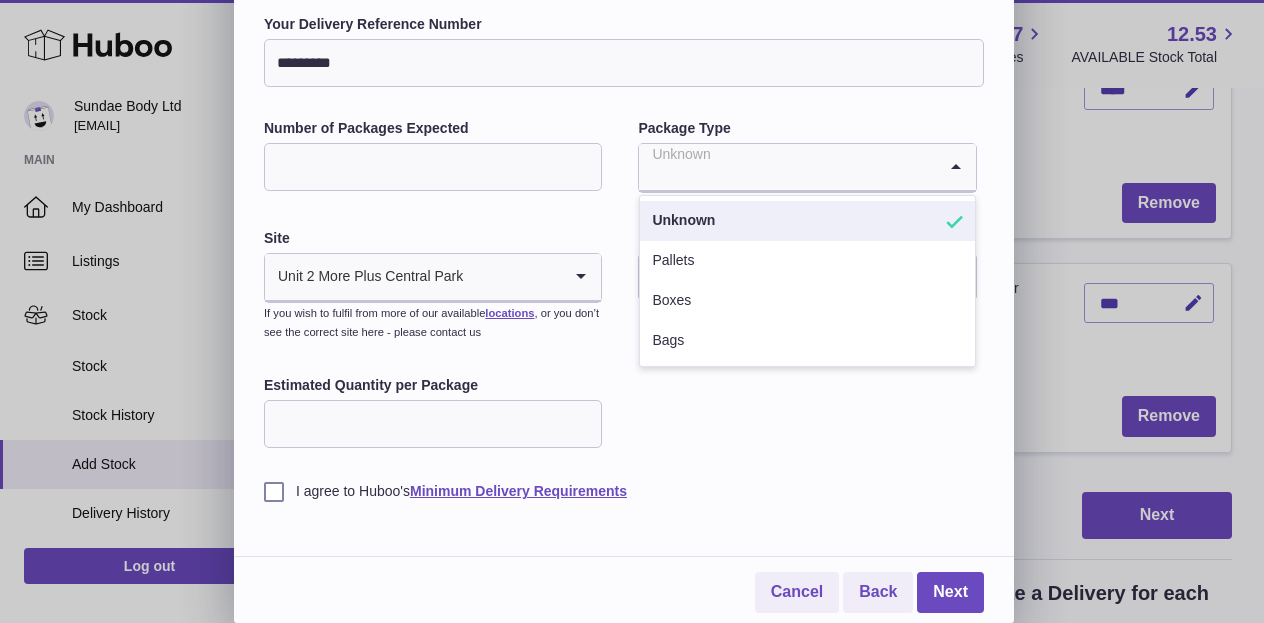 click 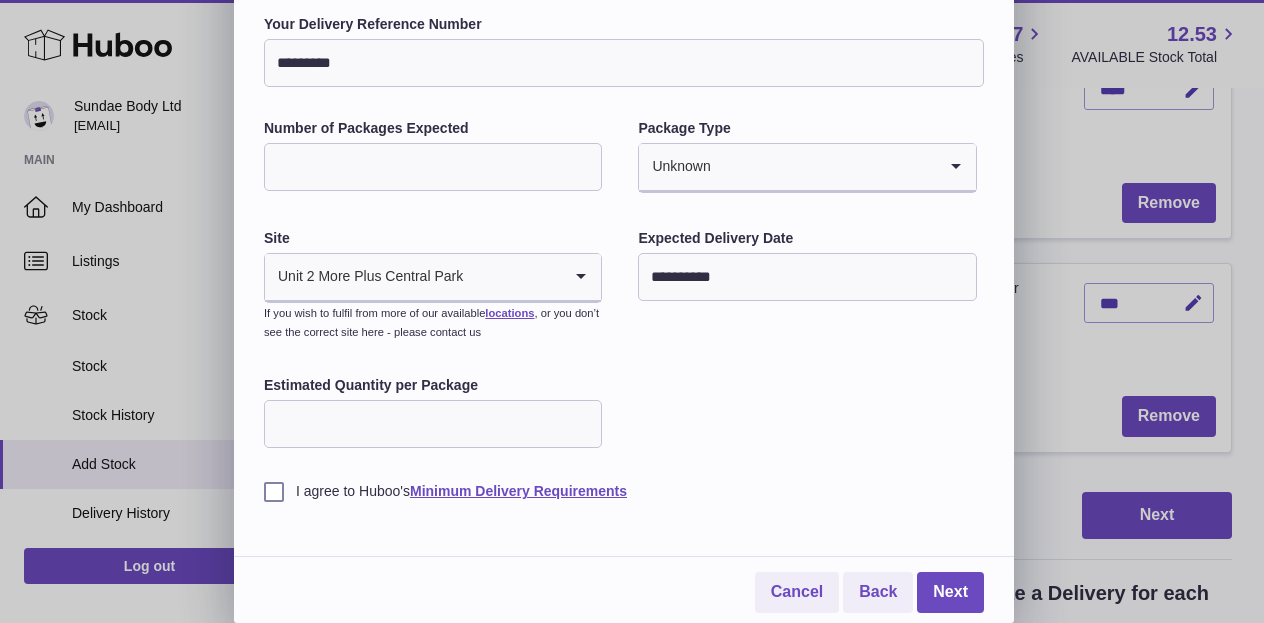 click on "I agree to Huboo's
Minimum Delivery Requirements" at bounding box center (624, 491) 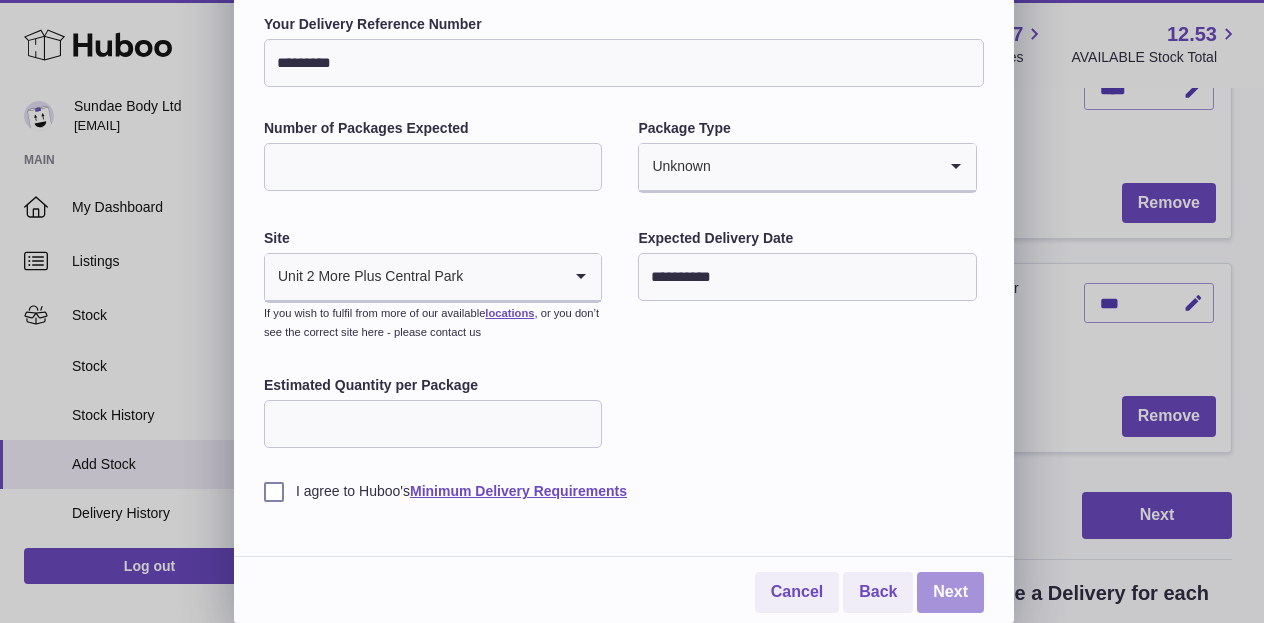 click on "Next" at bounding box center (950, 592) 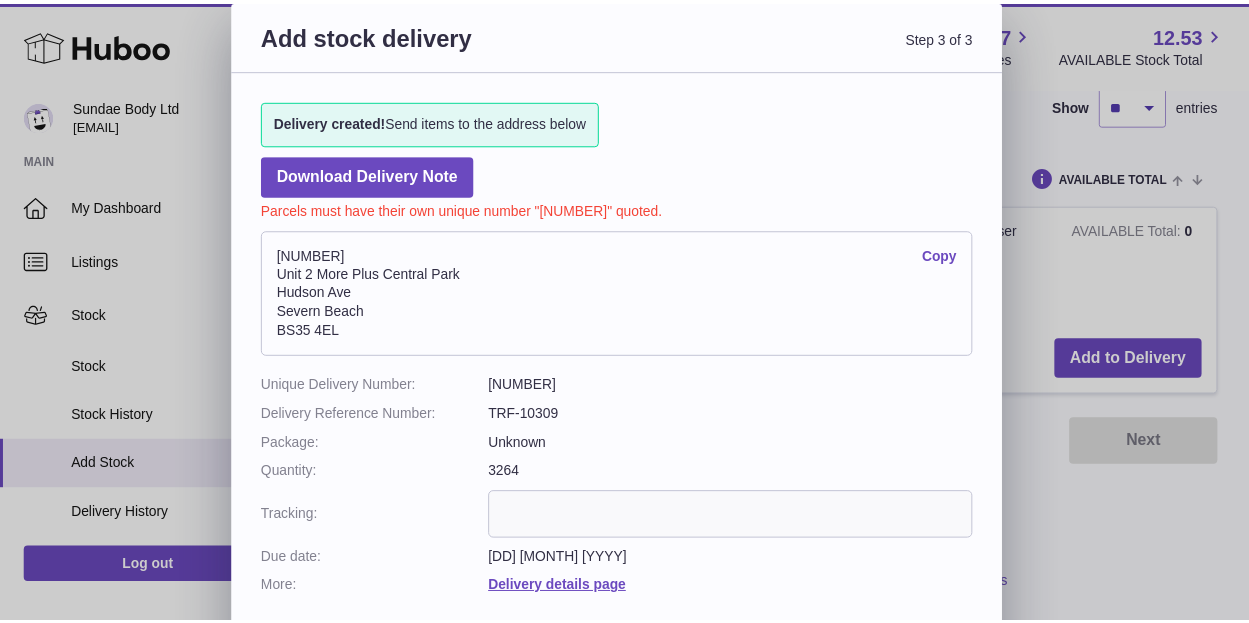 scroll, scrollTop: 490, scrollLeft: 0, axis: vertical 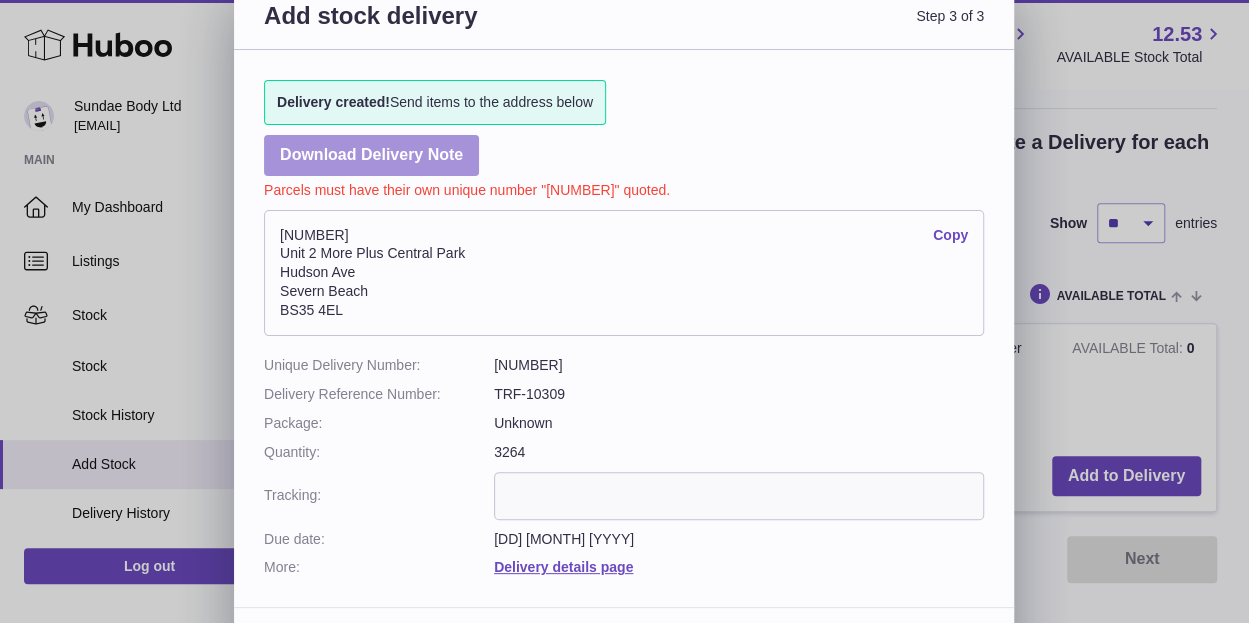 click on "Download Delivery Note" at bounding box center (371, 155) 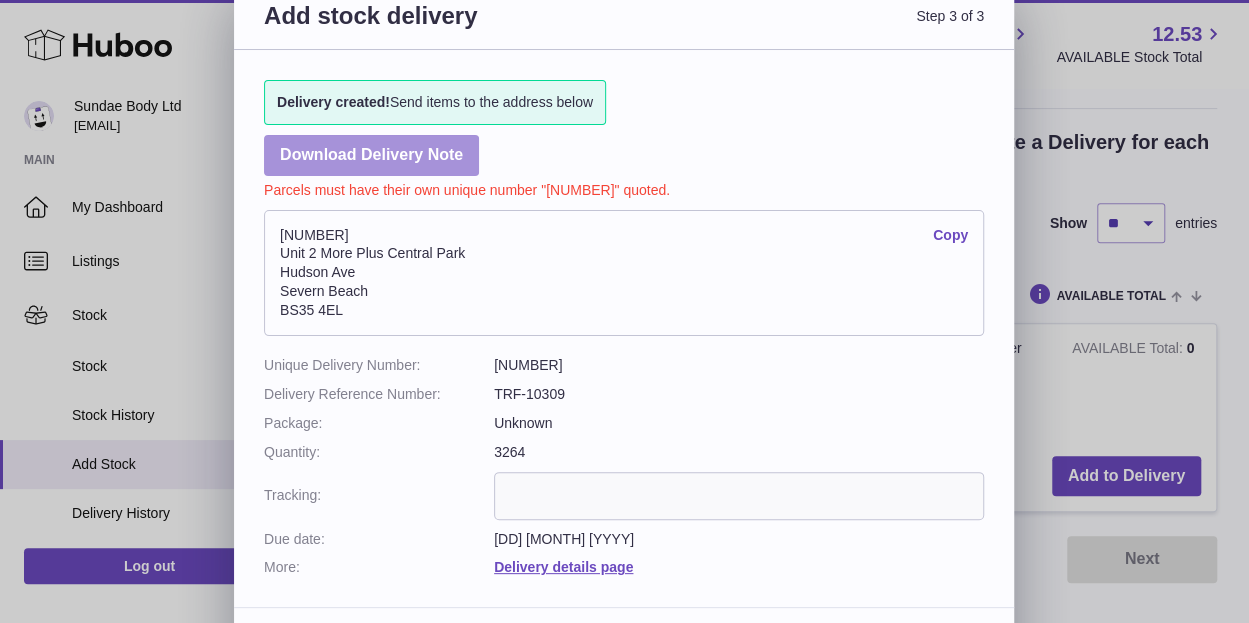 scroll, scrollTop: 76, scrollLeft: 0, axis: vertical 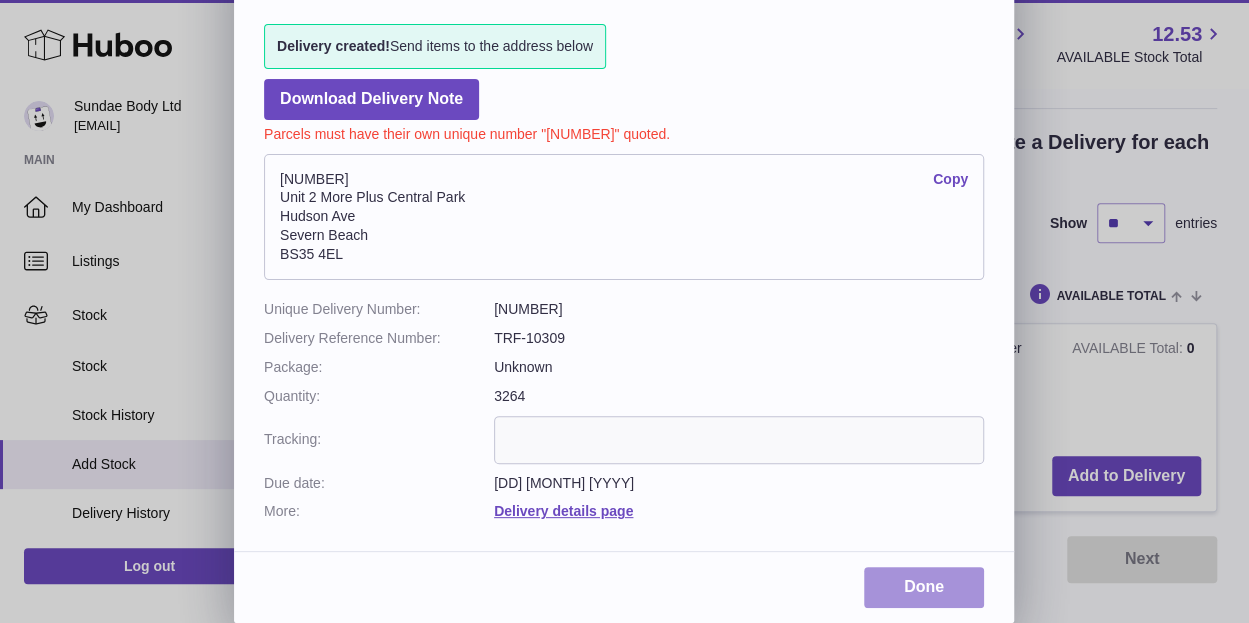 click on "Done" at bounding box center [924, 587] 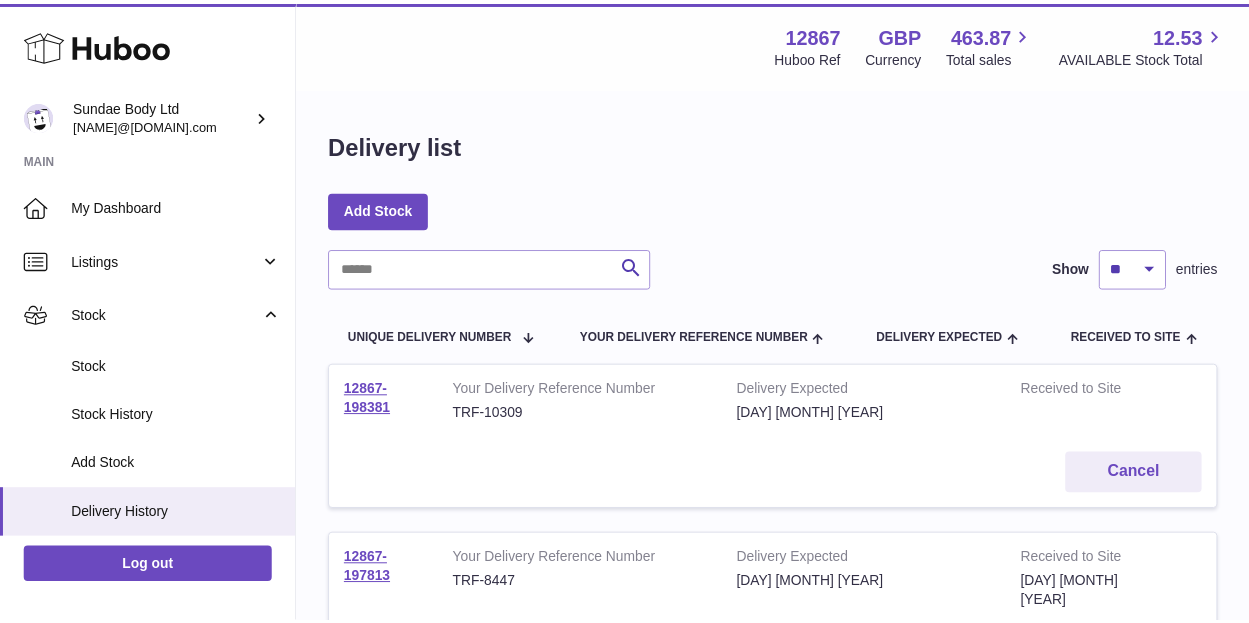 scroll, scrollTop: 0, scrollLeft: 0, axis: both 